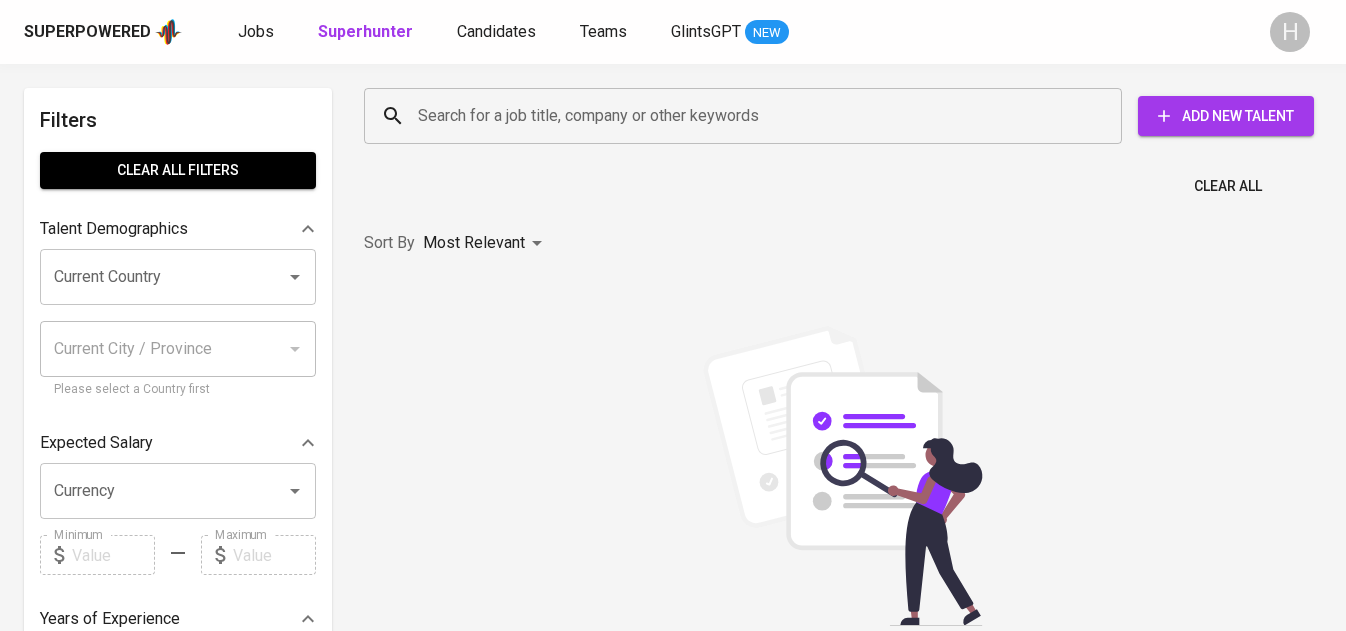 scroll, scrollTop: 0, scrollLeft: 0, axis: both 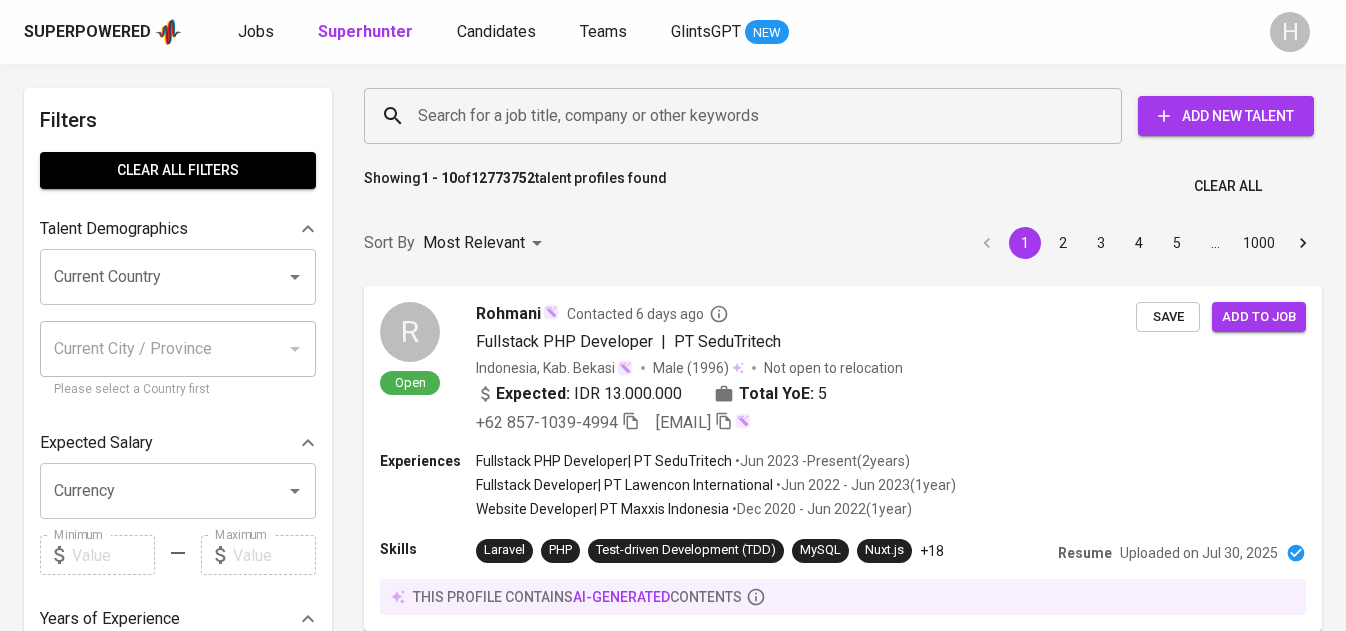 click on "Search for a job title, company or other keywords Search for a job title, company or other keywords Add New Talent" at bounding box center [839, 116] 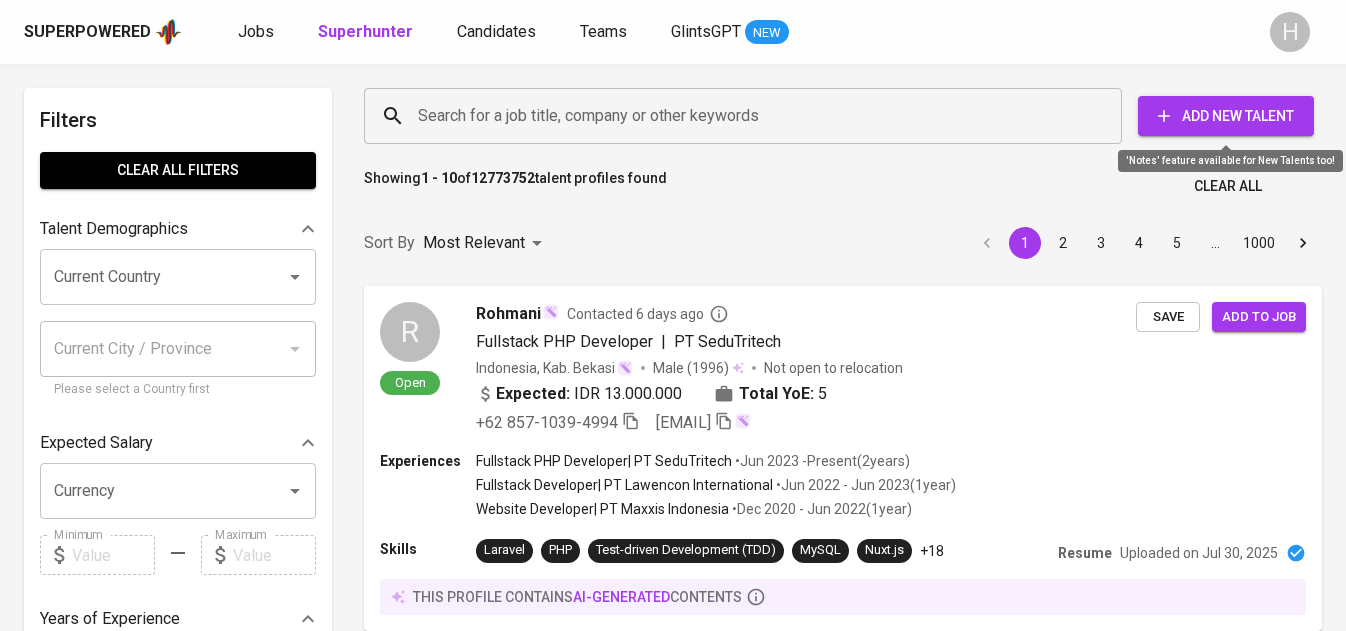 click on "Add New Talent" at bounding box center (1226, 116) 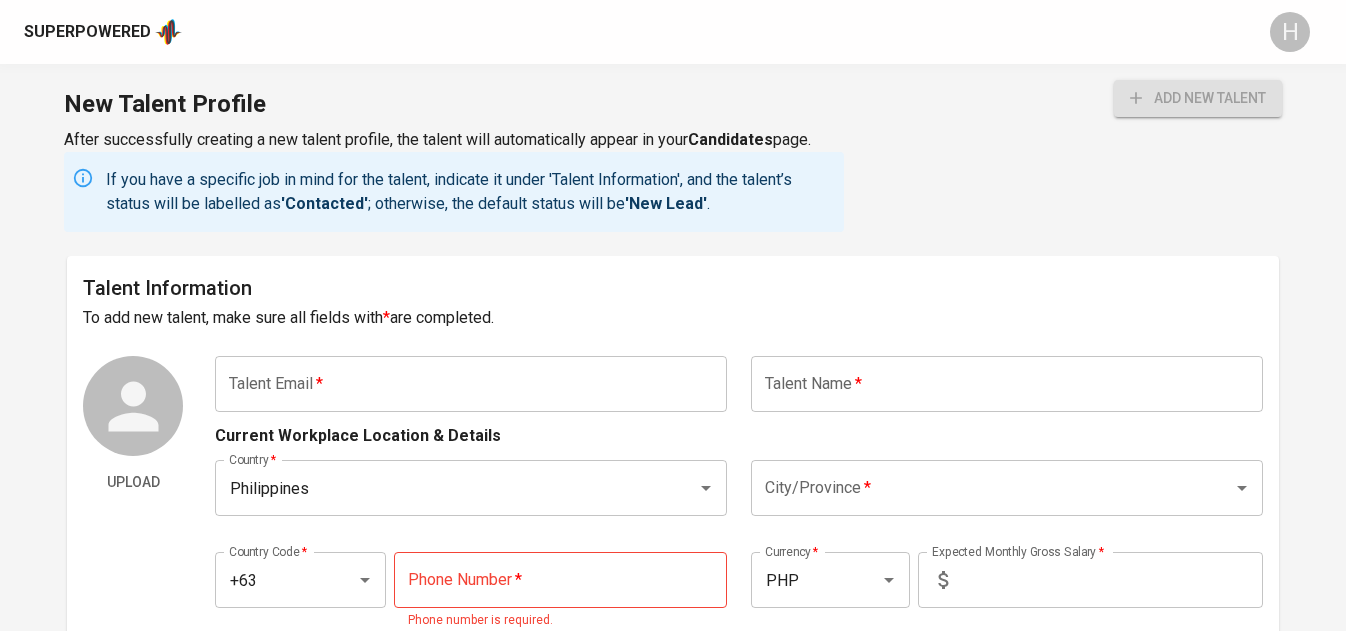 click at bounding box center (471, 384) 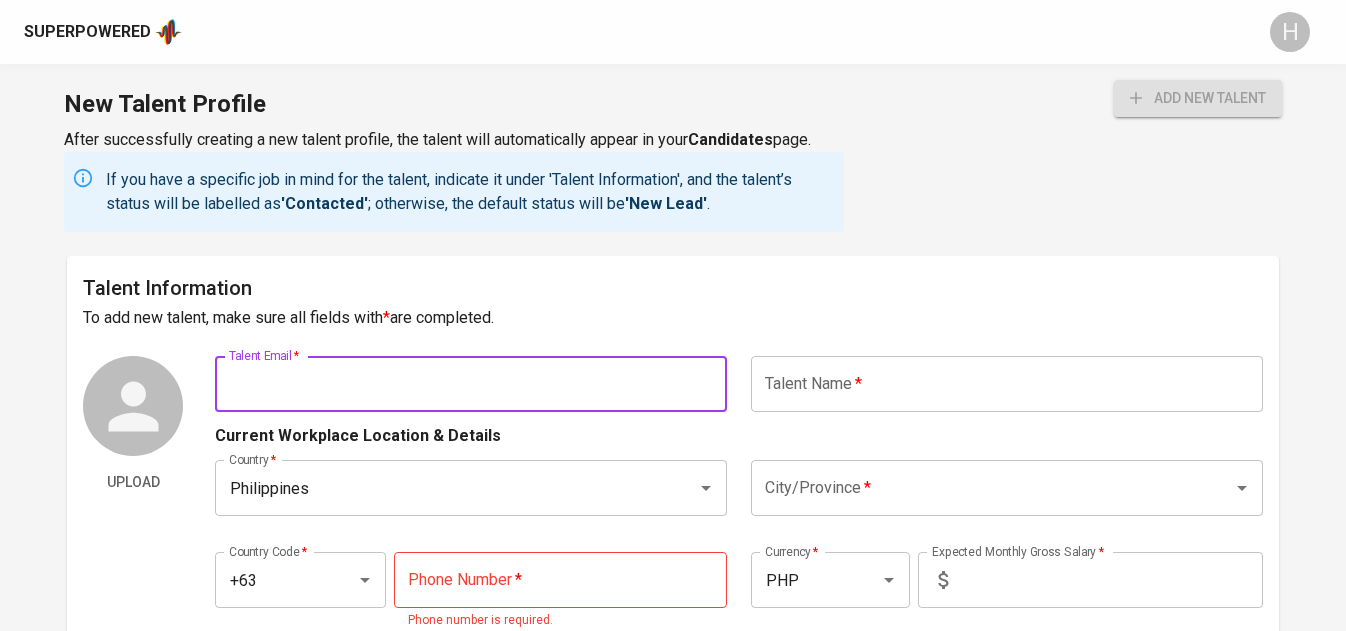 paste on "[EMAIL]" 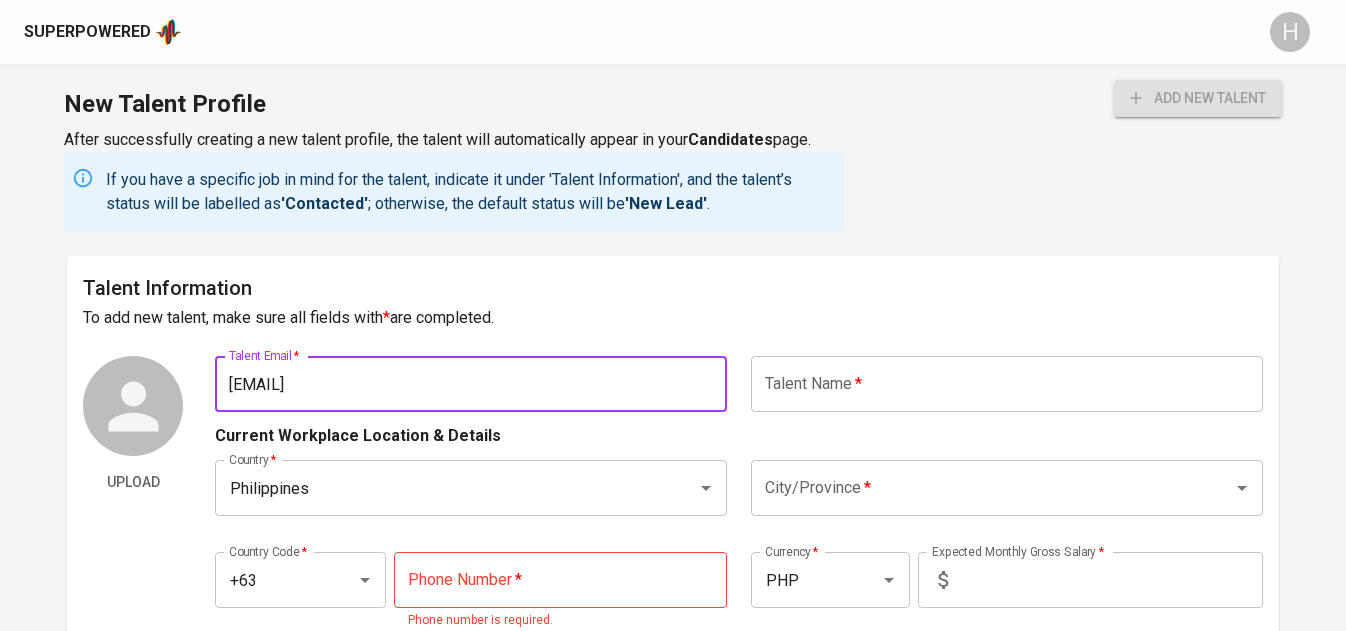 type on "[EMAIL]" 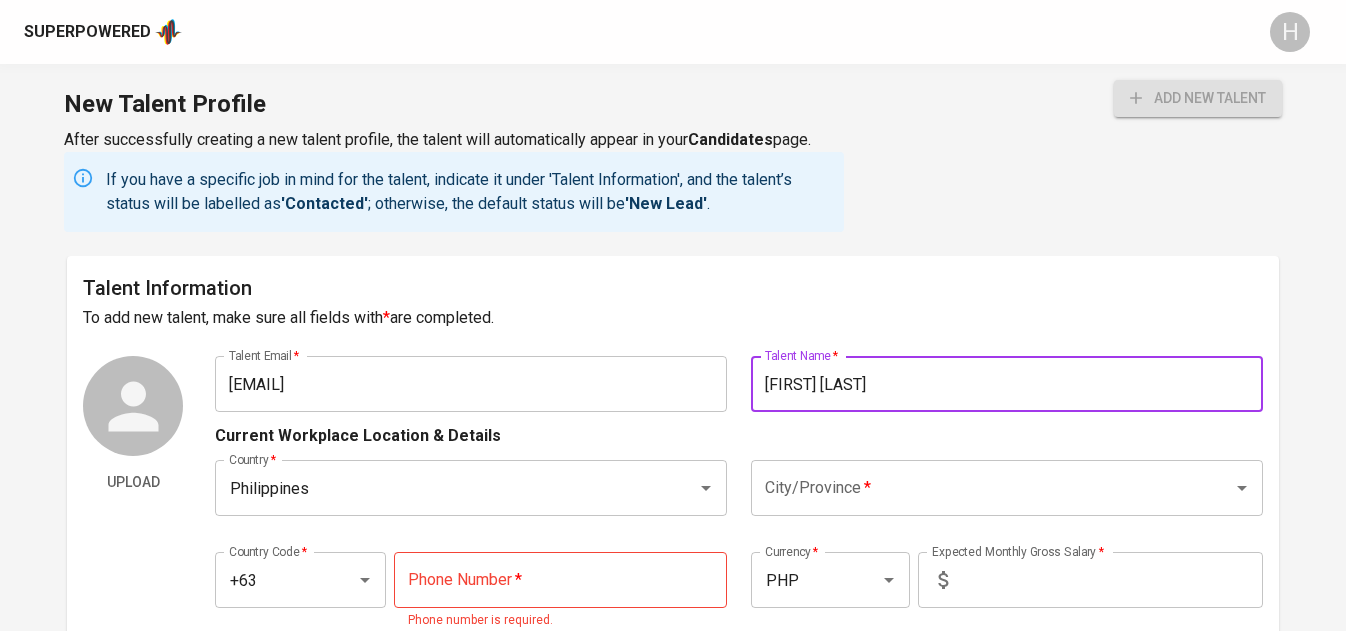 type on "[FIRST] [LAST]" 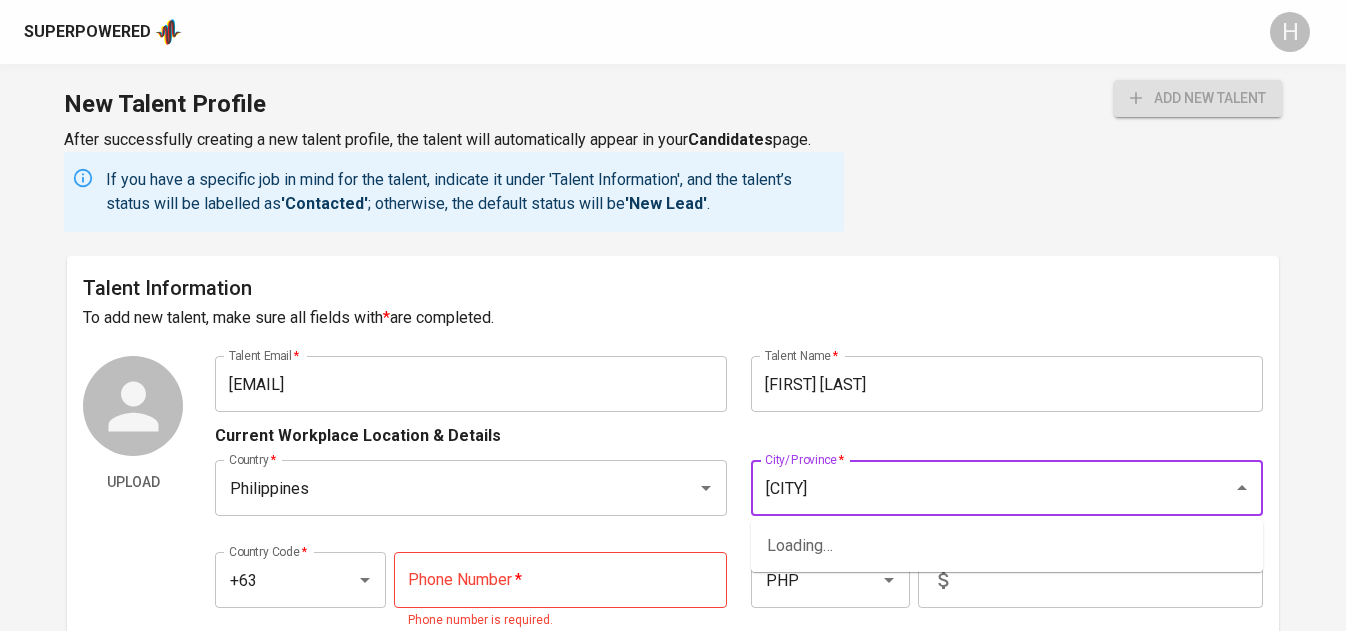 scroll, scrollTop: 89, scrollLeft: 0, axis: vertical 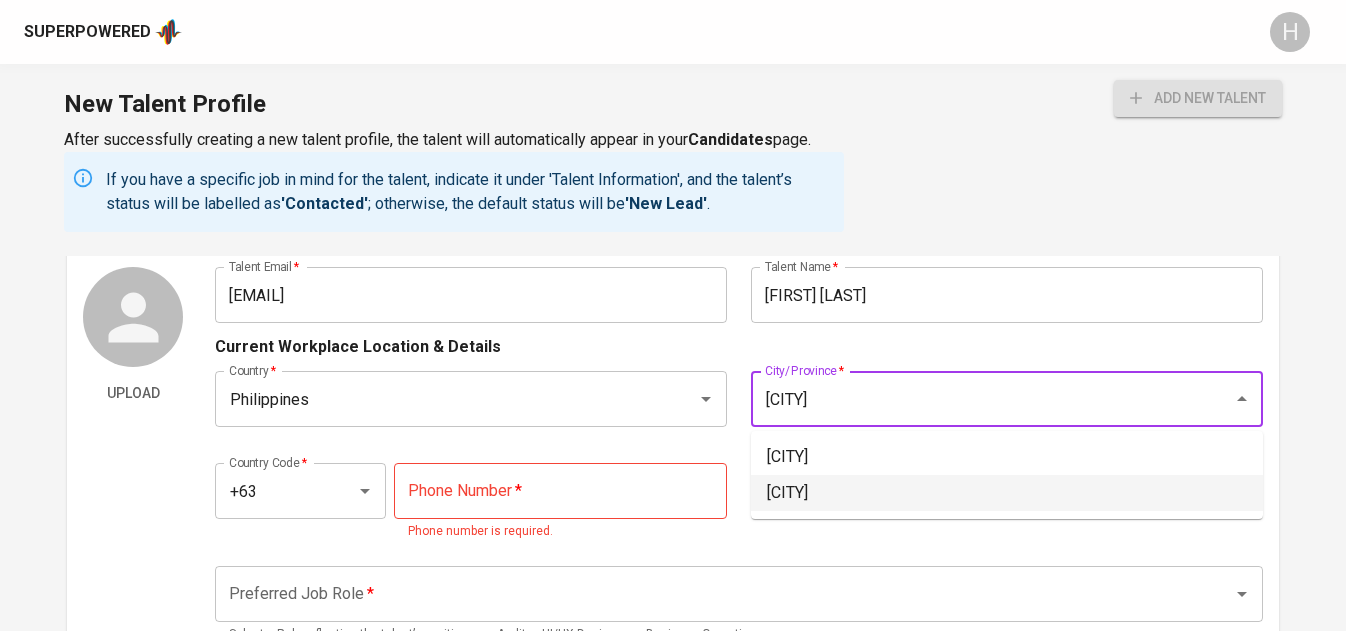 click on "Malabon" at bounding box center [1007, 493] 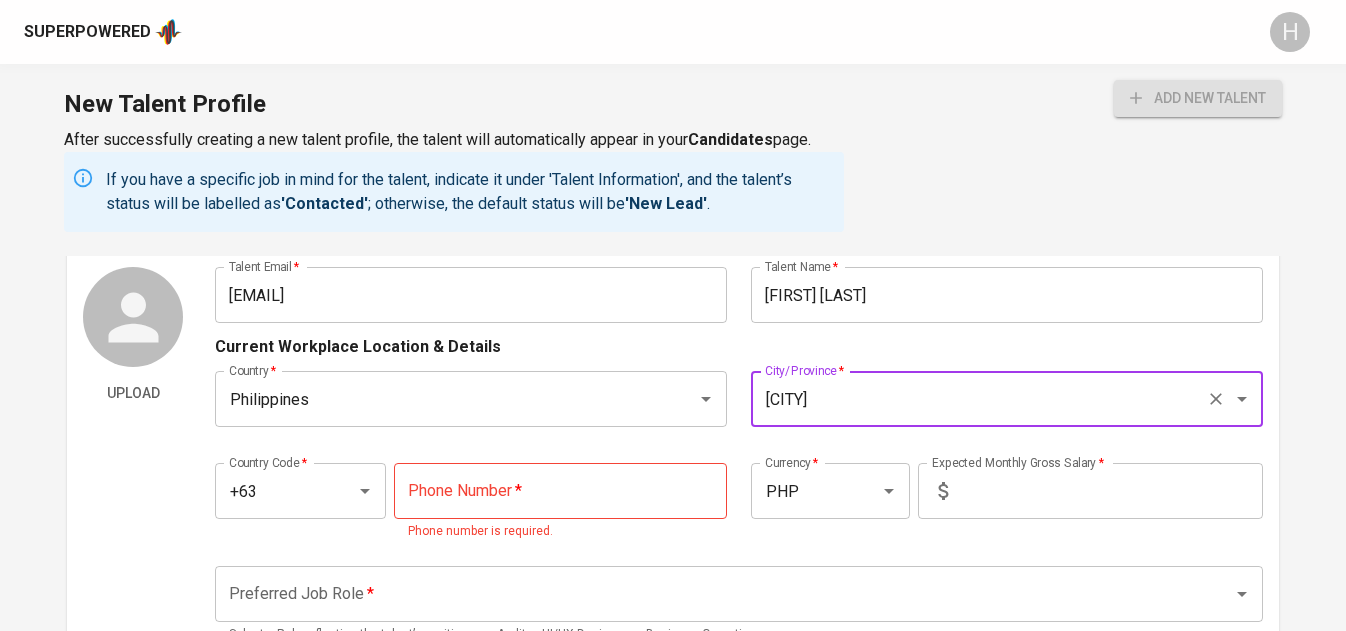 type on "Malabon" 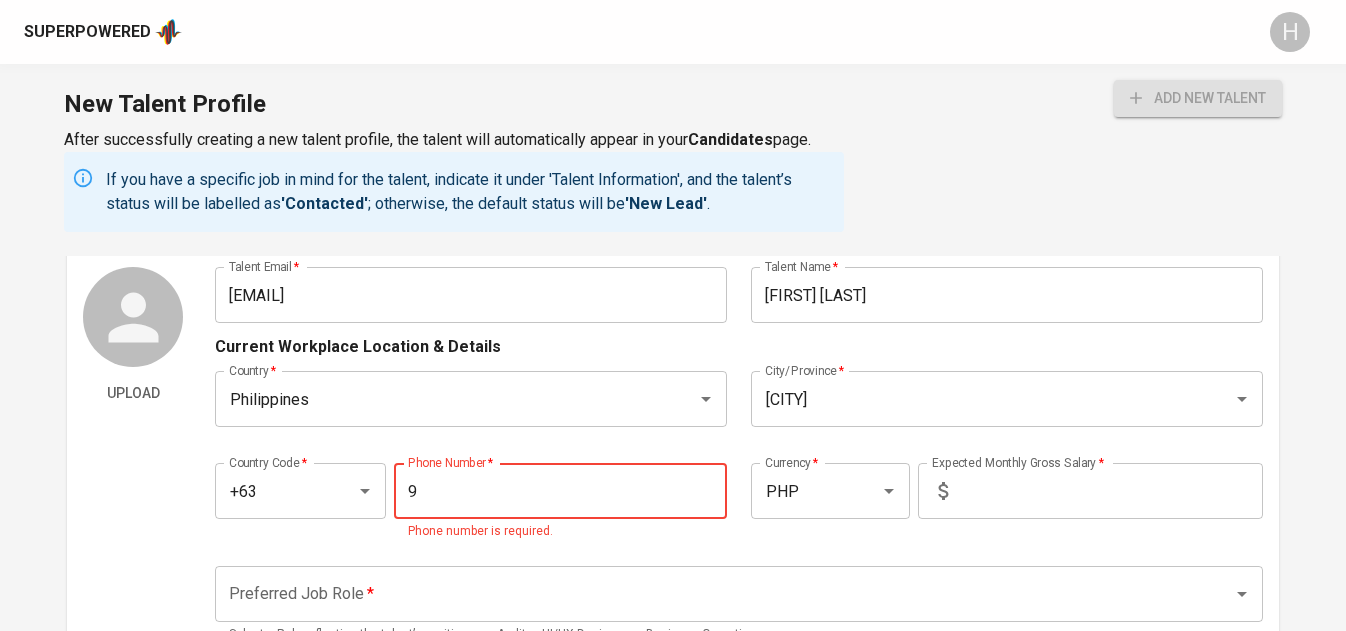 paste on "81-273-7478" 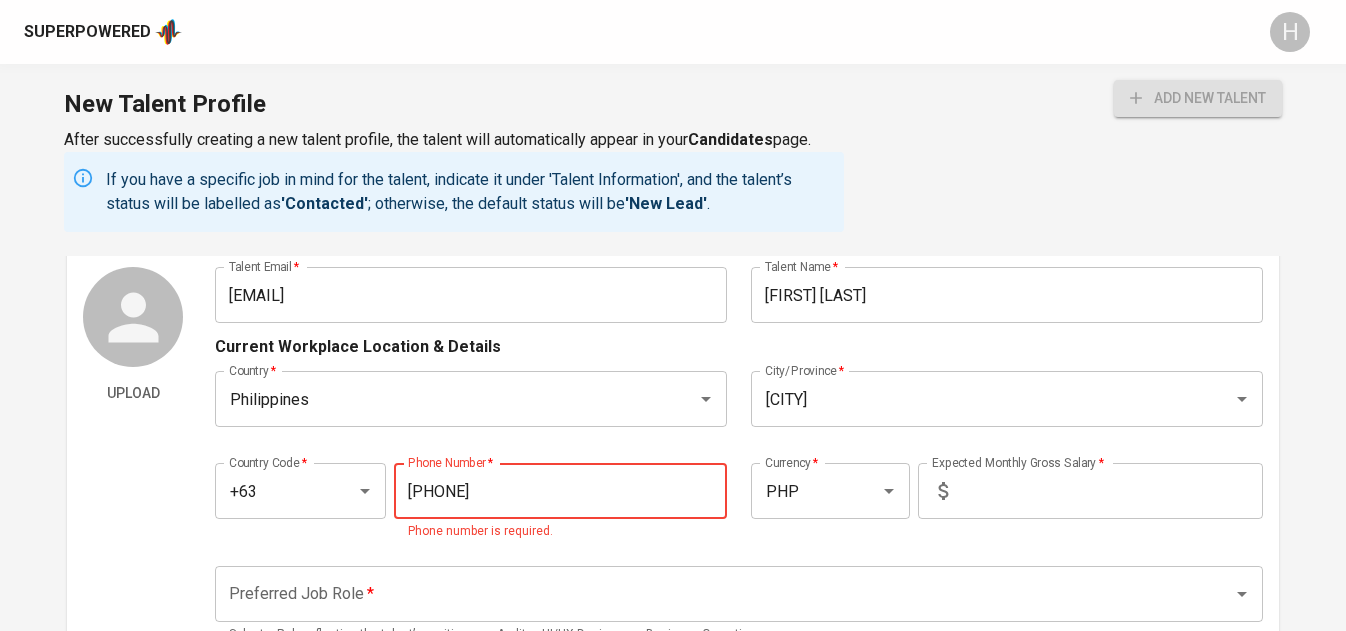 type on "981-273-7478" 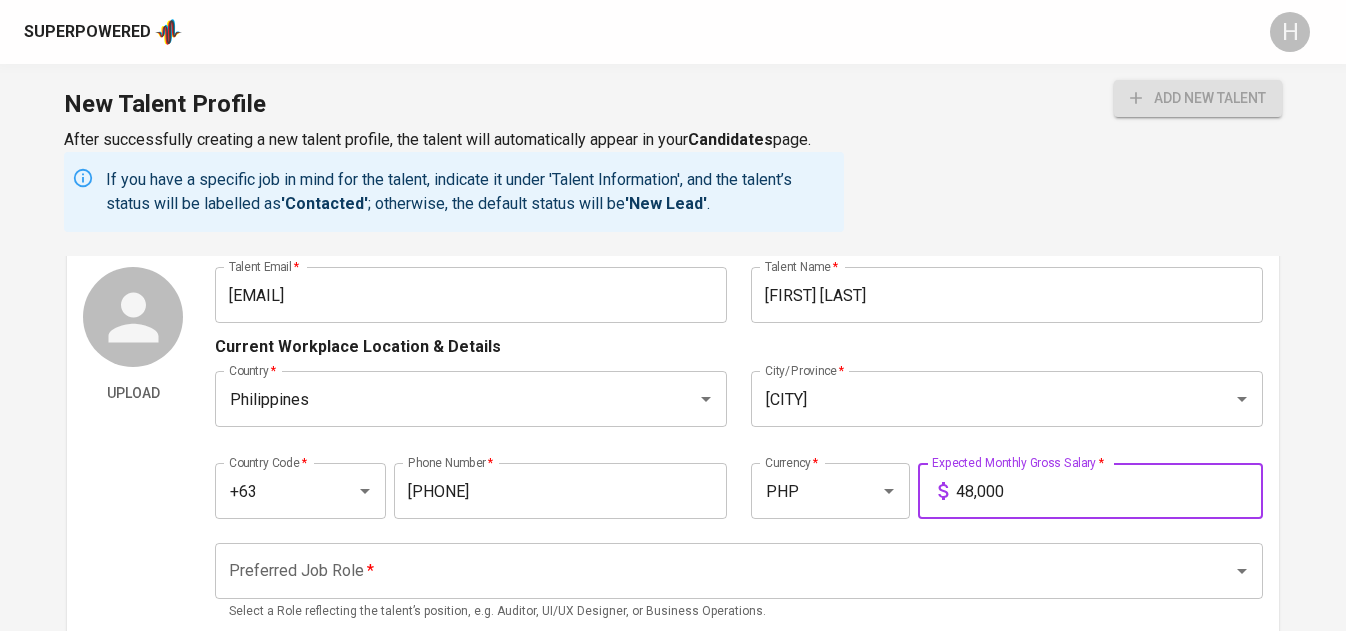 type on "48,000" 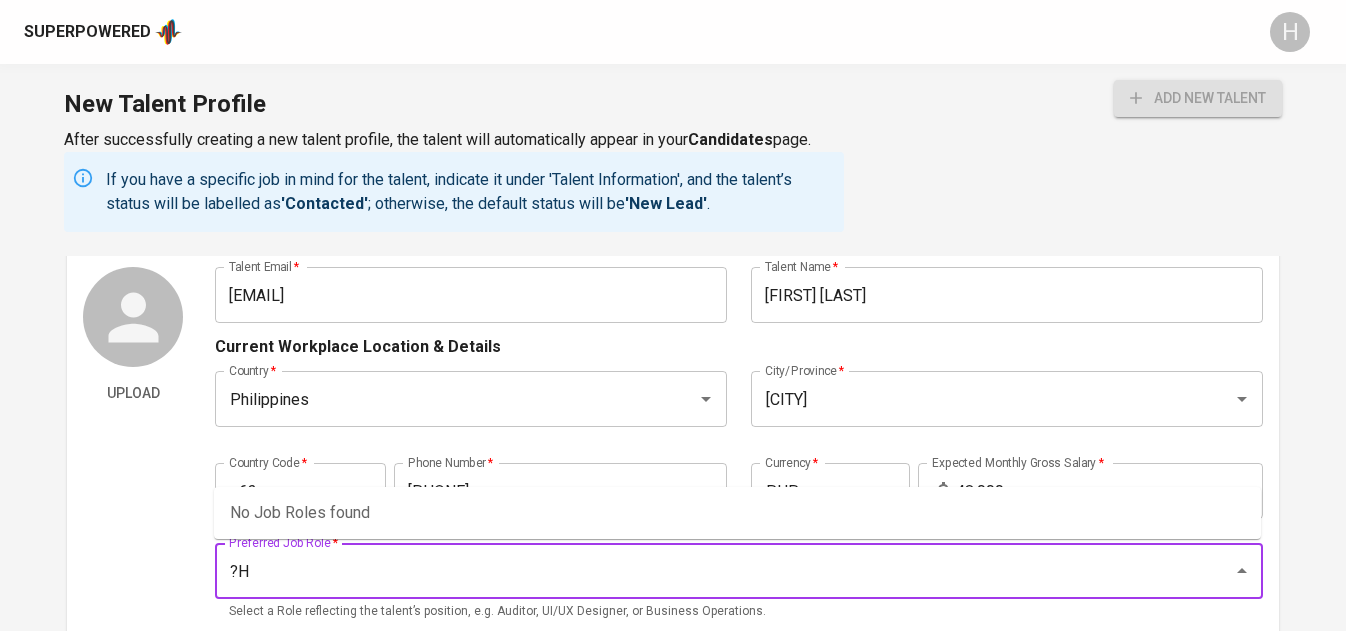type on "?" 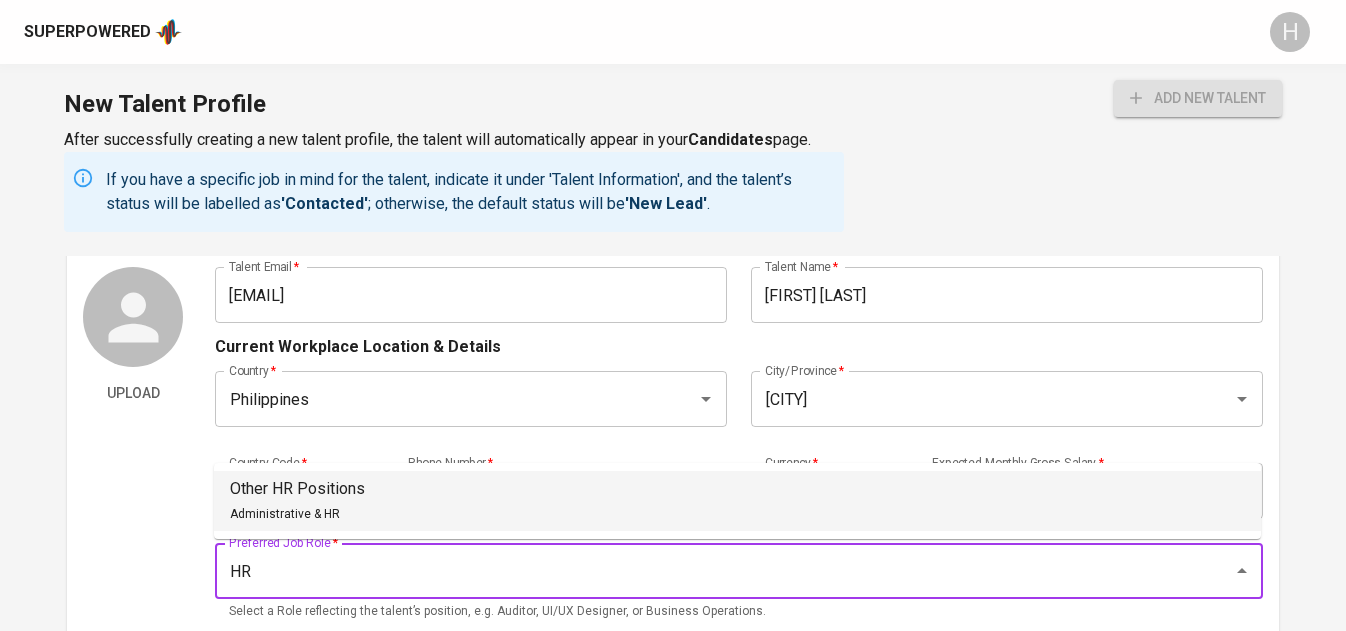click on "Other HR Positions Administrative & HR" at bounding box center [737, 501] 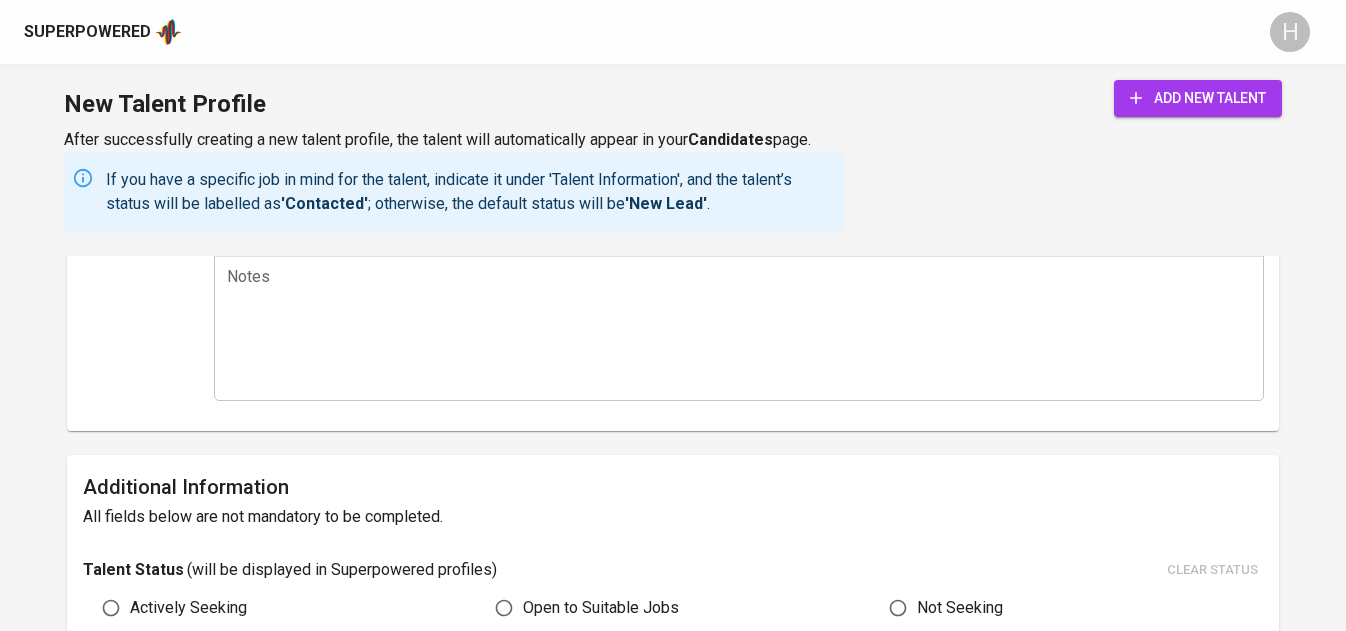 scroll, scrollTop: 992, scrollLeft: 0, axis: vertical 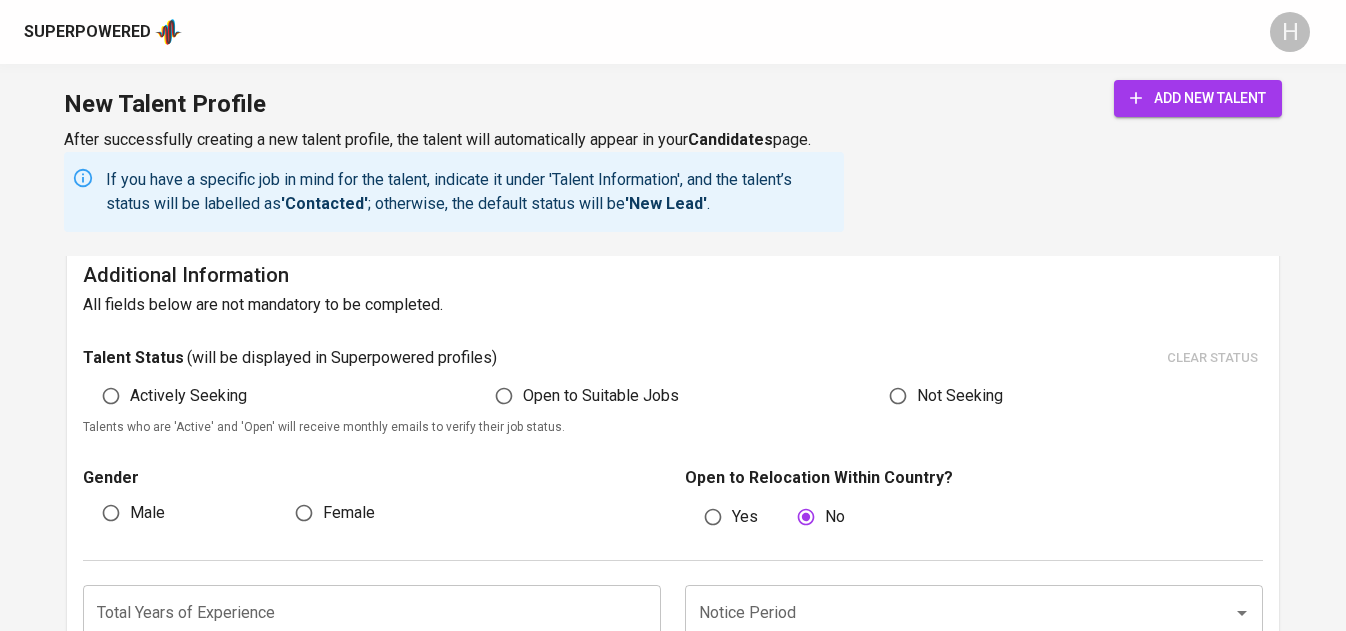 type on "Other HR Positions" 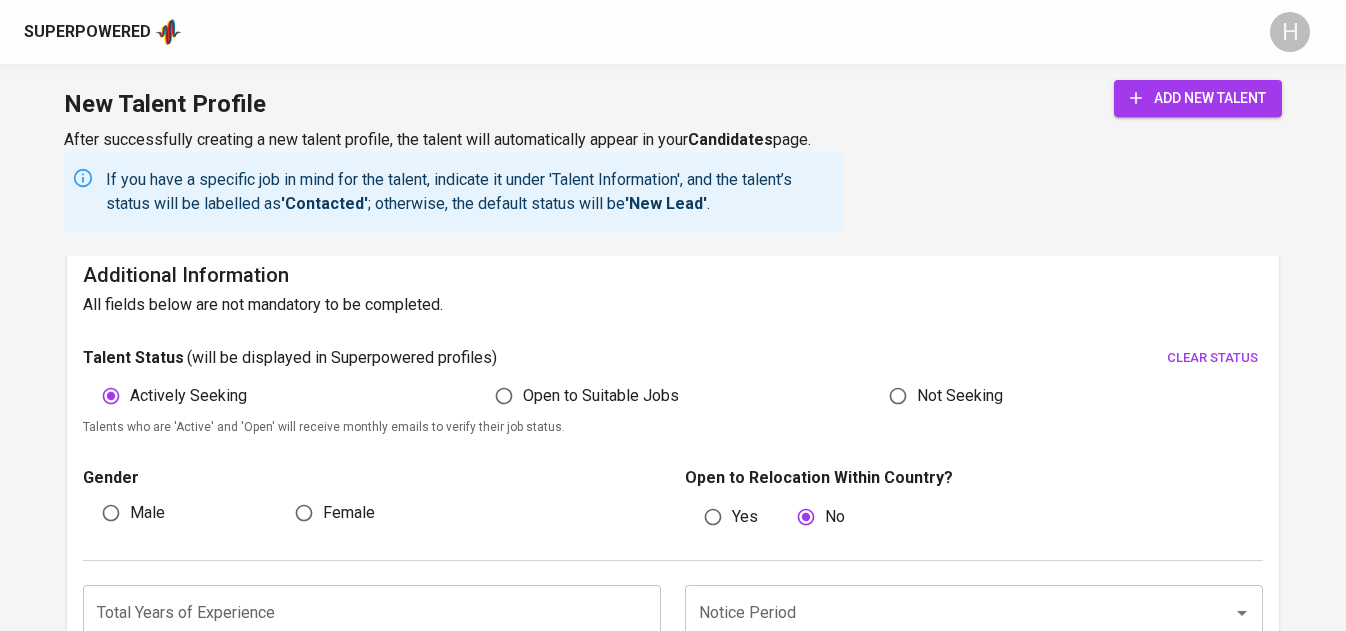 click on "Male" at bounding box center (147, 513) 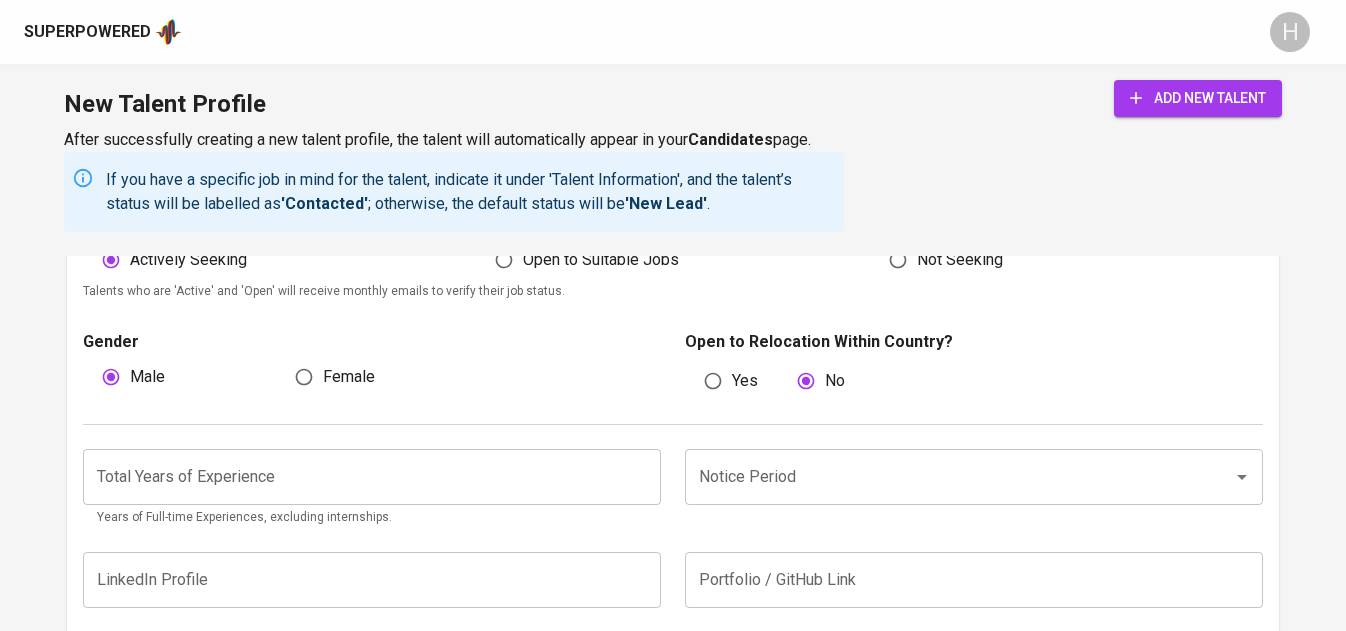 scroll, scrollTop: 1157, scrollLeft: 0, axis: vertical 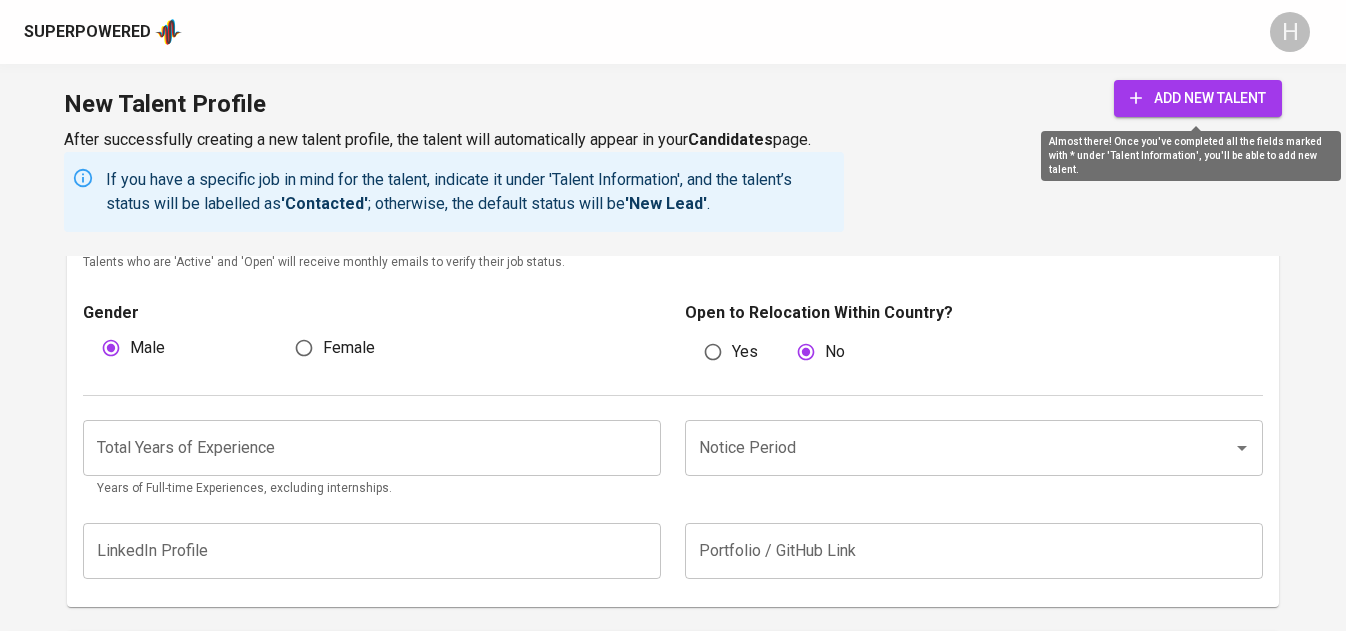 click on "add new talent" at bounding box center [1198, 98] 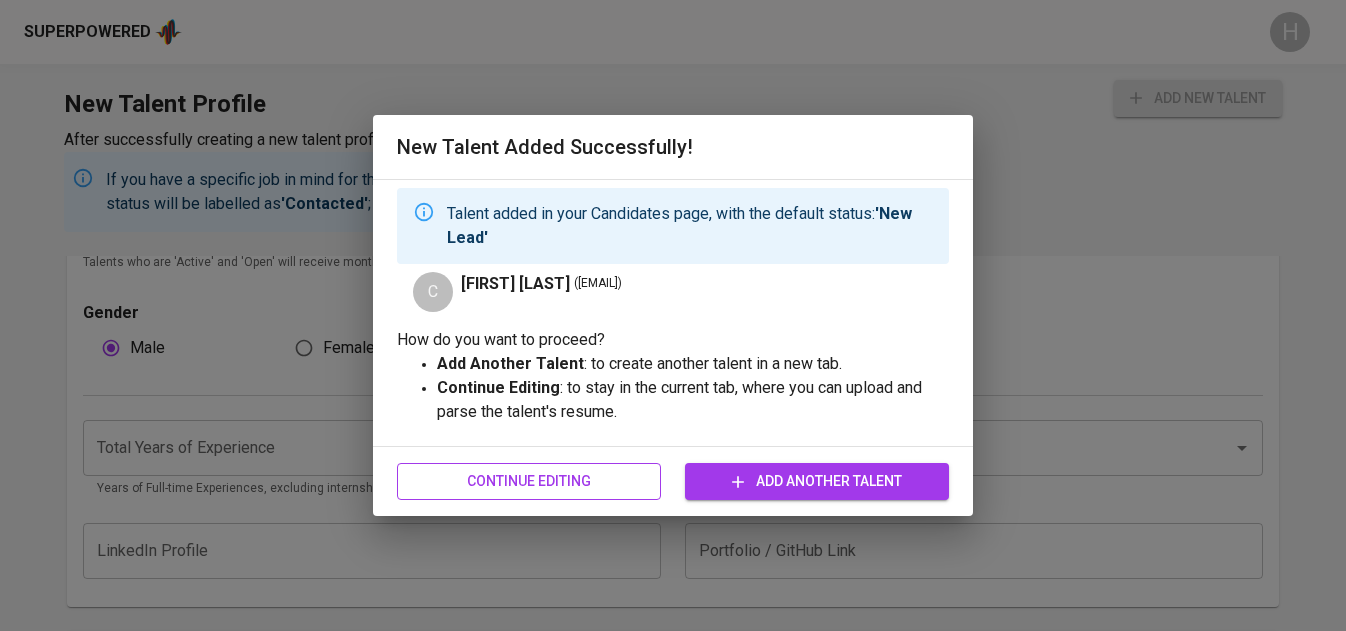 click on "Continue Editing" at bounding box center (529, 481) 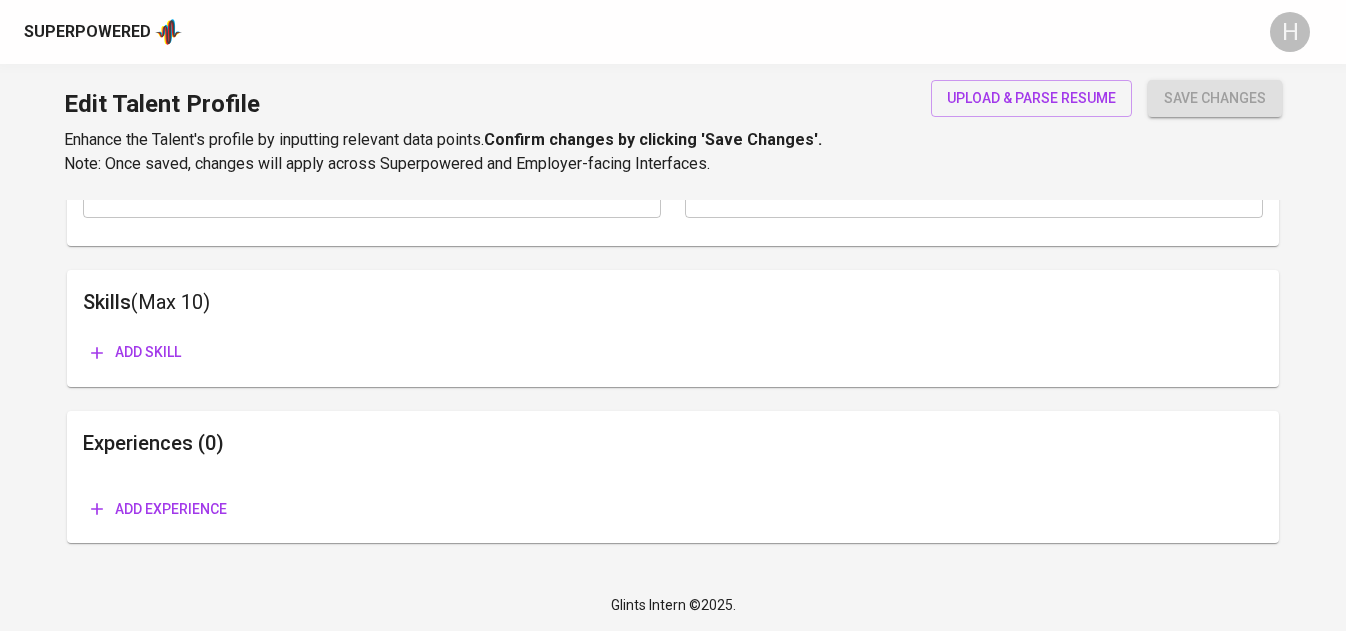 scroll, scrollTop: 0, scrollLeft: 0, axis: both 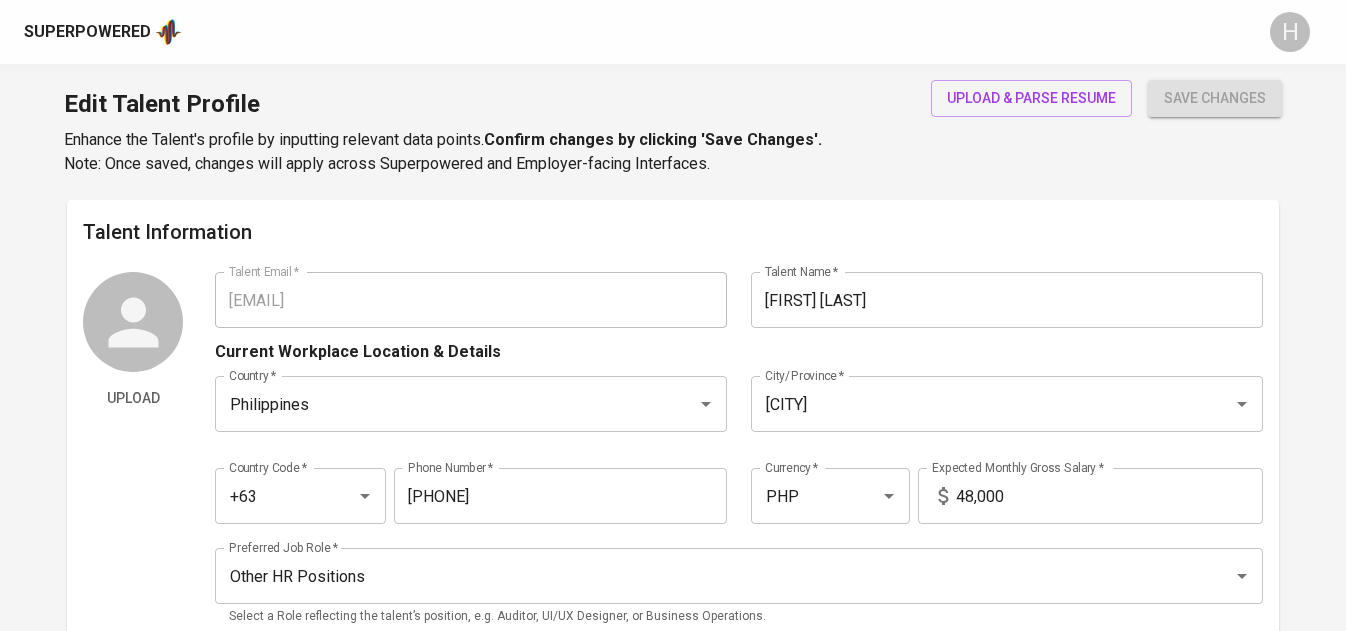 type on "[EMAIL]" 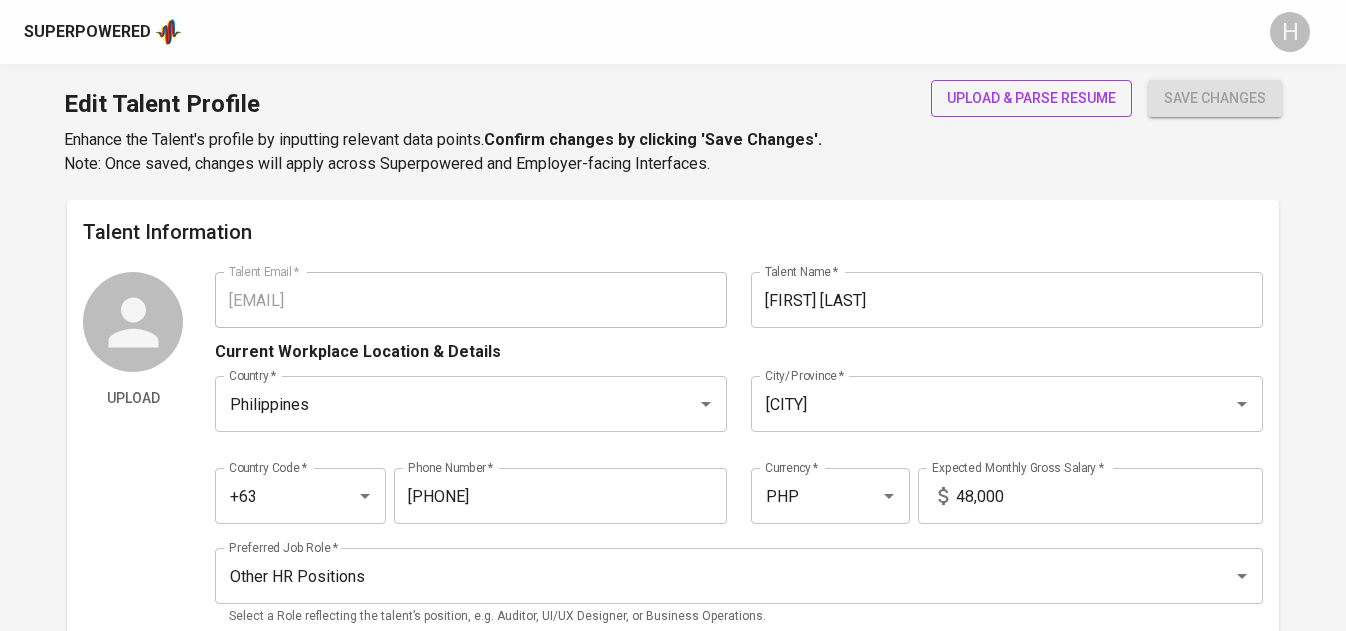 click on "upload & parse resume" at bounding box center [1031, 98] 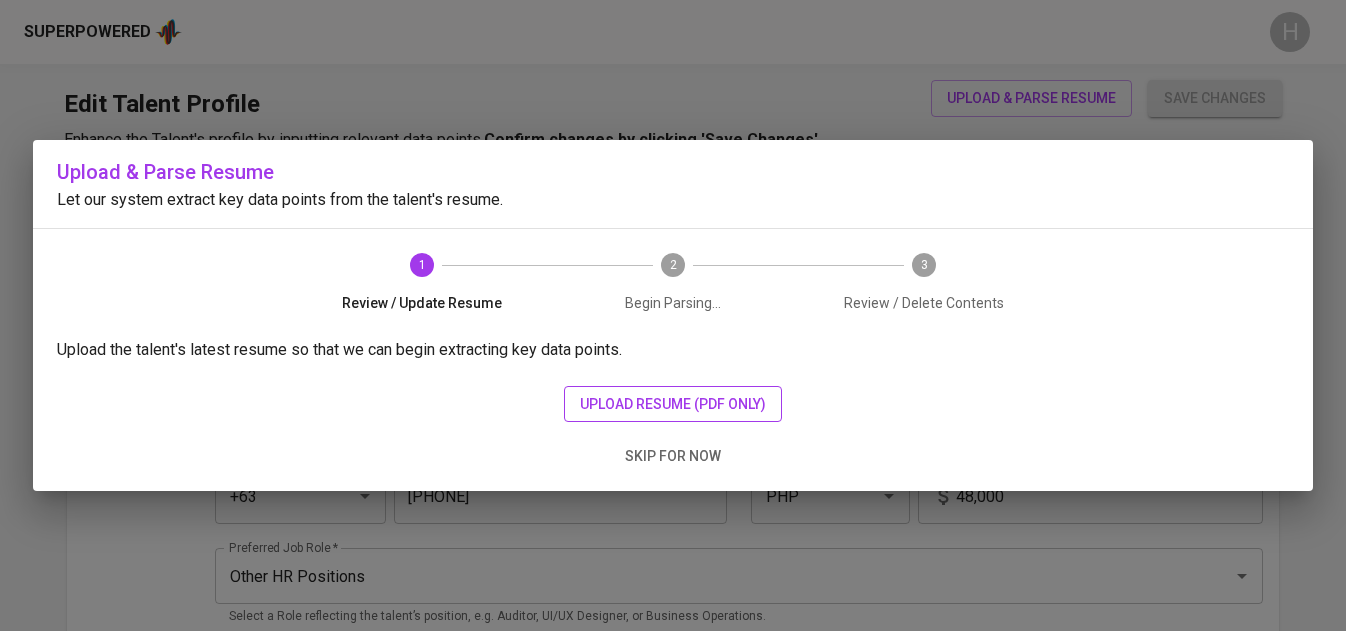 click on "upload resume (pdf only)" at bounding box center [673, 404] 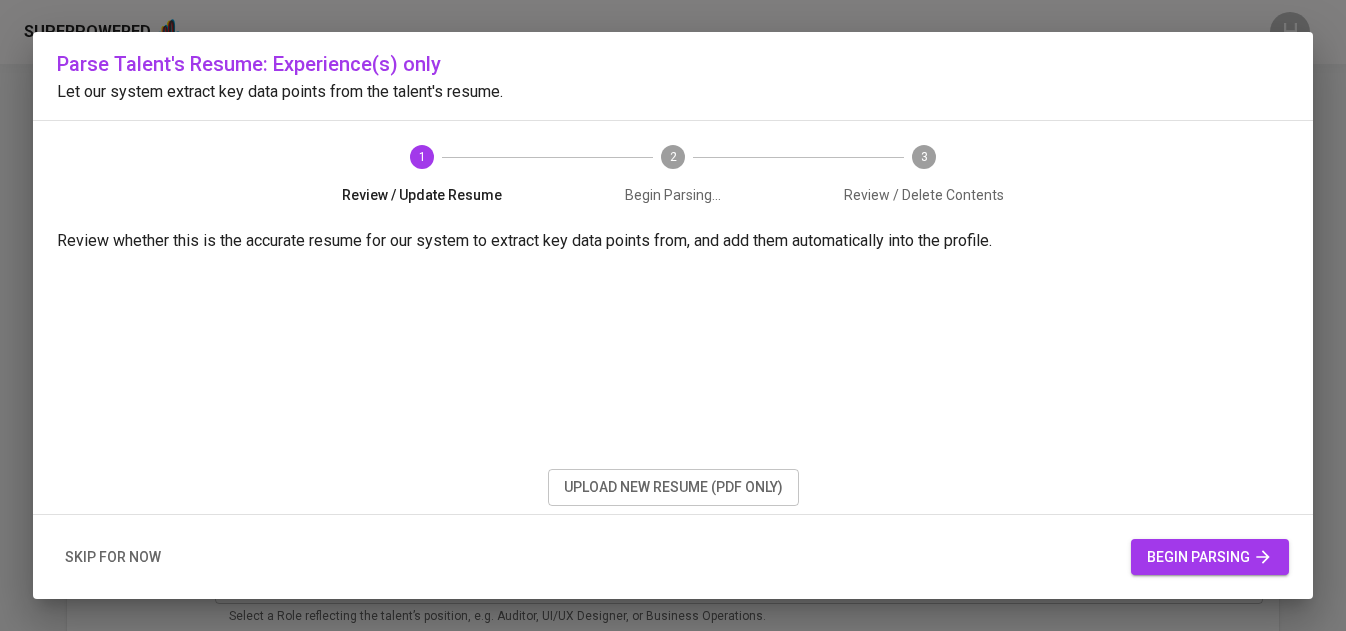 click on "begin parsing" at bounding box center [1210, 557] 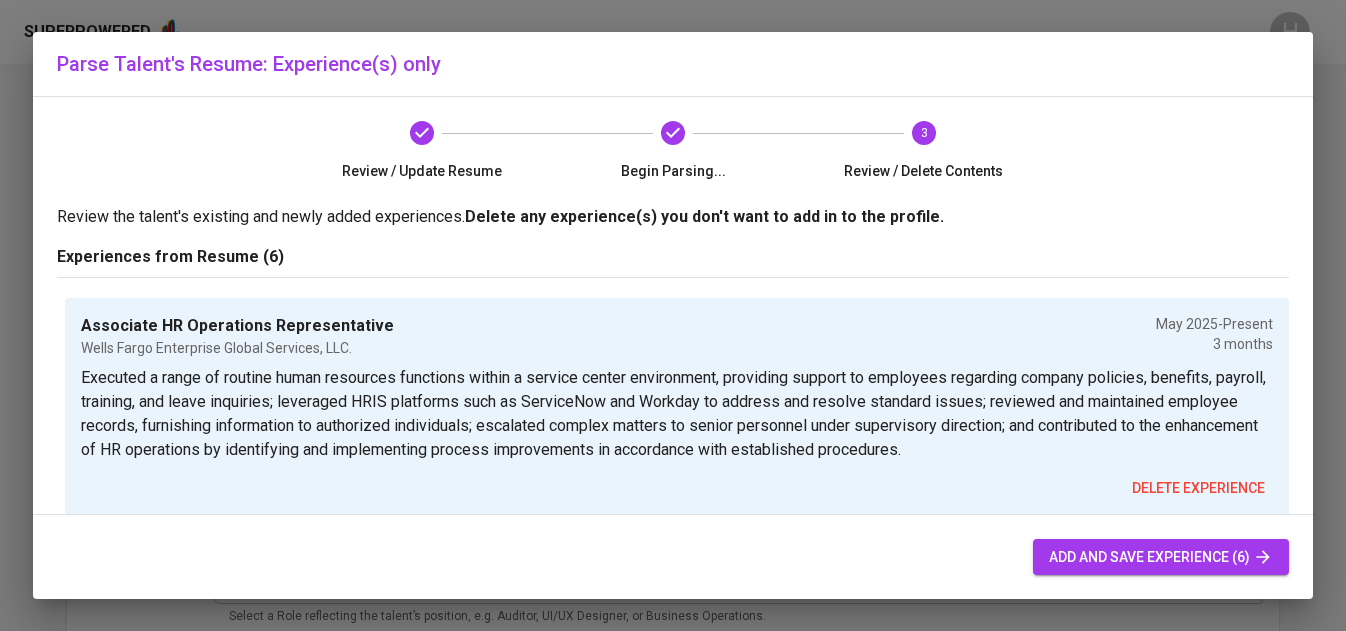 click on "add and save experience (6)" at bounding box center [1161, 557] 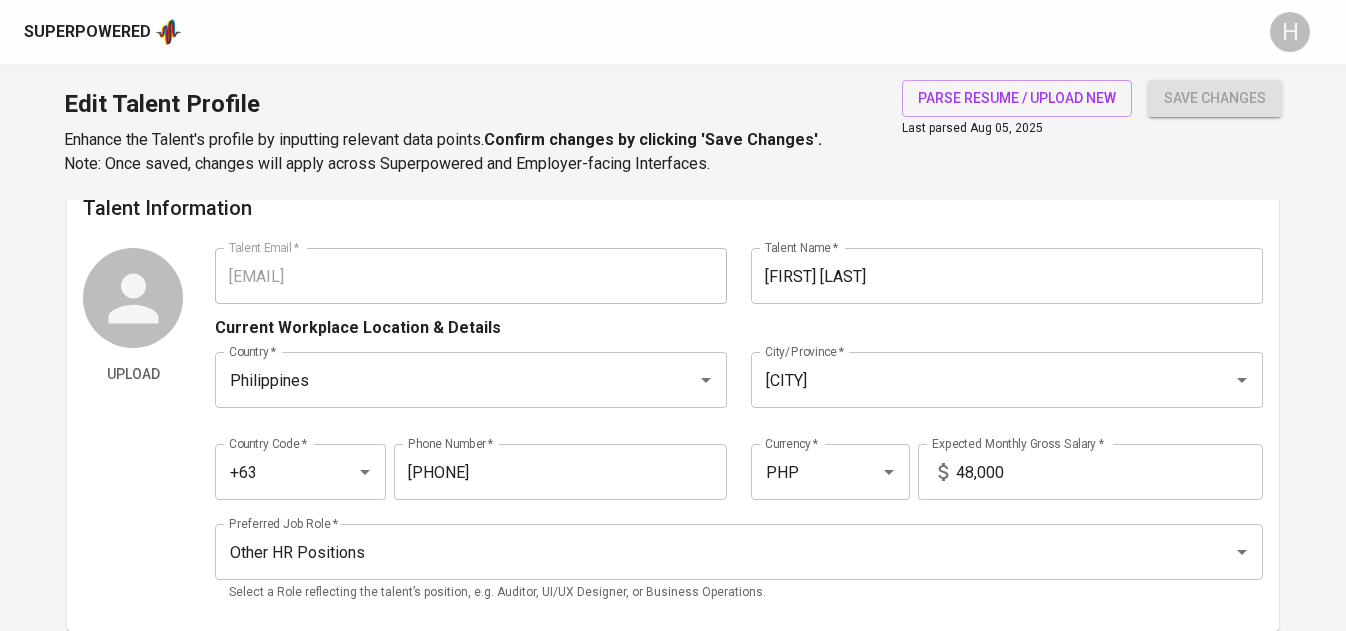 scroll, scrollTop: 0, scrollLeft: 0, axis: both 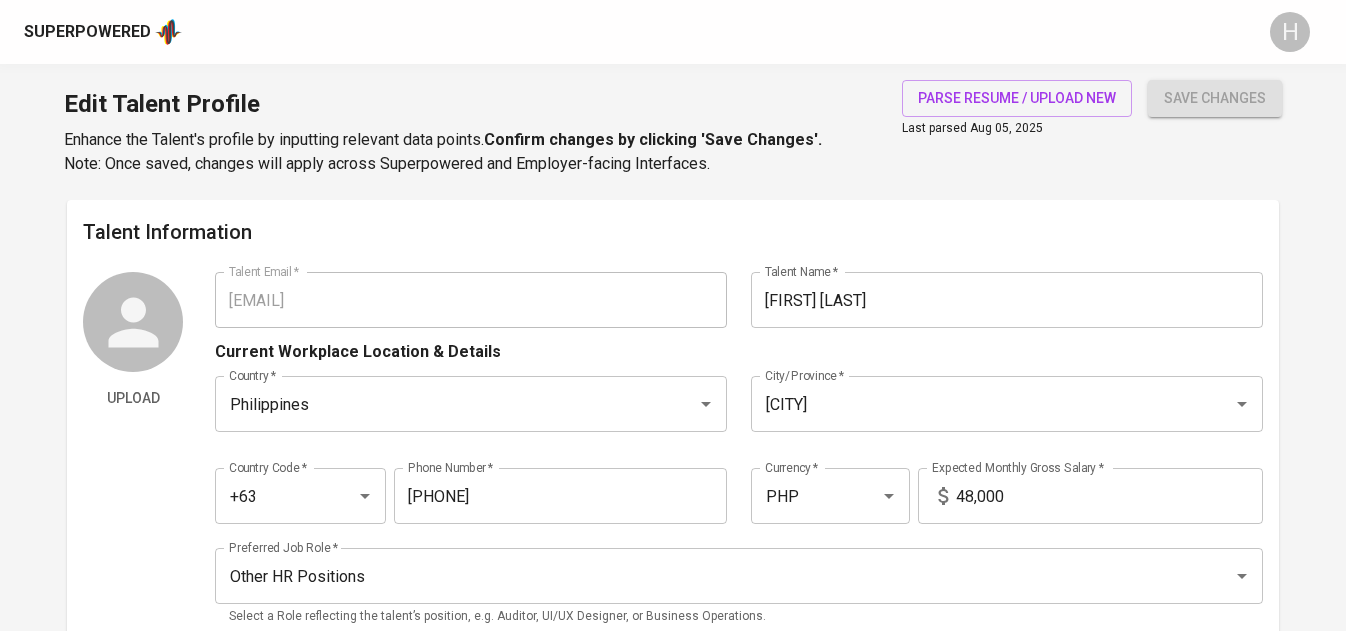 click on "Superpowered H" at bounding box center [673, 32] 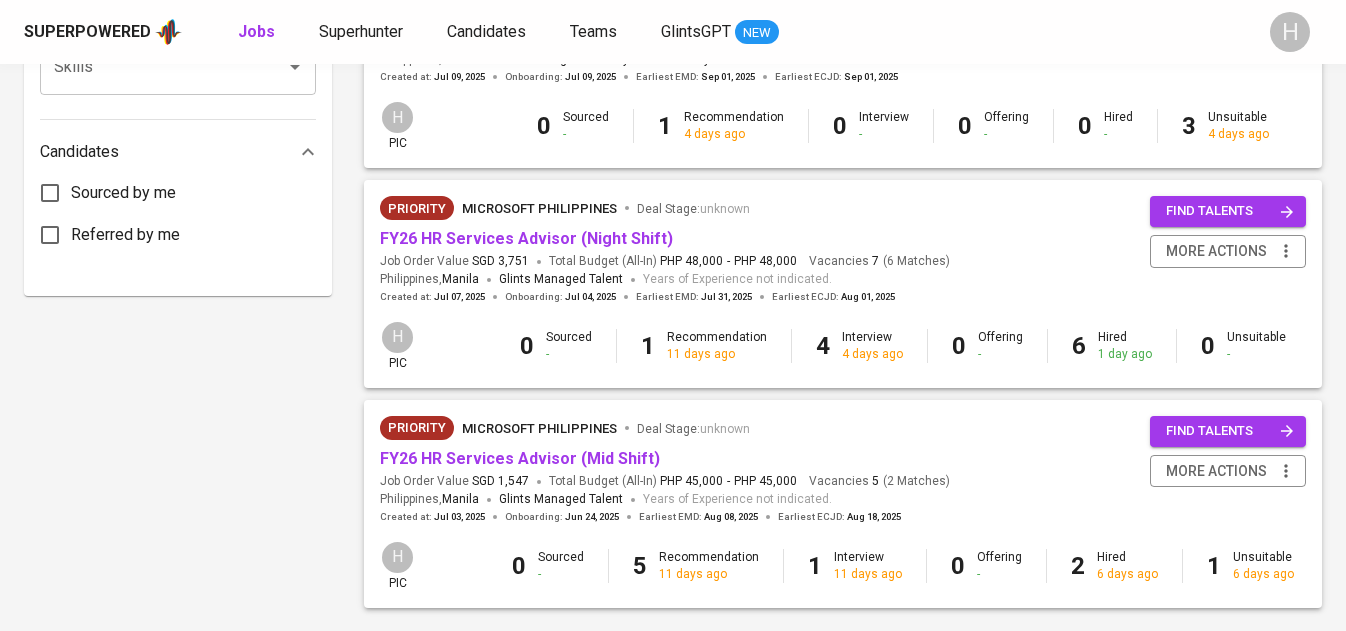 scroll, scrollTop: 994, scrollLeft: 0, axis: vertical 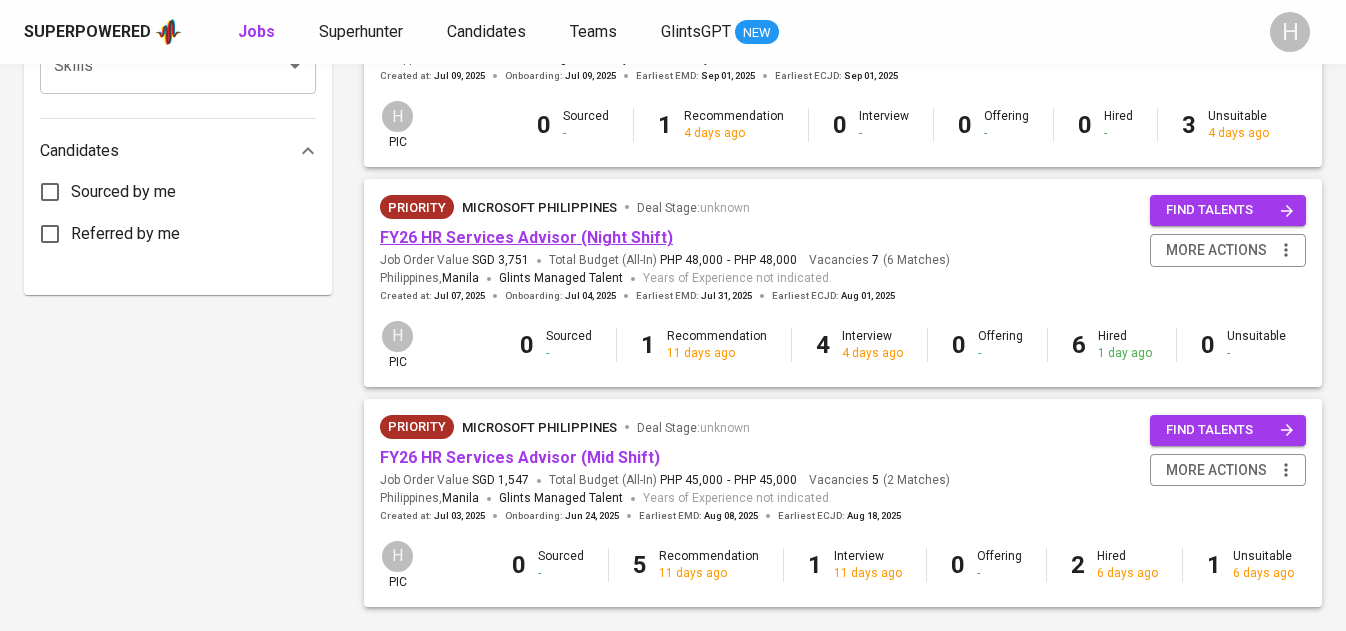 click on "FY26 HR Services Advisor (Night Shift)" at bounding box center (526, 237) 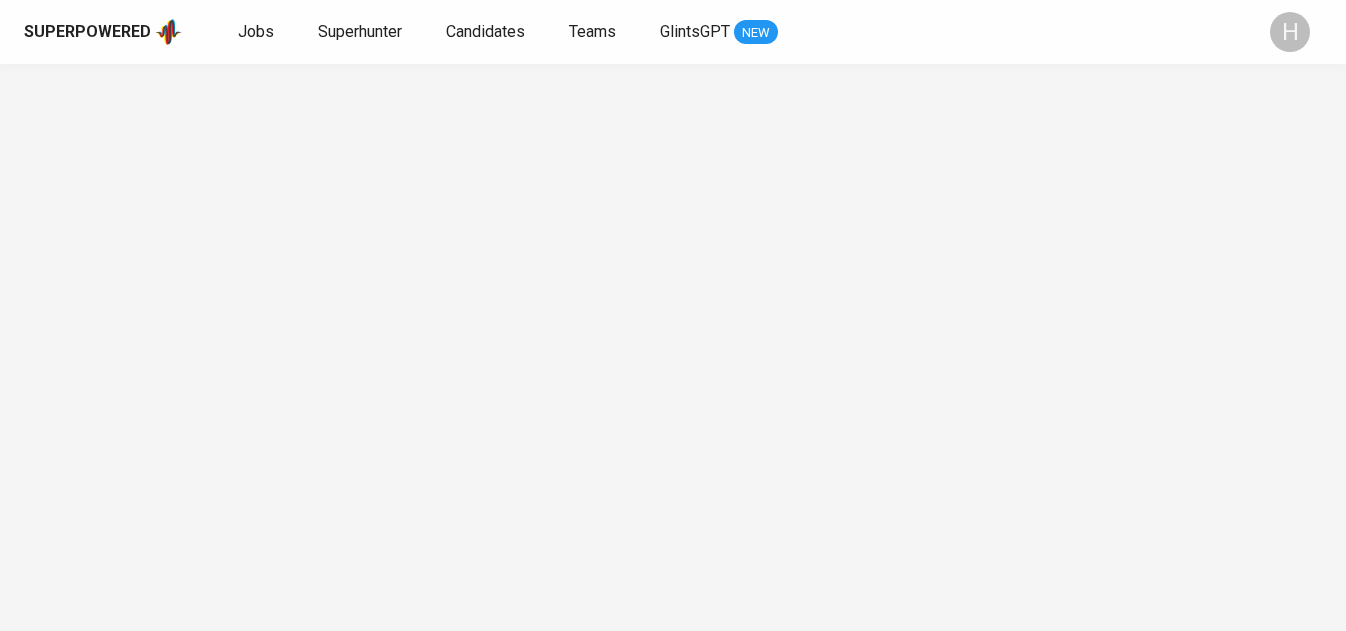 scroll, scrollTop: 0, scrollLeft: 0, axis: both 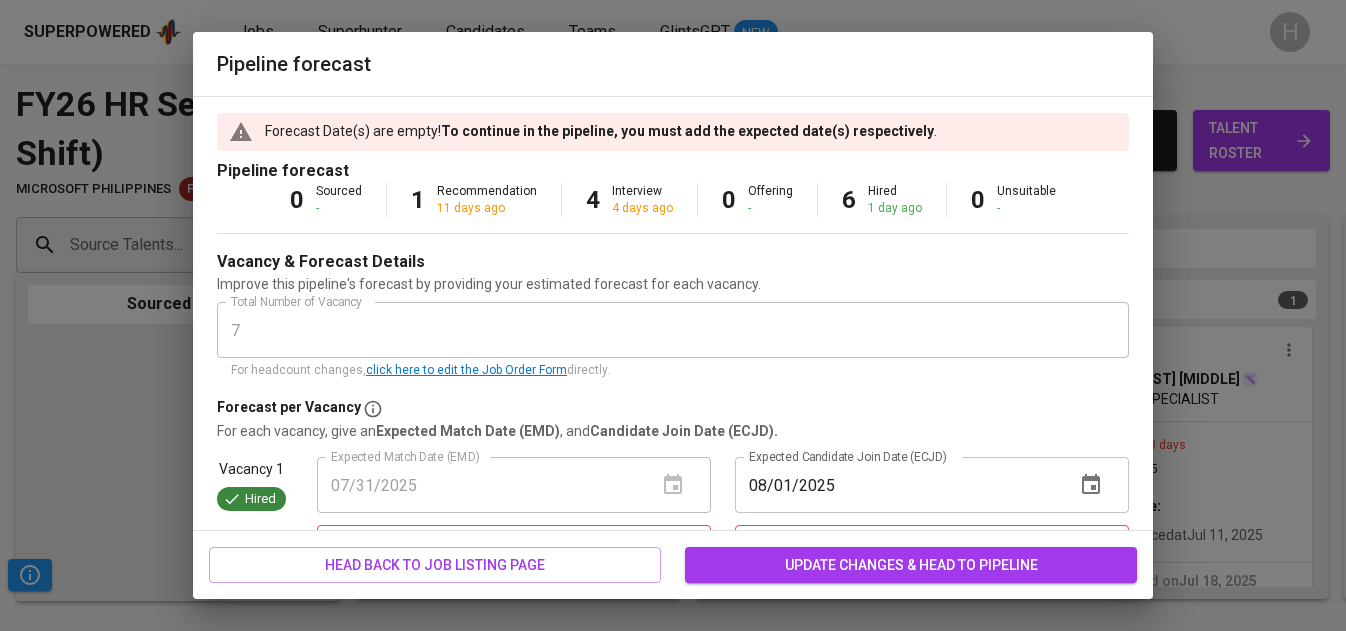 click on "Forecast Date(s) are empty!  To continue in the pipeline, you must add the expected date(s) respectively . Pipeline forecast 0 Sourced - 1 Recommendation 11 days ago 4 Interview 4 days ago 0 Offering - 6 Hired 1 day ago 0 Unsuitable - Vacancy & Forecast Details Improve this pipeline's forecast by providing your estimated forecast for each vacancy. Total Number of Vacancy 7 Total Number of Vacancy For headcount changes,  click here to edit the Job Order Form  directly. Forecast per Vacancy For each vacancy, give an  Expected Match Date (EMD) , and  Candidate Join Date (ECJD). Vacancy 1 Hired Expected Match Date (EMD) 07/31/2025 Expected Match Date (EMD) Expected Candidate Join Date (ECJD) 08/01/2025 Expected Candidate Join Date (ECJD) Vacancy 2 Expected Match Date (EMD) Expected Match Date (EMD) This field is required Expected Candidate Join Date (ECJD) Expected Candidate Join Date (ECJD) This field is required Vacancy 3 Expected Match Date (EMD) Expected Match Date (EMD) This field is required Vacancy 4" at bounding box center (673, 313) 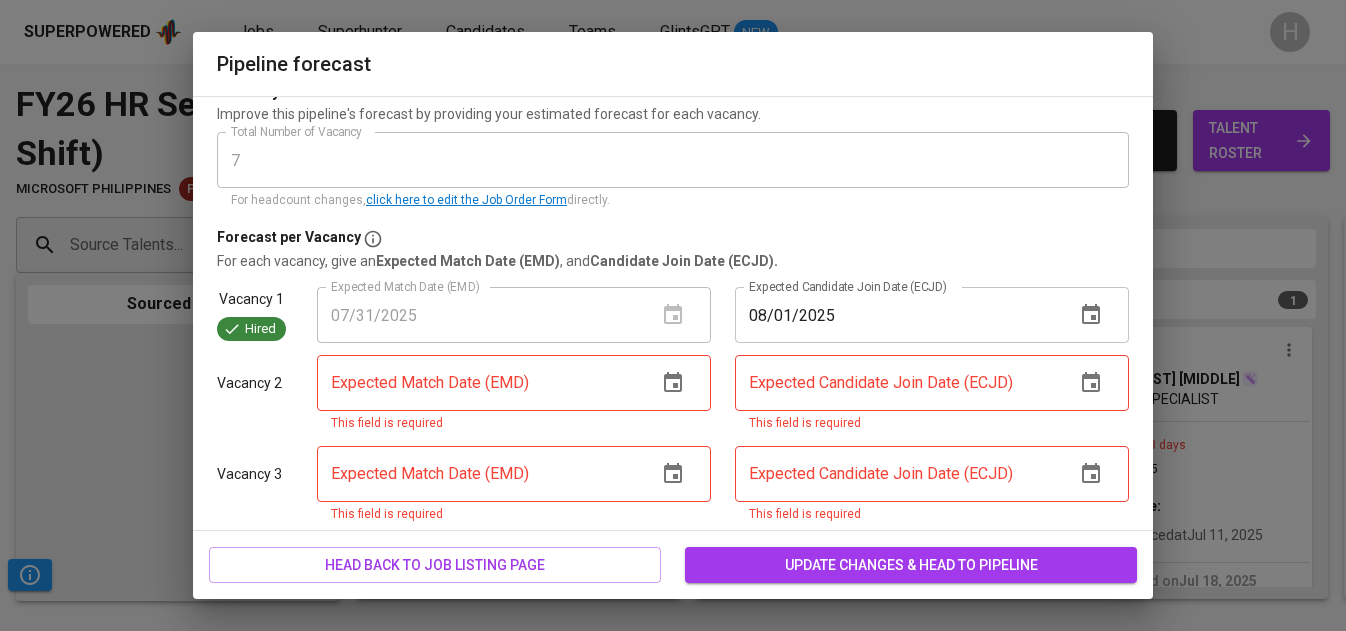 scroll, scrollTop: 189, scrollLeft: 0, axis: vertical 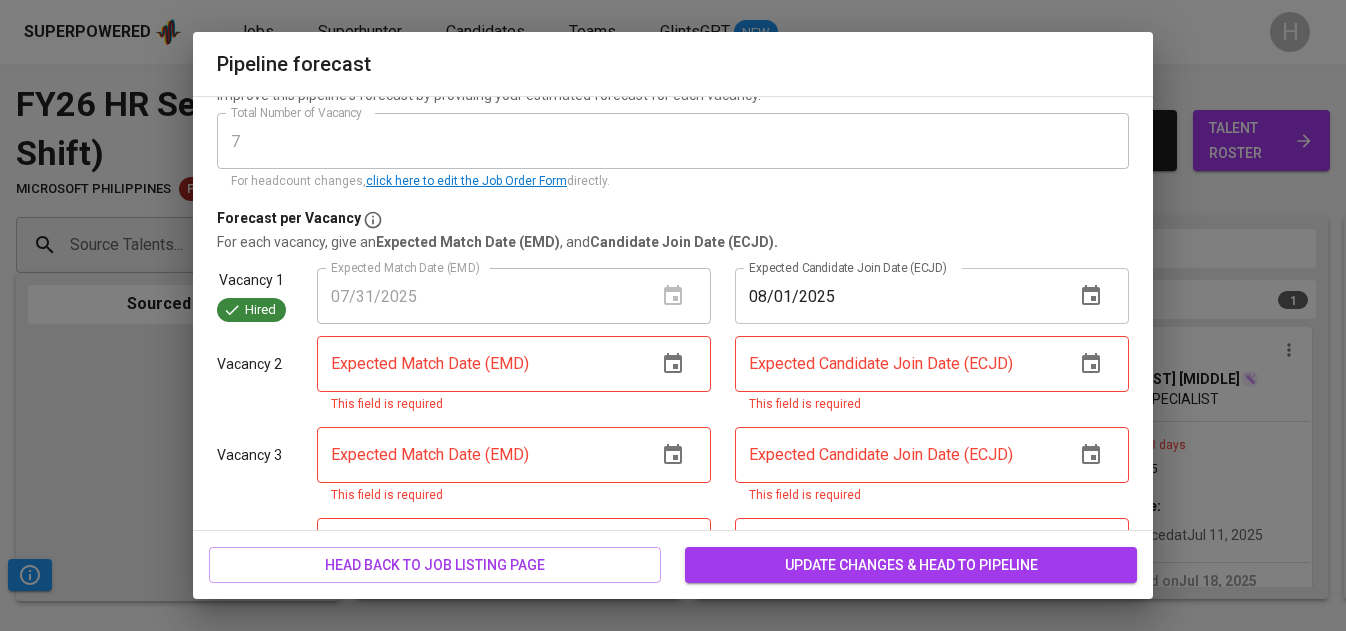 click on "Vacancy 1 Hired Expected Match Date (EMD) 07/31/2025 Expected Match Date (EMD) Expected Candidate Join Date (ECJD) 08/01/2025 Expected Candidate Join Date (ECJD)" at bounding box center (673, 296) 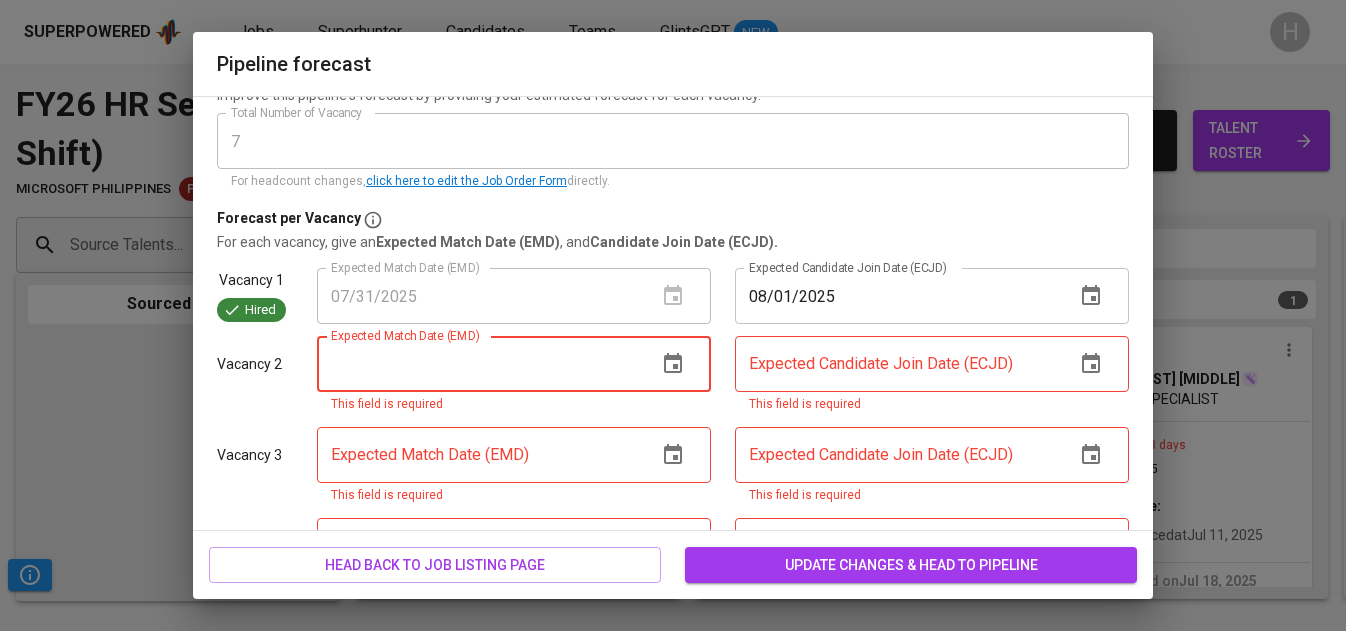 paste on "07/31/2025" 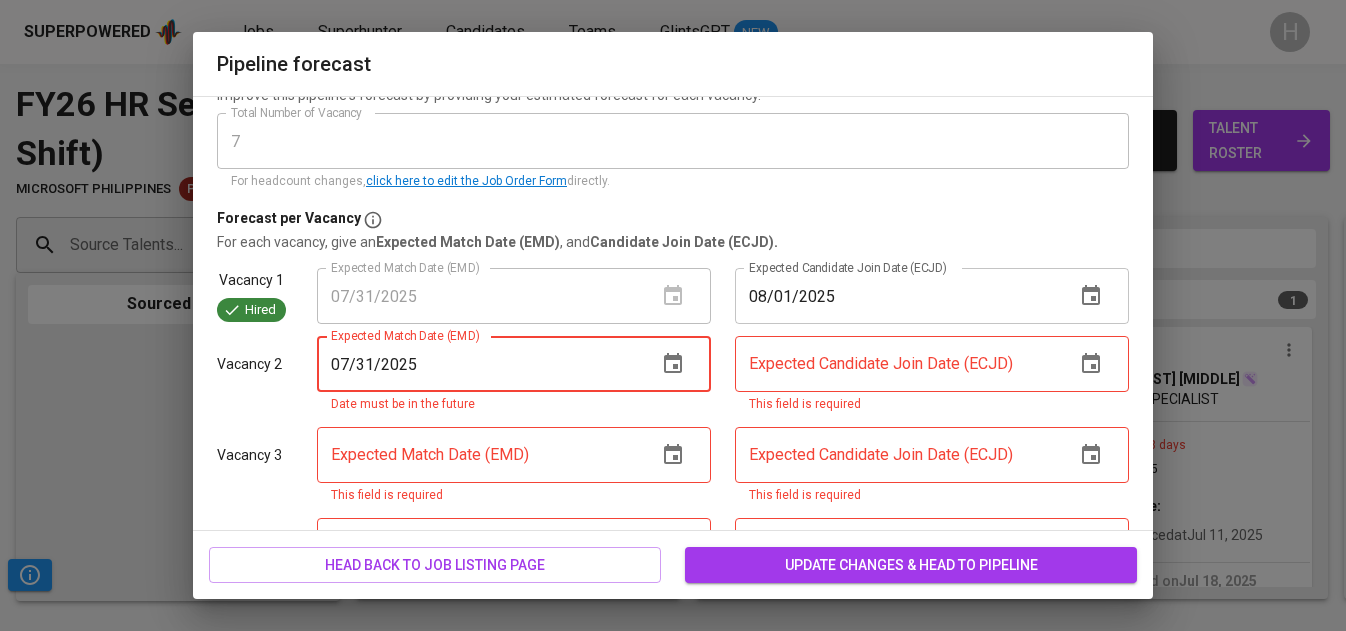type on "07/31/2025" 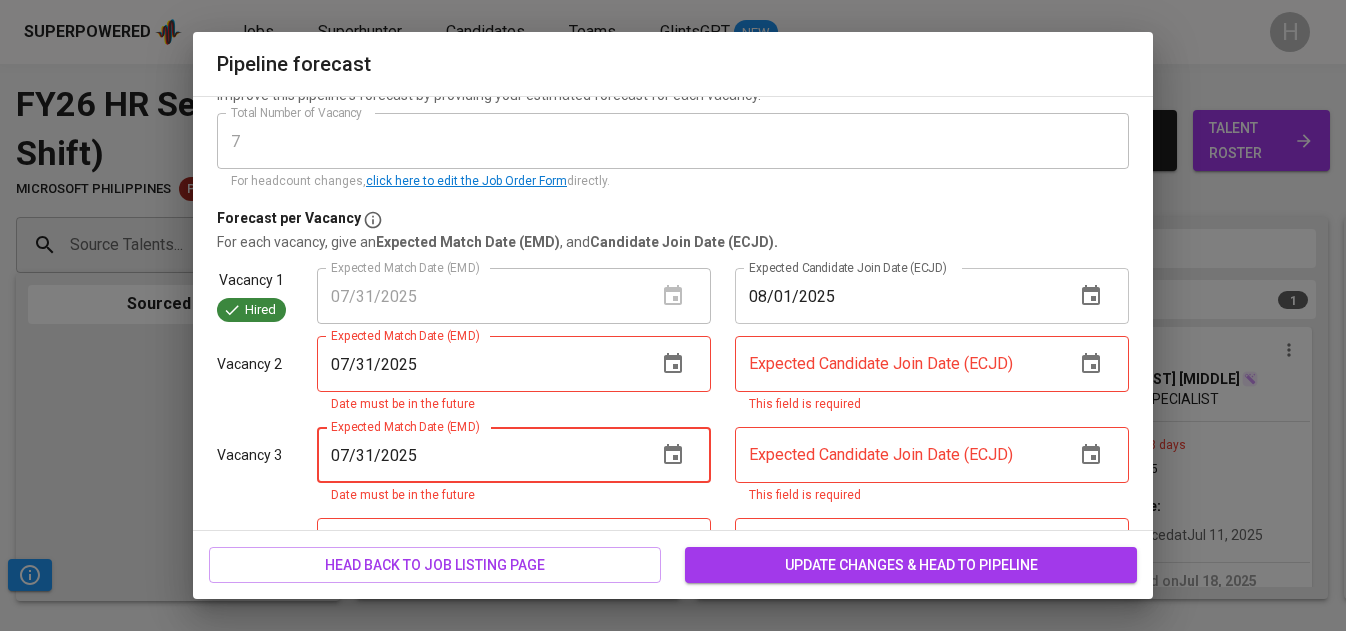 type on "07/31/2025" 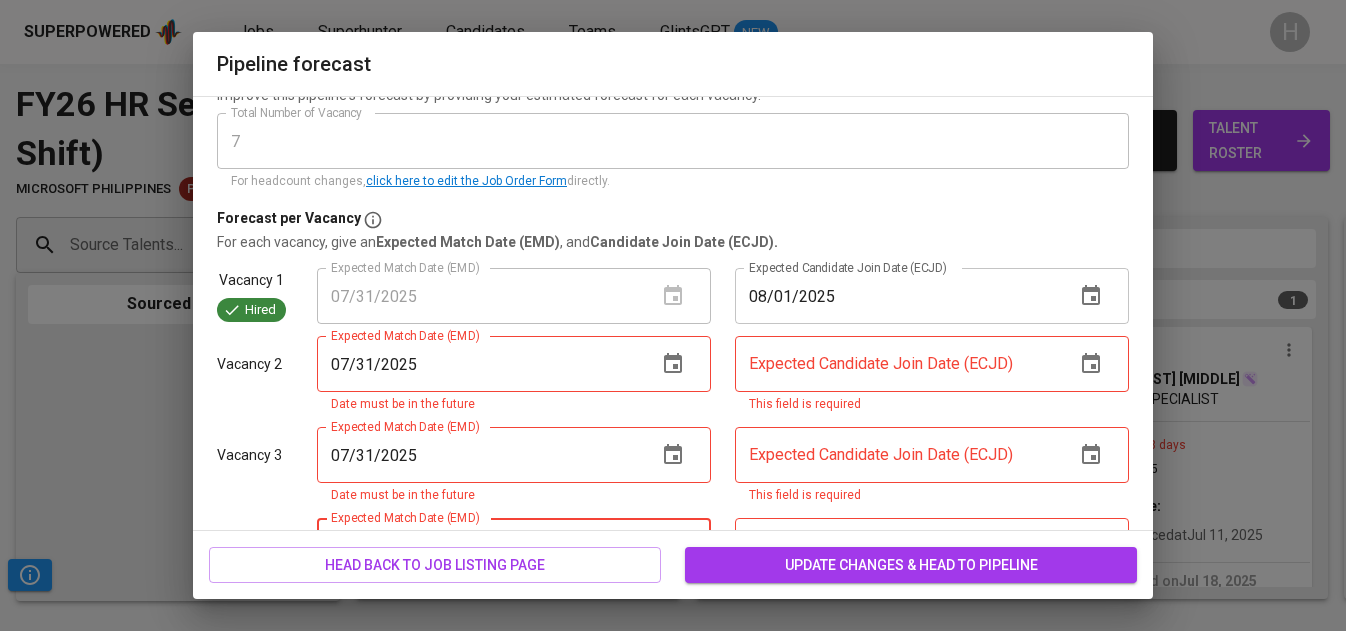 paste on "07/31/2025" 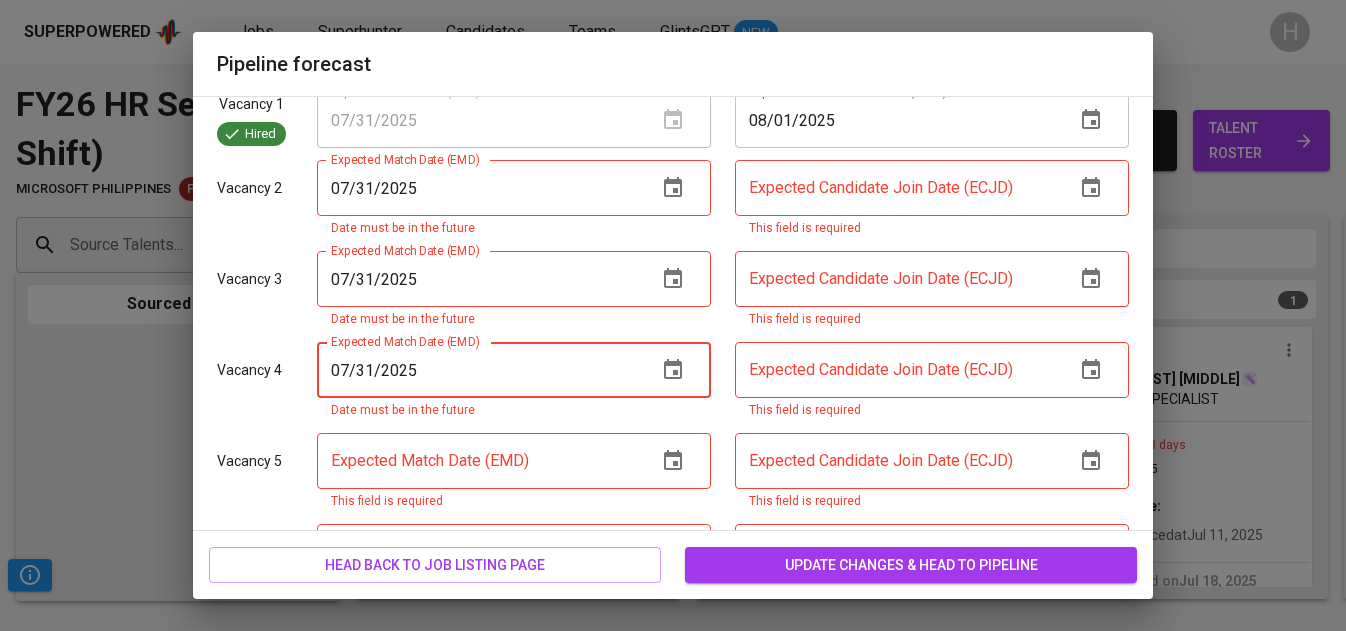 scroll, scrollTop: 386, scrollLeft: 0, axis: vertical 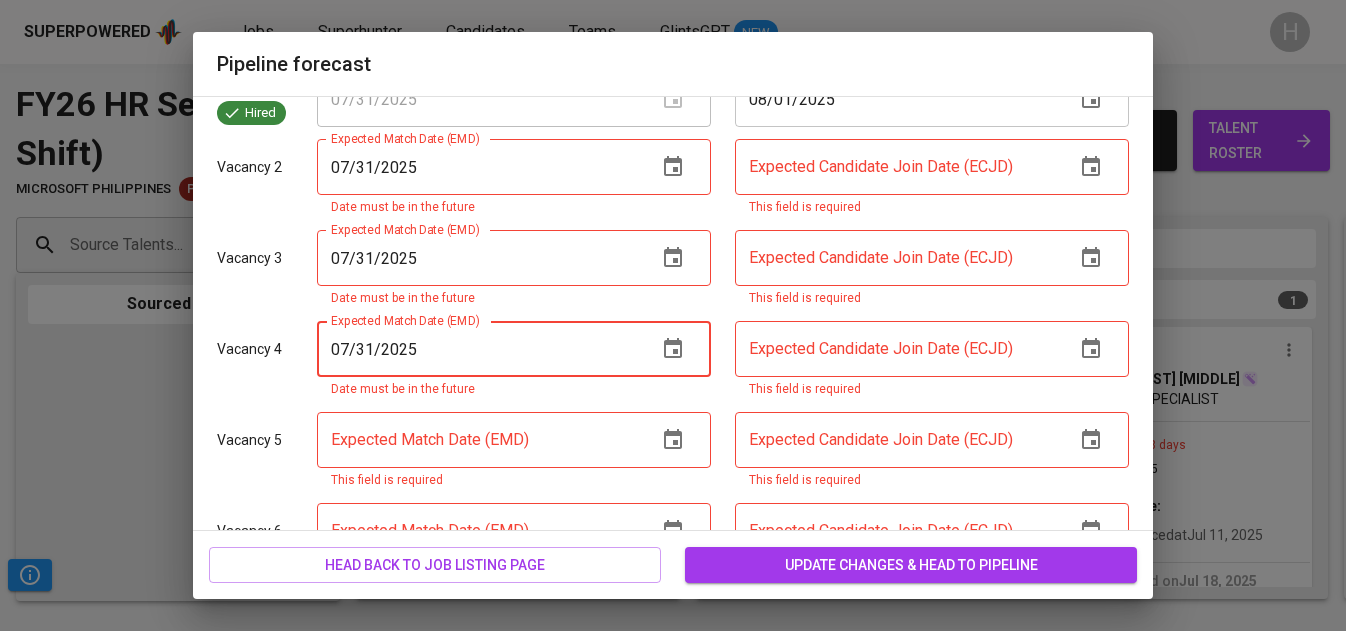 type on "07/31/2025" 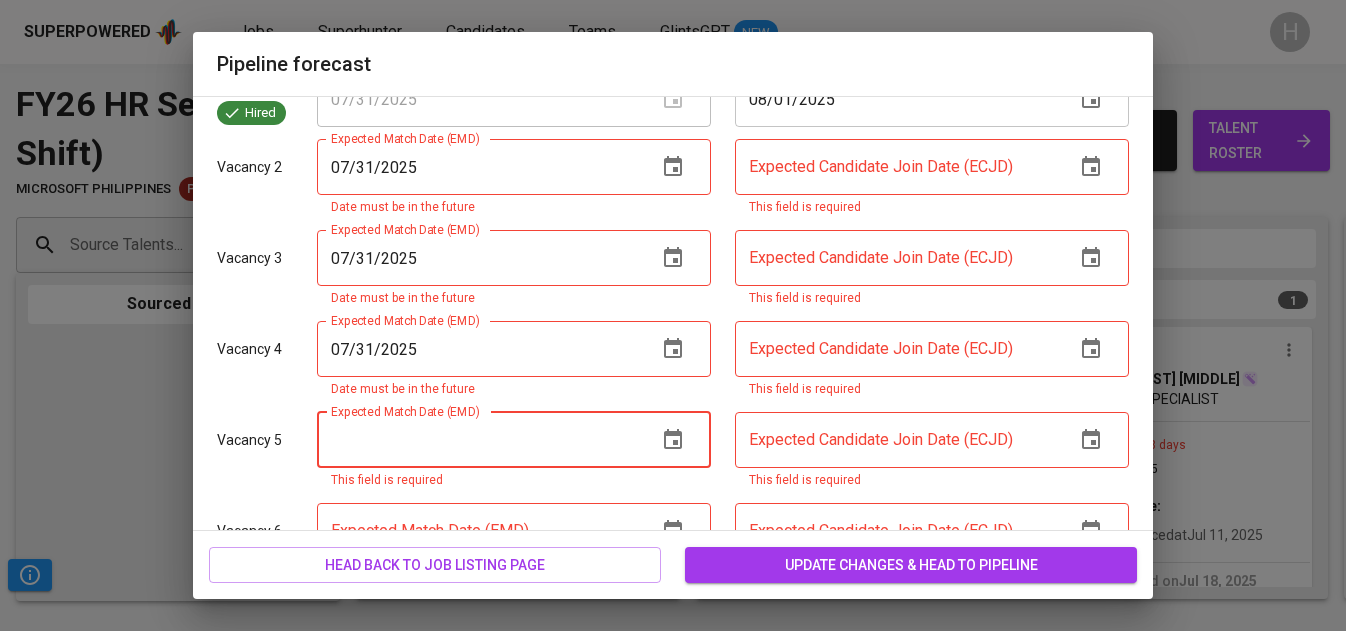 paste on "07/31/2025" 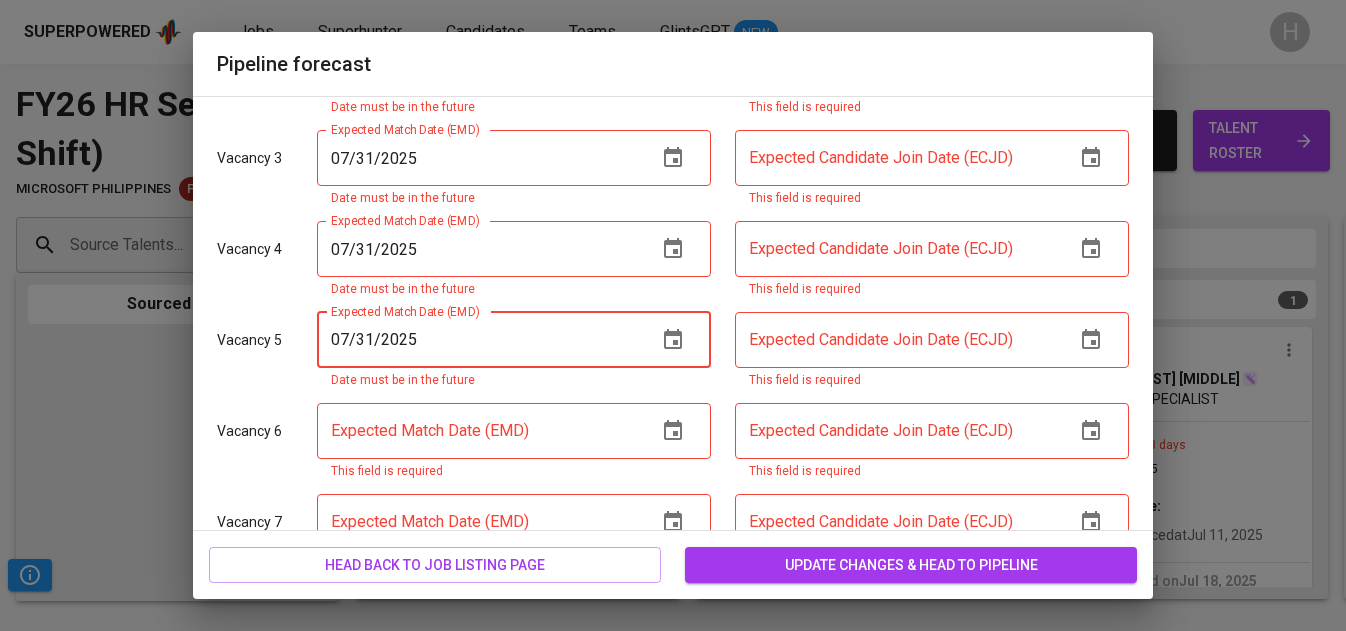 type on "07/31/2025" 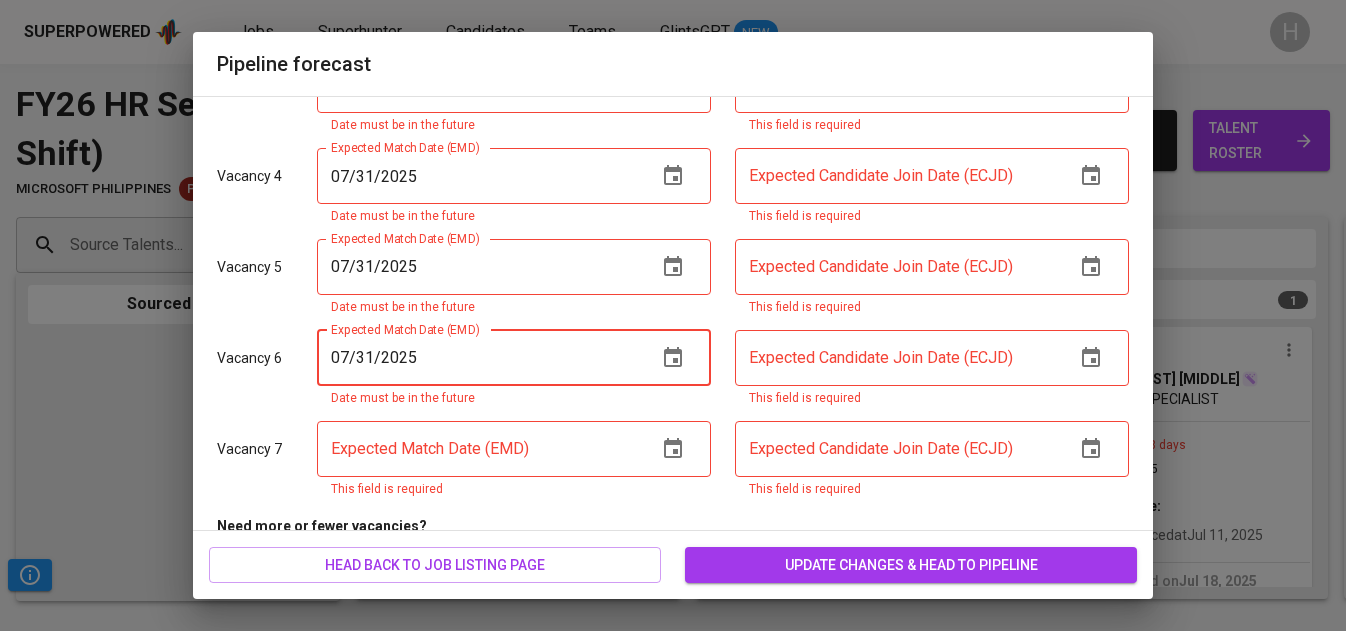 scroll, scrollTop: 566, scrollLeft: 0, axis: vertical 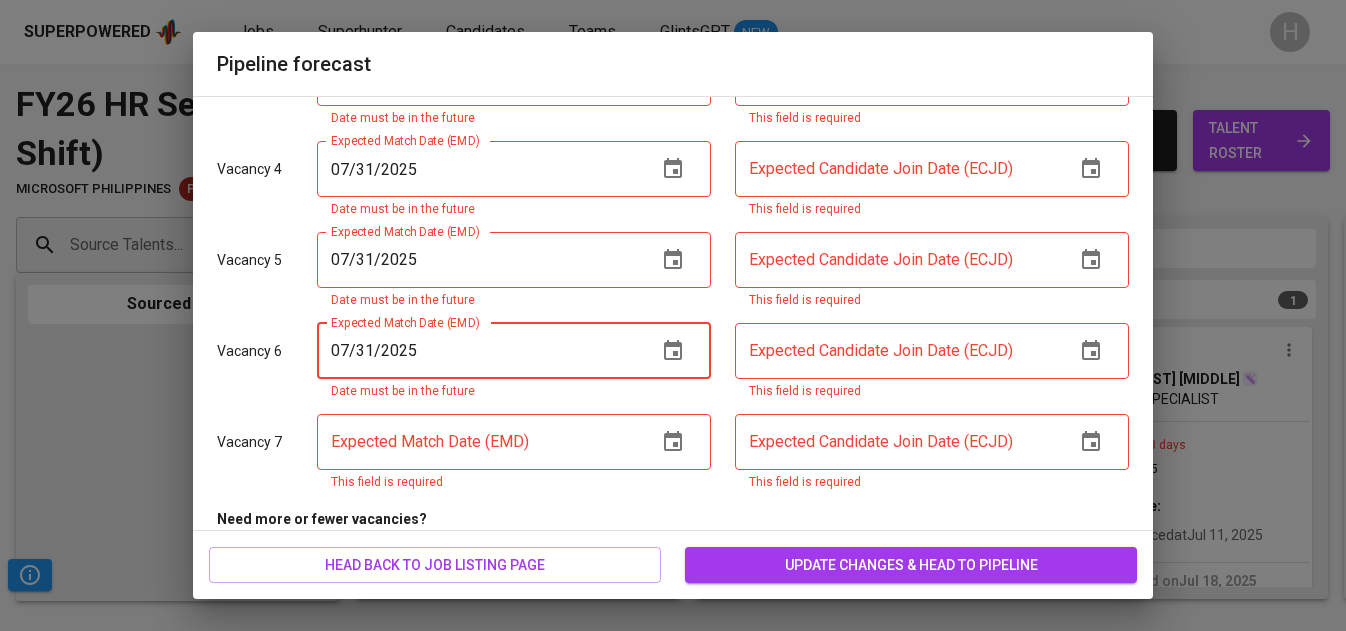 type on "07/31/2025" 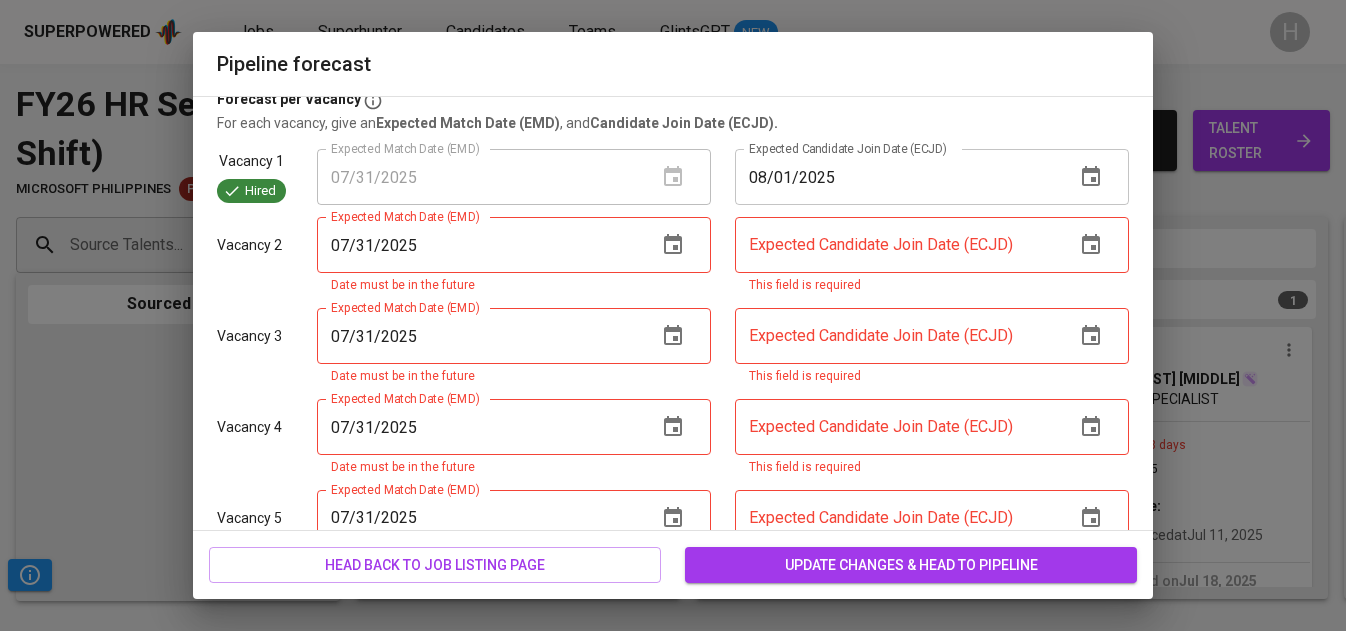 scroll, scrollTop: 266, scrollLeft: 0, axis: vertical 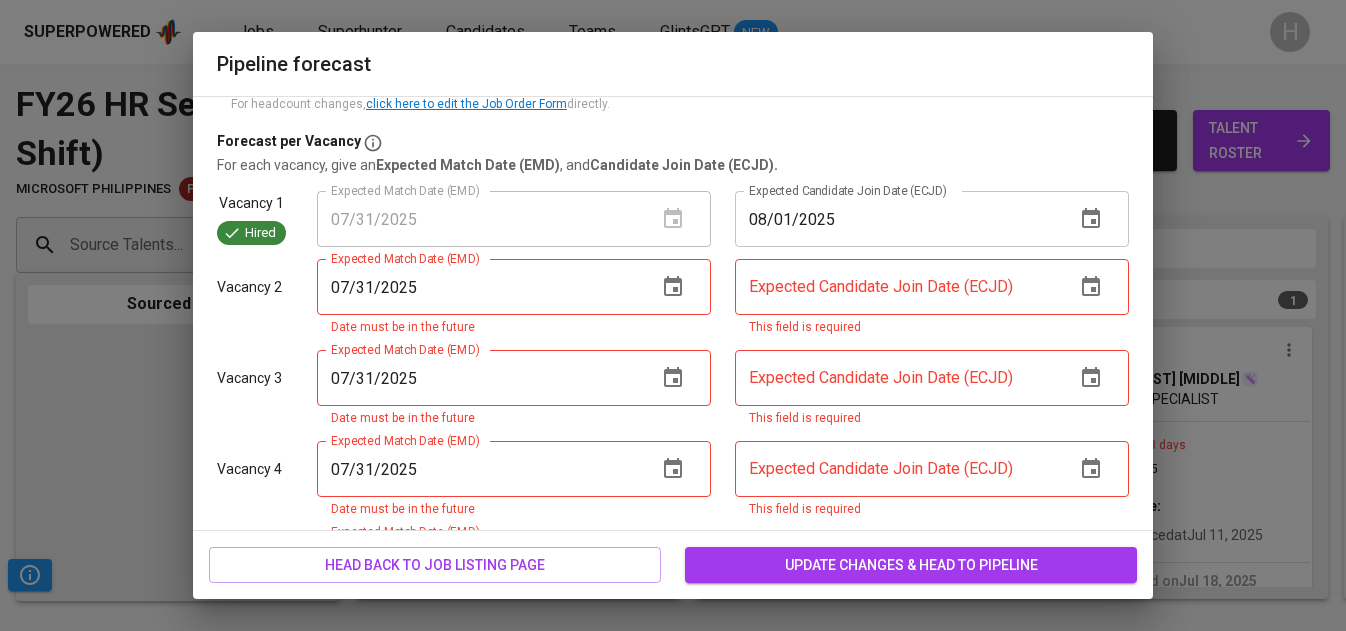 type on "07/31/2025" 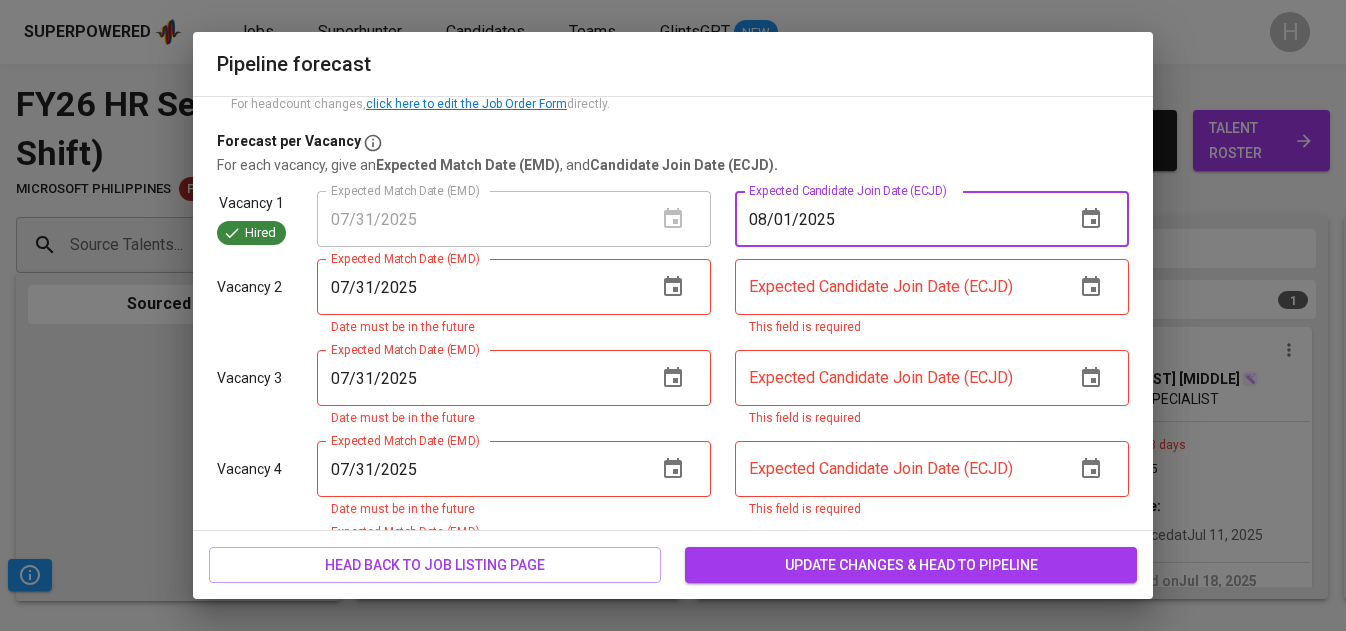 drag, startPoint x: 859, startPoint y: 214, endPoint x: 645, endPoint y: 203, distance: 214.28252 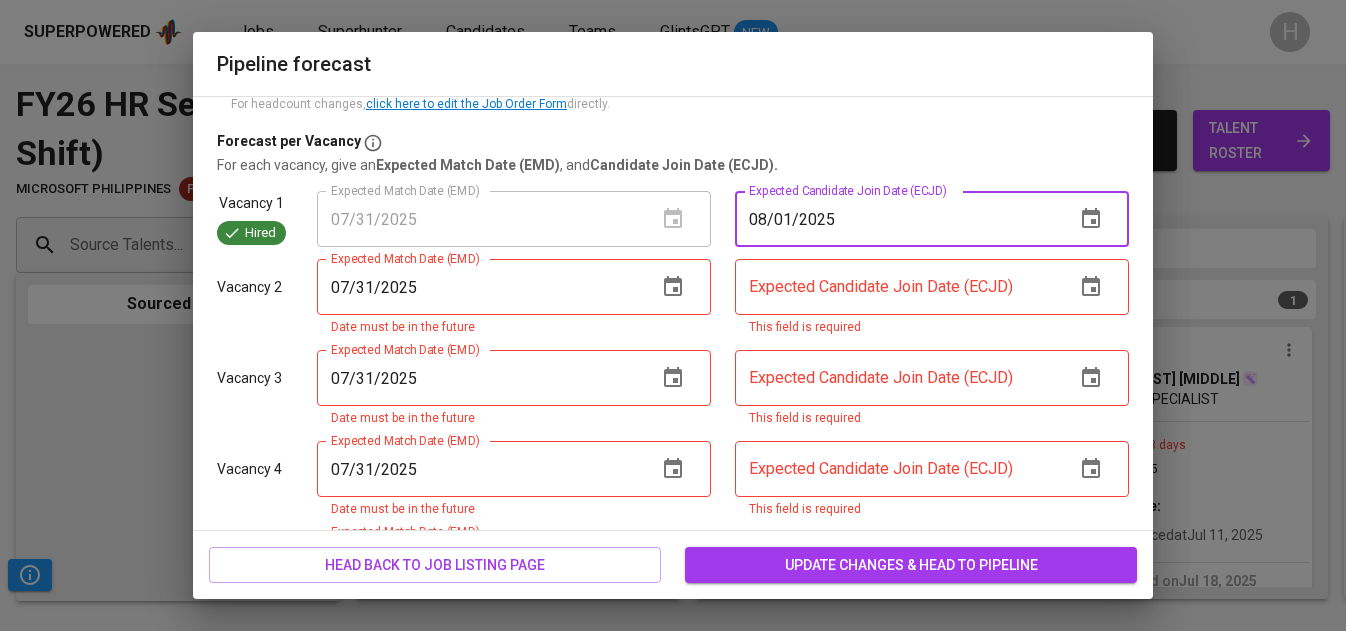 click at bounding box center (897, 287) 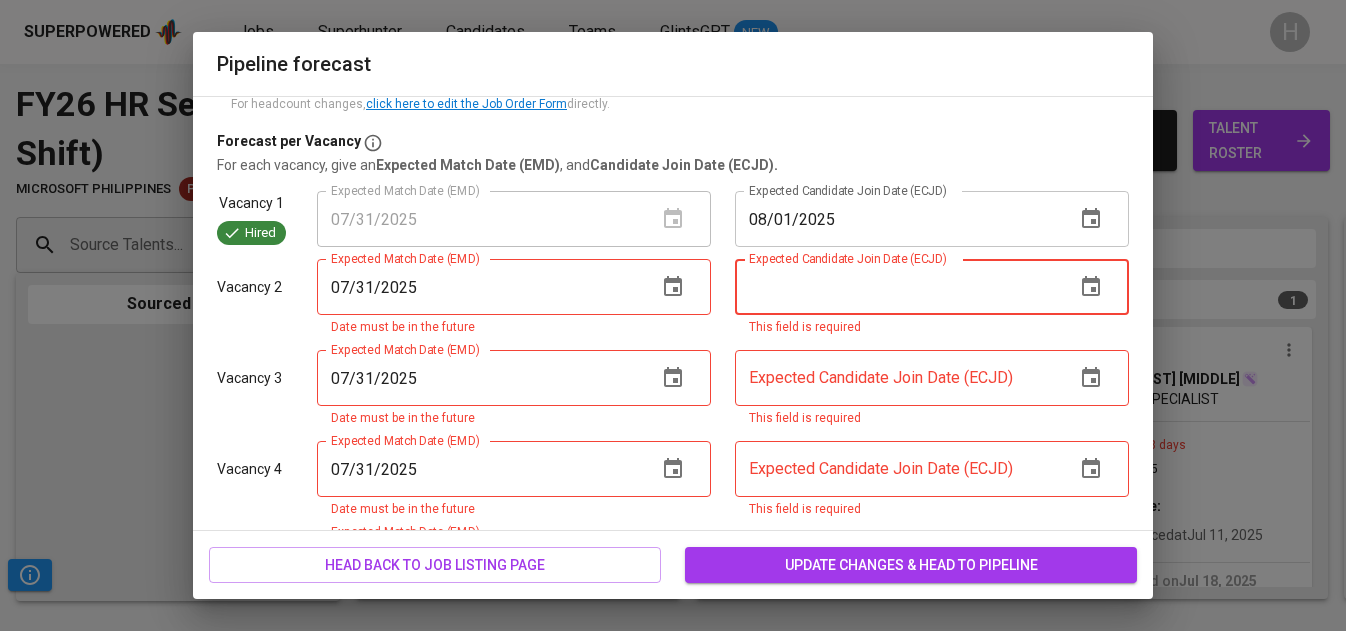 paste on "08/01/2025" 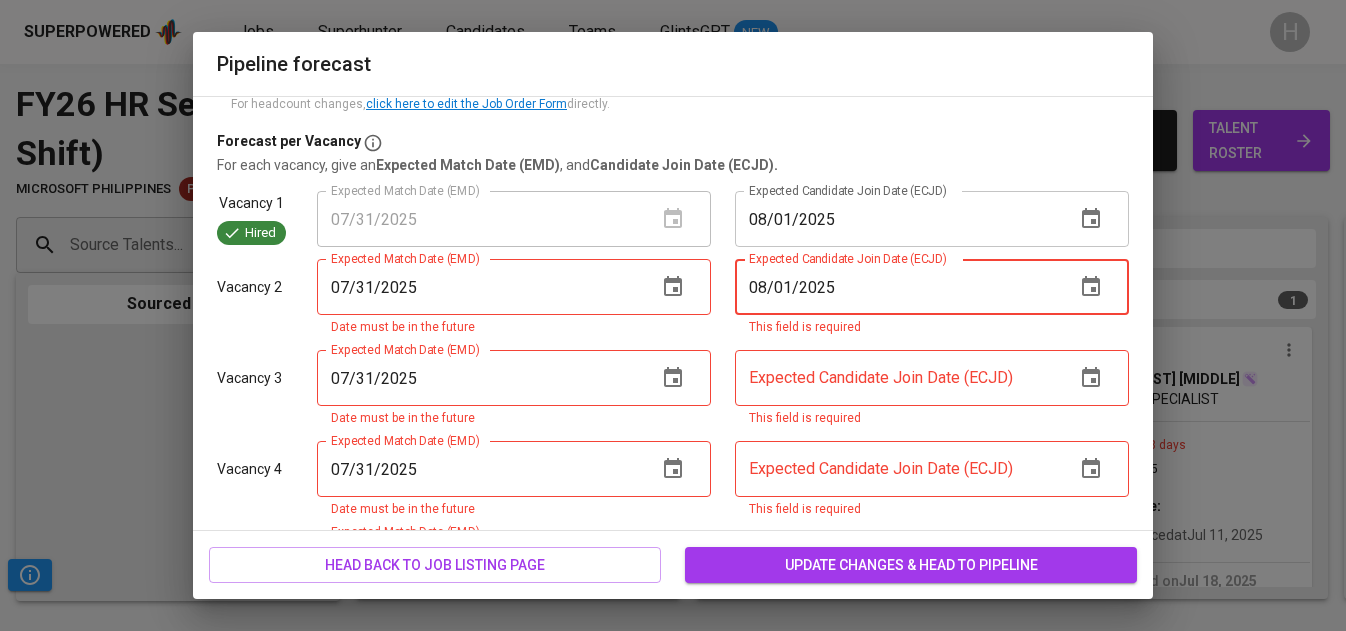 click on "08/01/2025" at bounding box center (897, 287) 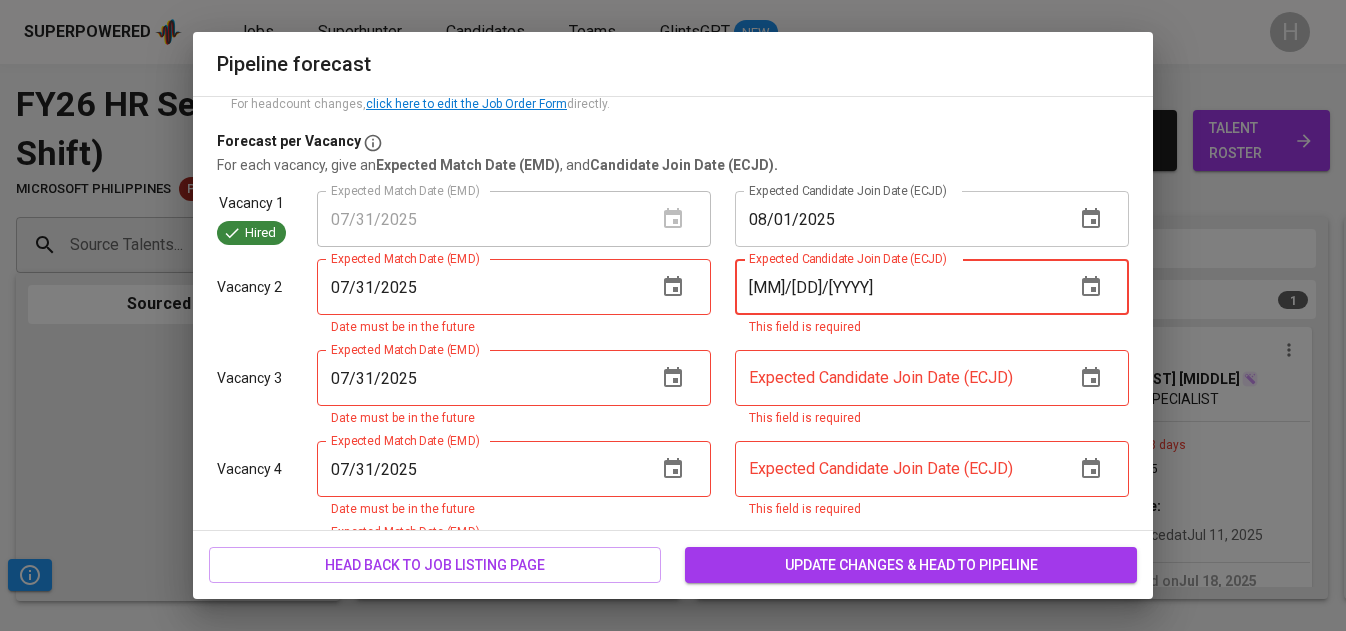 type on "08/18/2025" 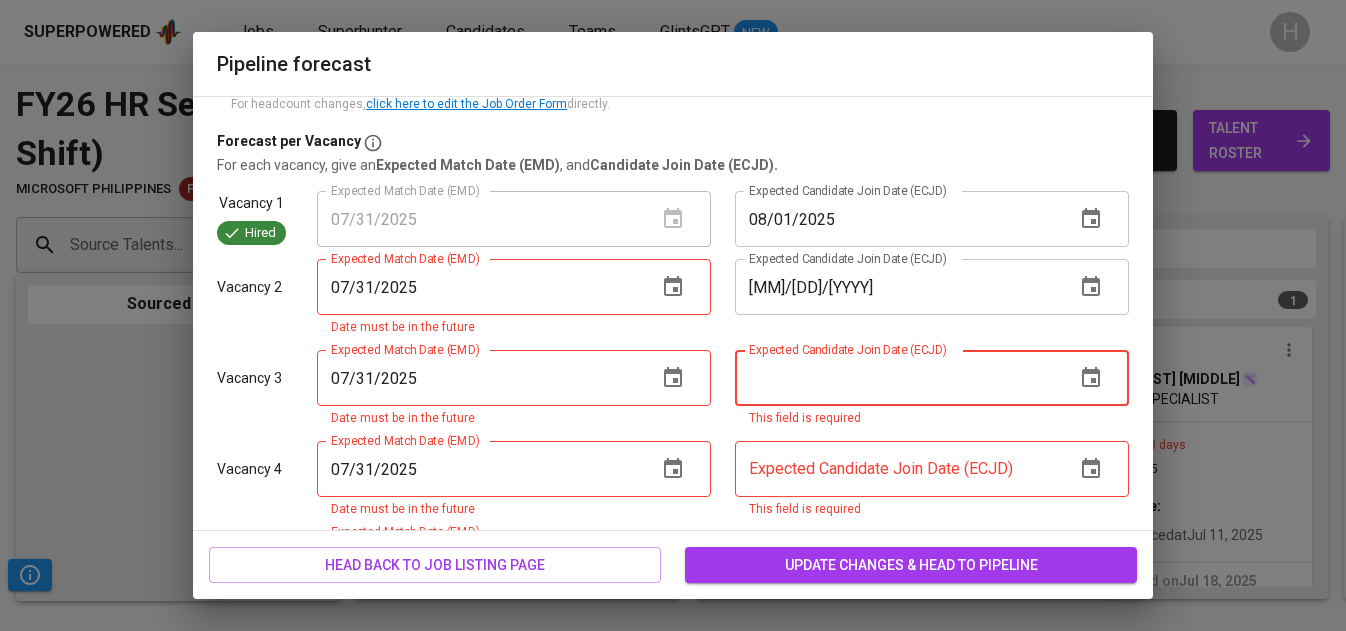 paste on "08/18/2025" 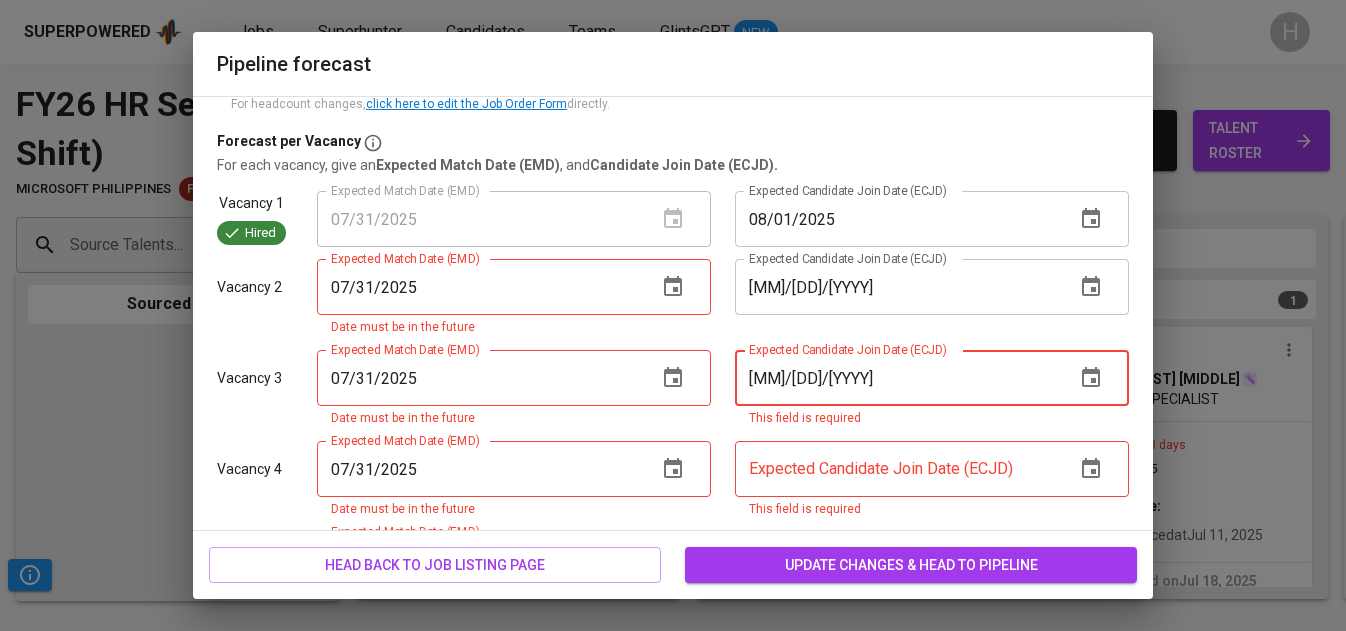 type on "08/18/2025" 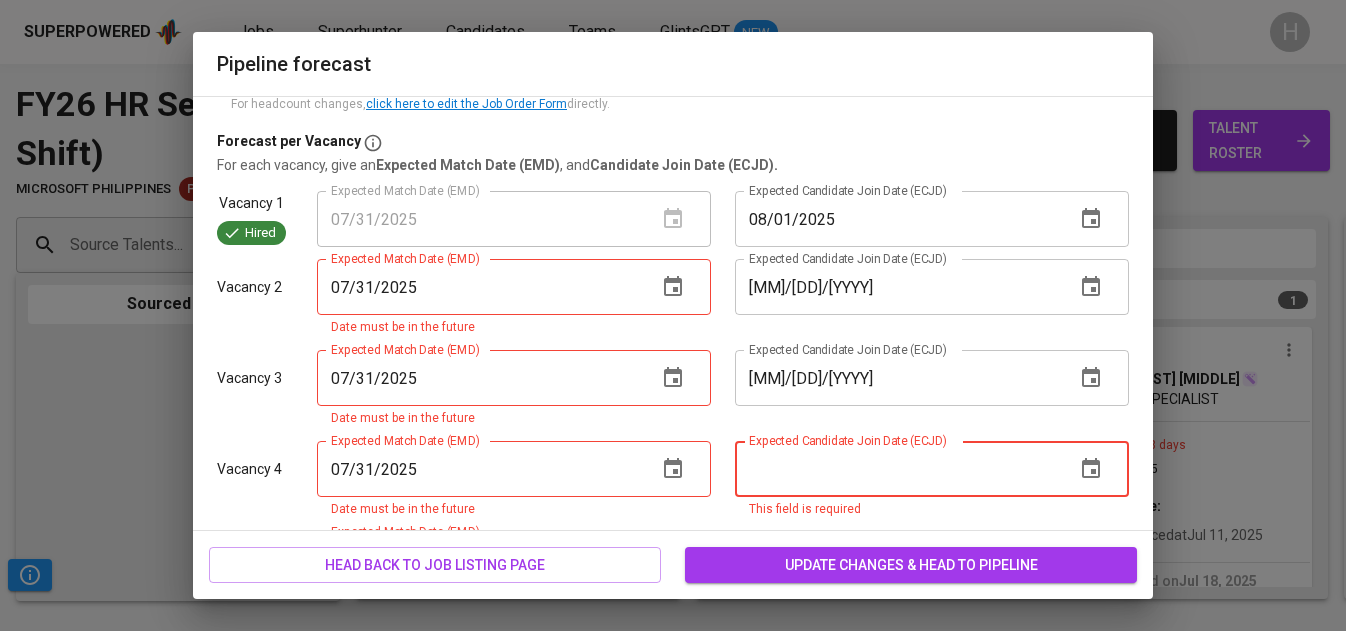 paste on "08/18/2025" 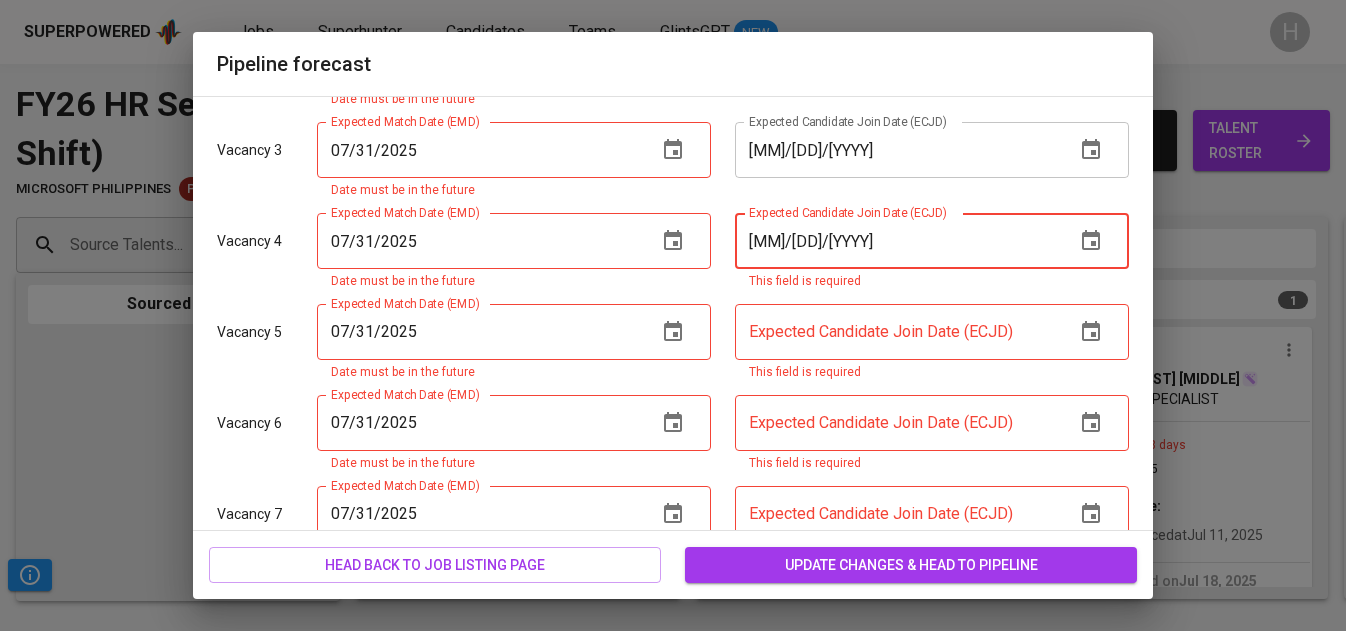 scroll, scrollTop: 508, scrollLeft: 0, axis: vertical 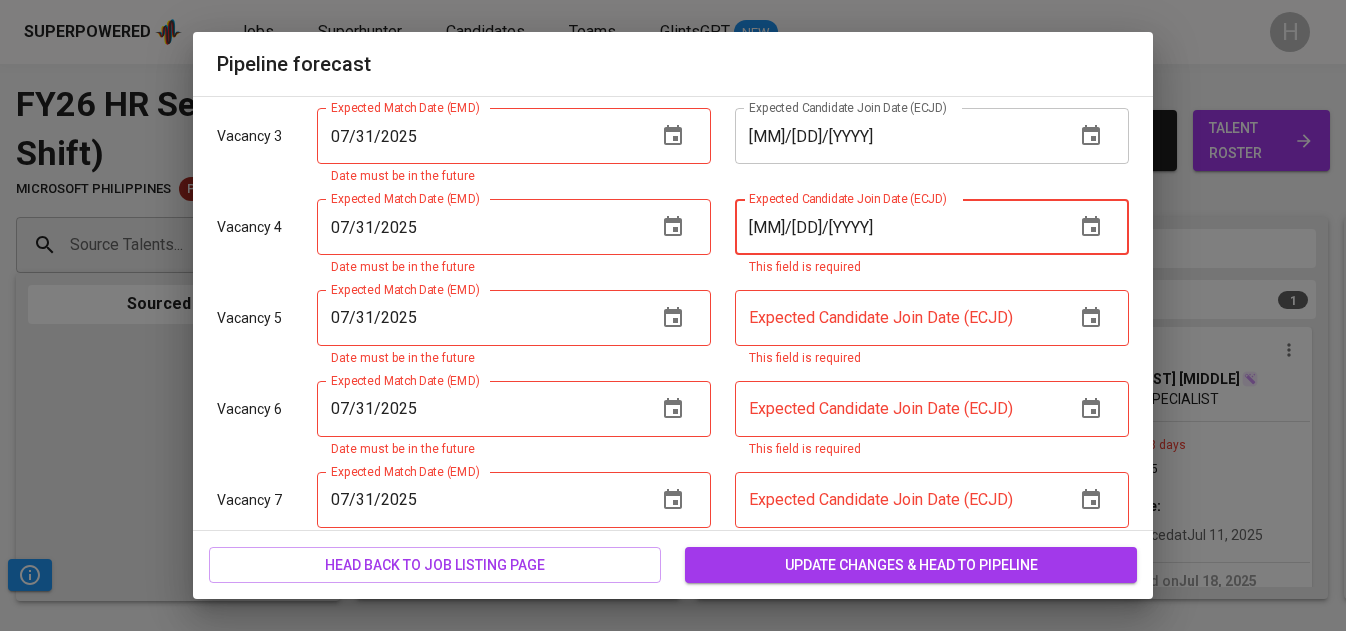 type on "08/18/2025" 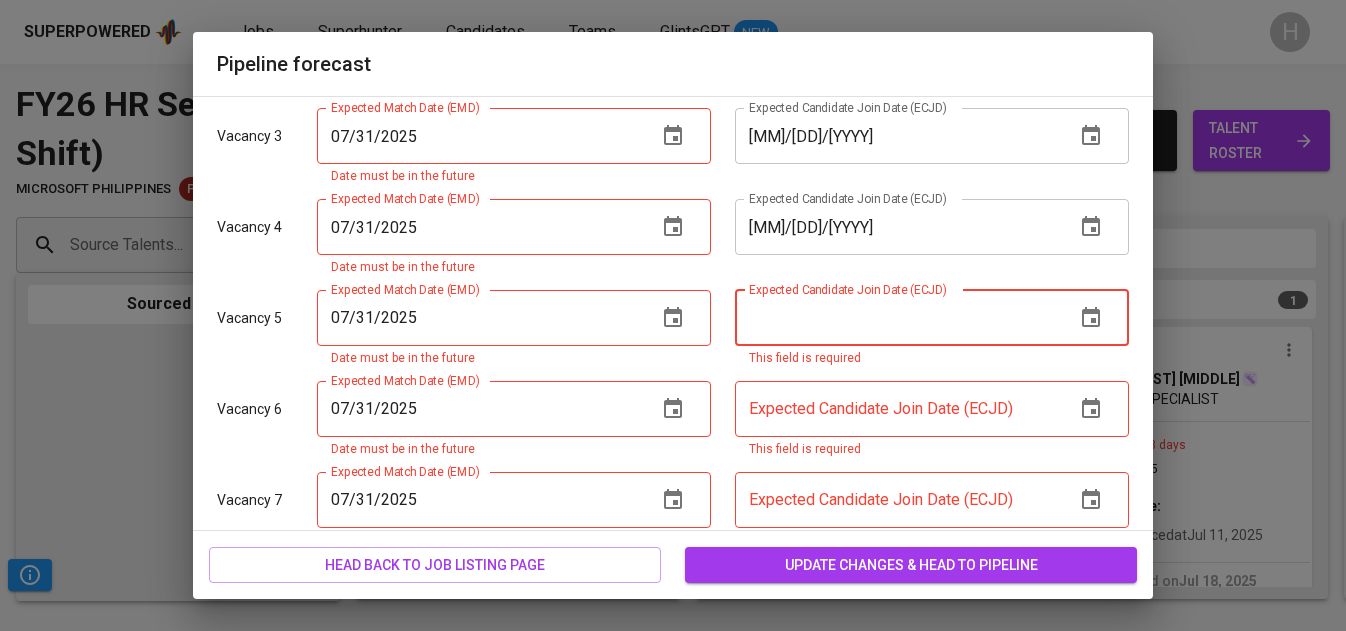 paste on "08/18/2025" 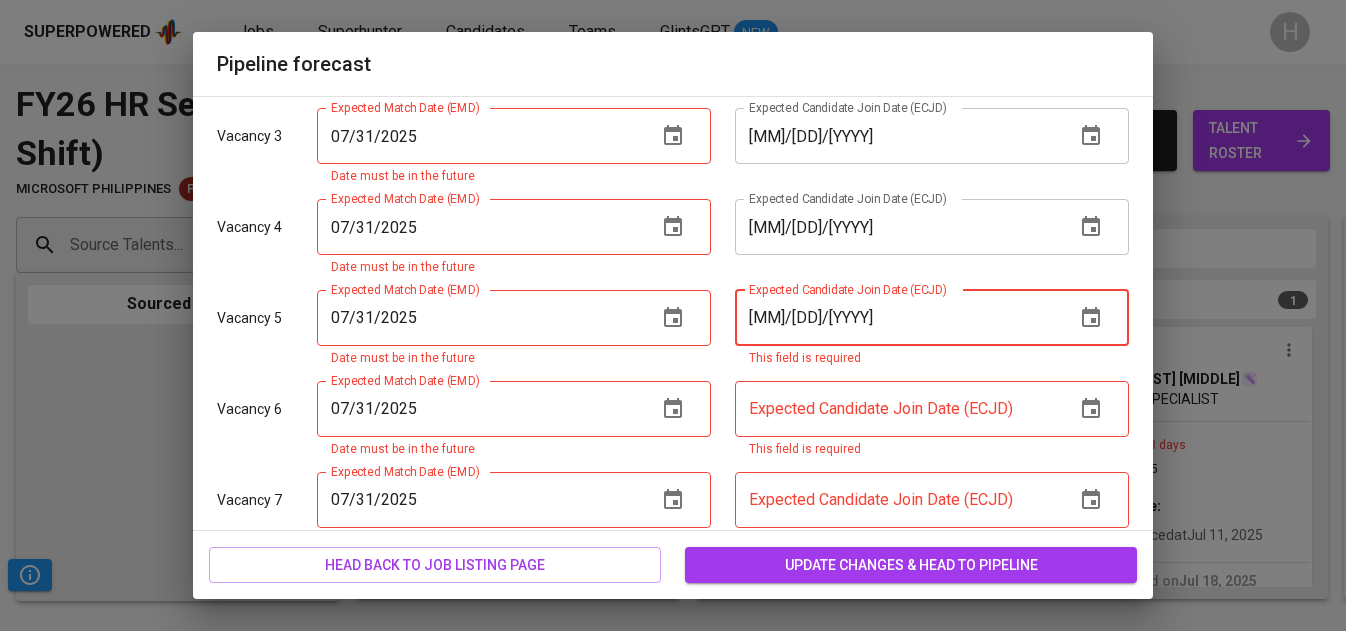type on "08/18/2025" 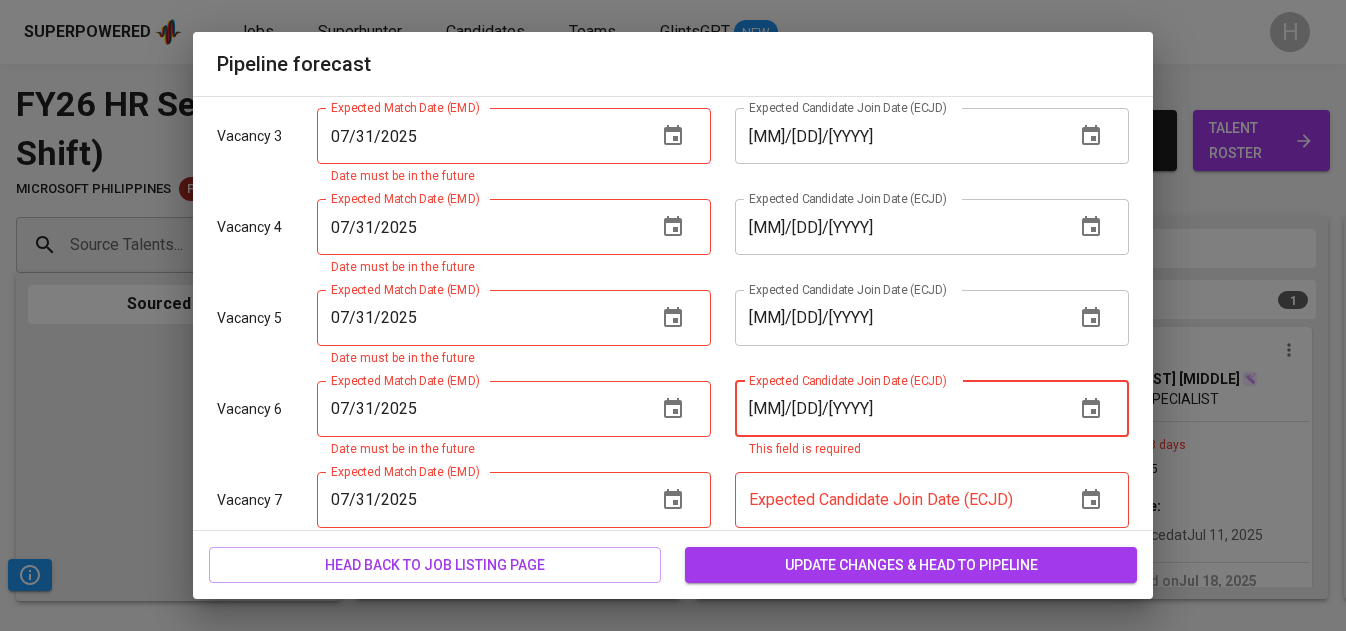 type on "08/18/2025" 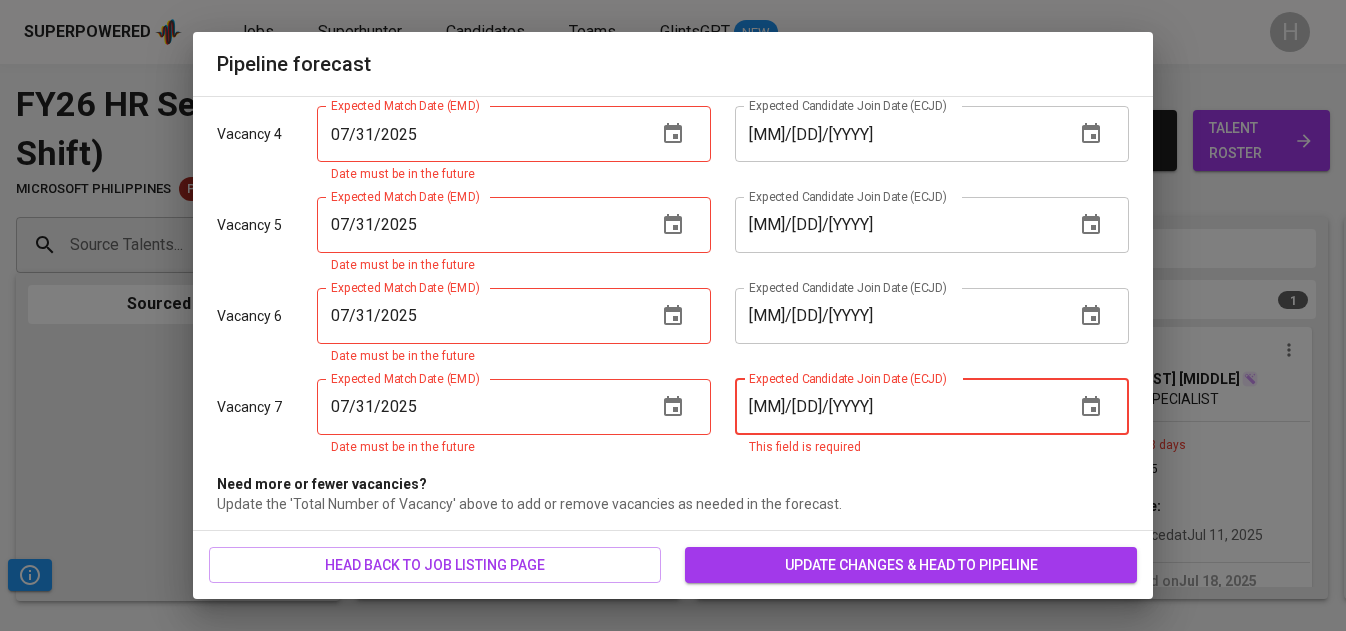 type on "08/18/2025" 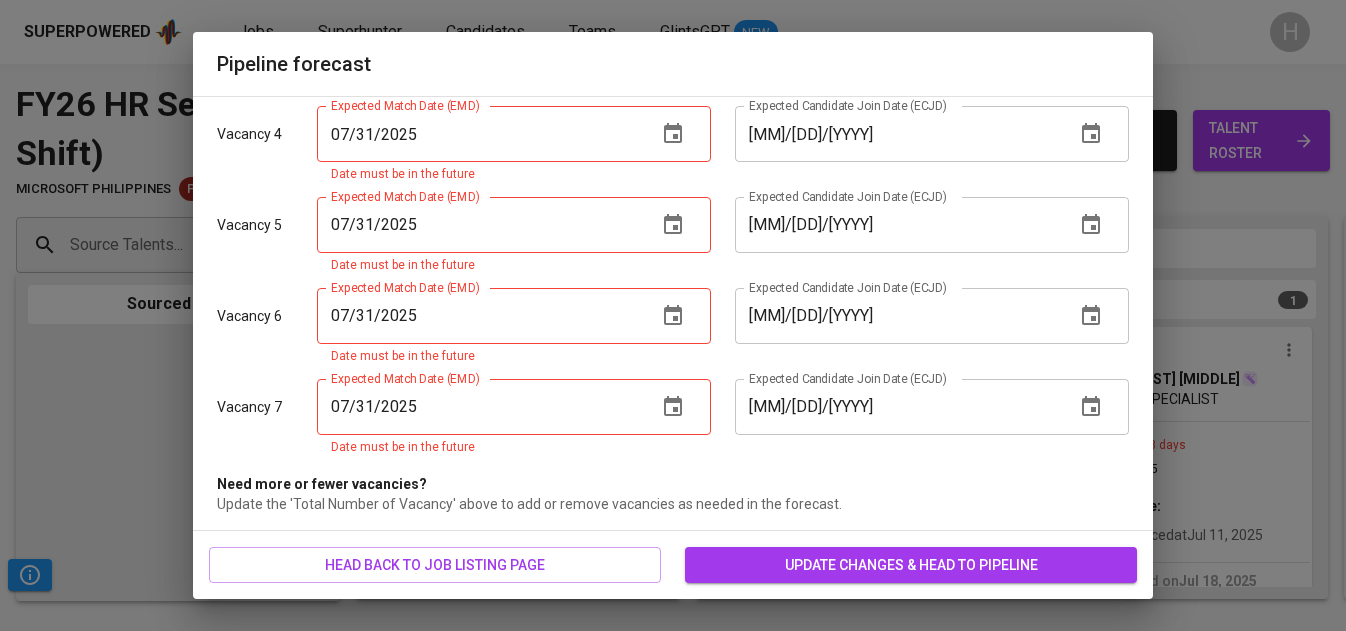 scroll, scrollTop: 240, scrollLeft: 0, axis: vertical 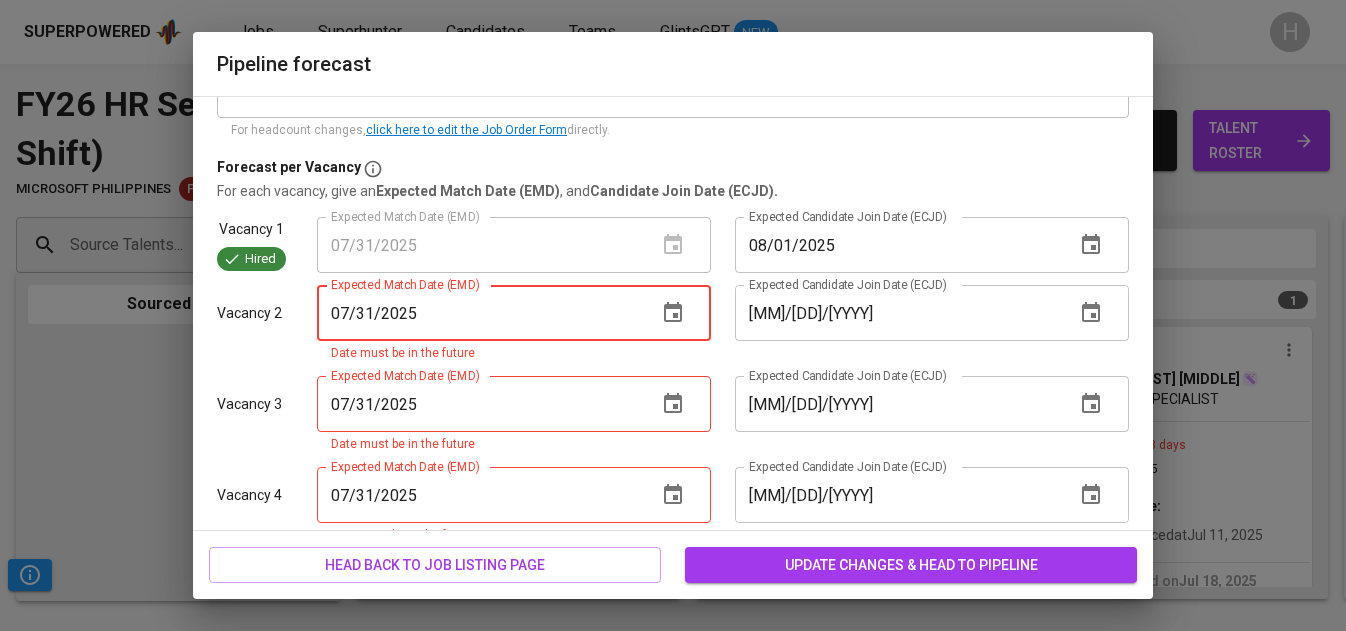 click on "update changes & head to pipeline" at bounding box center (911, 565) 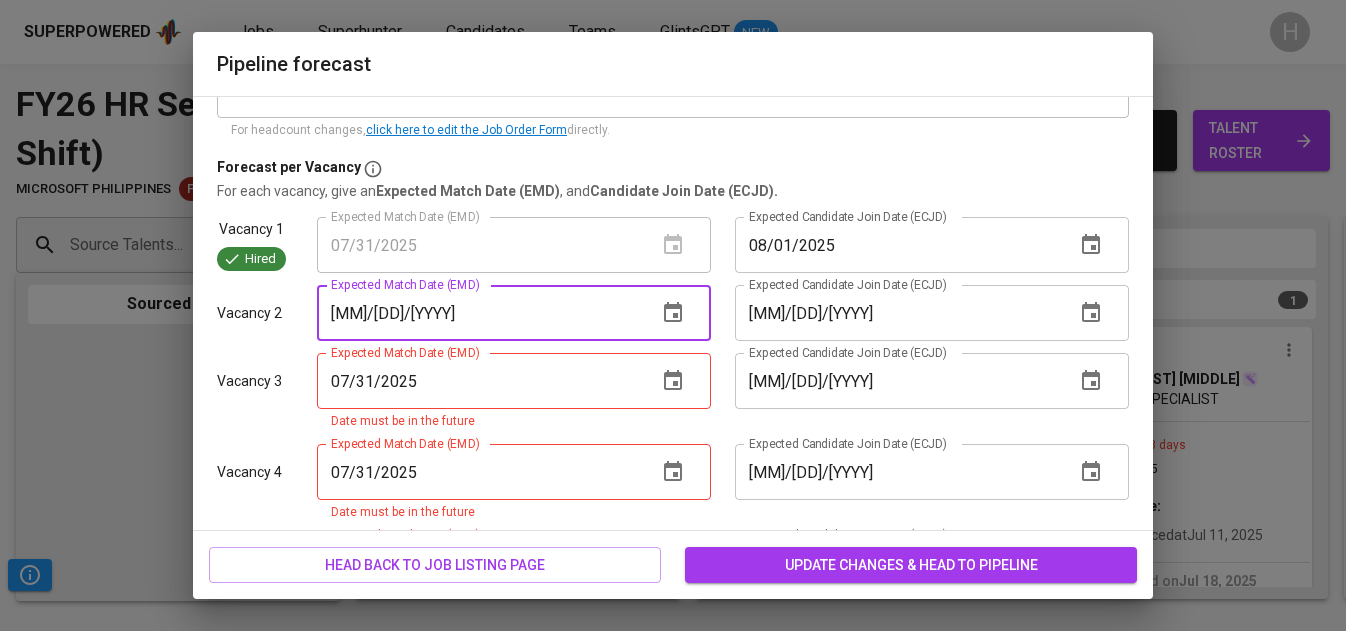 click on "08/18/2025" at bounding box center (479, 313) 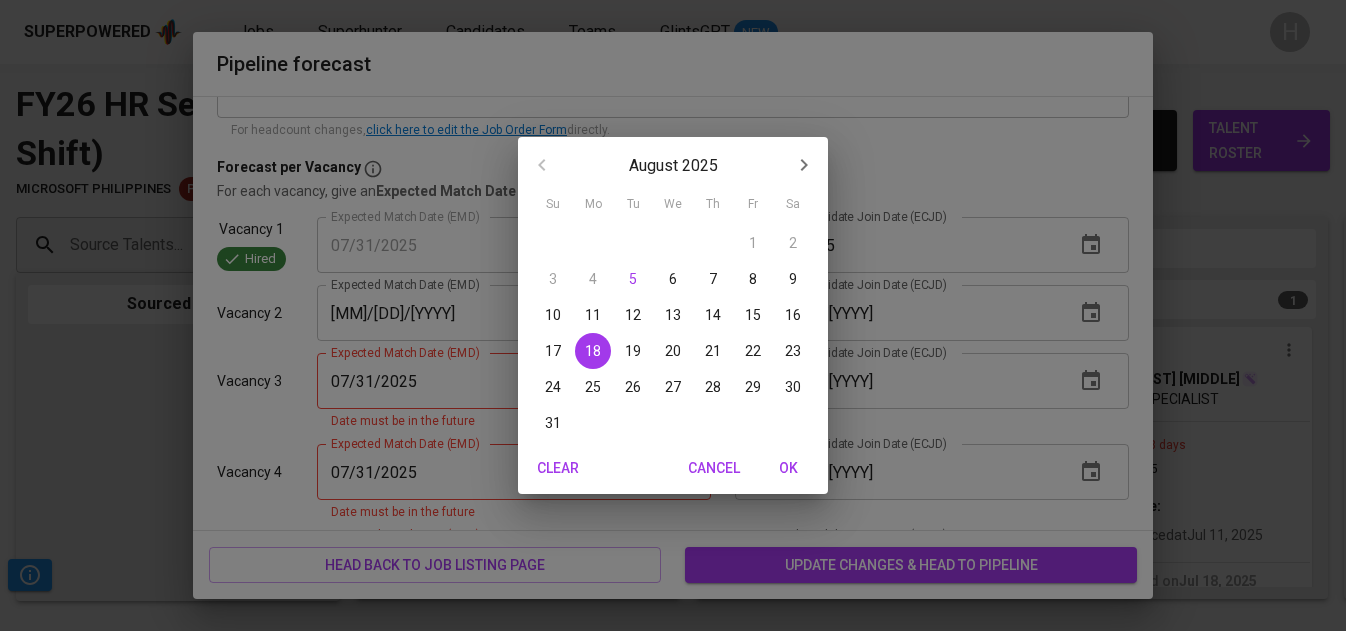 click on "8" at bounding box center (753, 279) 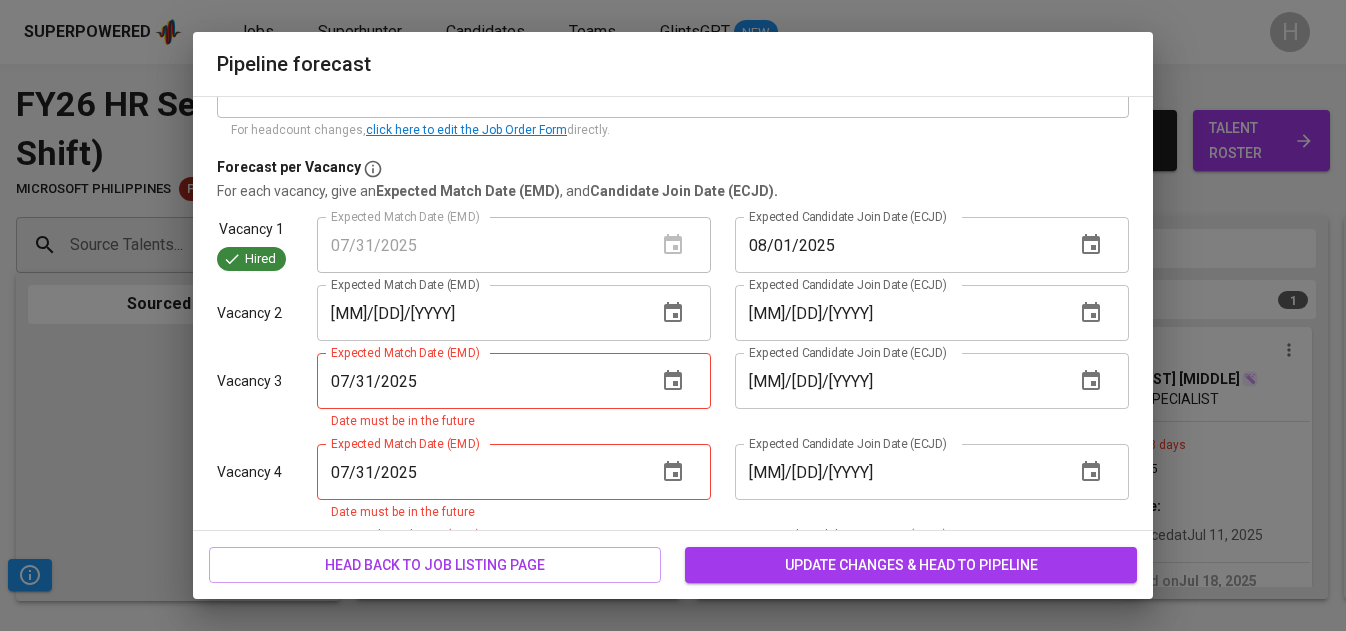 click on "08/08/2025" at bounding box center [479, 313] 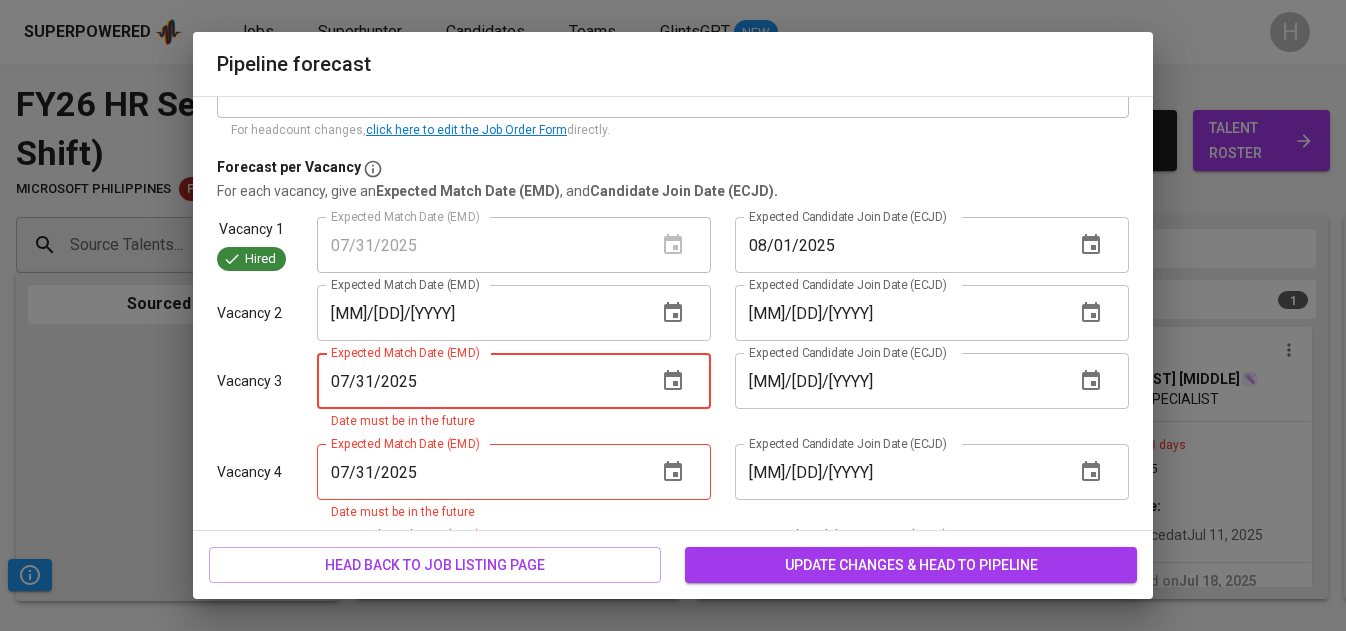 click on "07/31/2025" at bounding box center [479, 381] 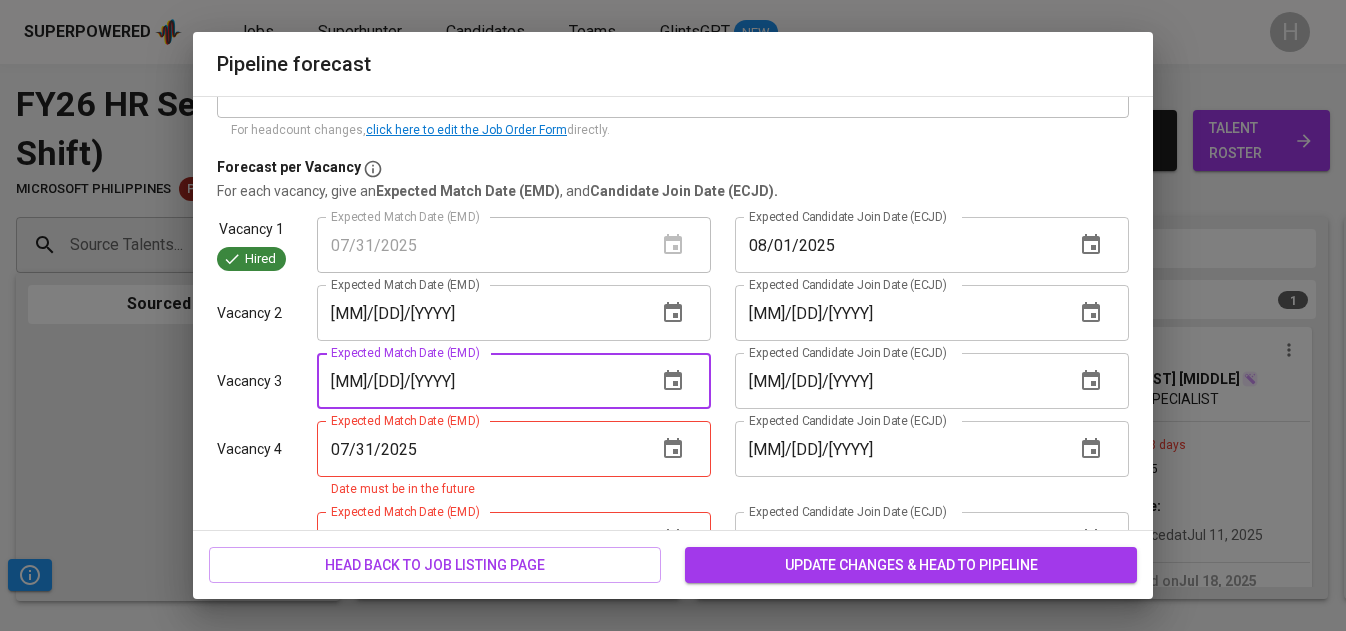 type on "08/08/2025" 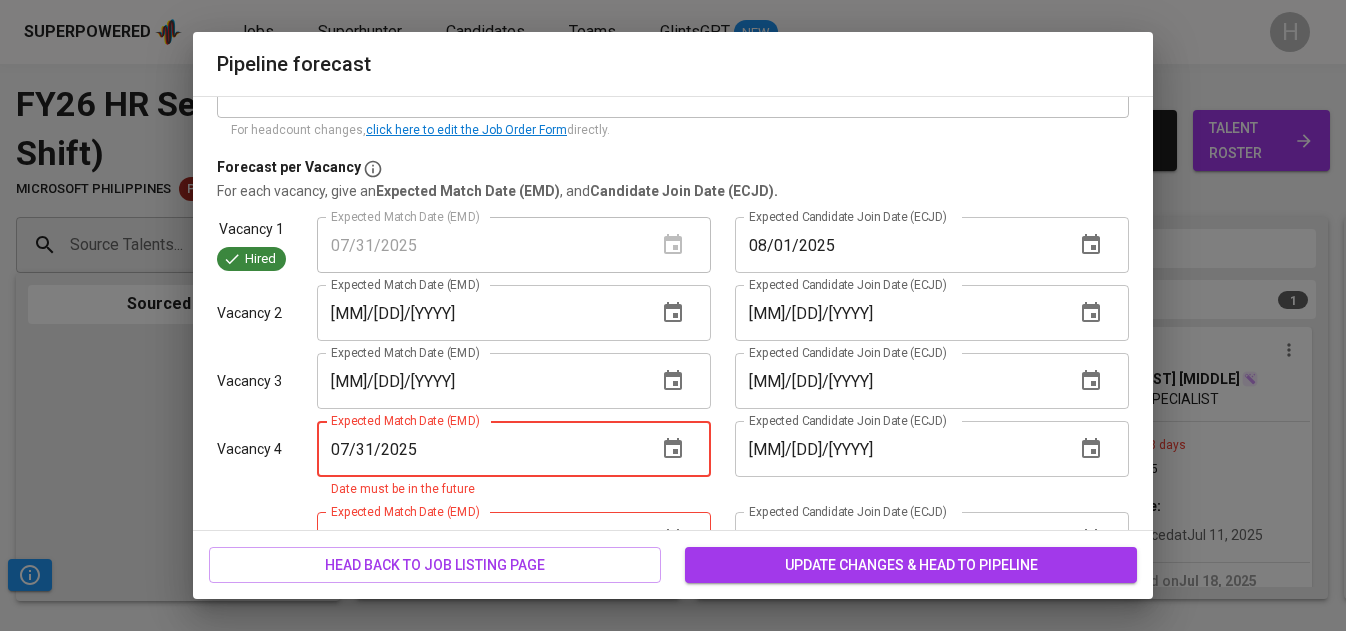 paste on "8/08" 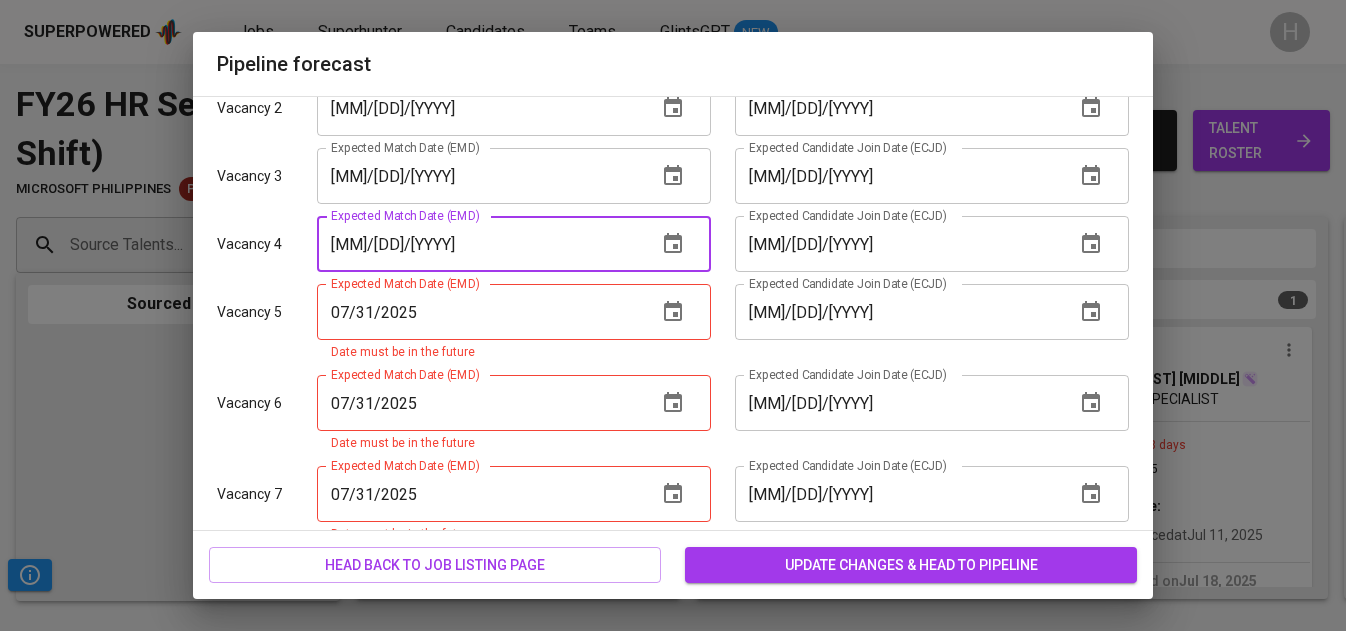 scroll, scrollTop: 465, scrollLeft: 0, axis: vertical 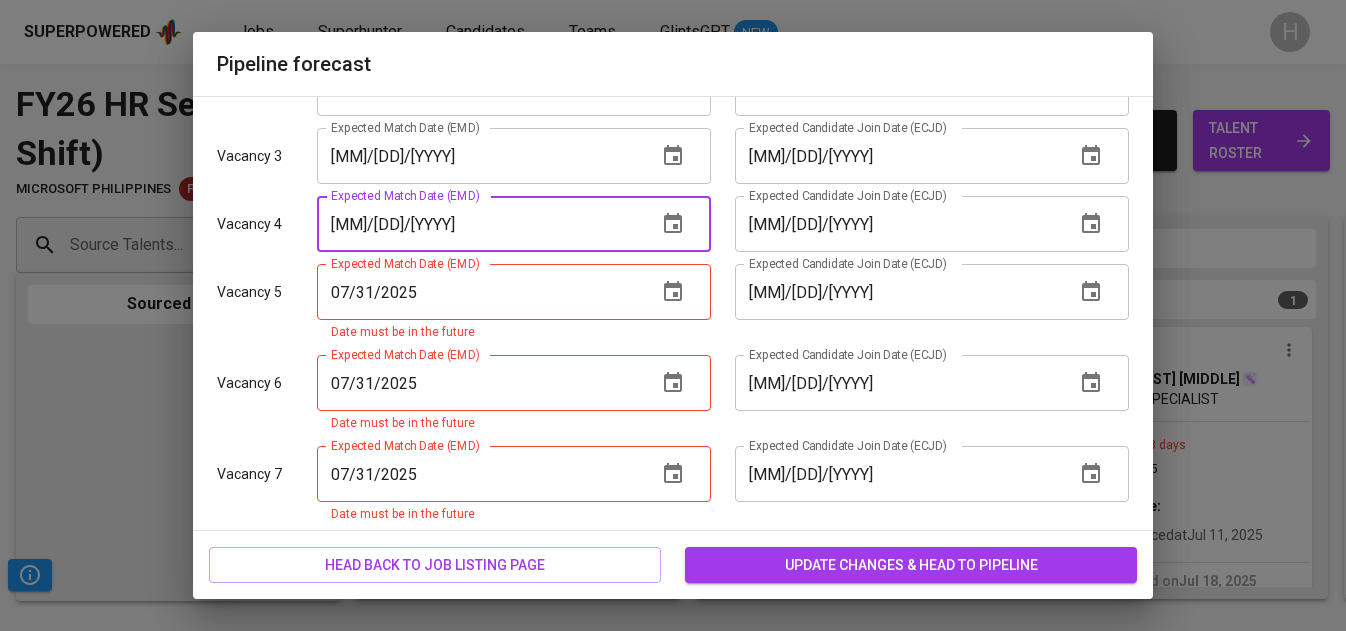type on "08/08/2025" 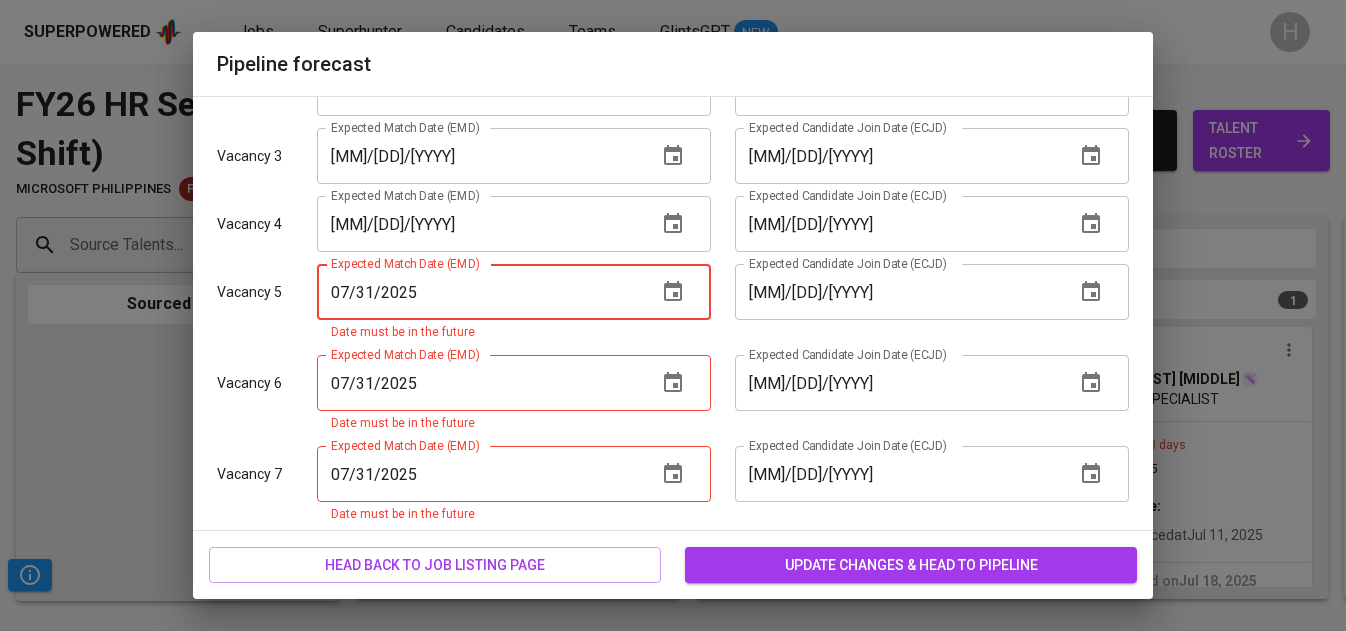 paste on "8/08" 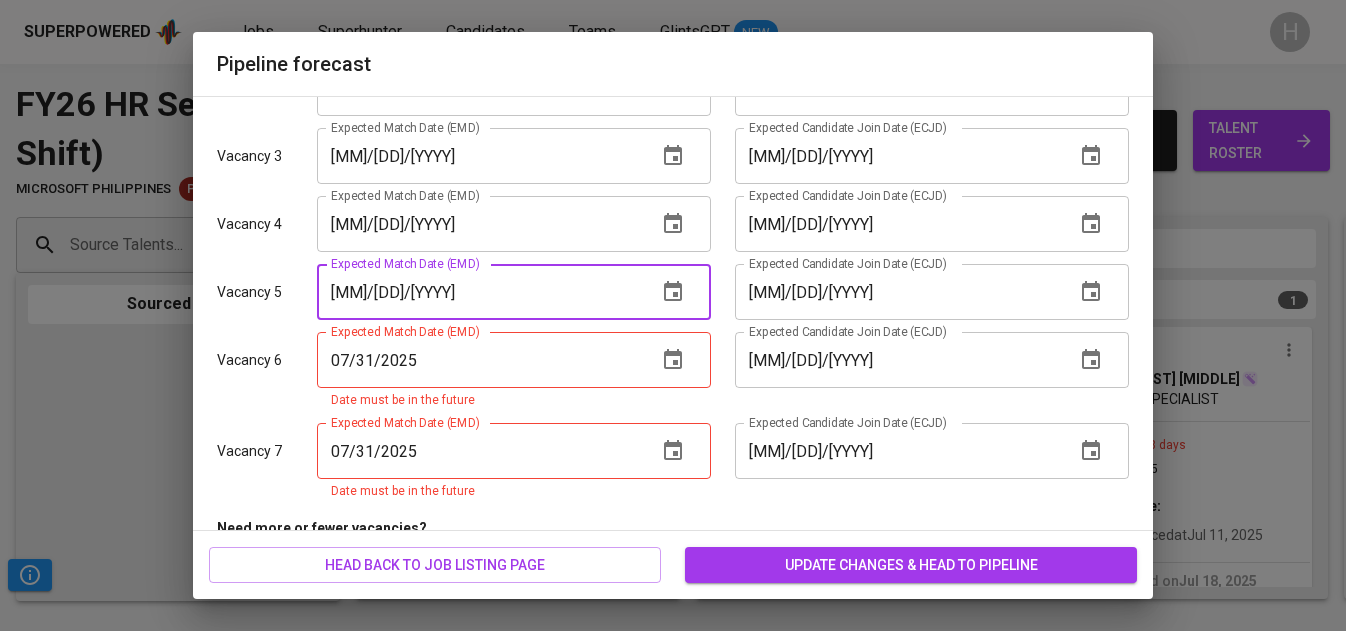 type on "08/08/2025" 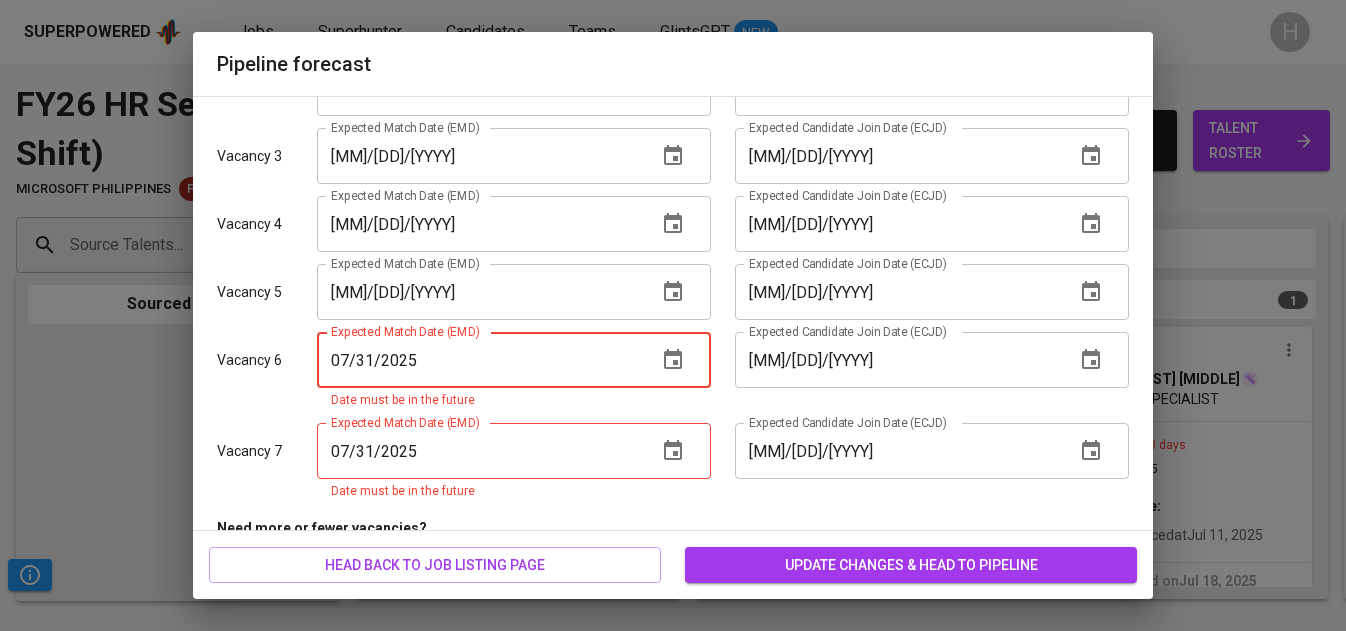 paste on "8/08" 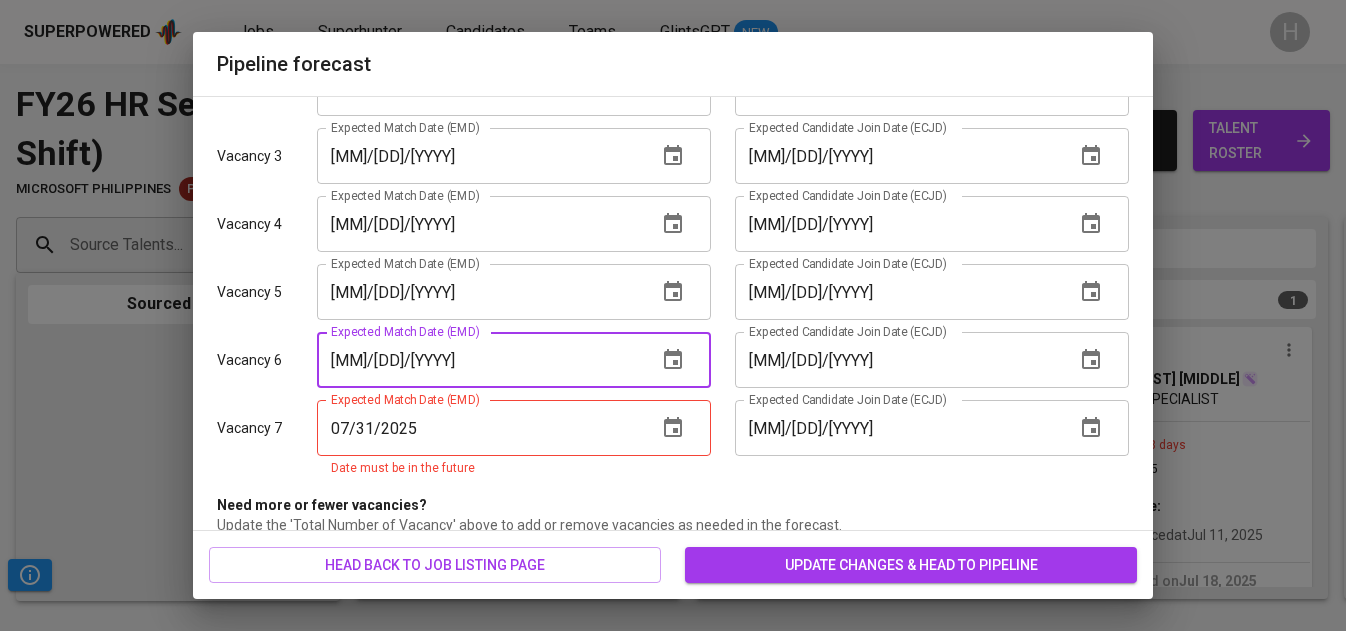 type on "08/08/2025" 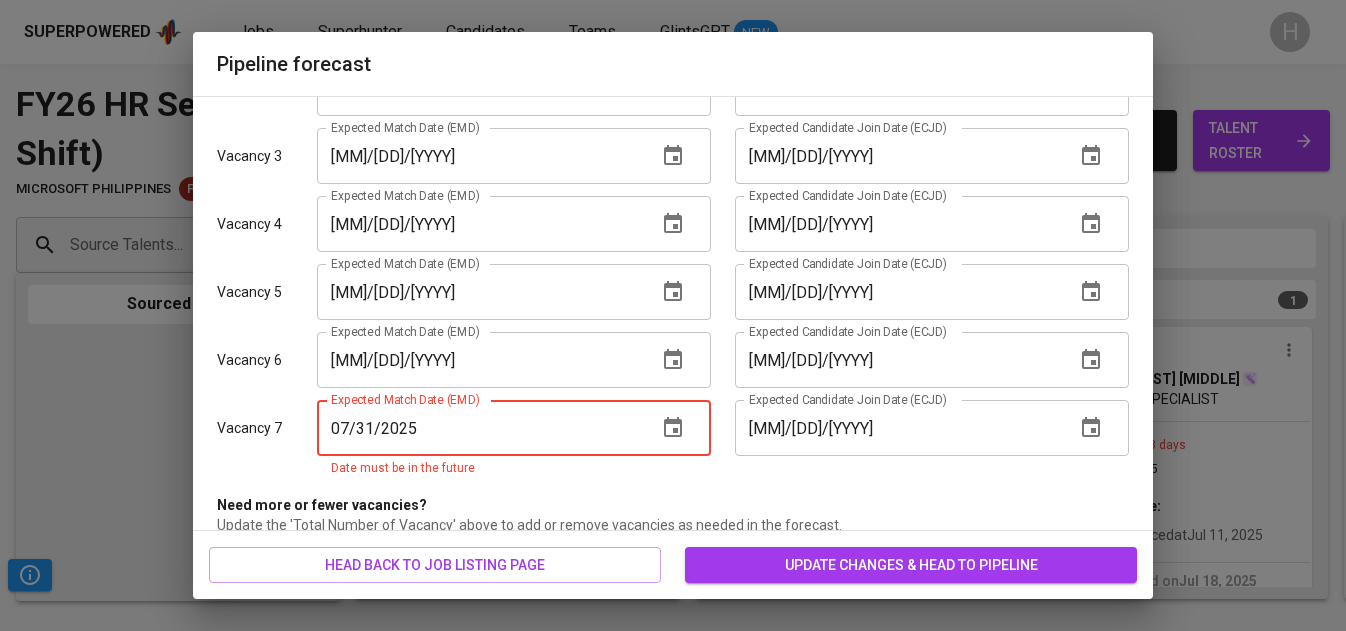 paste on "8/08" 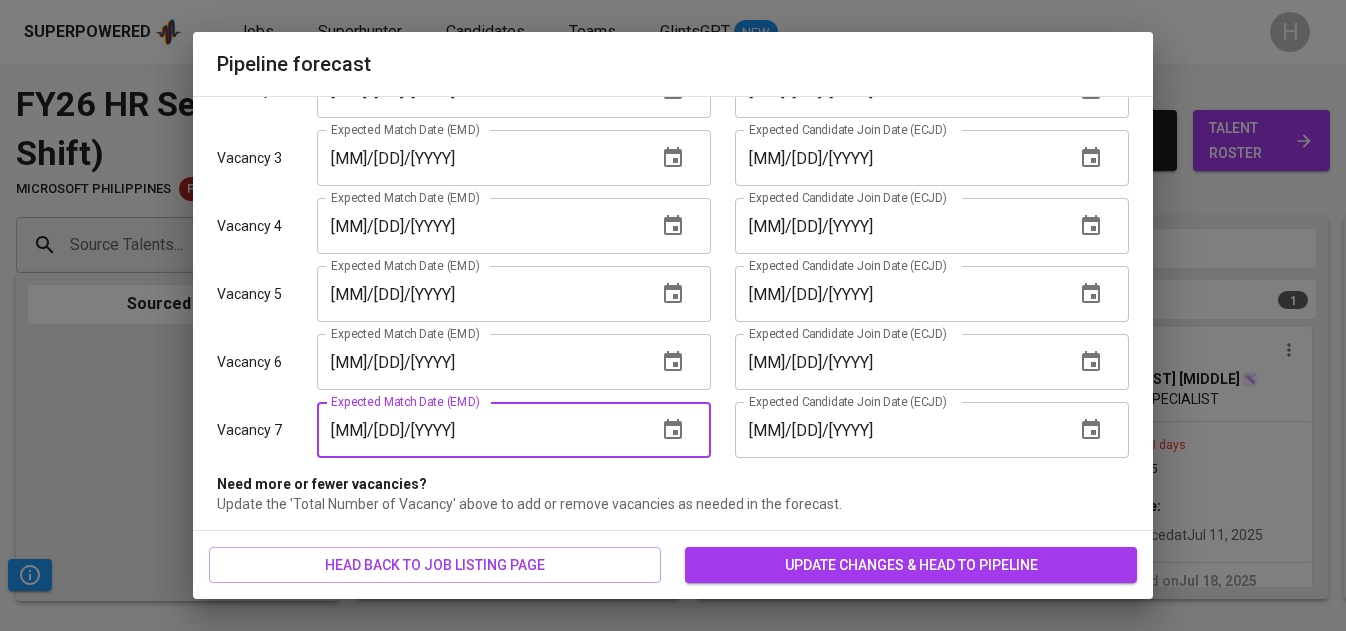 scroll, scrollTop: 464, scrollLeft: 0, axis: vertical 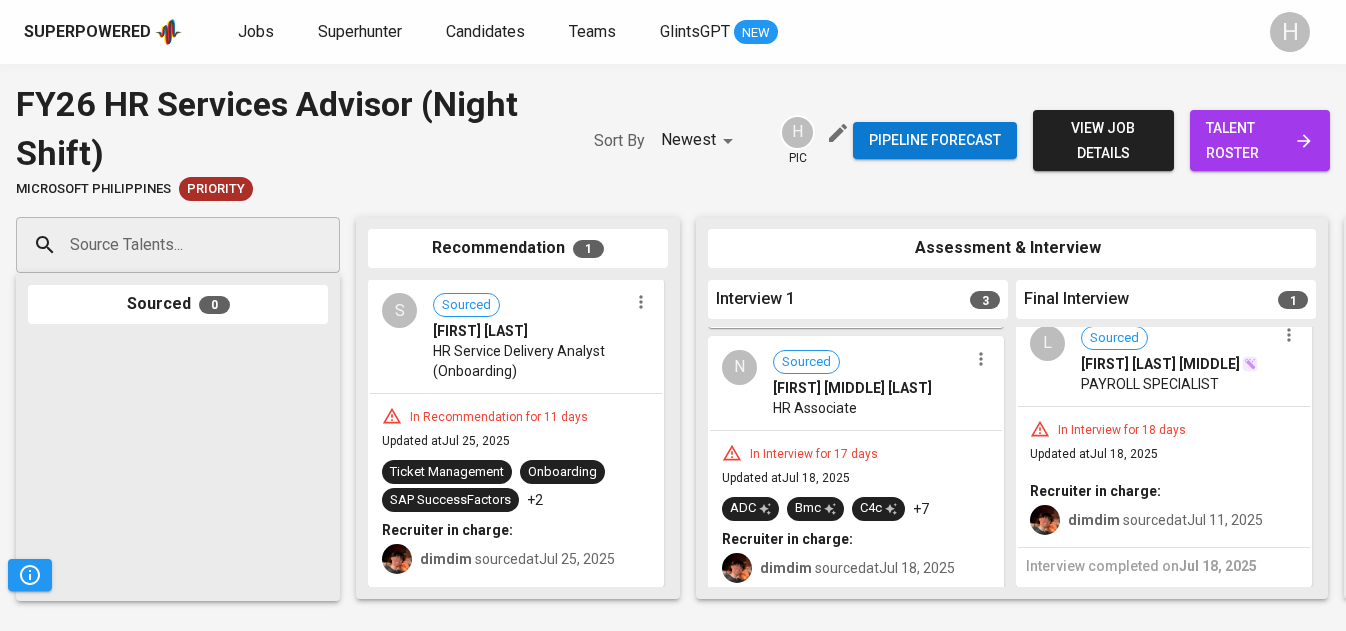 click on "Source Talents..." at bounding box center (170, 245) 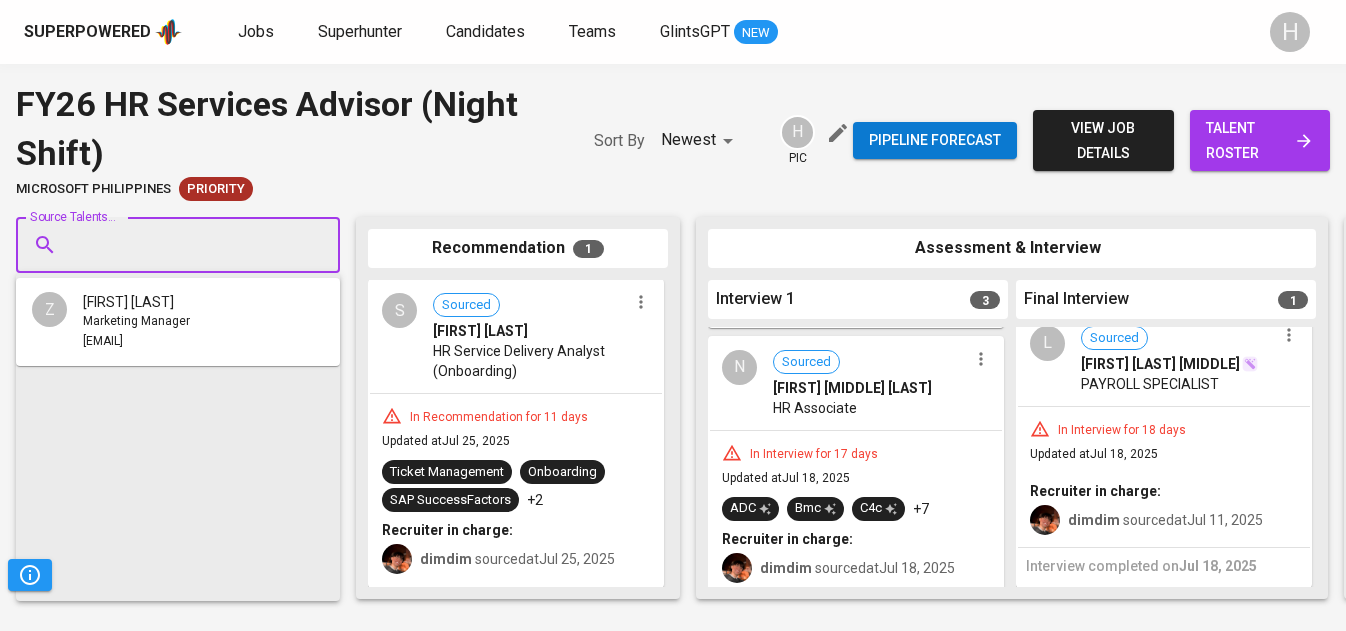 paste on "[EMAIL]" 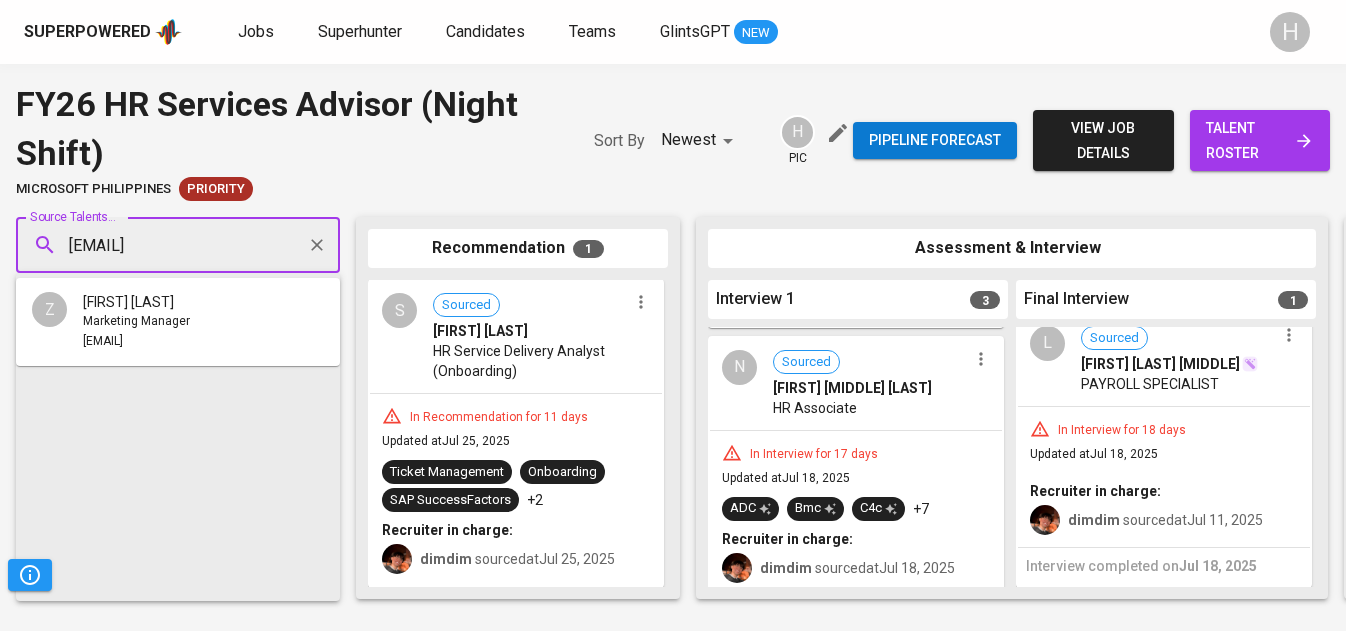 scroll, scrollTop: 0, scrollLeft: 19, axis: horizontal 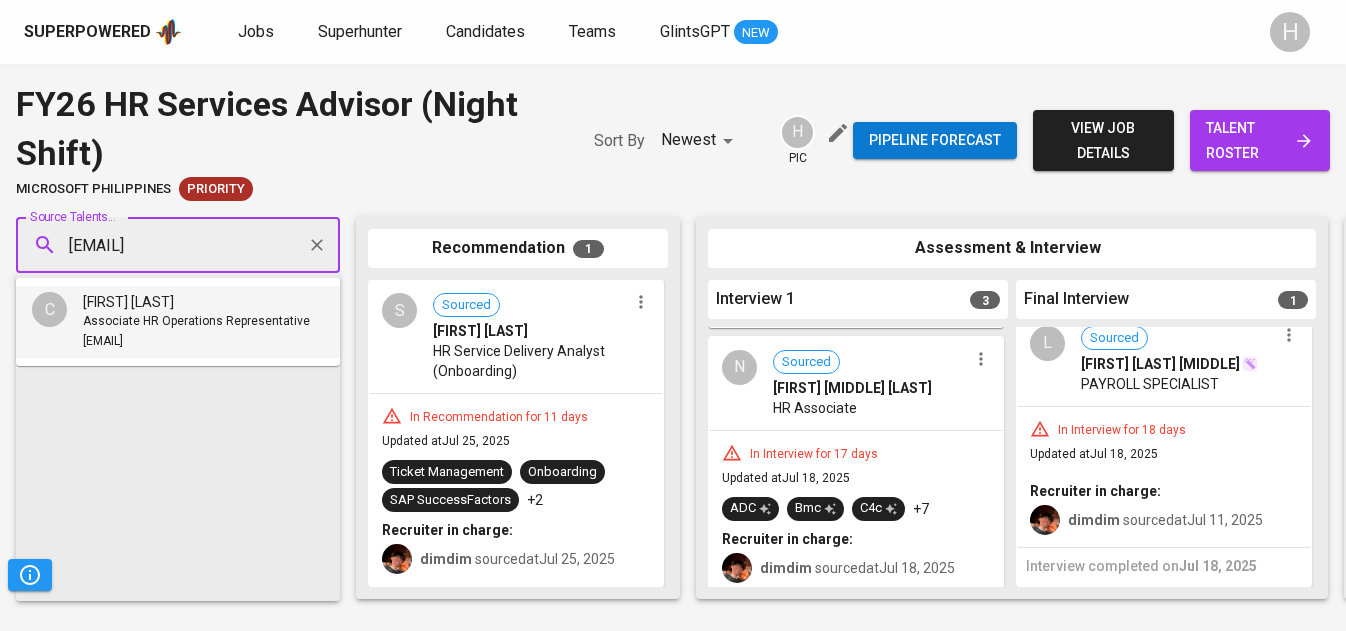 click on "Associate HR Operations Representative" at bounding box center (196, 322) 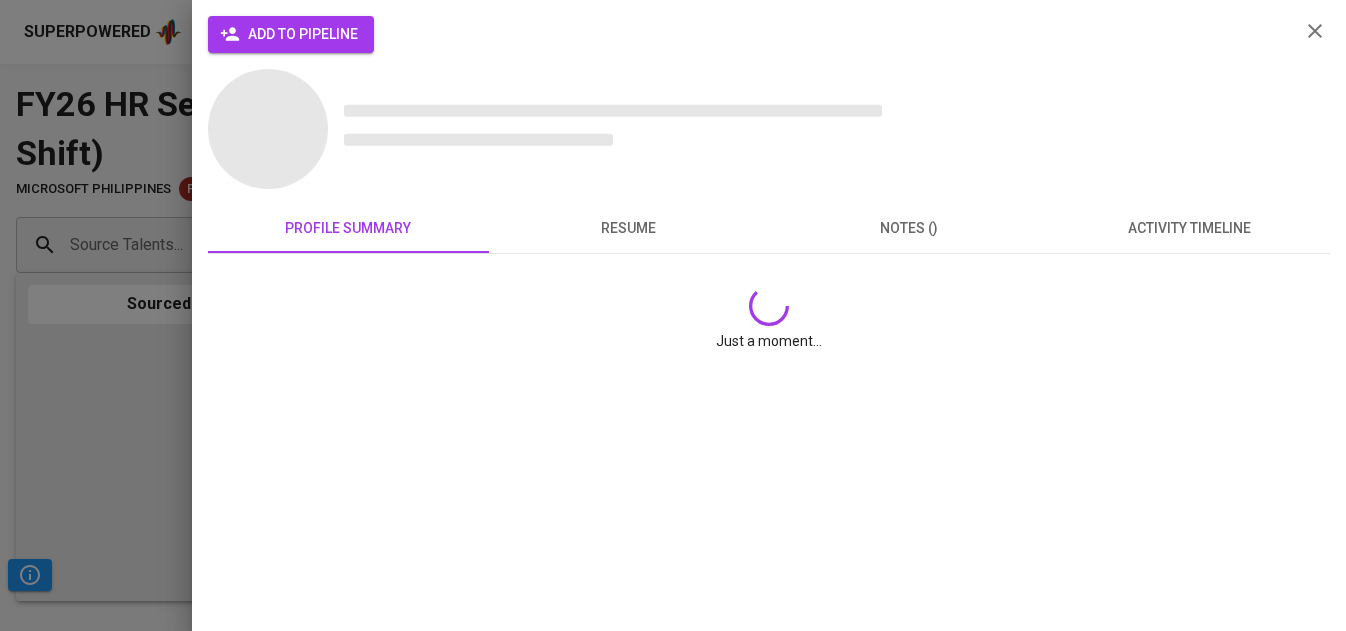 scroll, scrollTop: 0, scrollLeft: 0, axis: both 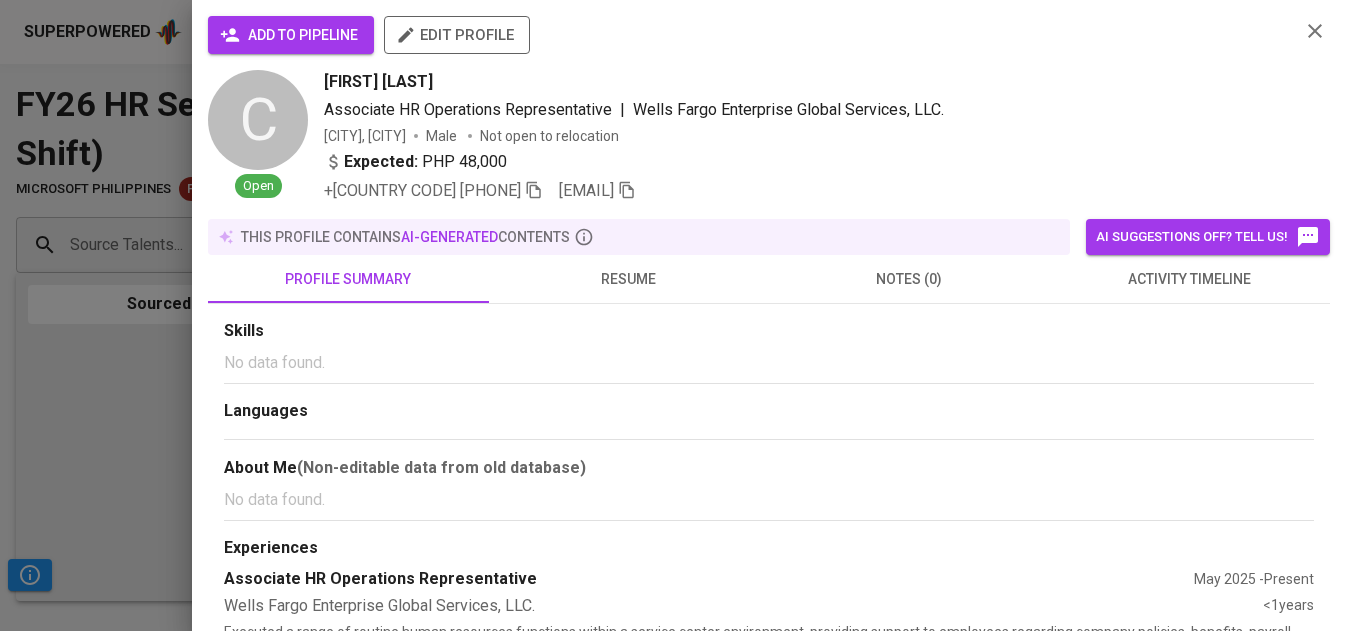 click on "add to pipeline" at bounding box center [291, 35] 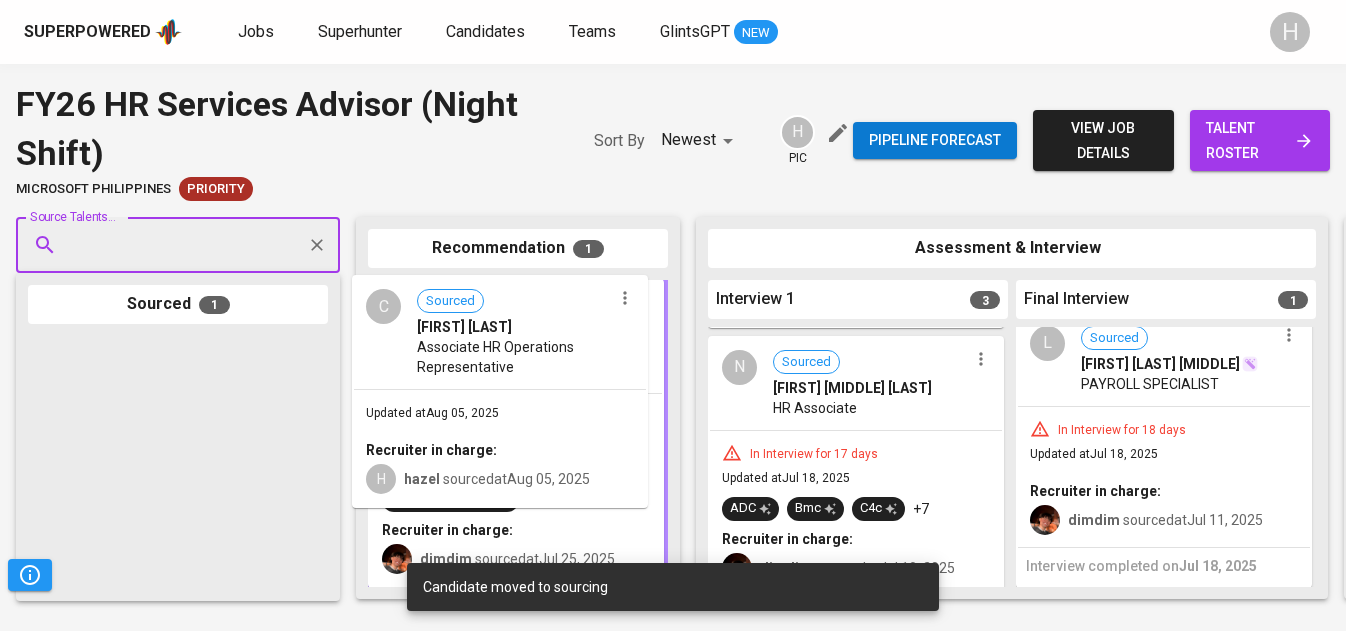 drag, startPoint x: 165, startPoint y: 395, endPoint x: 495, endPoint y: 329, distance: 336.53528 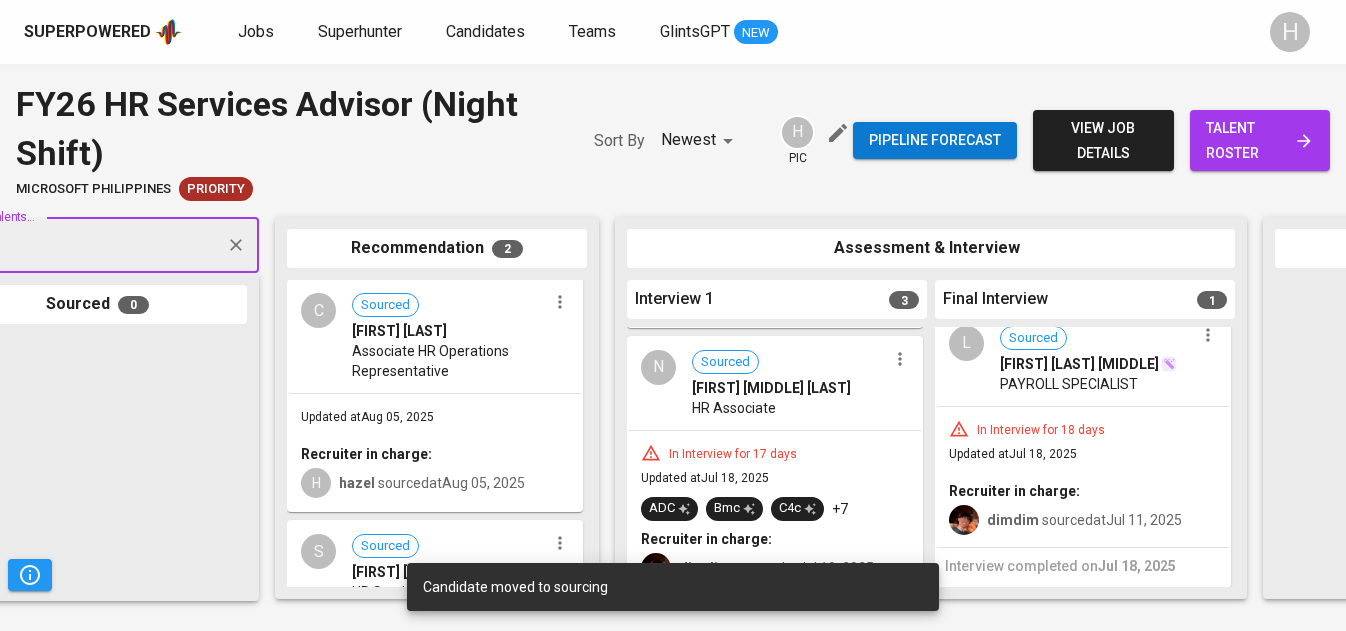 scroll, scrollTop: 0, scrollLeft: 184, axis: horizontal 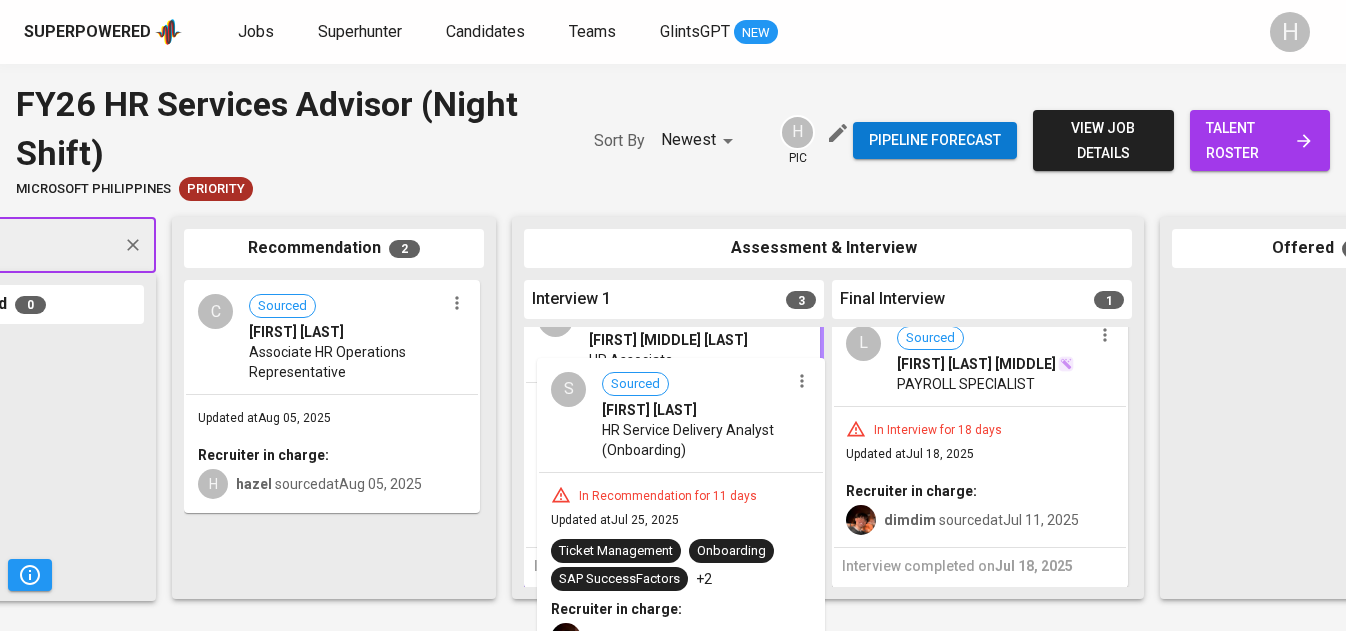 drag, startPoint x: 333, startPoint y: 551, endPoint x: 696, endPoint y: 390, distance: 397.102 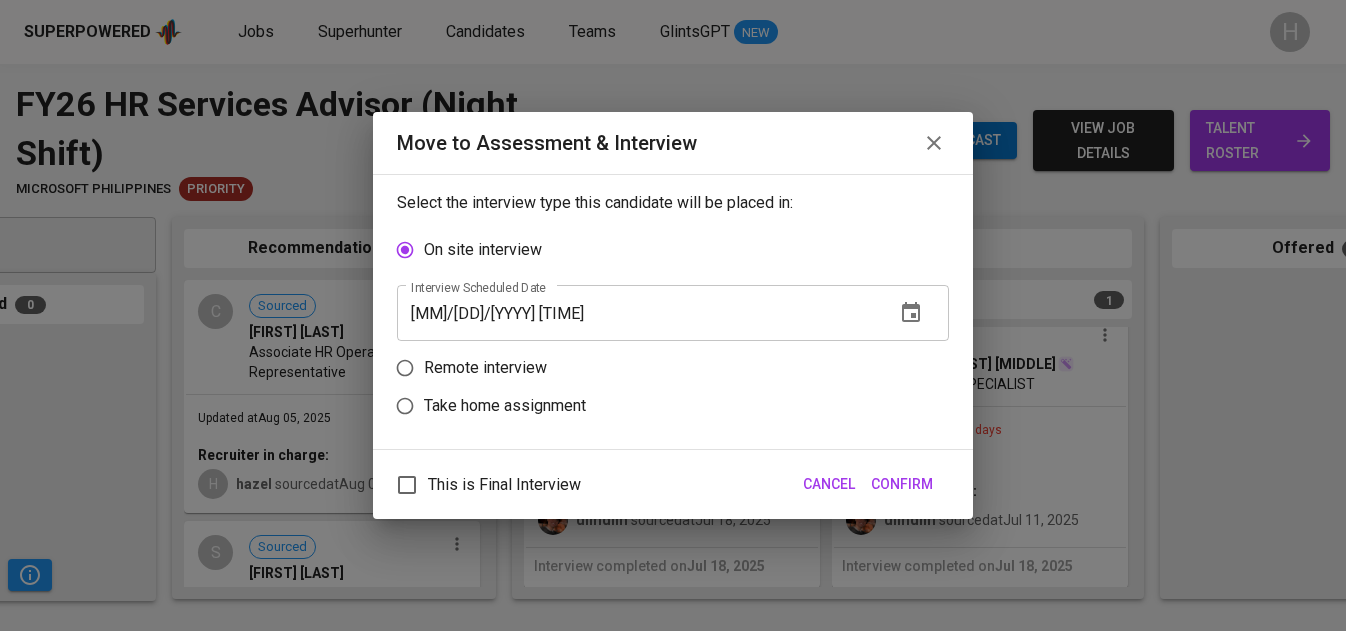 scroll, scrollTop: 0, scrollLeft: 183, axis: horizontal 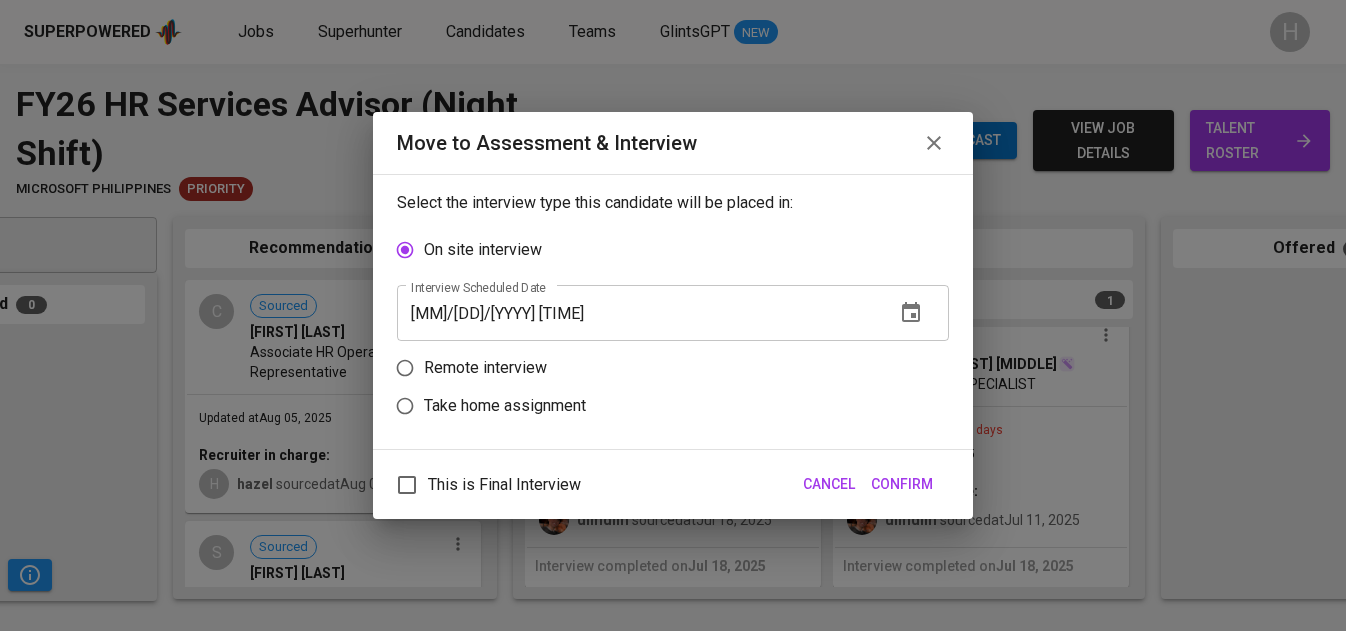 click 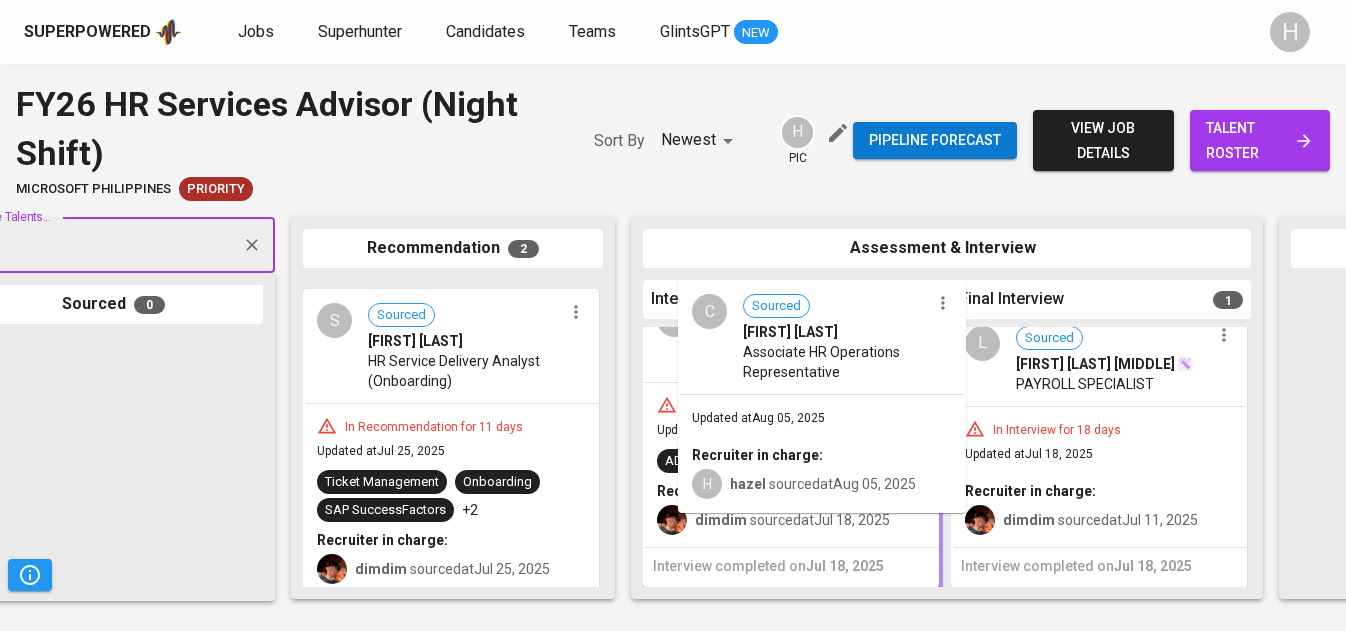 drag, startPoint x: 413, startPoint y: 348, endPoint x: 795, endPoint y: 339, distance: 382.10602 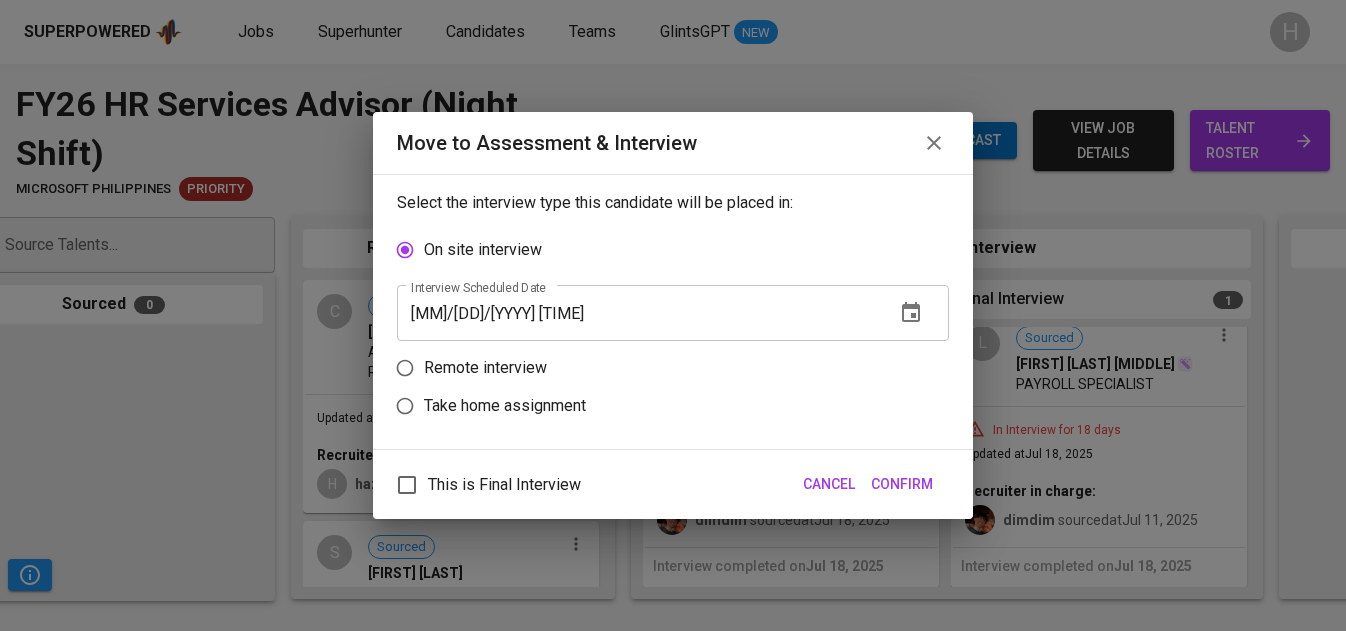 click on "This is Final Interview" at bounding box center [504, 485] 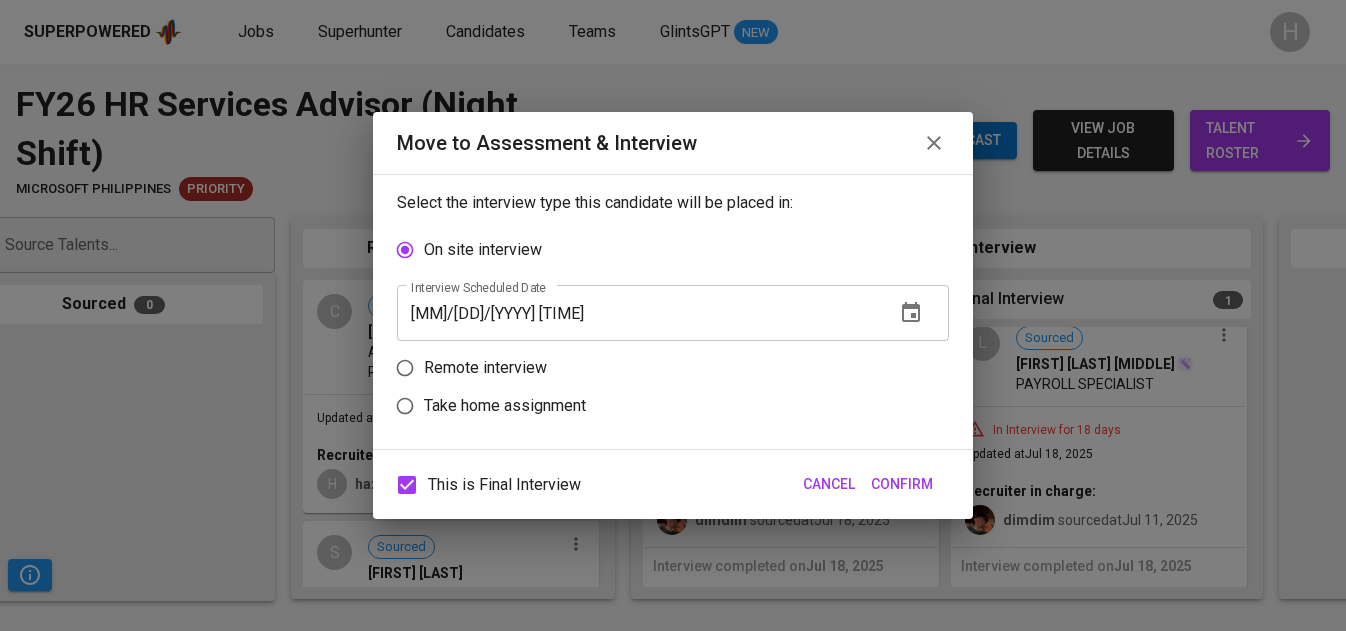 click 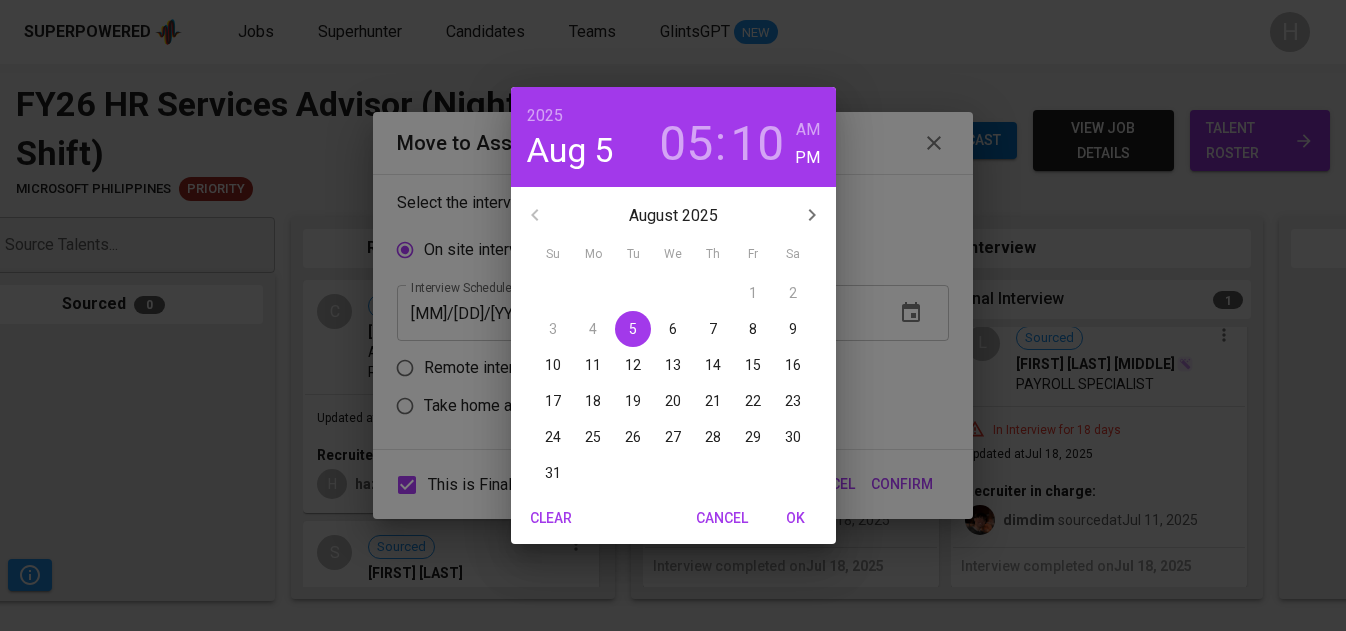 click on "Cancel" at bounding box center (722, 518) 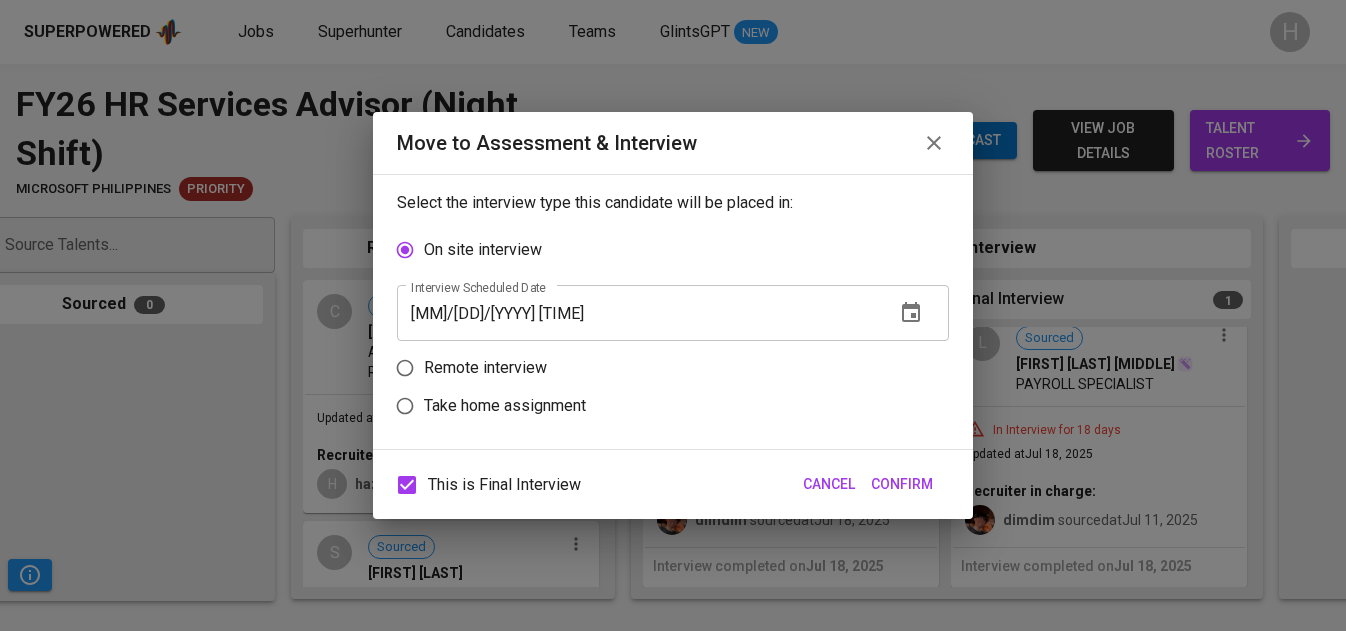 click on "08/05/2025 05:10 pm" at bounding box center (638, 313) 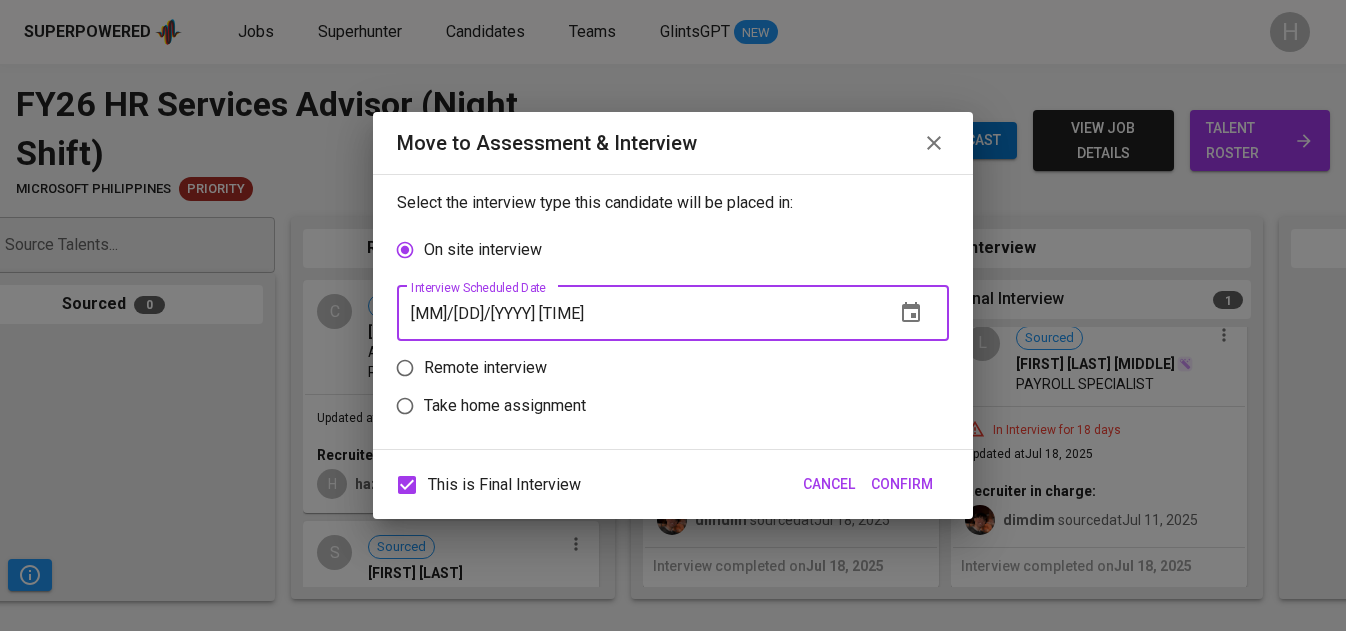 type on "08/05/2025 04:11 pm" 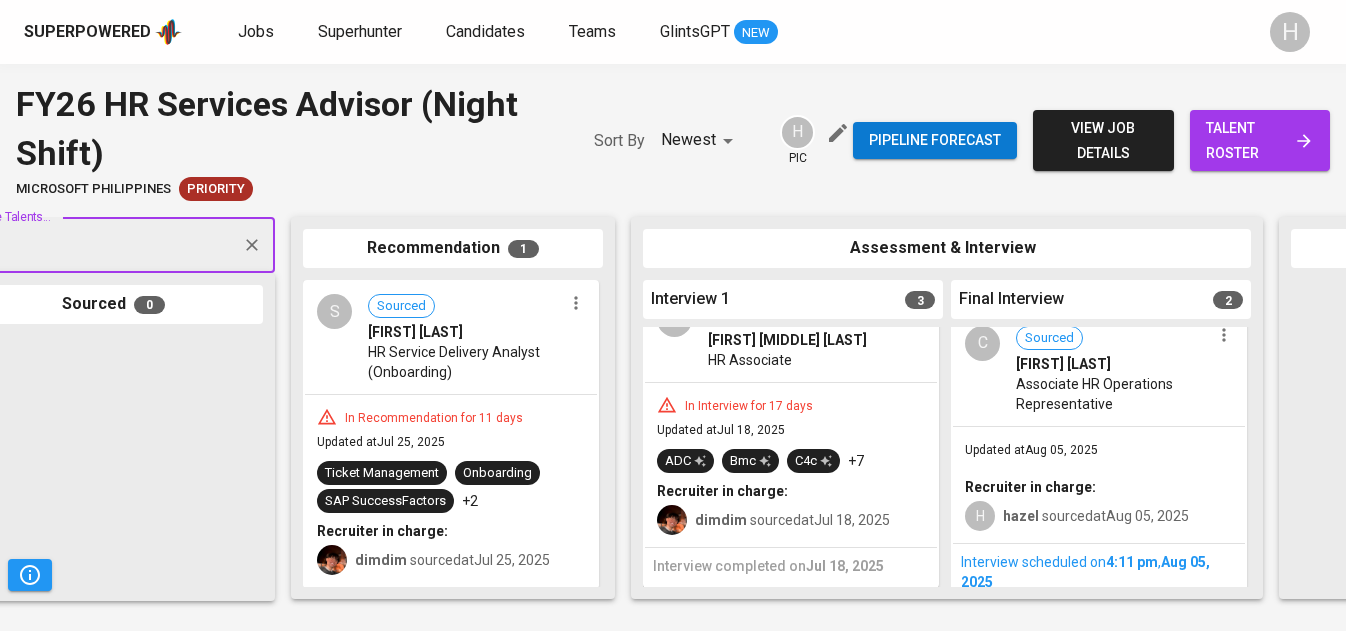 scroll, scrollTop: 0, scrollLeft: 136, axis: horizontal 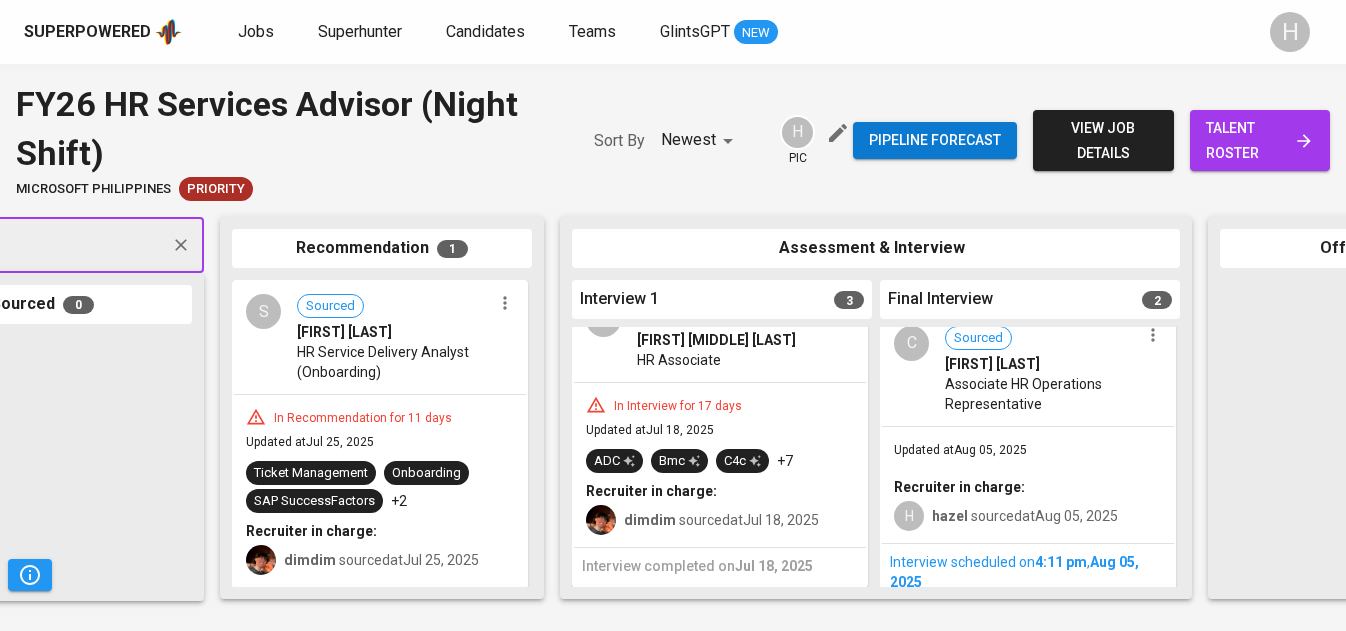 click 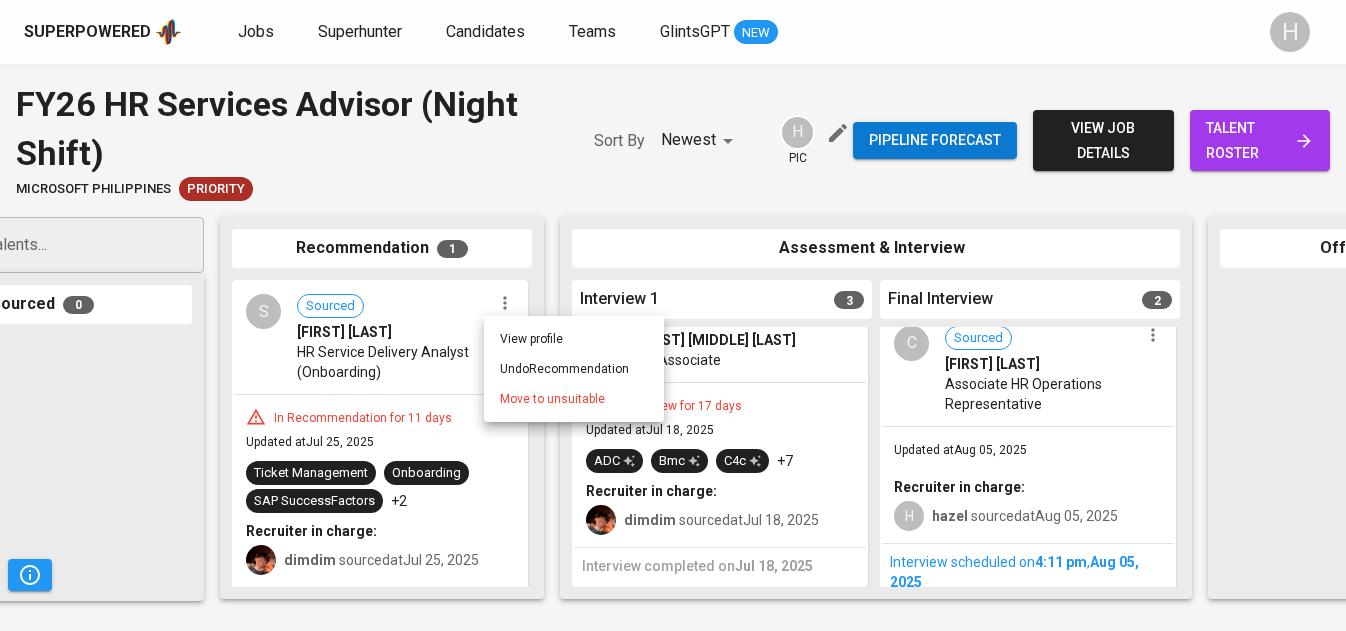 click on "Move to unsuitable" at bounding box center (552, 399) 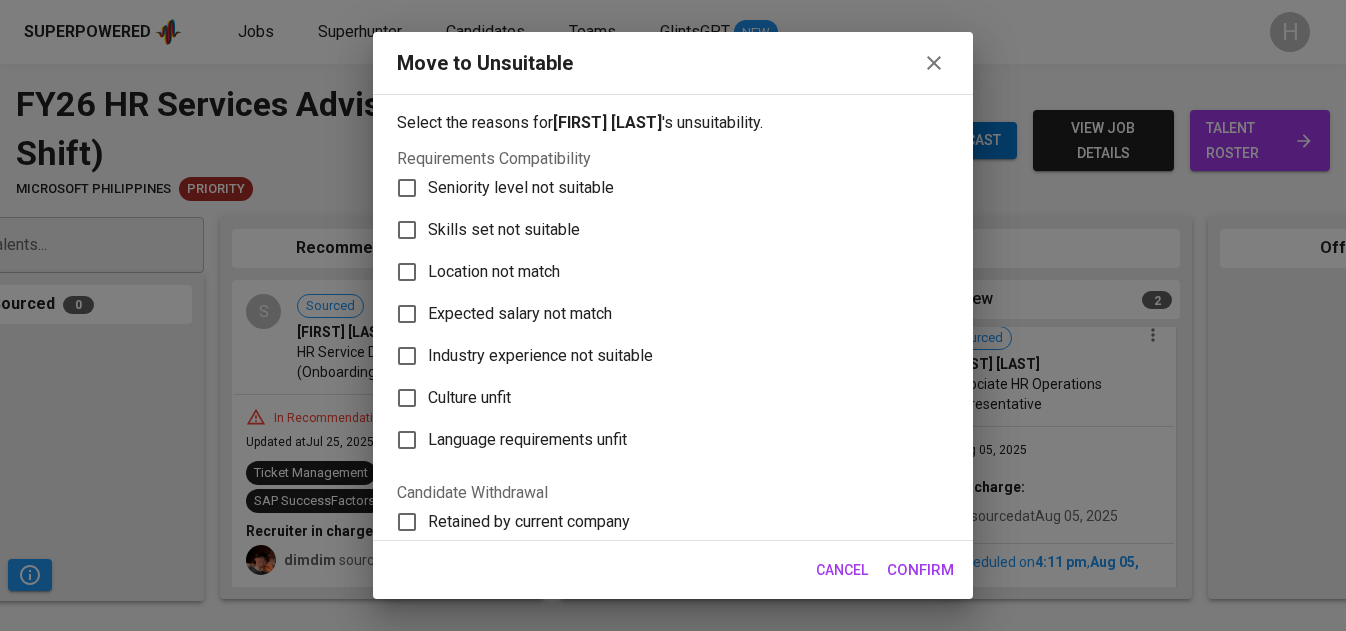 scroll, scrollTop: 0, scrollLeft: 65, axis: horizontal 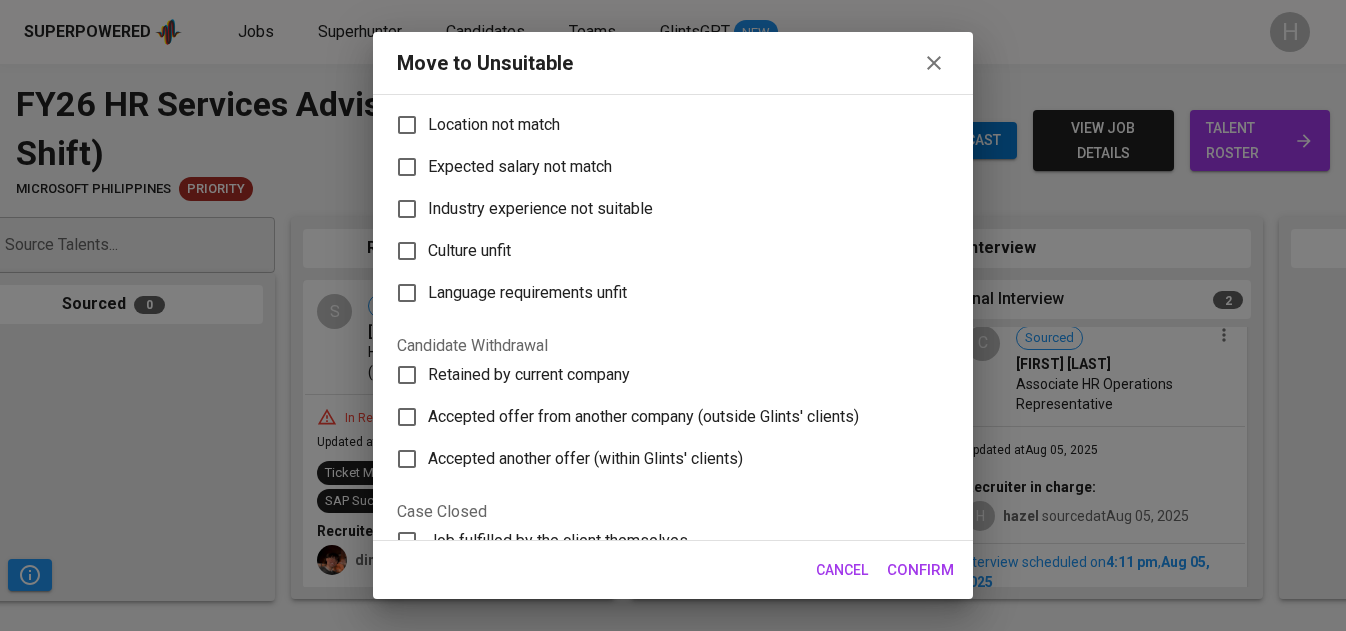 click on "Retained by current company" at bounding box center [529, 375] 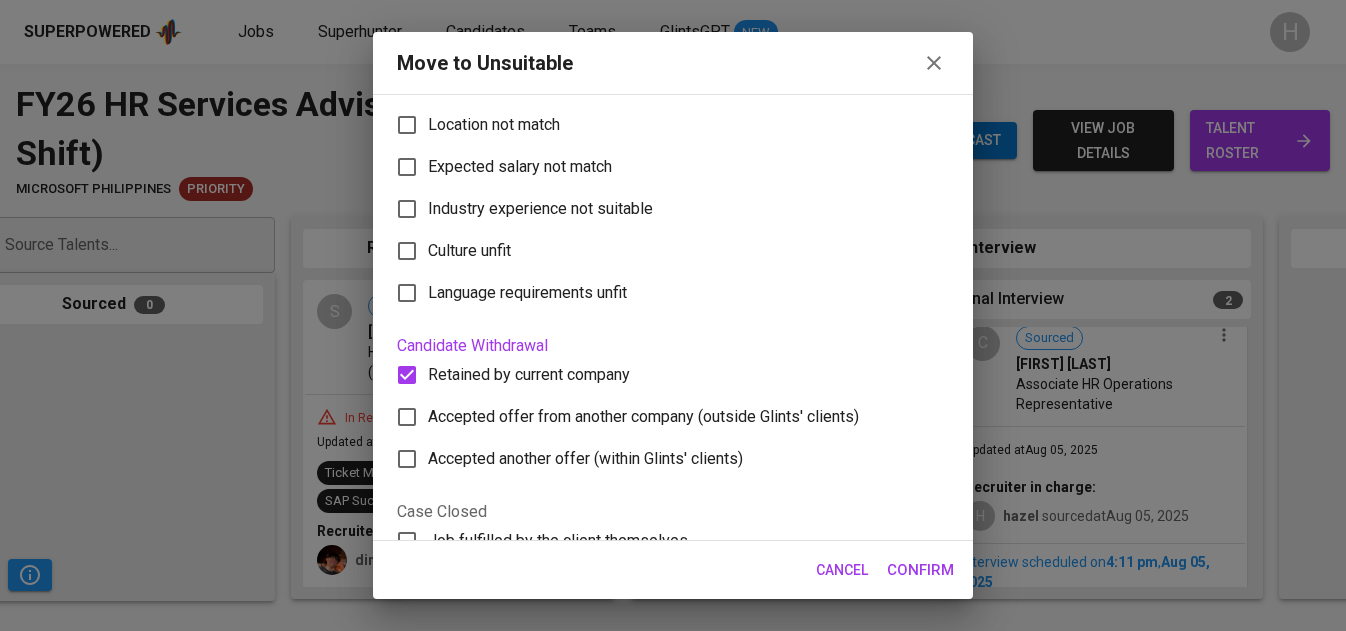 click on "Confirm" at bounding box center (920, 570) 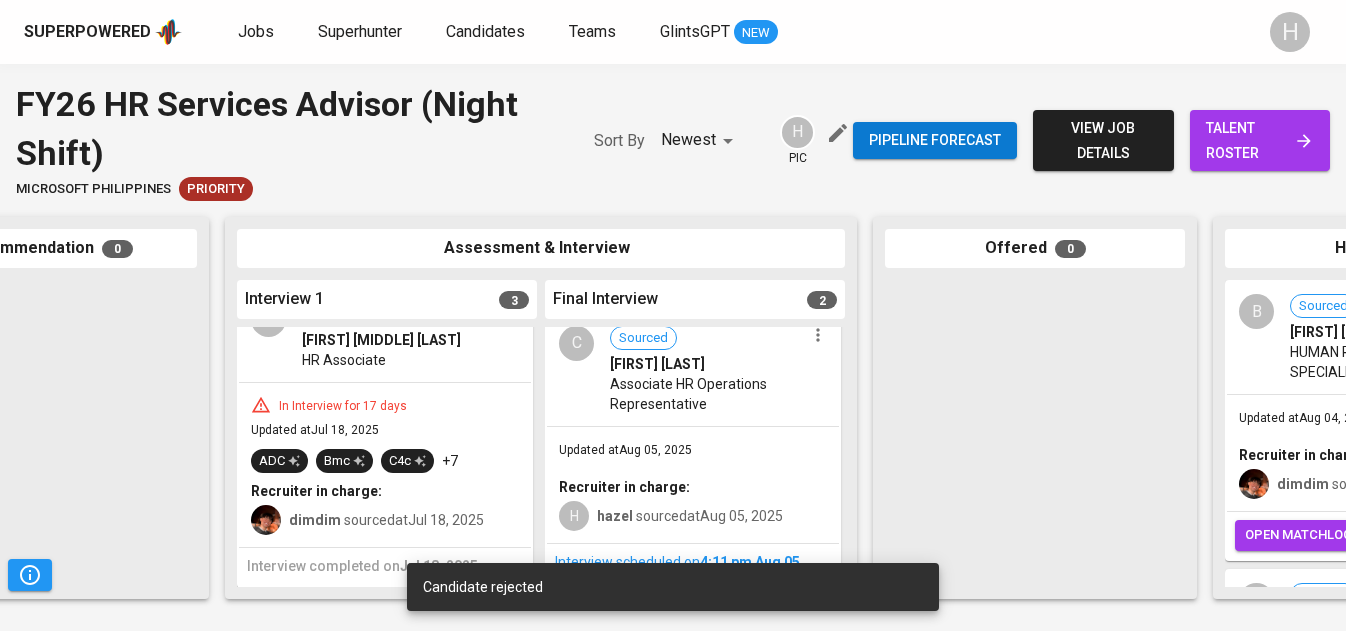 scroll, scrollTop: 0, scrollLeft: 493, axis: horizontal 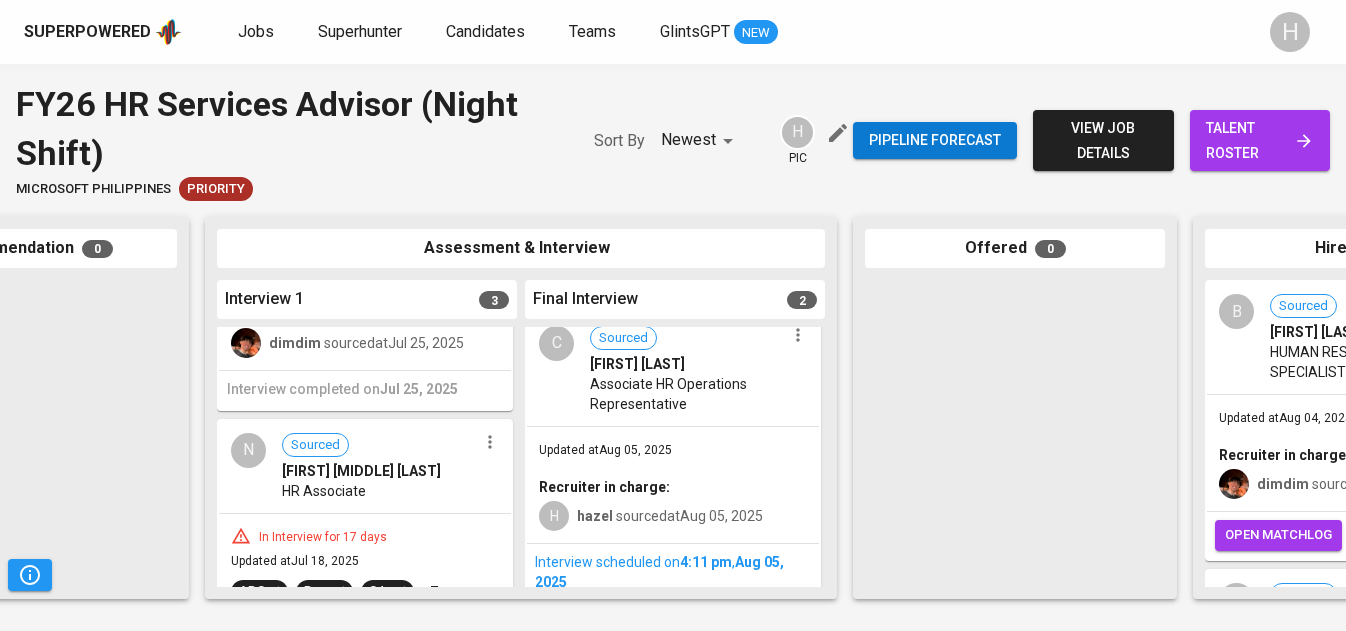 click 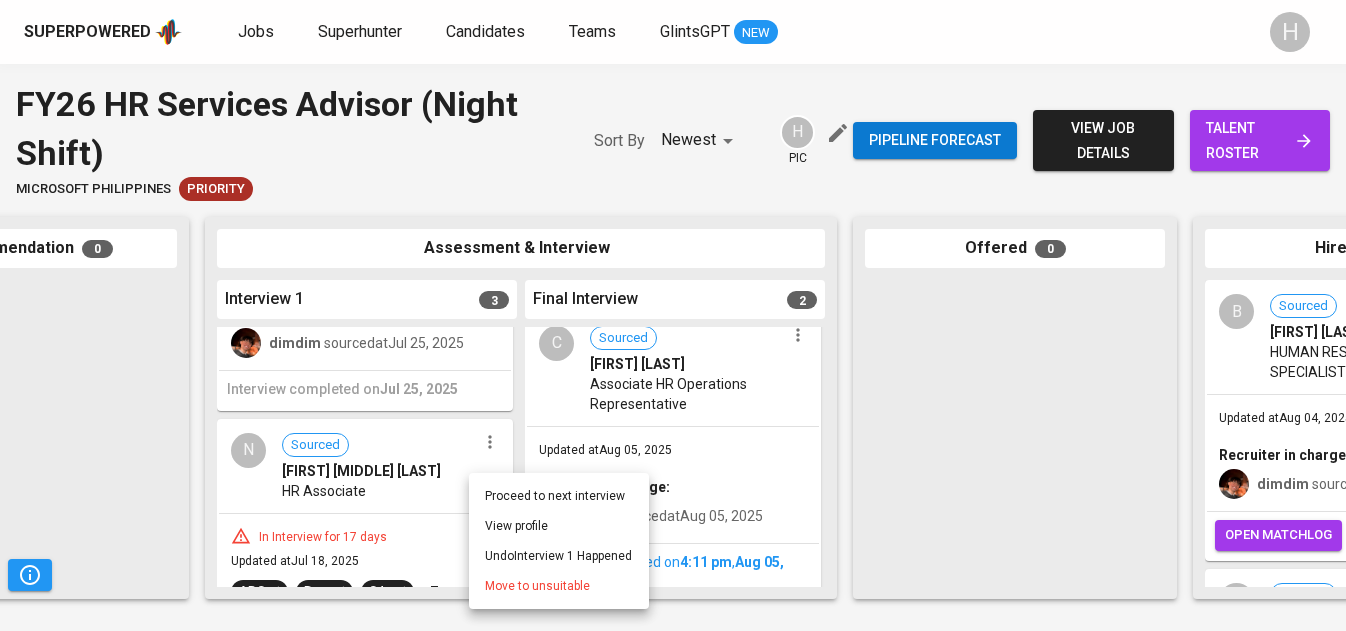 click on "Move to unsuitable" at bounding box center (537, 586) 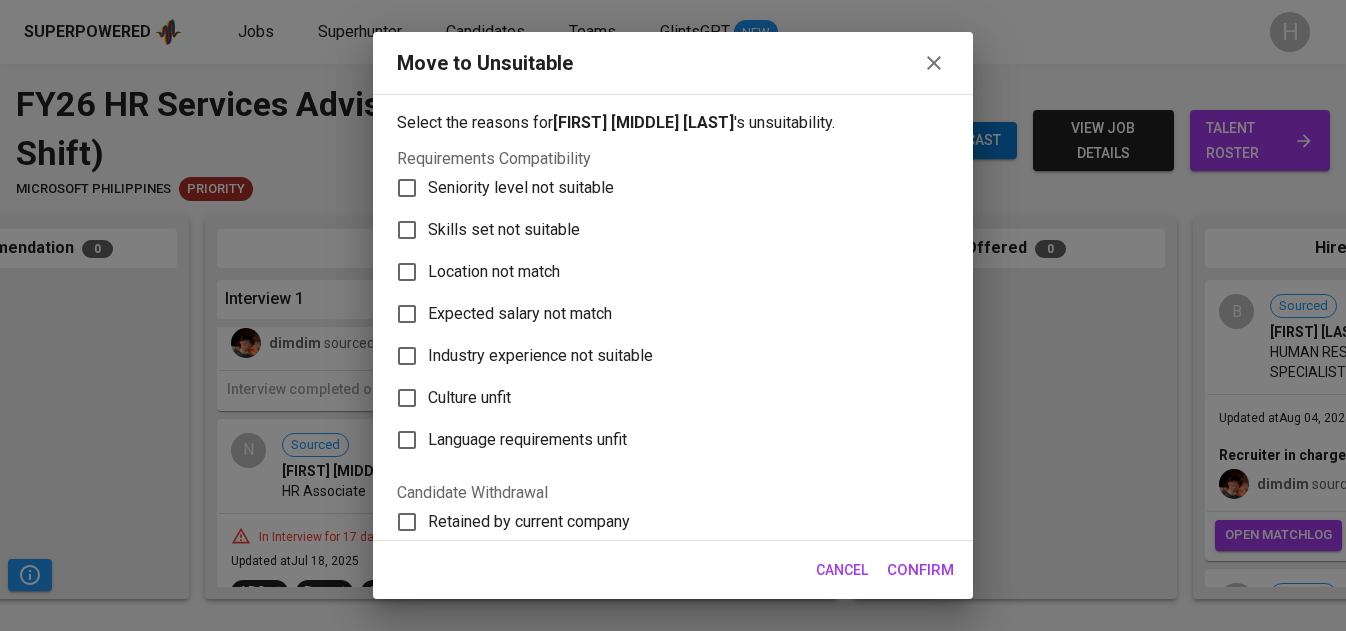 scroll, scrollTop: 0, scrollLeft: 0, axis: both 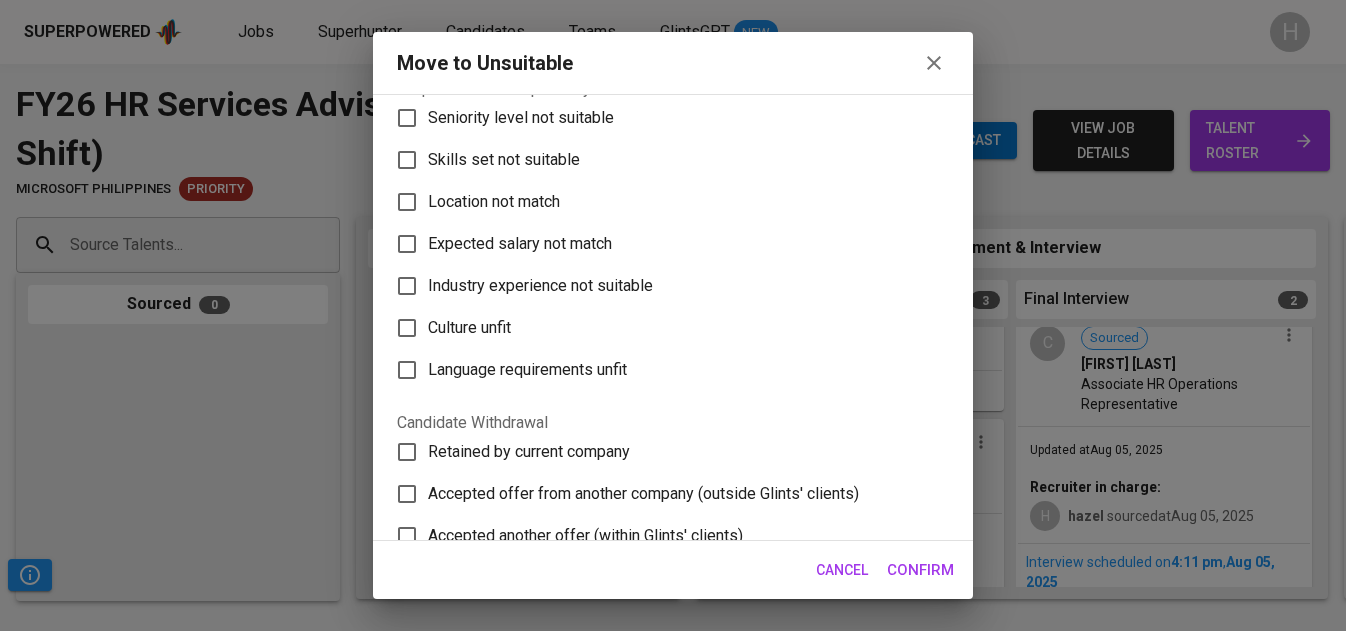 click on "Retained by current company" at bounding box center (529, 452) 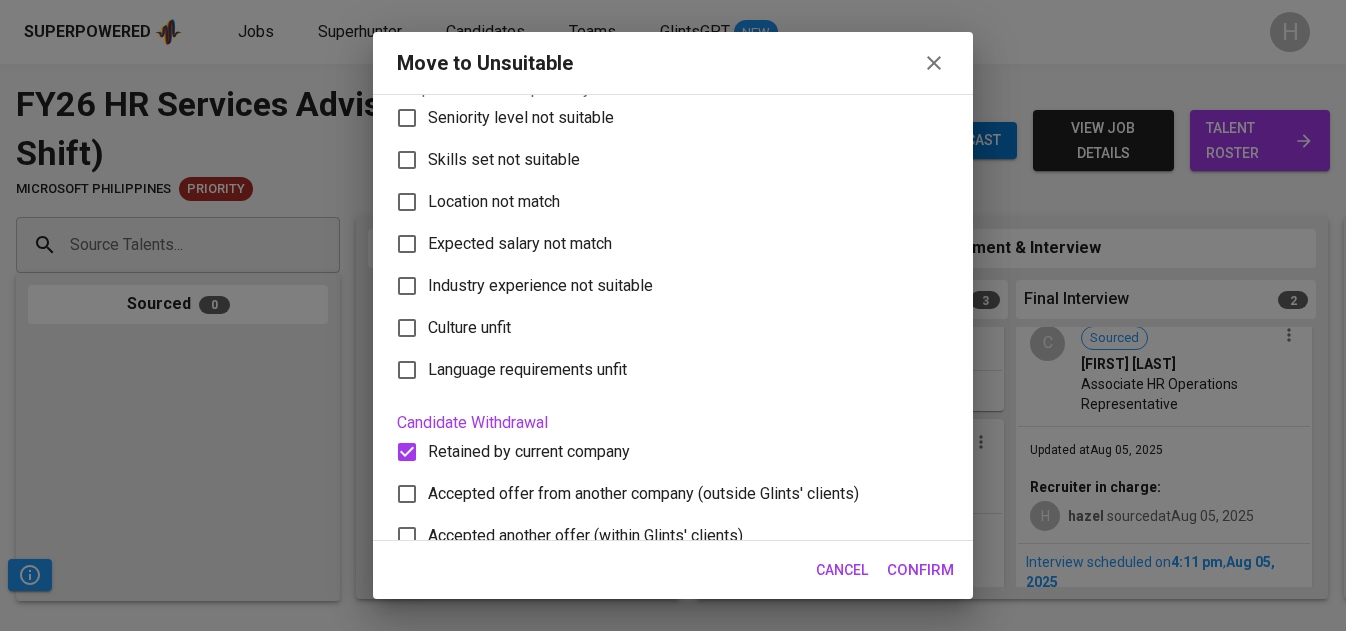 click on "Confirm" at bounding box center [920, 570] 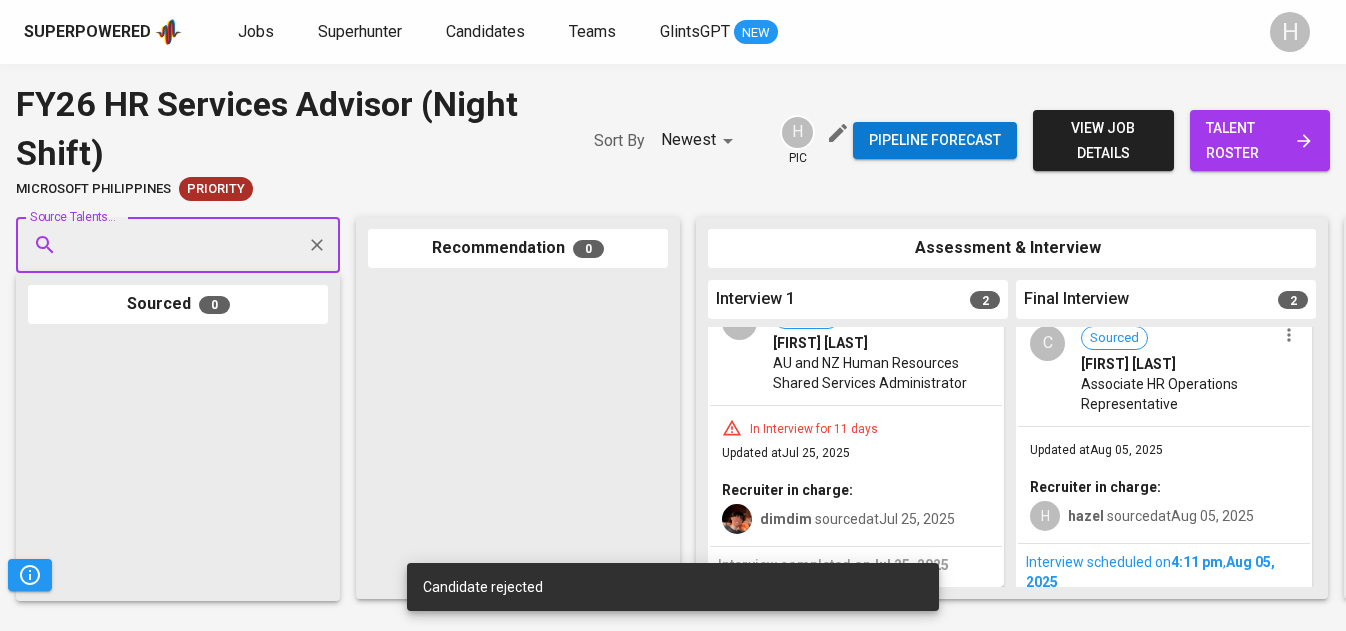 scroll, scrollTop: 430, scrollLeft: 0, axis: vertical 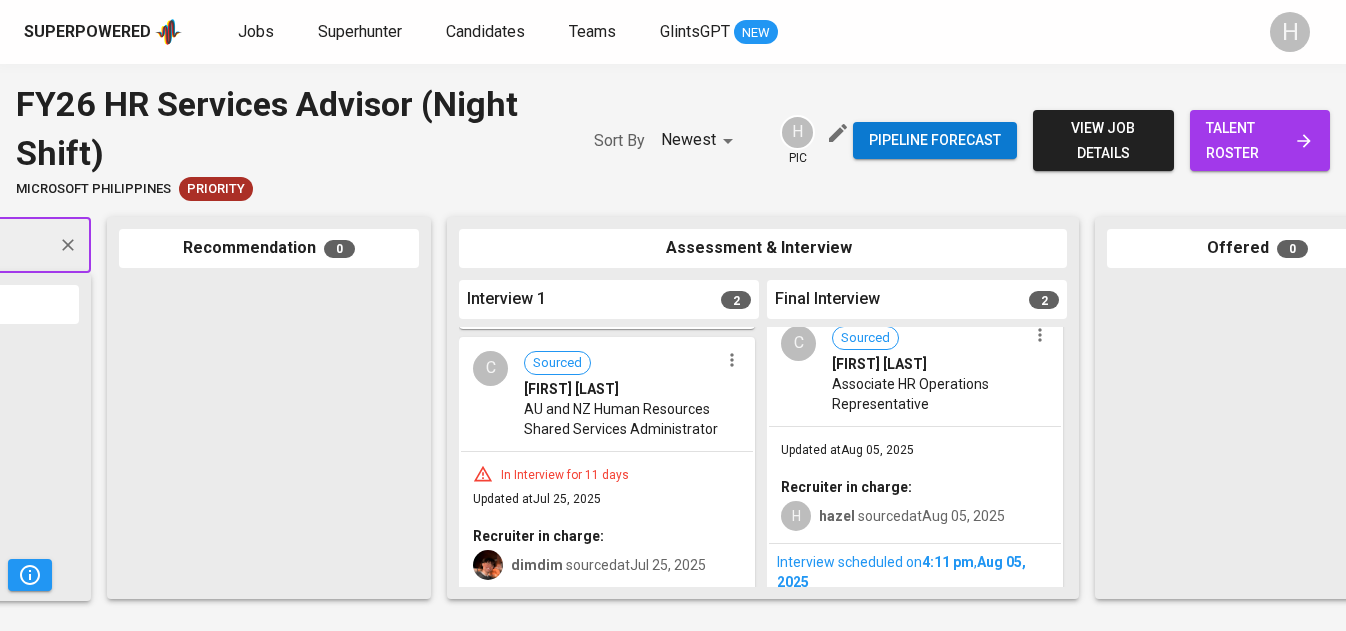 click 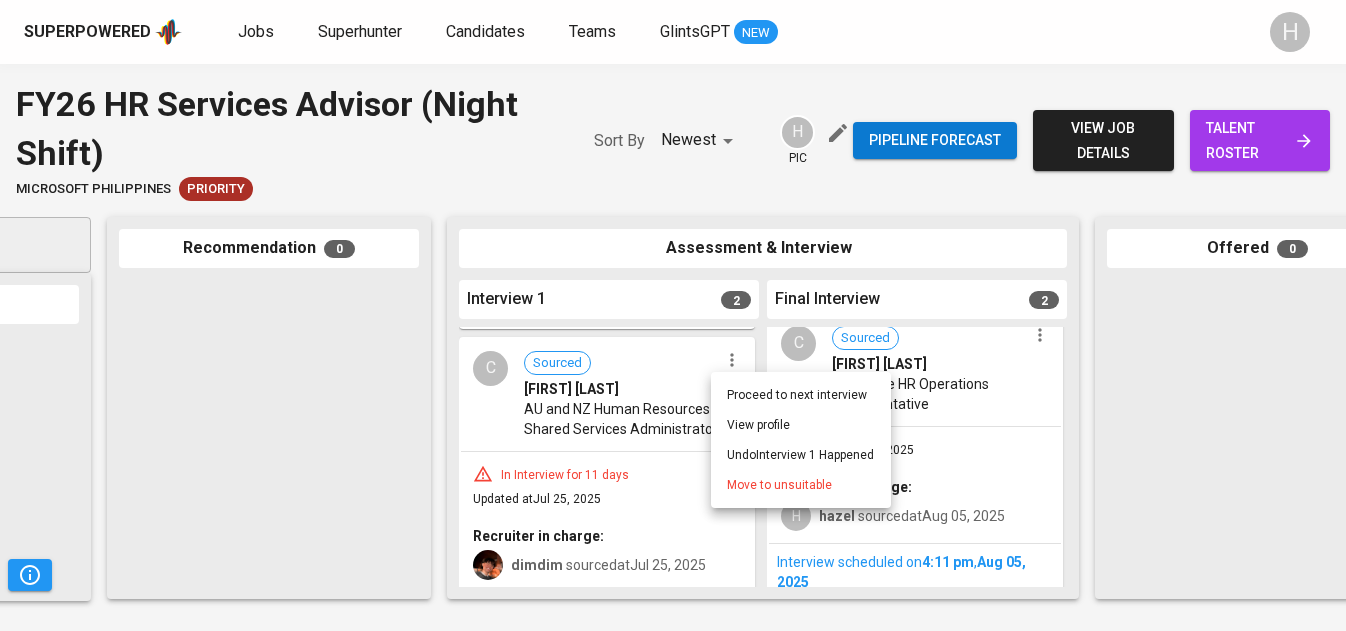 click at bounding box center (673, 315) 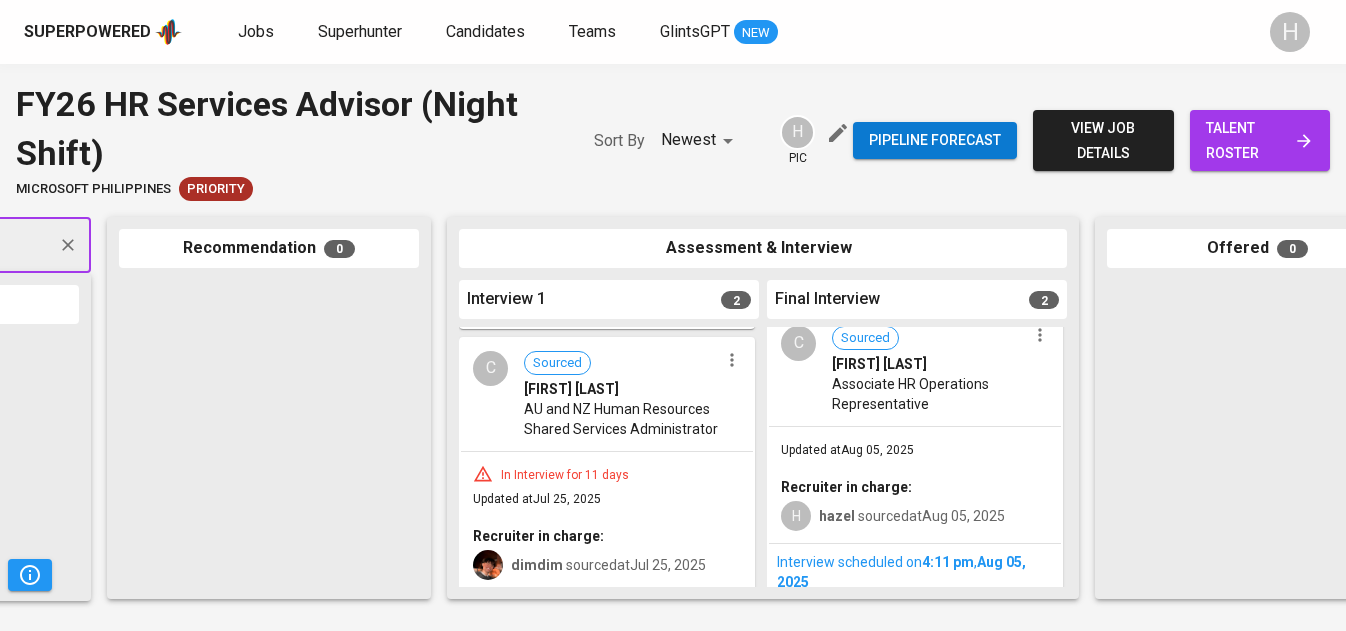 scroll, scrollTop: 0, scrollLeft: 65, axis: horizontal 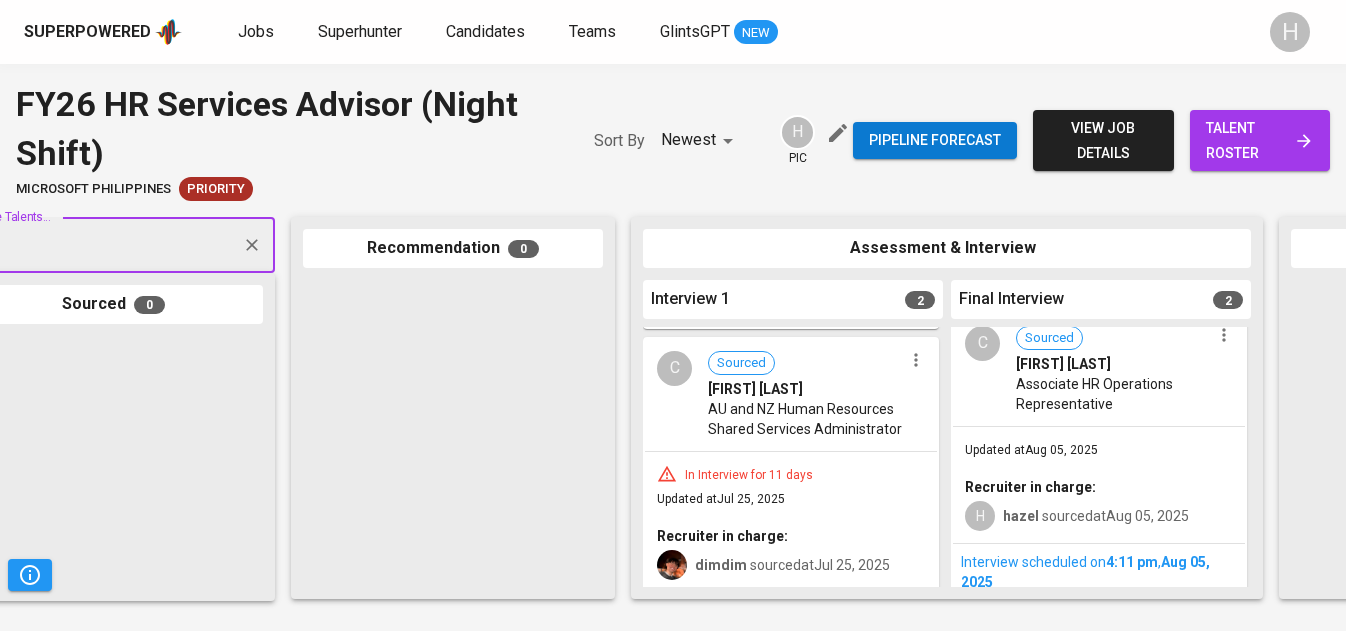 click on "In Interview for   11 days" at bounding box center (749, 475) 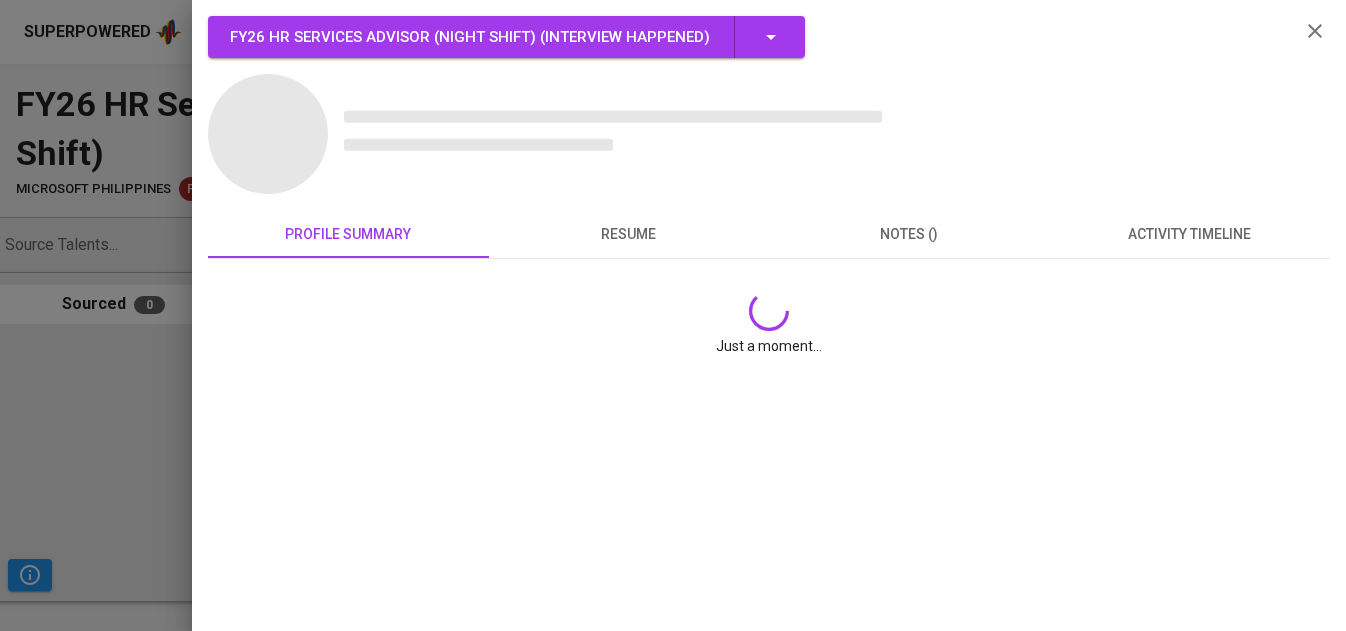 scroll, scrollTop: 0, scrollLeft: 290, axis: horizontal 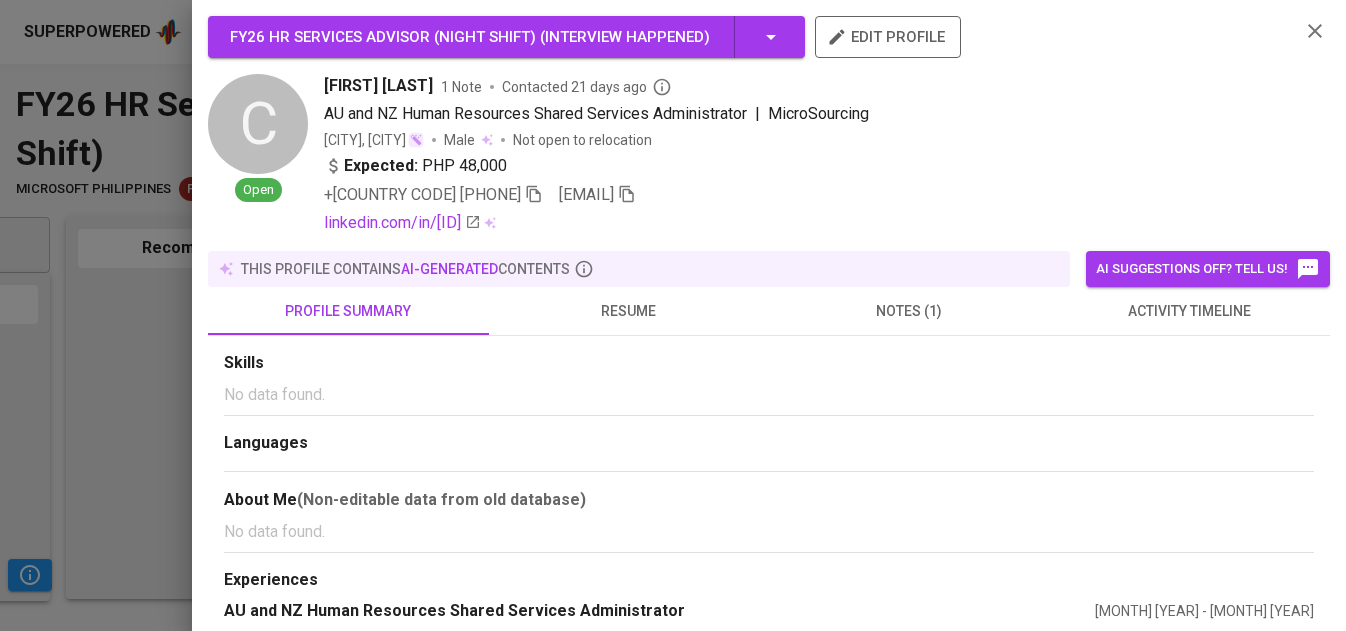 click at bounding box center (673, 315) 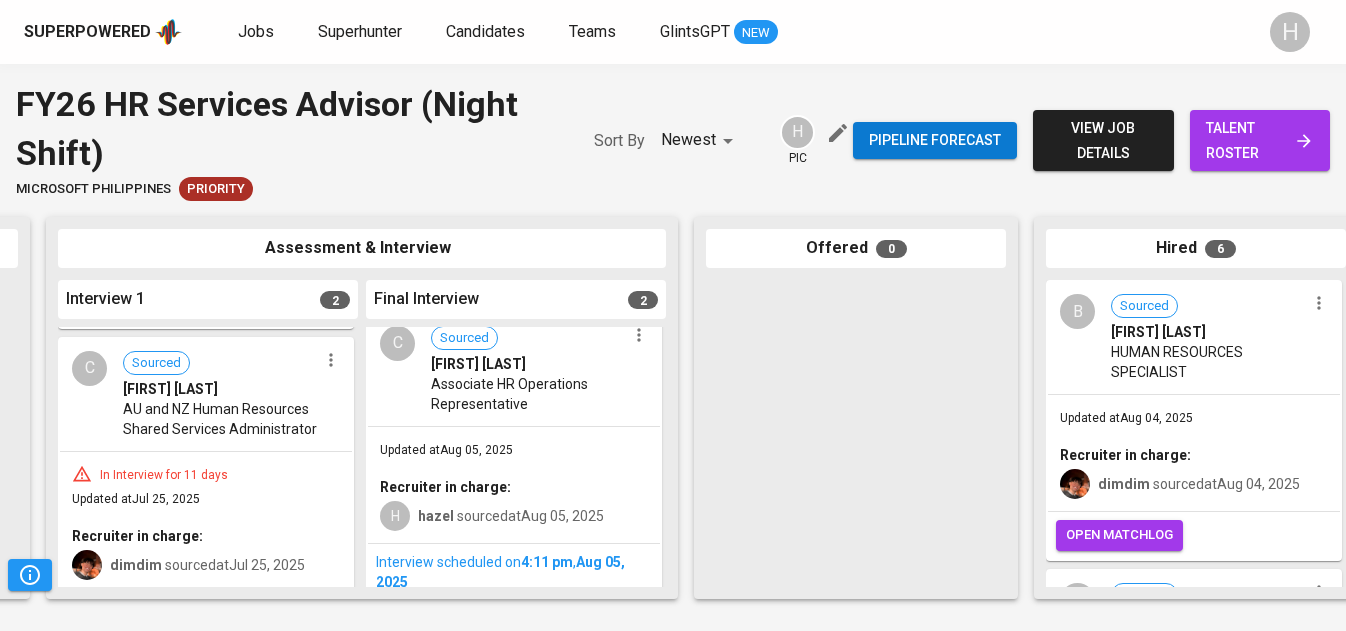 scroll, scrollTop: 0, scrollLeft: 764, axis: horizontal 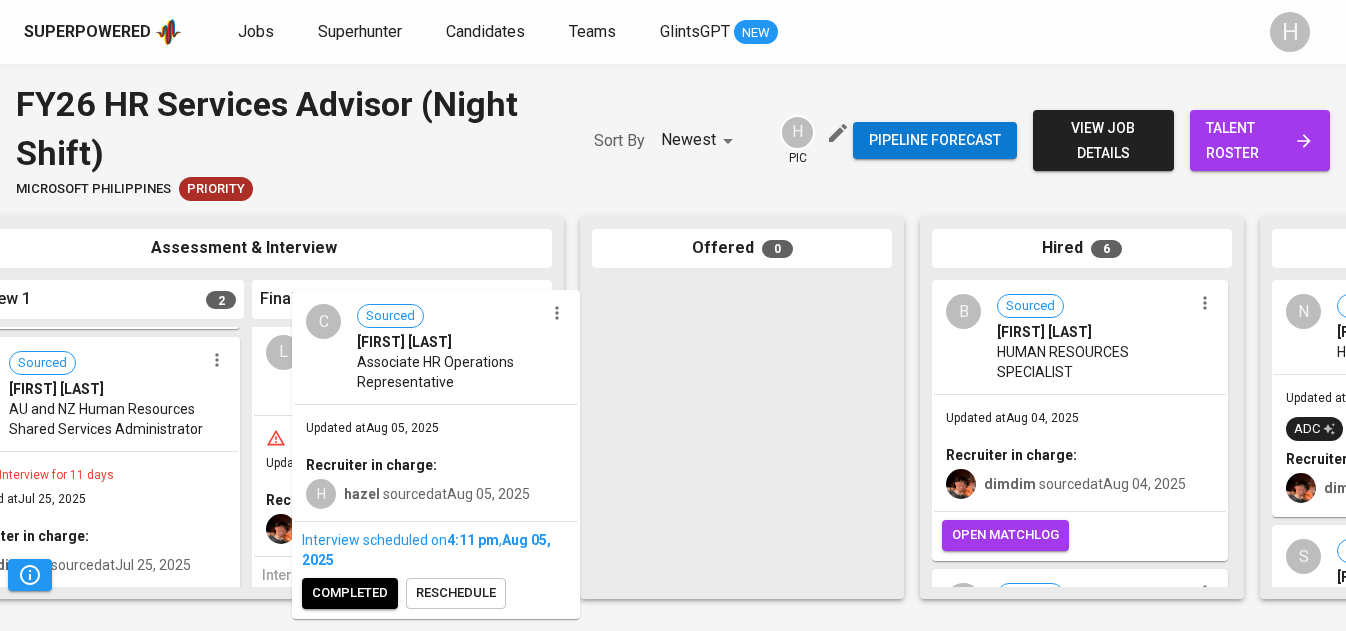 drag, startPoint x: 376, startPoint y: 427, endPoint x: 422, endPoint y: 405, distance: 50.990196 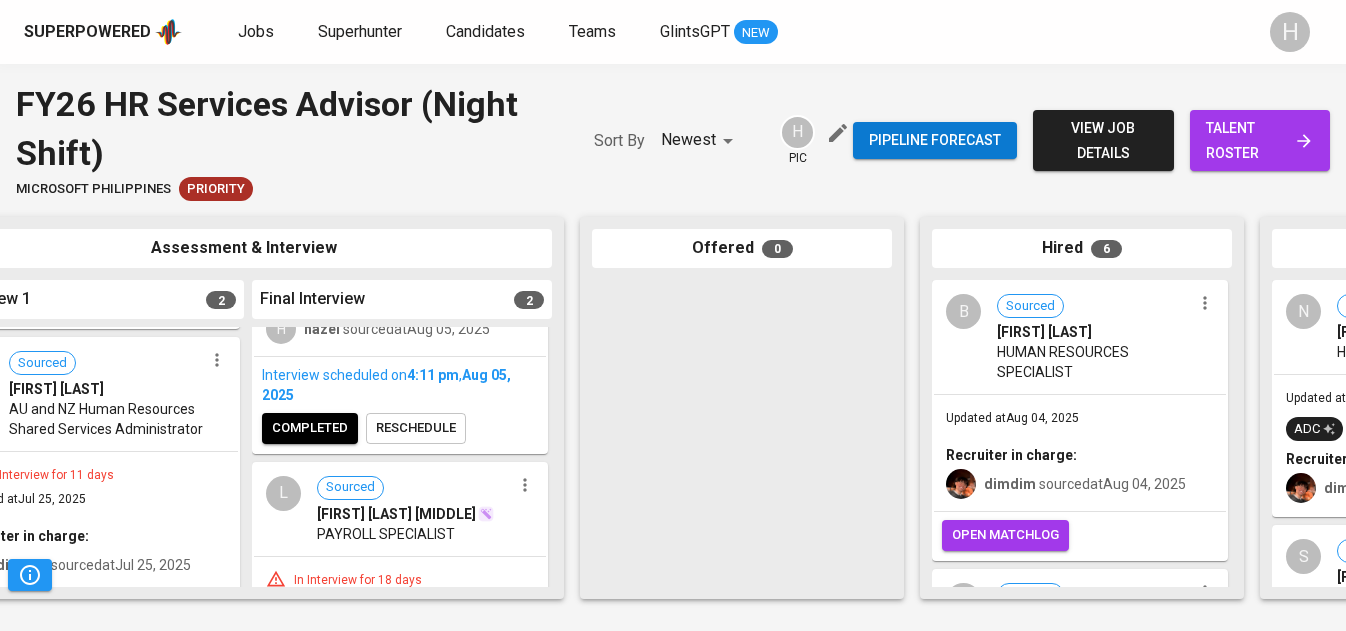 scroll, scrollTop: 266, scrollLeft: 0, axis: vertical 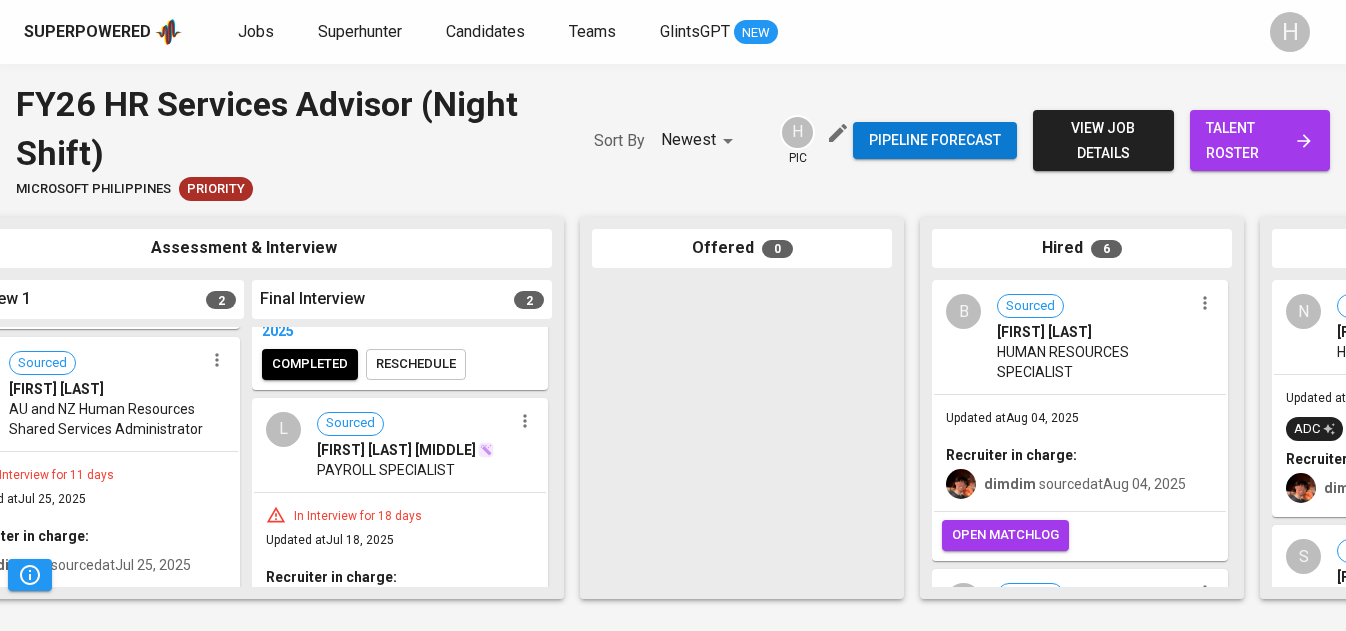 click on "completed" at bounding box center (310, 364) 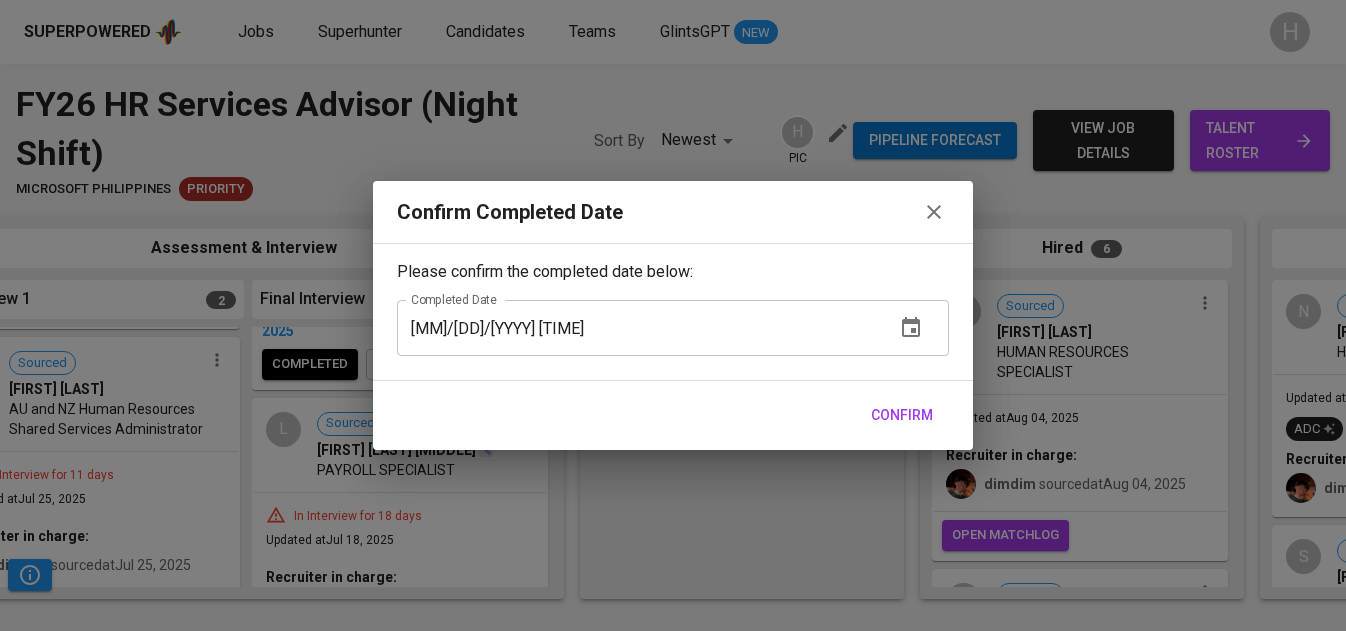 click on "Confirm" at bounding box center (902, 415) 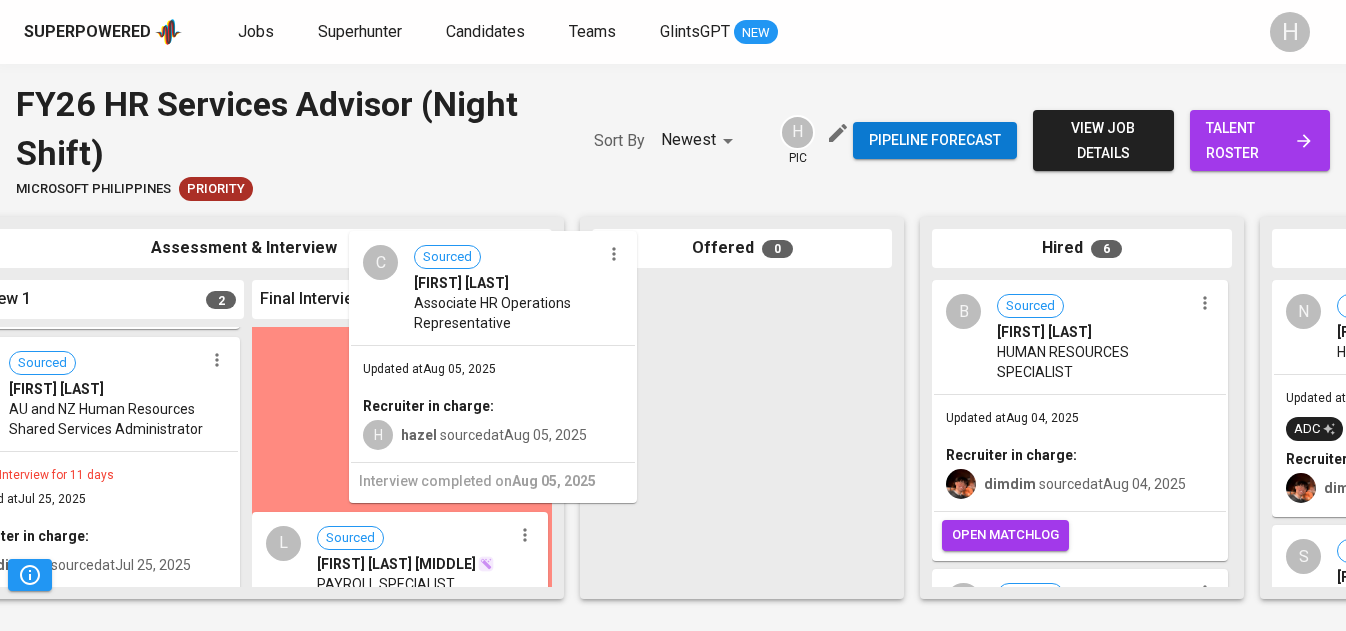 scroll, scrollTop: 0, scrollLeft: 0, axis: both 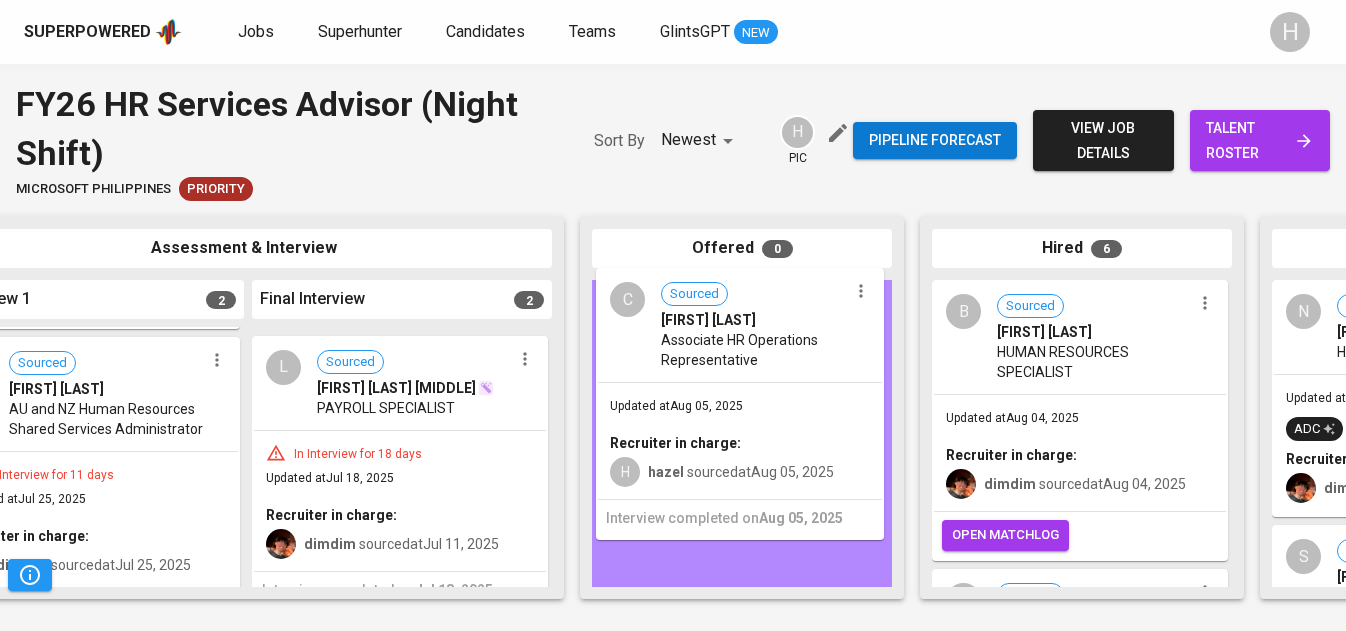 drag, startPoint x: 333, startPoint y: 418, endPoint x: 684, endPoint y: 453, distance: 352.7407 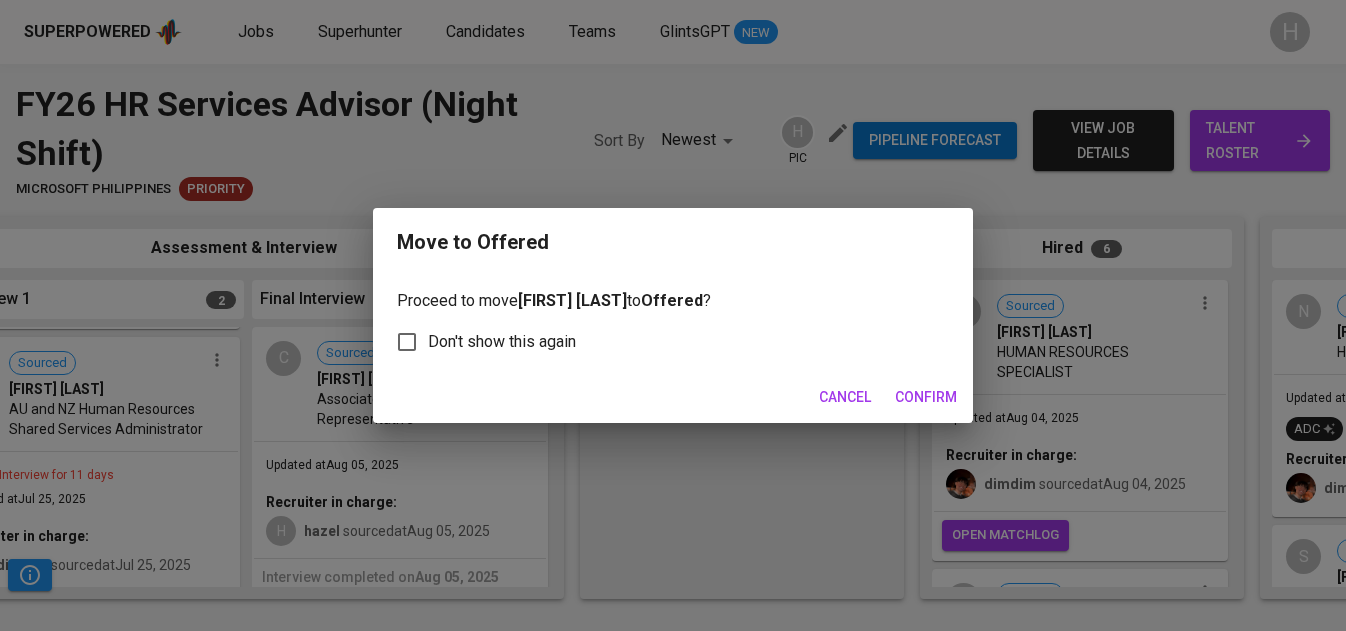 click on "Confirm" at bounding box center (926, 397) 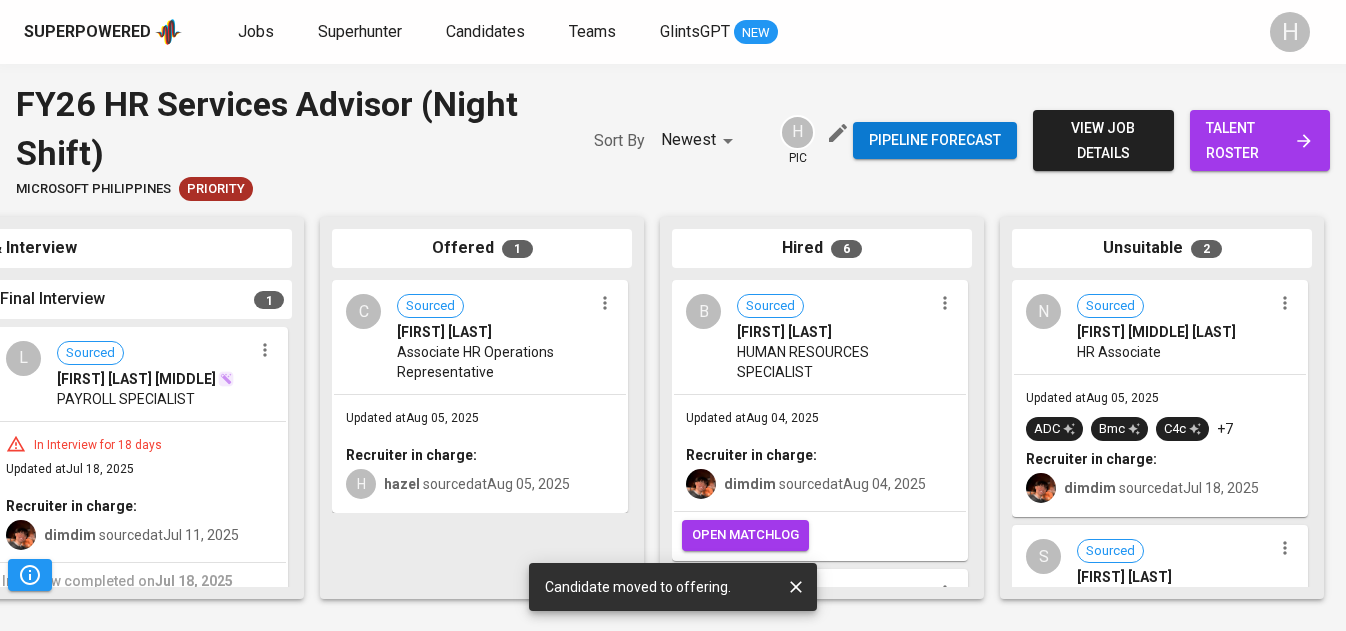 scroll, scrollTop: 0, scrollLeft: 1035, axis: horizontal 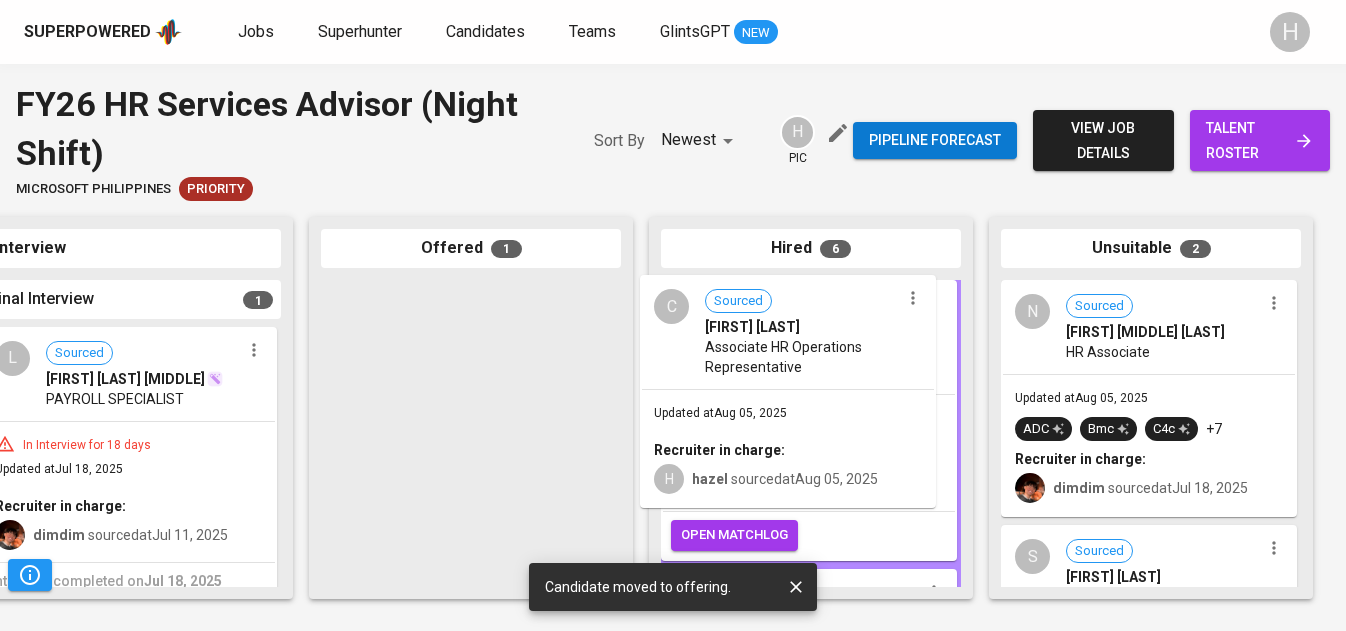 drag, startPoint x: 450, startPoint y: 351, endPoint x: 774, endPoint y: 345, distance: 324.05554 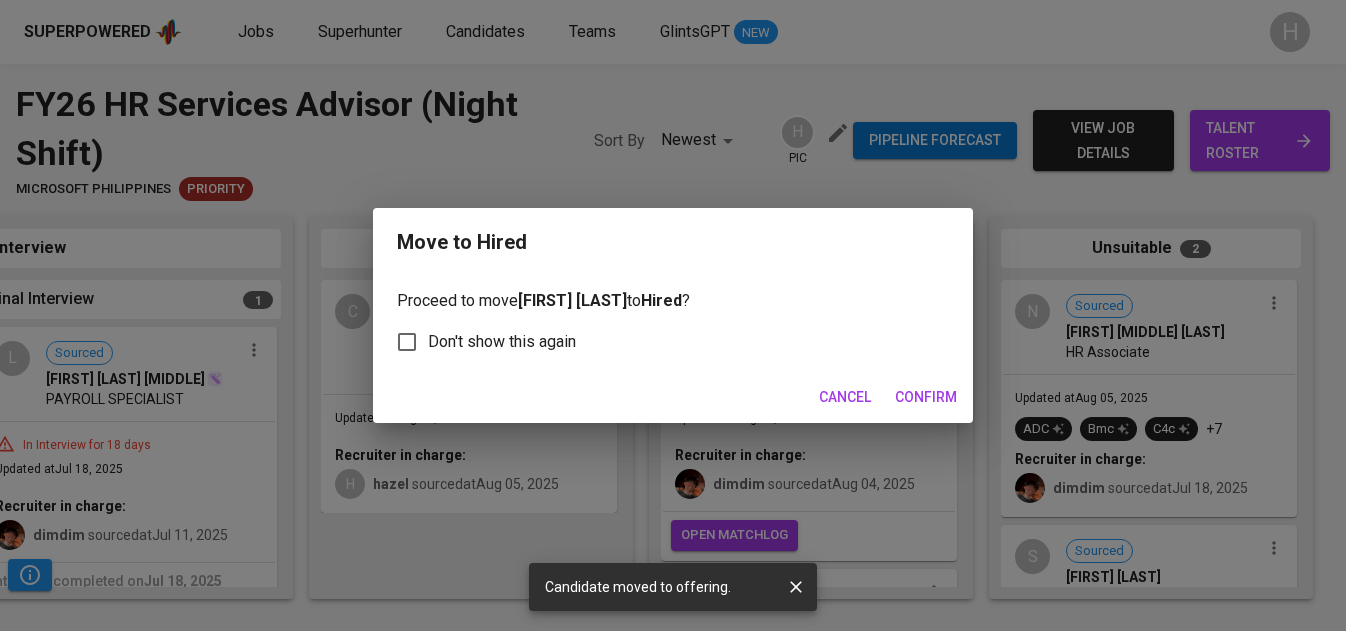 click on "Confirm" at bounding box center [926, 397] 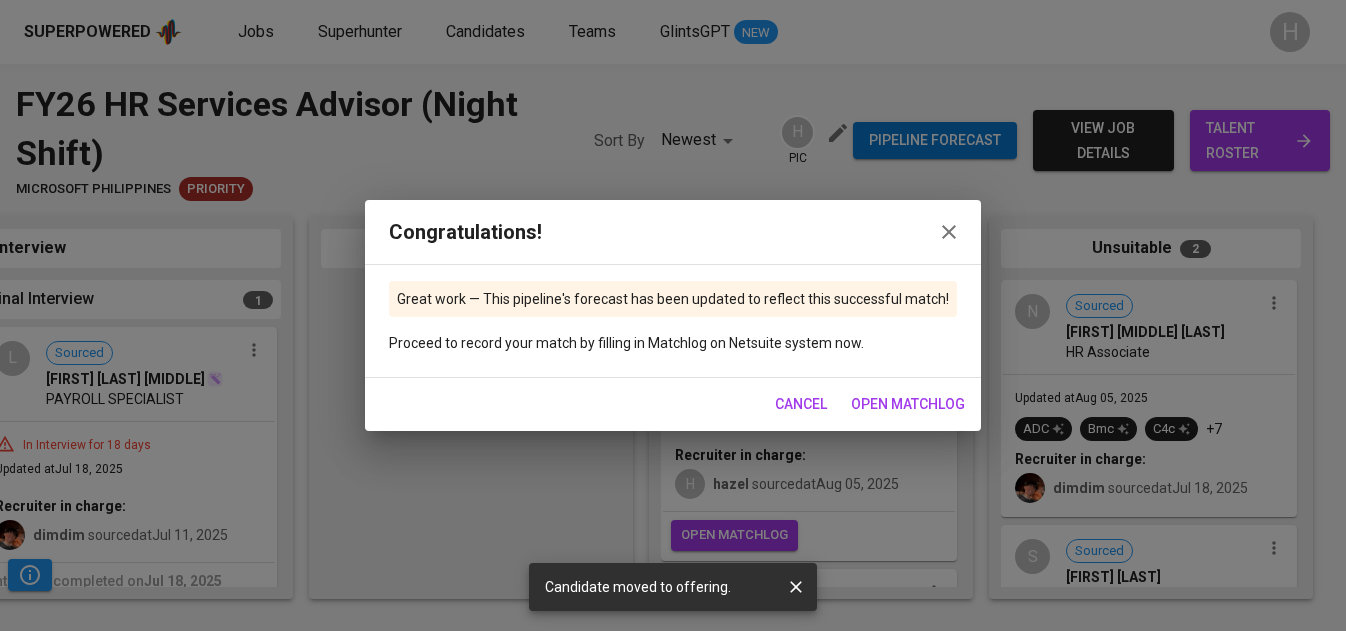 click on "open matchlog" at bounding box center [908, 404] 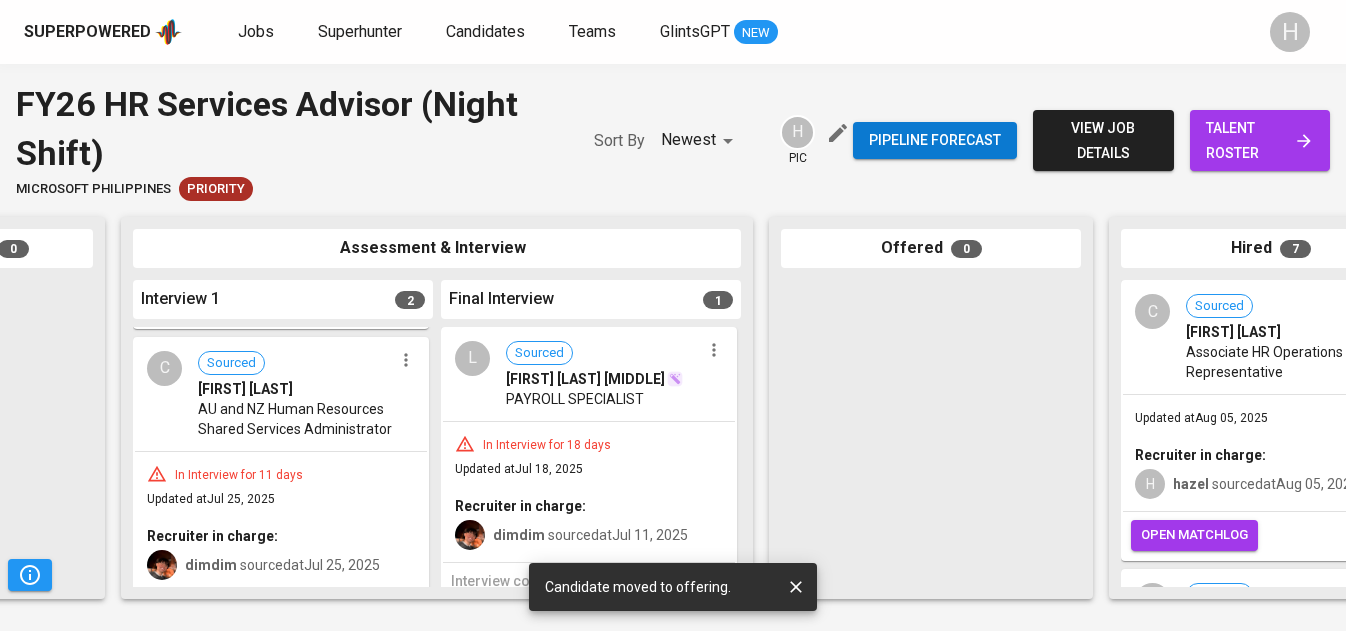 scroll, scrollTop: 0, scrollLeft: 586, axis: horizontal 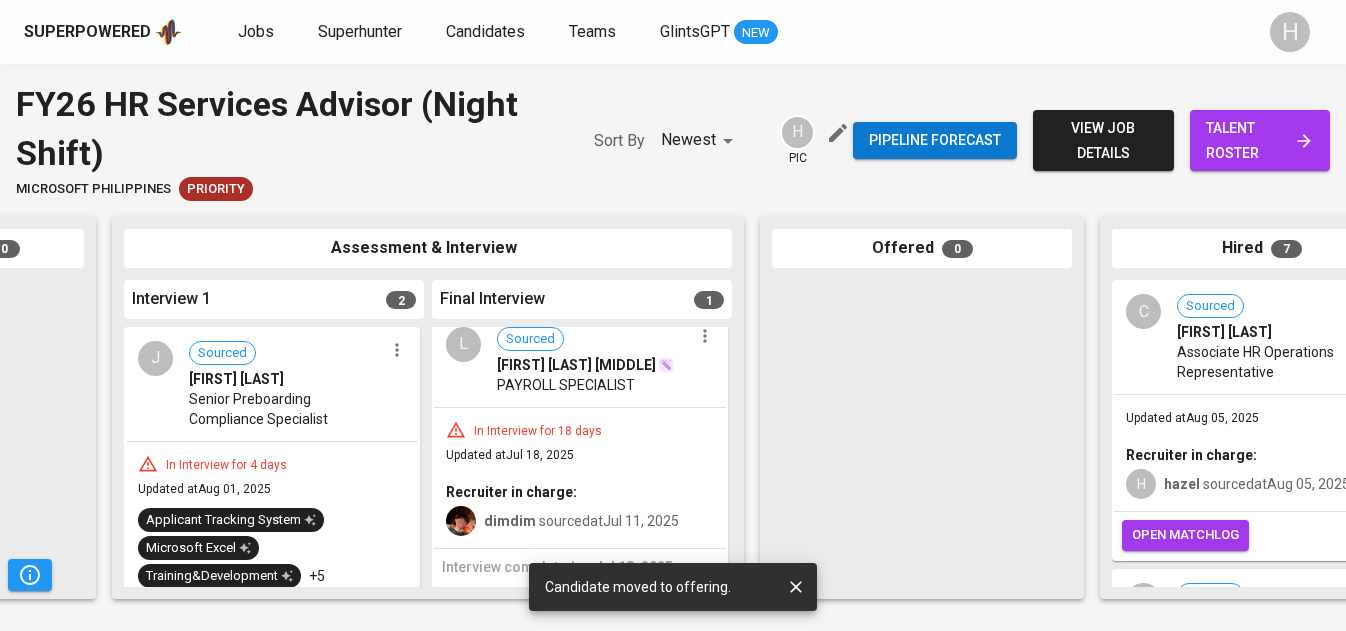 click 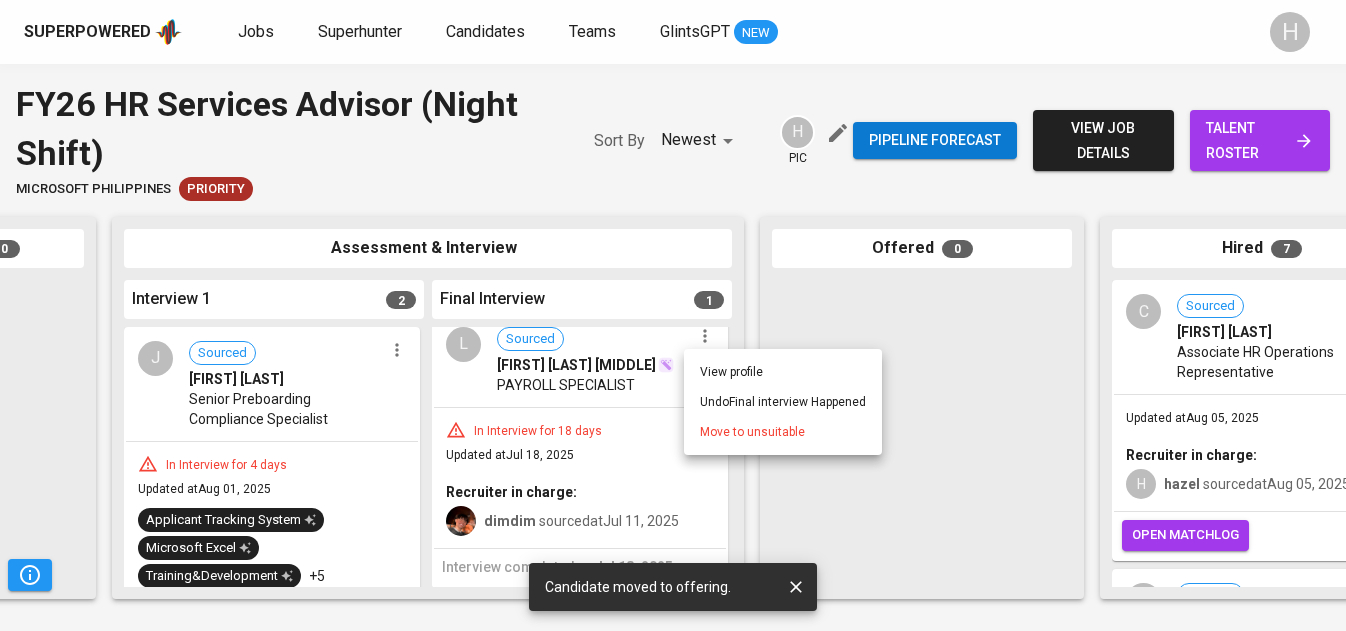 click on "Move to unsuitable" at bounding box center [752, 432] 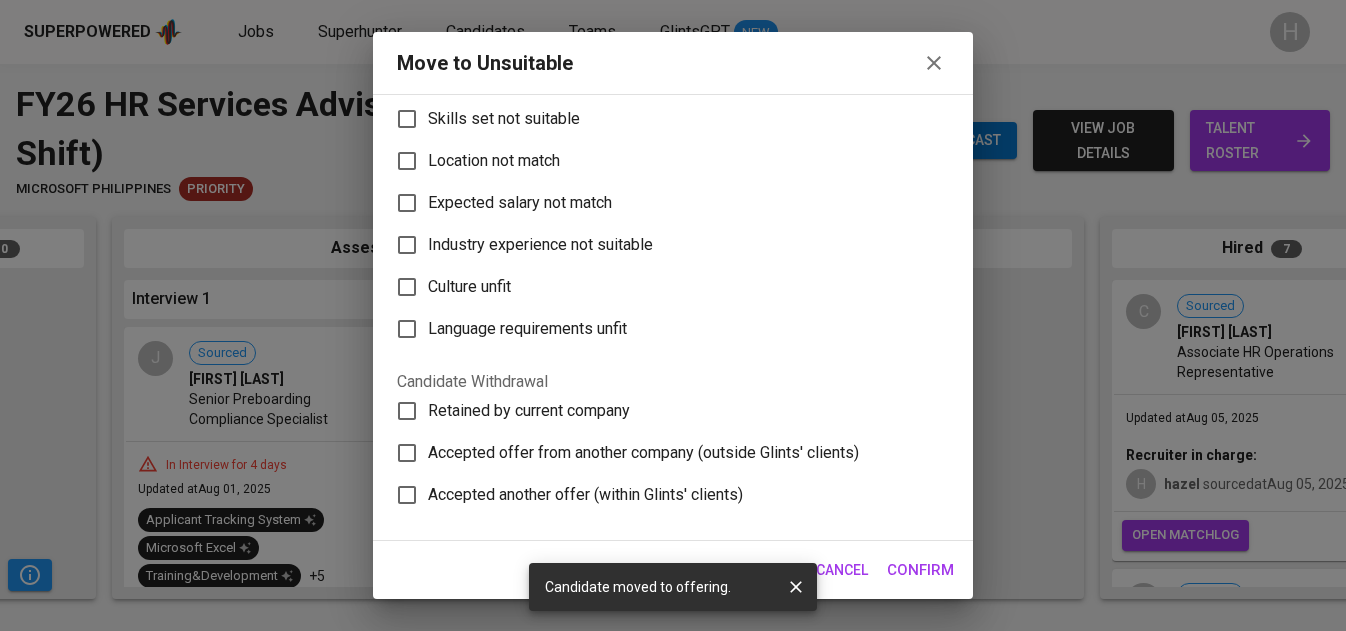 scroll, scrollTop: 0, scrollLeft: 0, axis: both 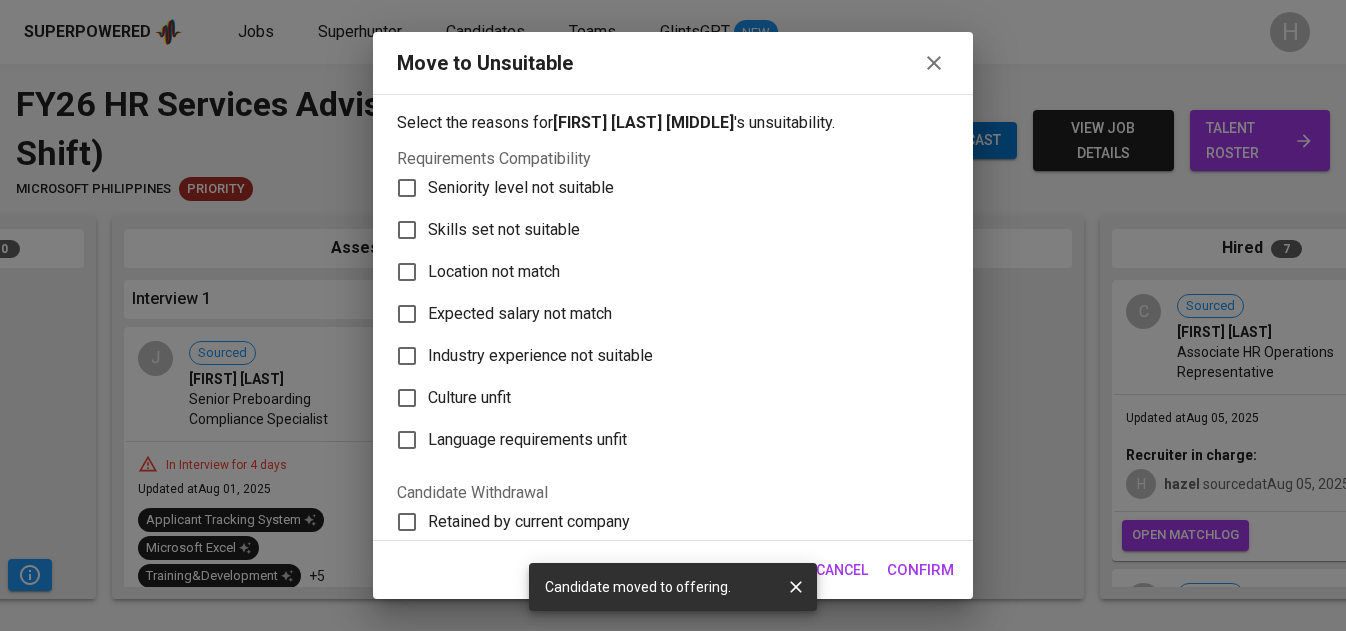 click on "Move to Unsuitable Select the reasons for  Levi Jan C. Matol 's unsuitability. Requirements Compatibility Seniority level not suitable Skills set not suitable Location not match Expected salary not match Industry experience not suitable Culture unfit Language requirements unfit Candidate Withdrawal Retained by current company Accepted offer from another company (outside Glints' clients) Accepted another offer (within Glints' clients) Case Closed Job fulfilled by the client themselves Job fulfilled by another recruitment firms Other Reasons Notes Notes Cancel Confirm" at bounding box center (673, 315) 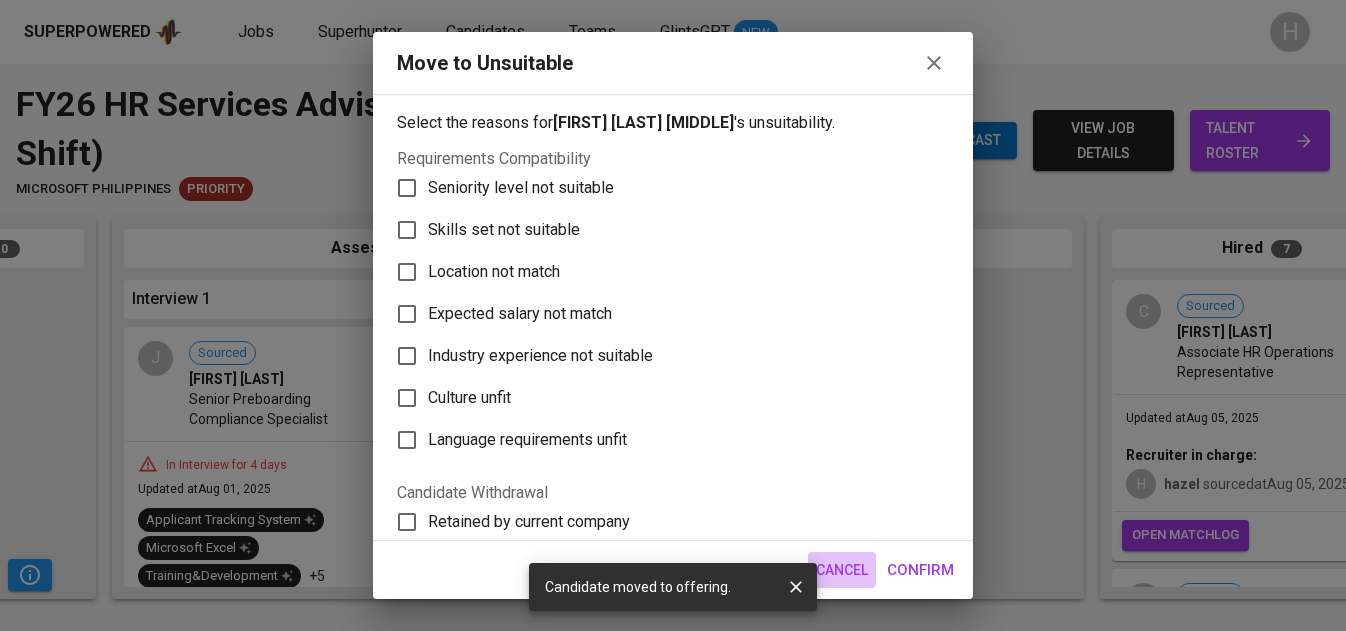 click on "Cancel" at bounding box center (842, 570) 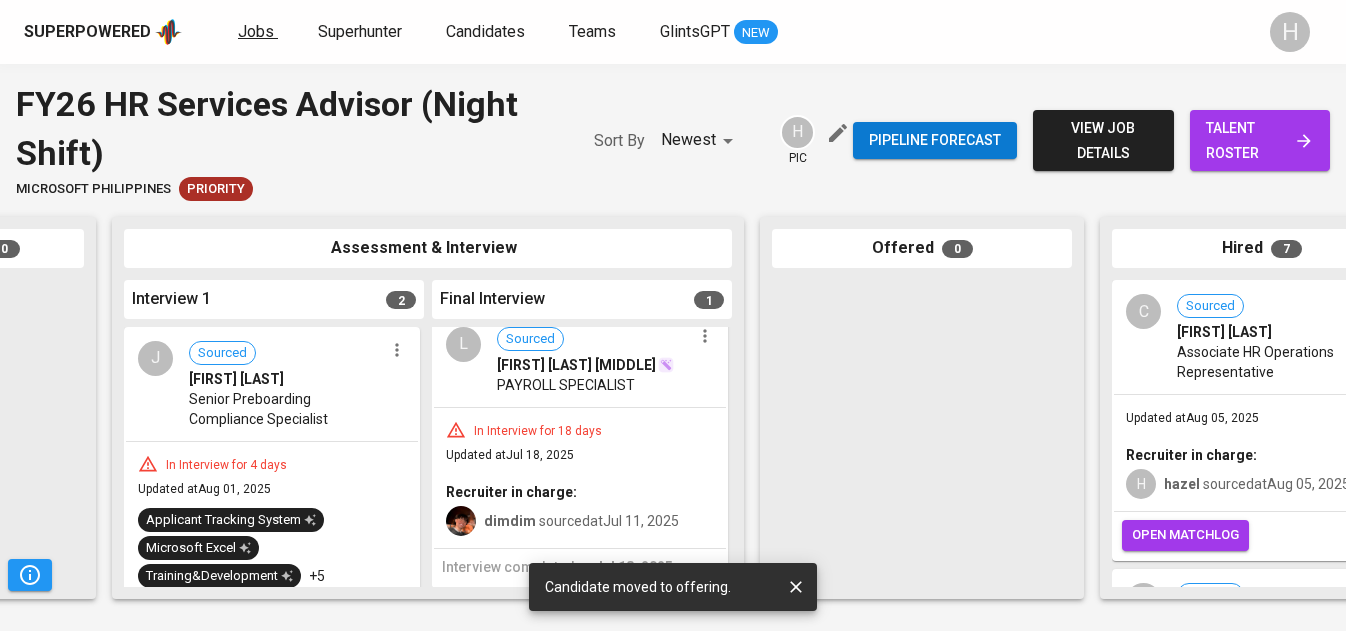 click on "Jobs" at bounding box center (256, 31) 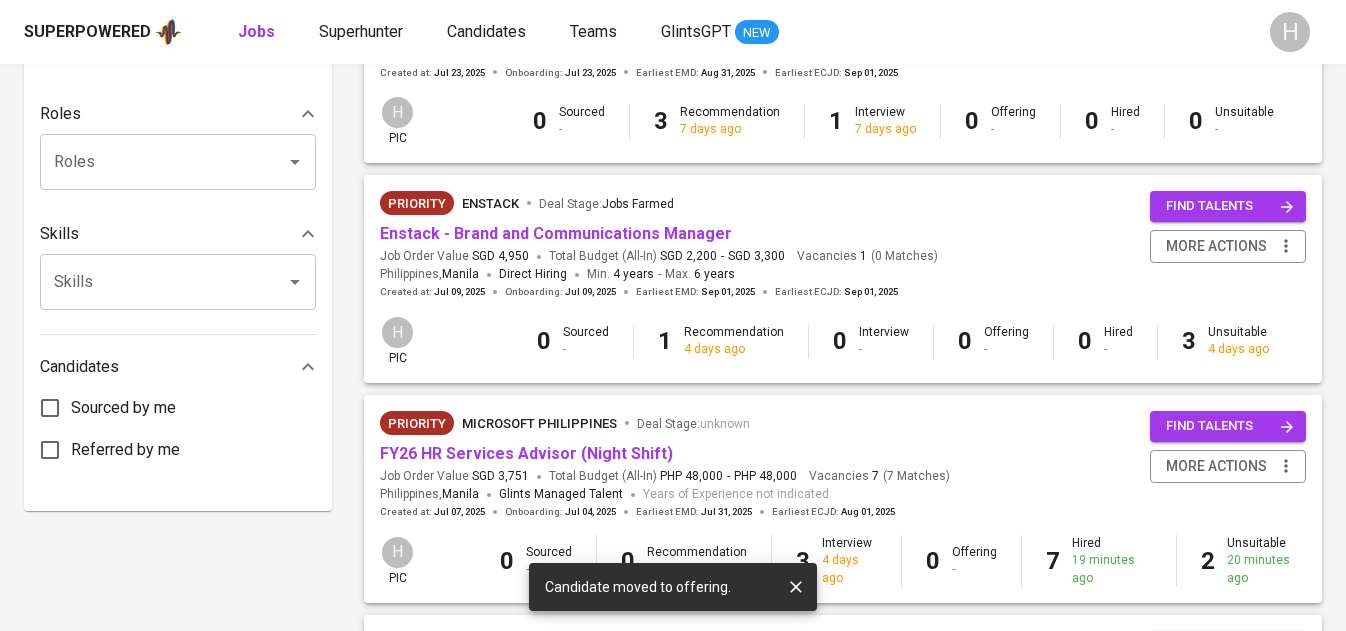 scroll, scrollTop: 775, scrollLeft: 0, axis: vertical 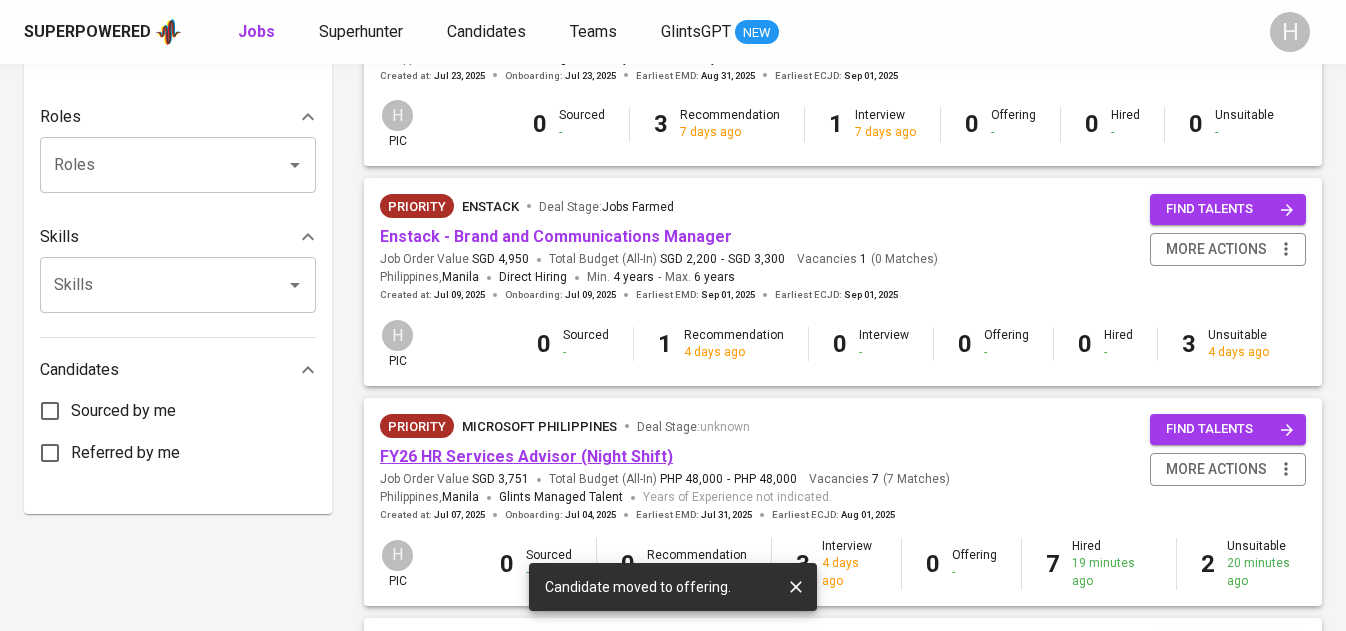 click on "FY26 HR Services Advisor (Night Shift)" at bounding box center (526, 456) 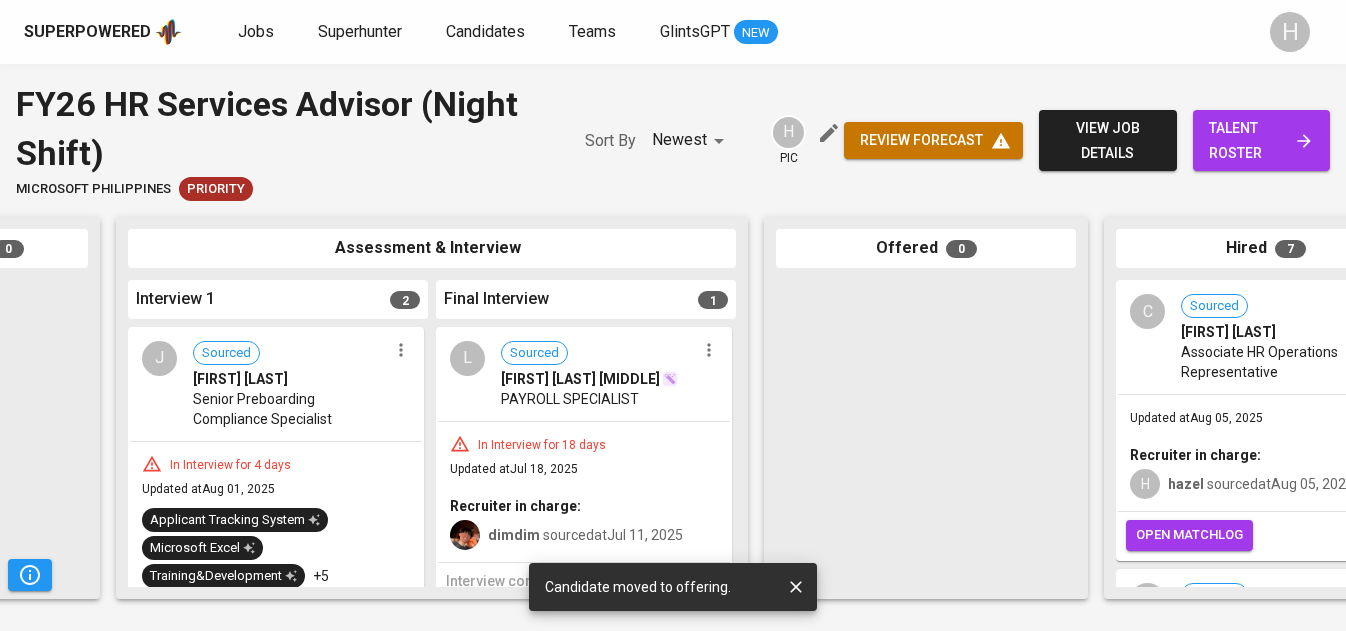 scroll, scrollTop: 0, scrollLeft: 588, axis: horizontal 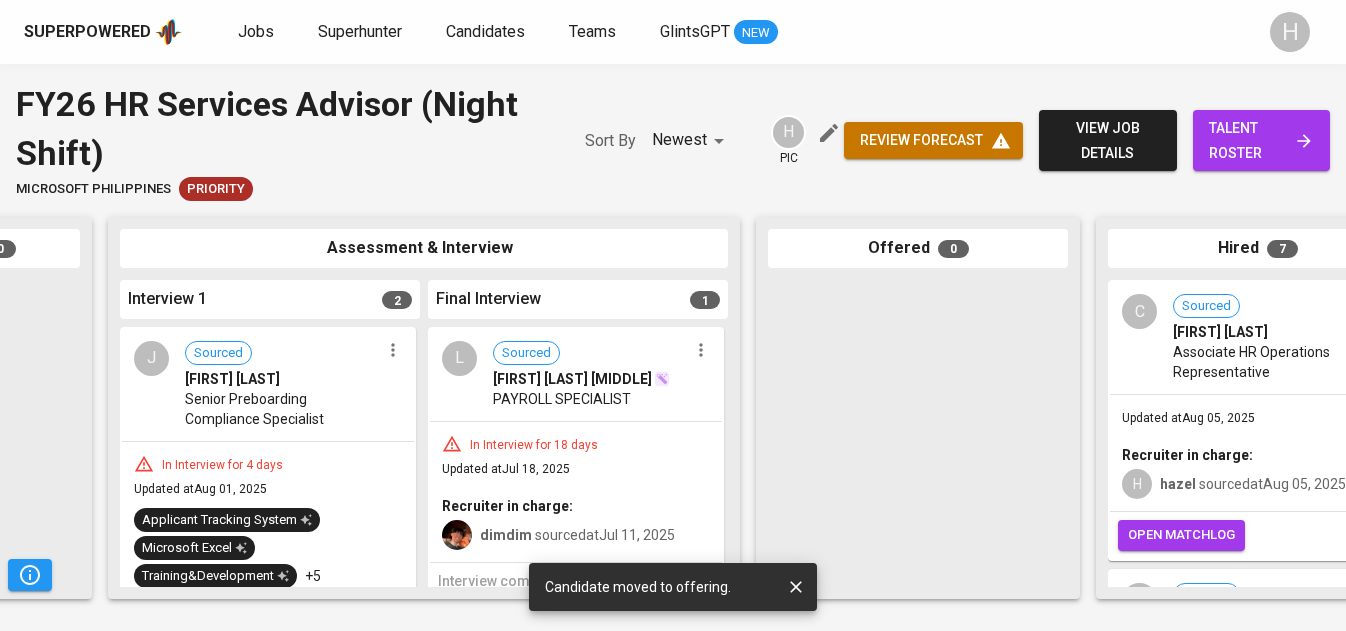 click 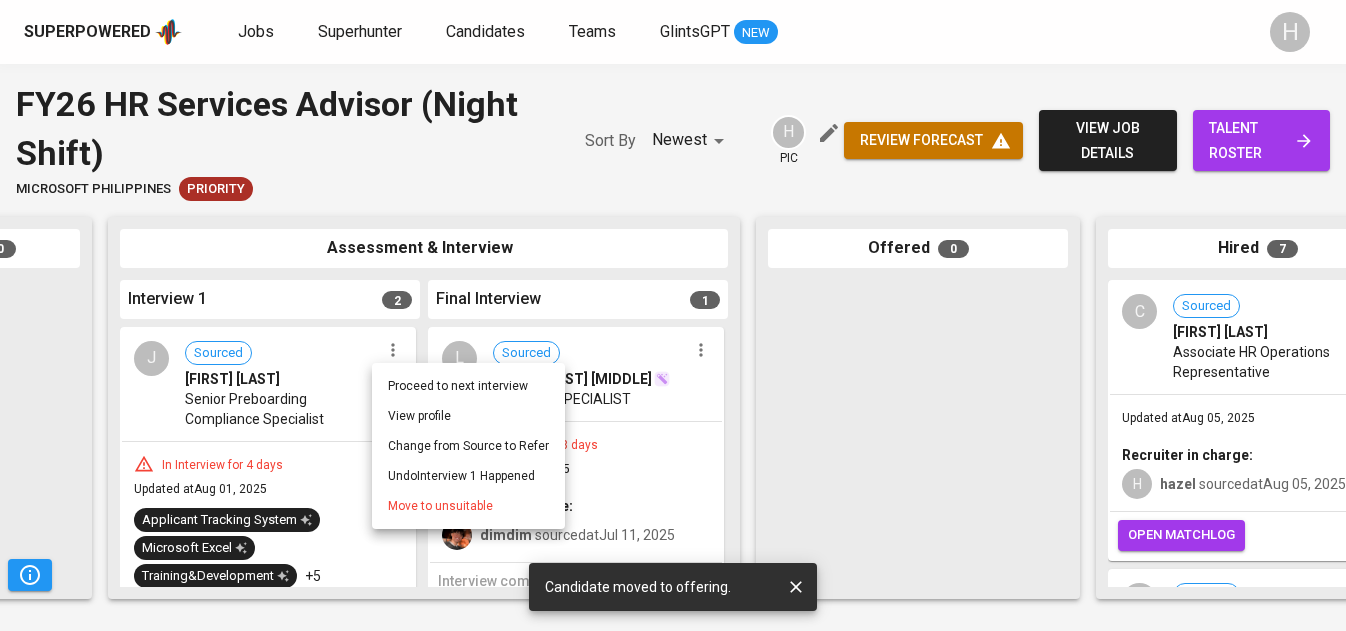 click on "Move to unsuitable" at bounding box center (440, 506) 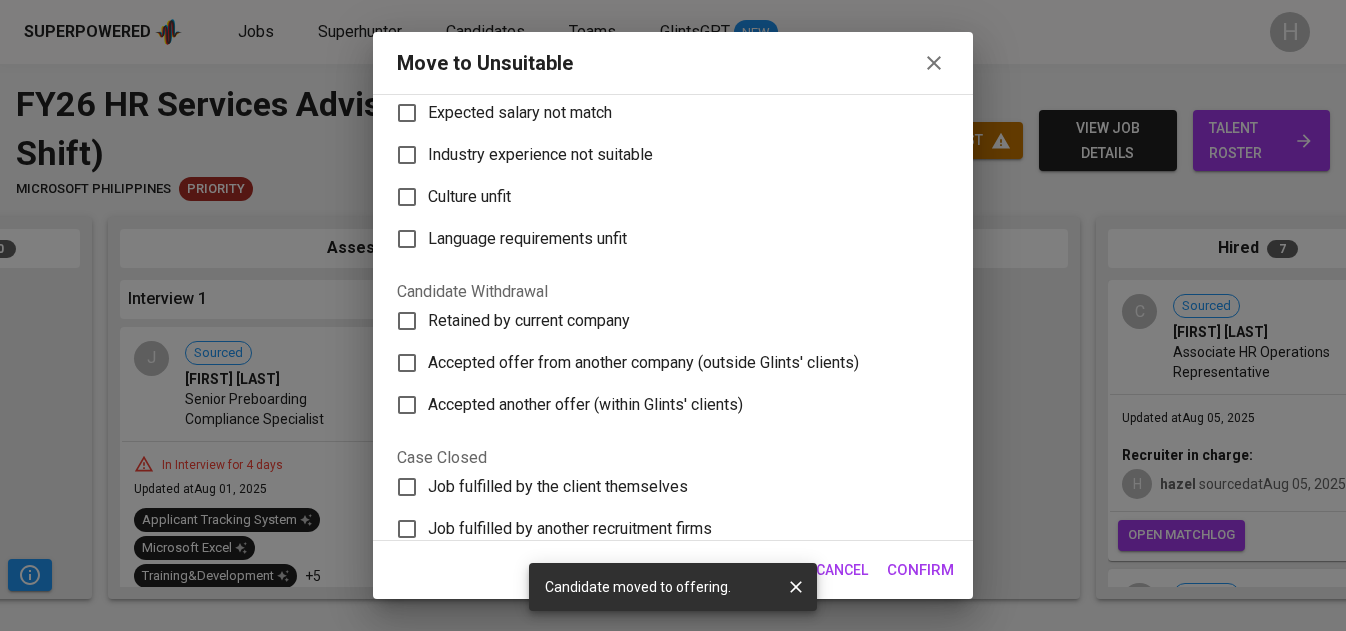 scroll, scrollTop: 396, scrollLeft: 0, axis: vertical 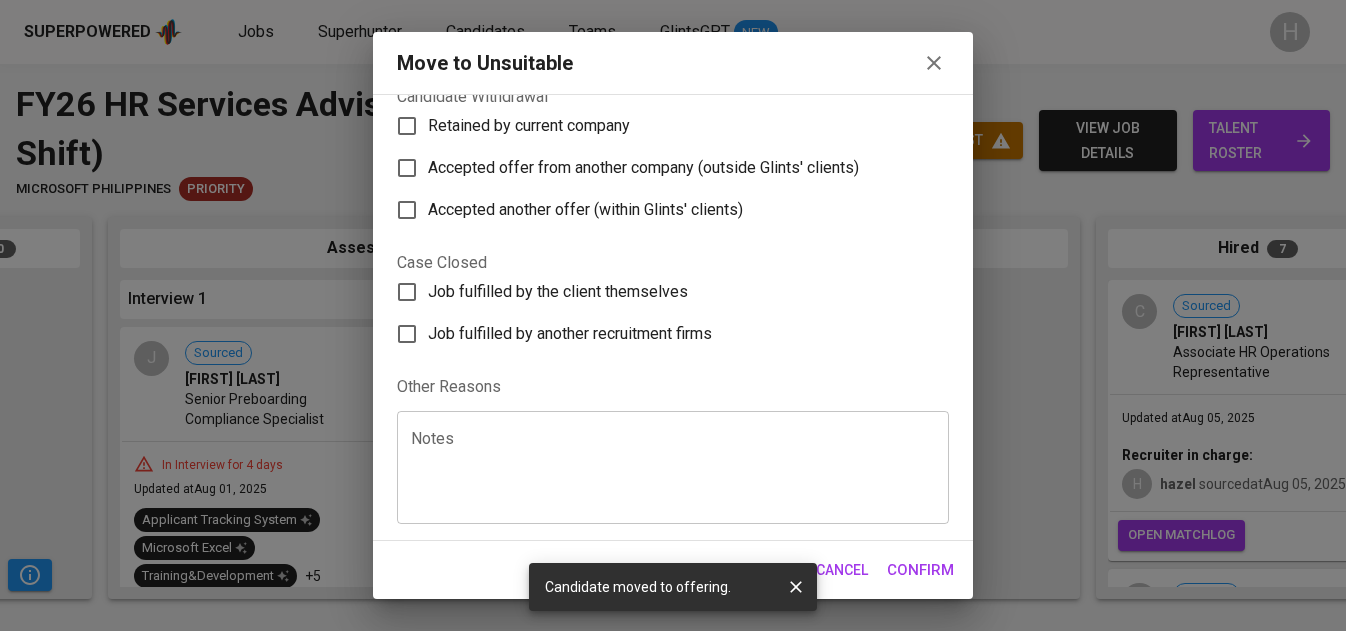 click at bounding box center [673, 468] 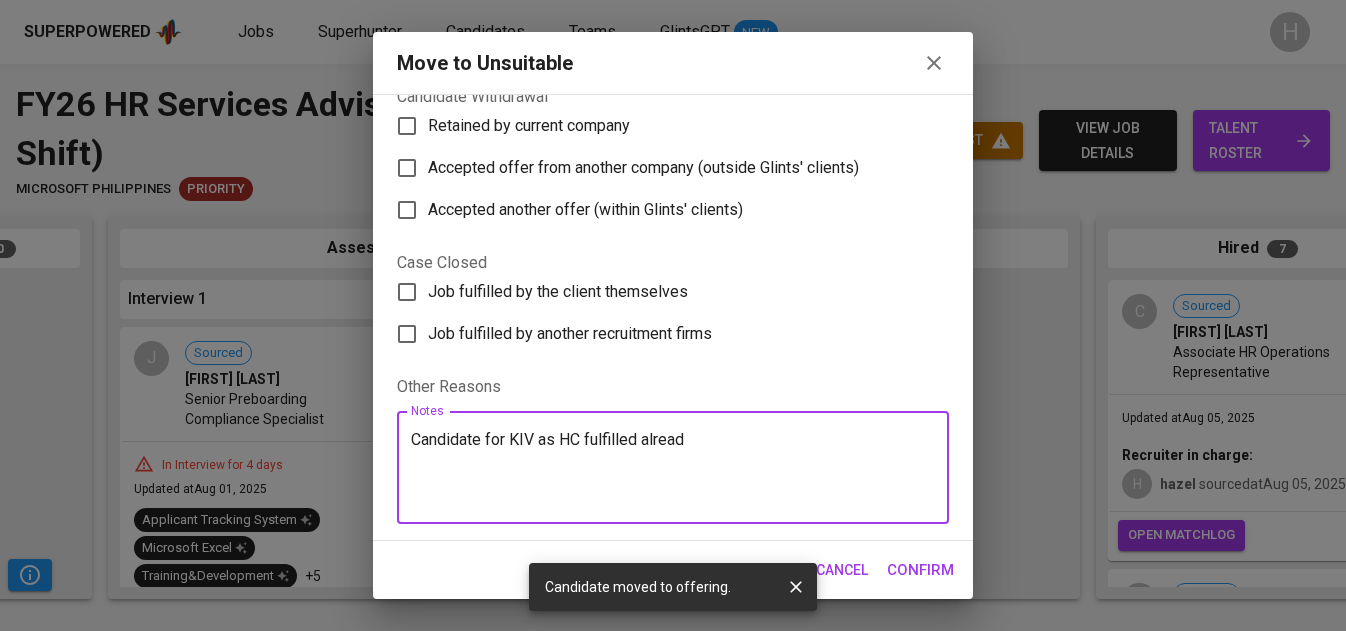 type on "Candidate for KIV as HC fulfilled already" 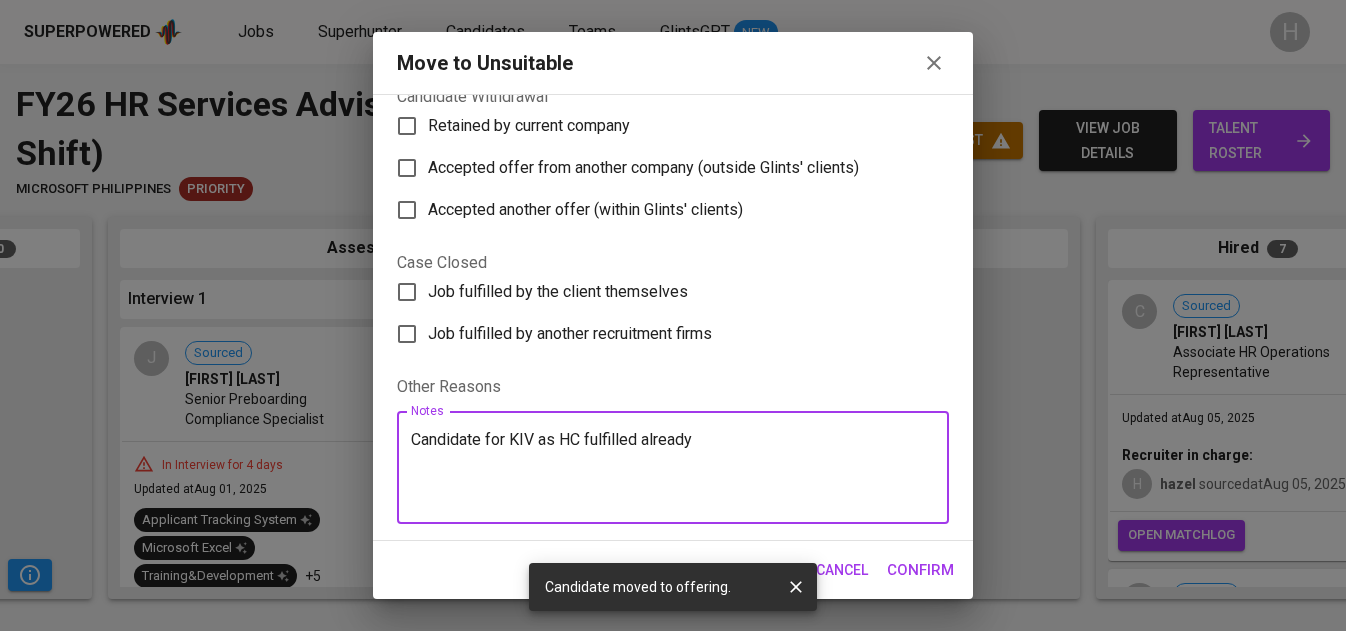 click on "Confirm" at bounding box center [920, 570] 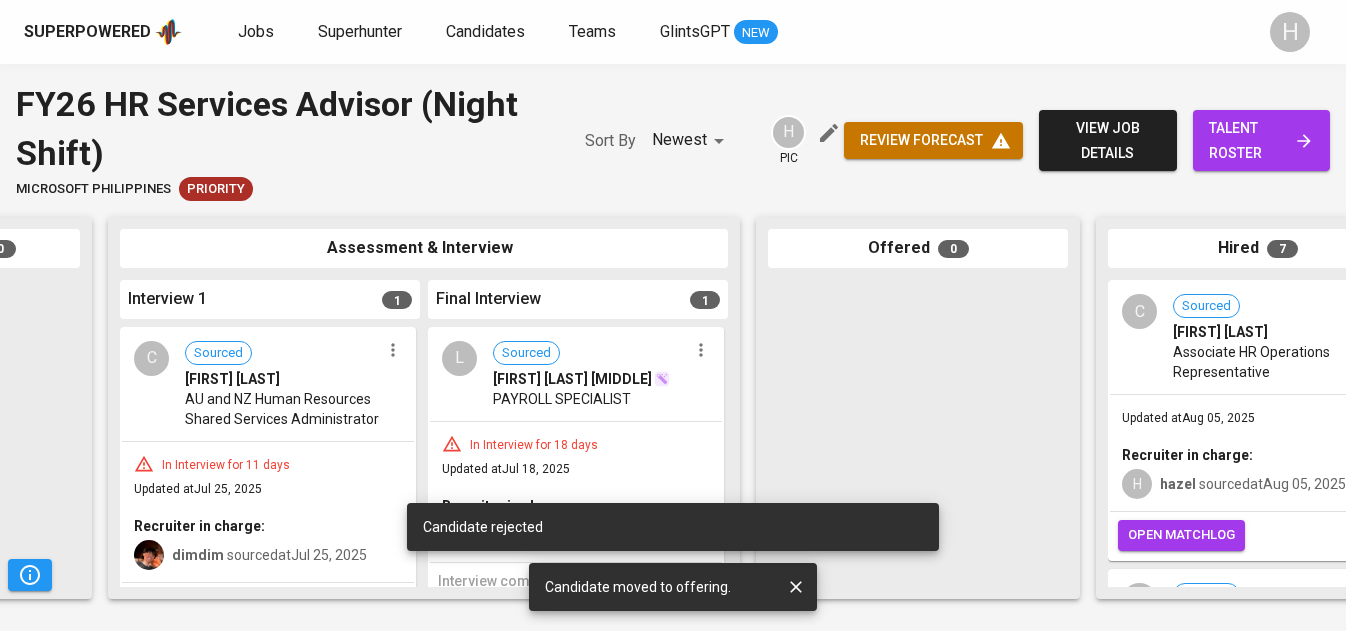 scroll, scrollTop: 0, scrollLeft: 586, axis: horizontal 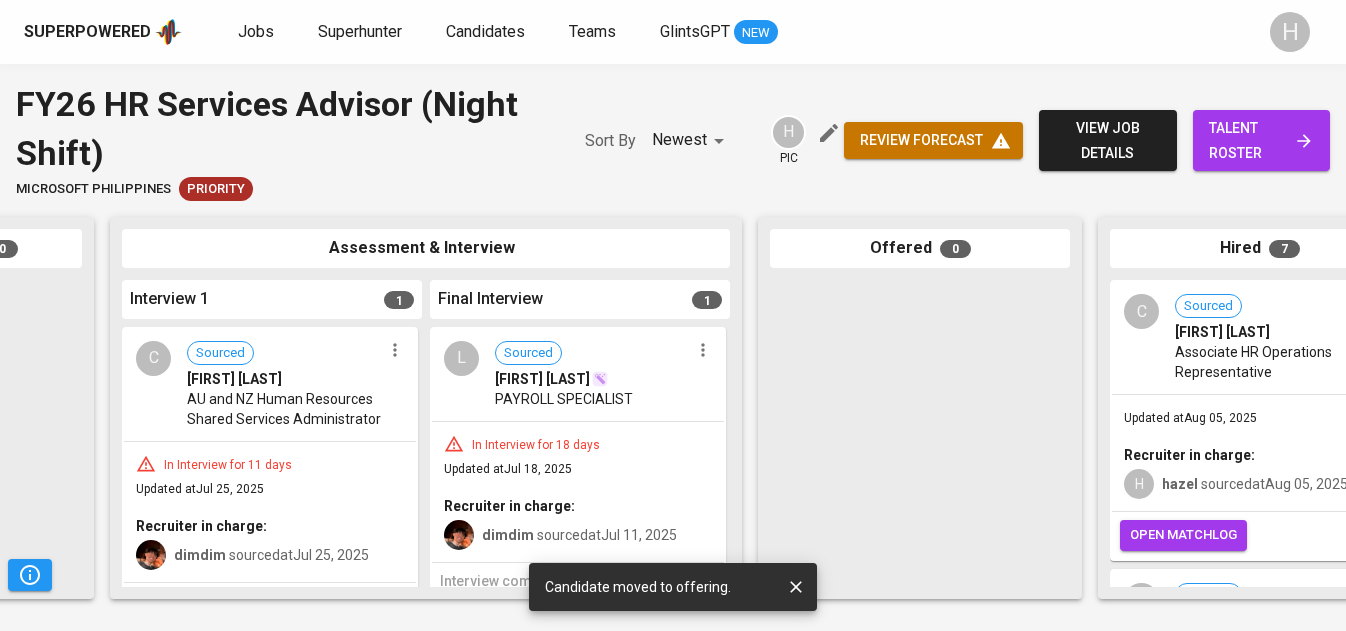 click 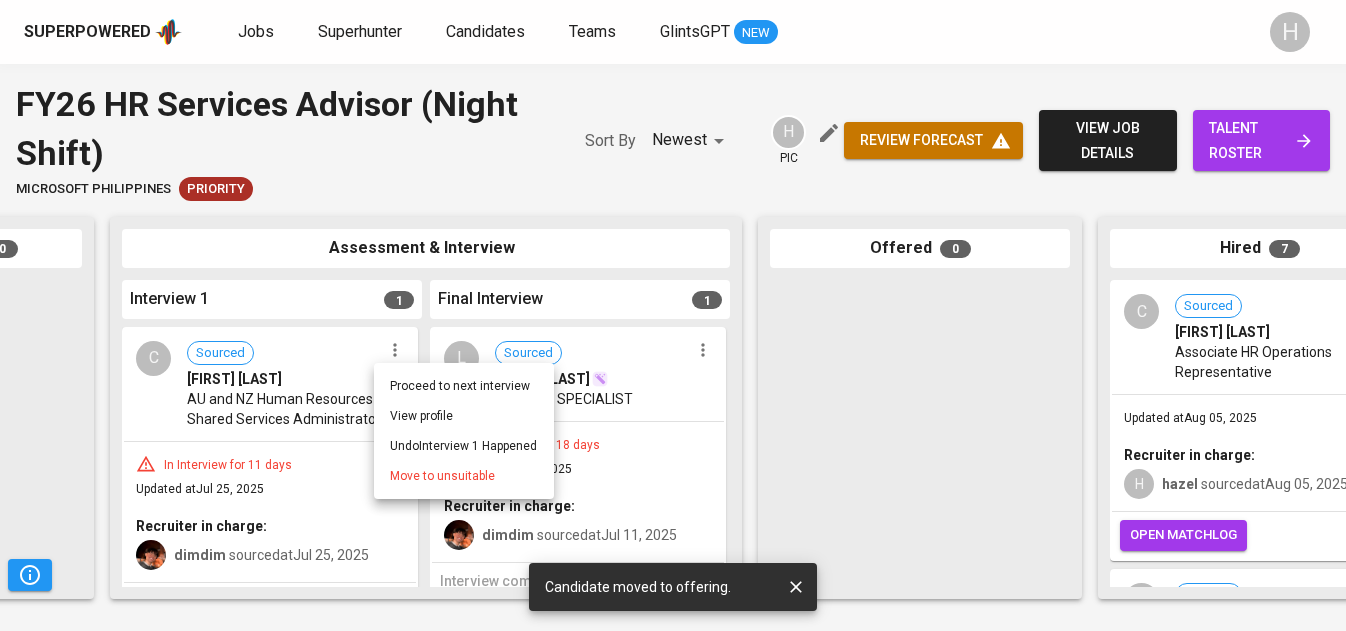 click on "Move to unsuitable" at bounding box center (442, 476) 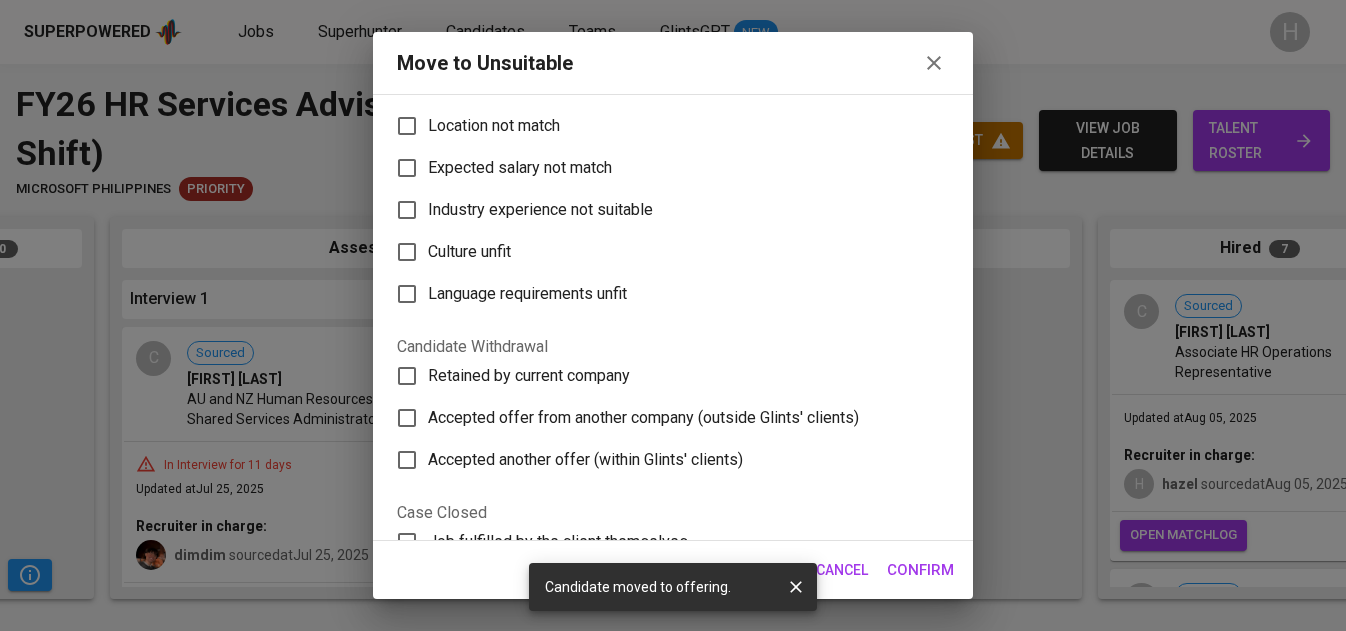 scroll, scrollTop: 145, scrollLeft: 0, axis: vertical 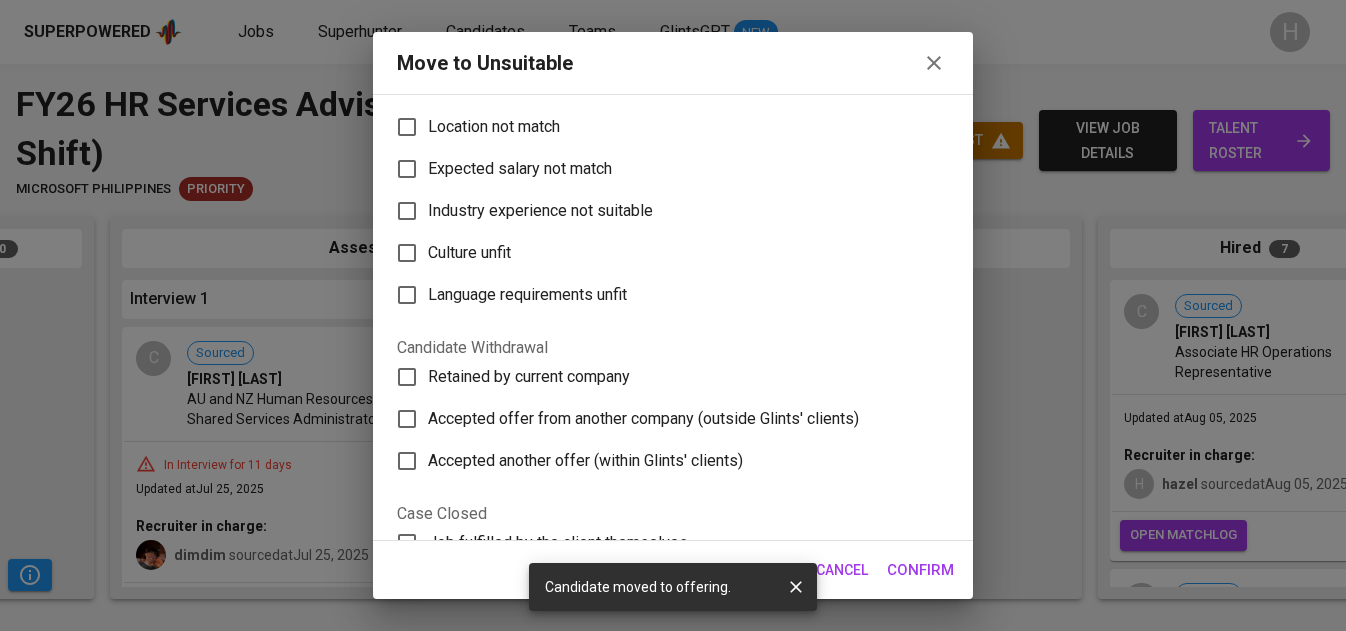 click on "Retained by current company" at bounding box center (529, 377) 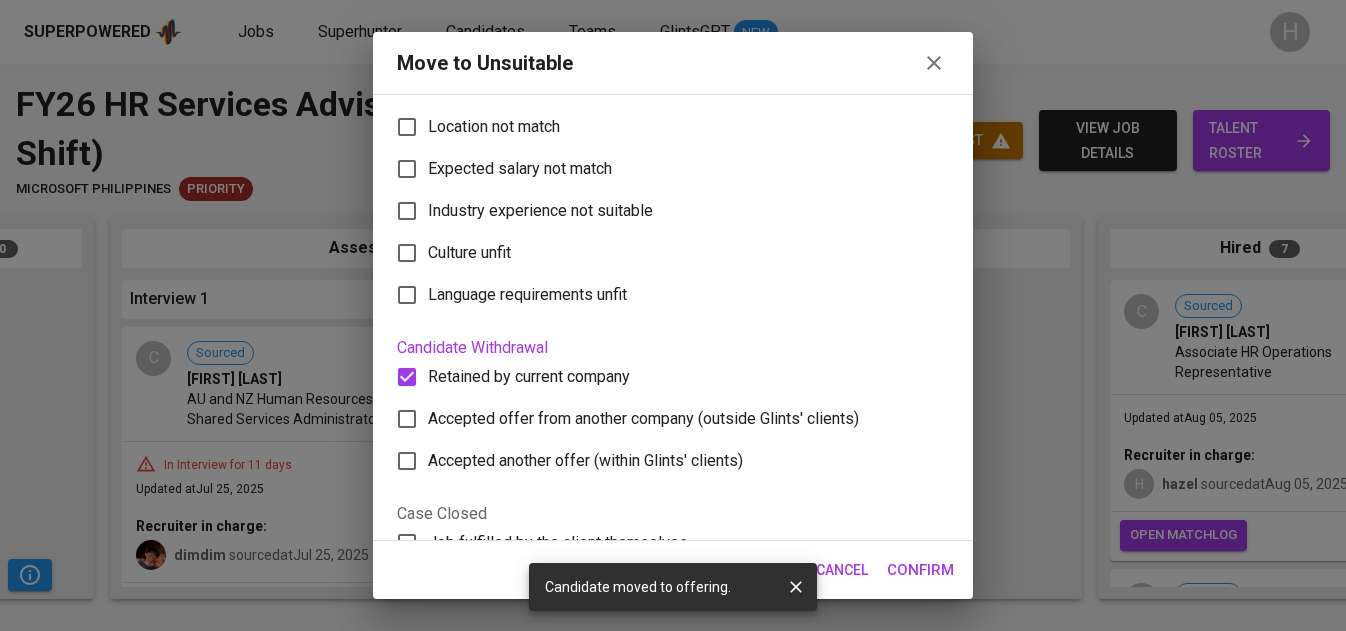 click on "Confirm" at bounding box center (920, 570) 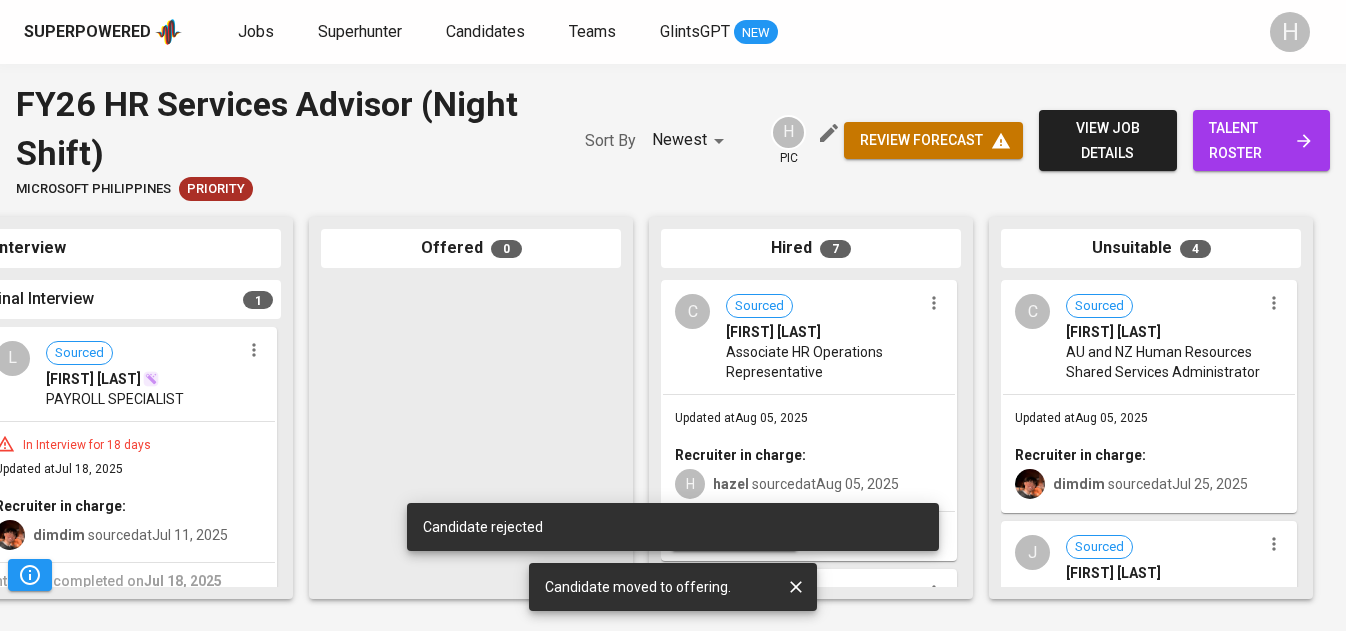 scroll, scrollTop: 0, scrollLeft: 932, axis: horizontal 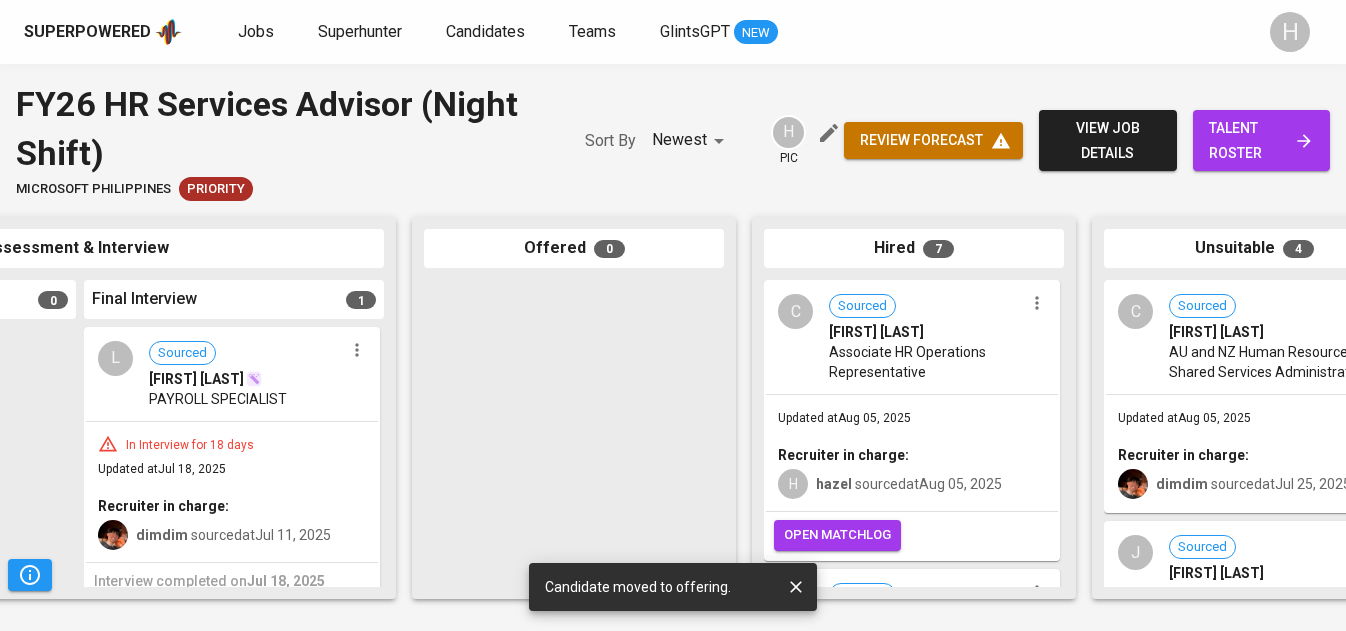 click 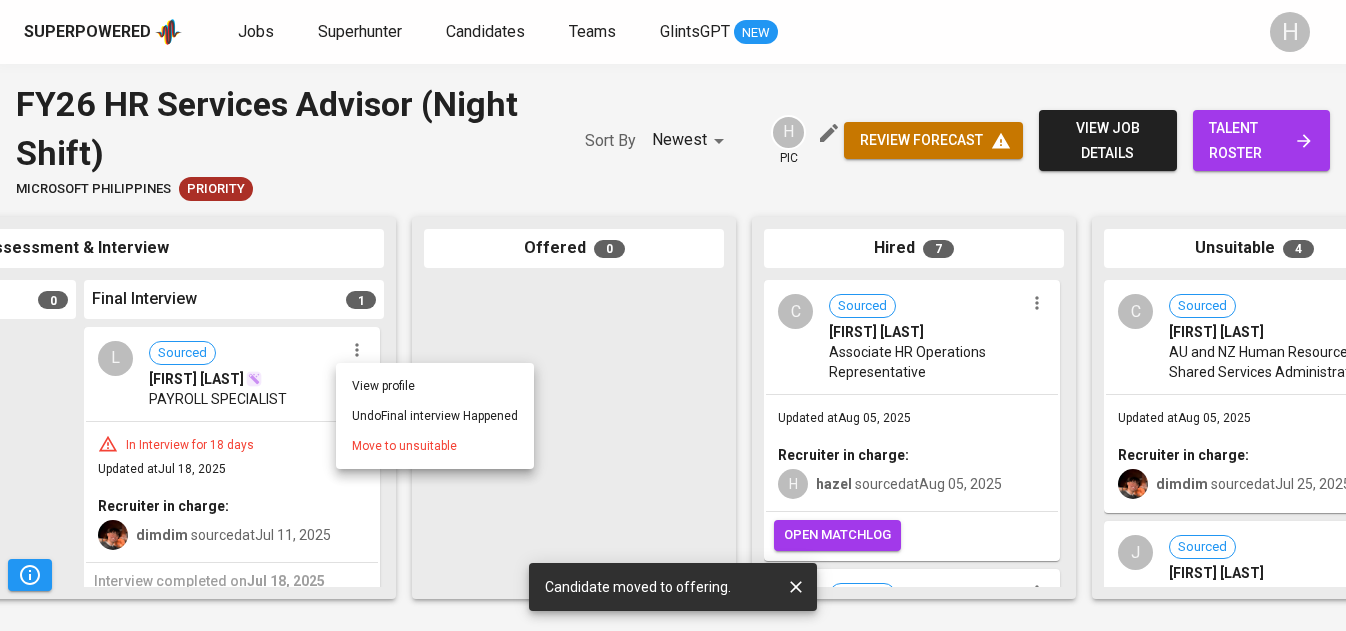 click on "Move to unsuitable" at bounding box center (404, 446) 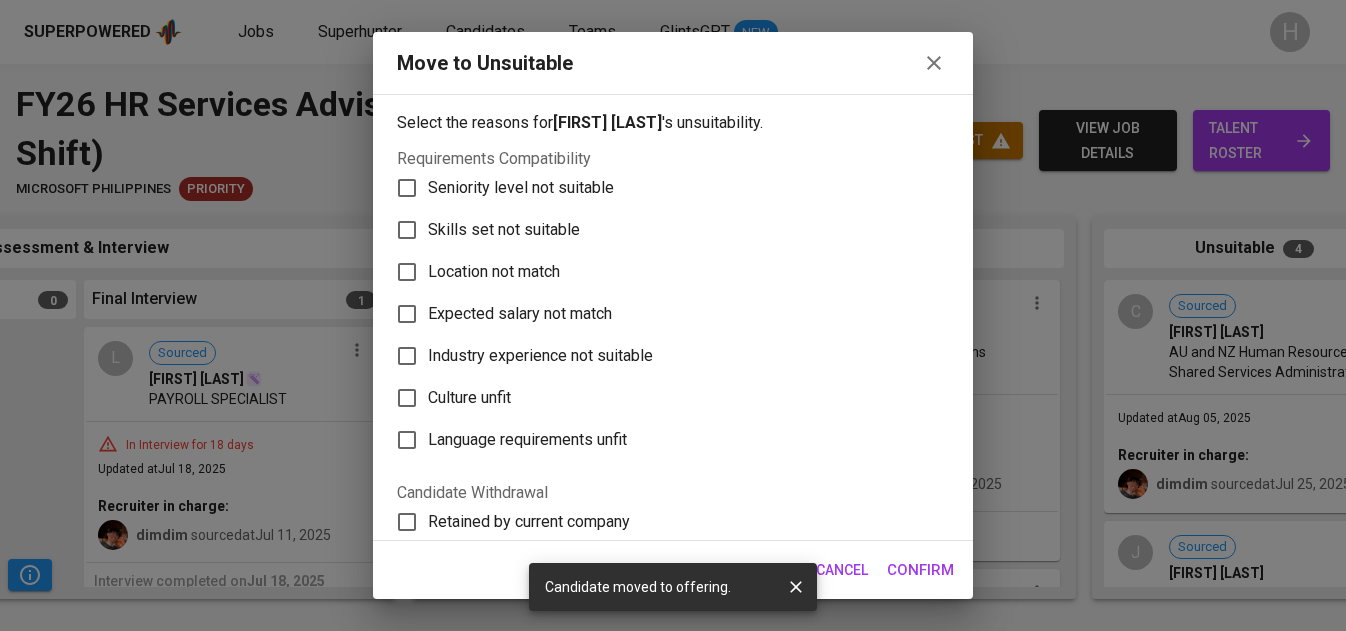 click on "Skills set not suitable" at bounding box center (504, 230) 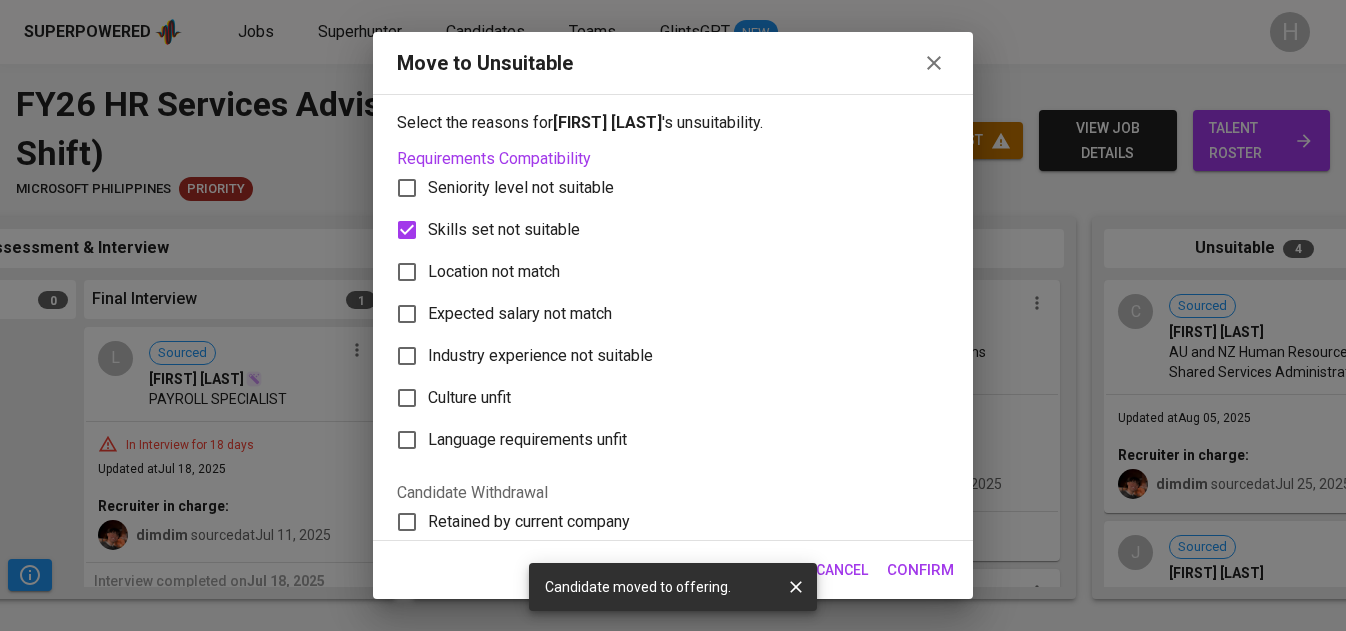 click on "Confirm" at bounding box center [920, 570] 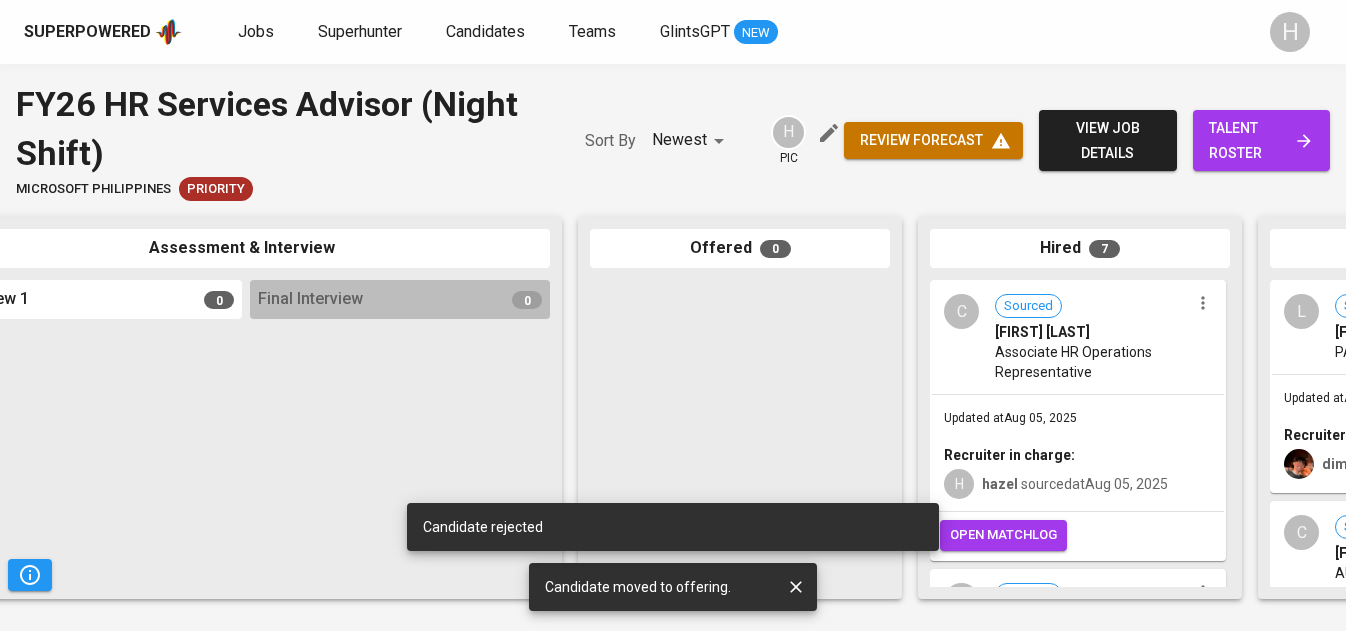 scroll, scrollTop: 0, scrollLeft: 245, axis: horizontal 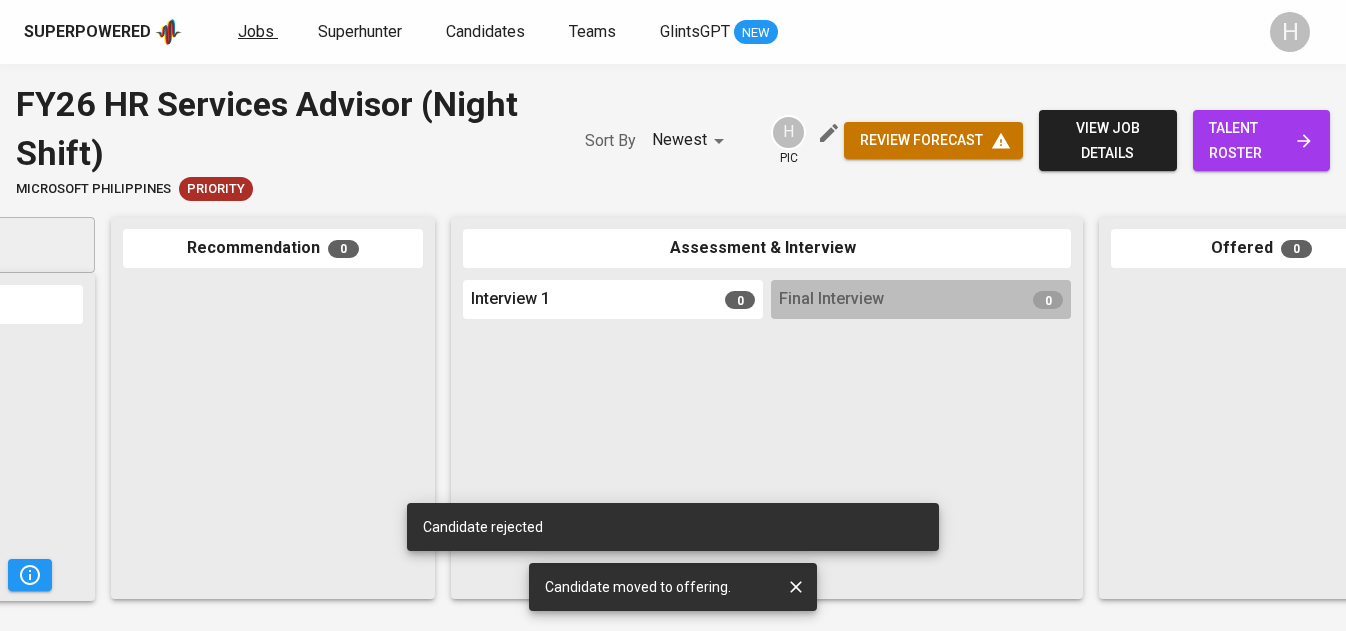 click on "Jobs" at bounding box center [258, 32] 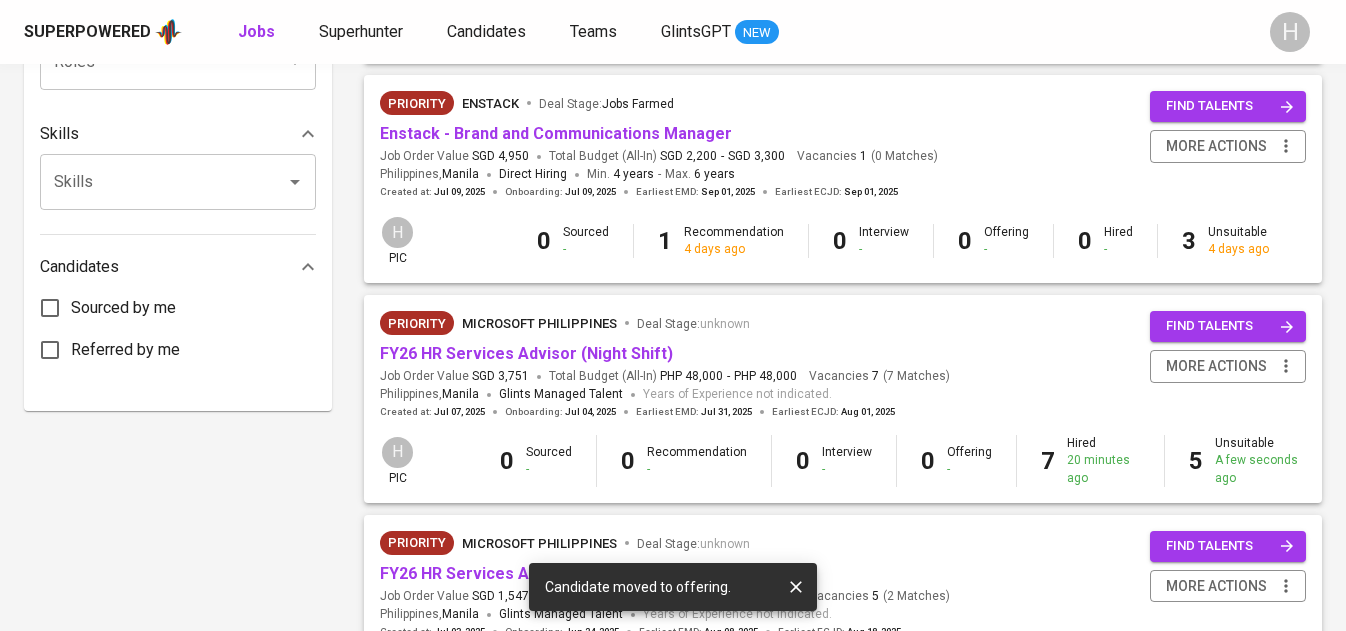 scroll, scrollTop: 992, scrollLeft: 0, axis: vertical 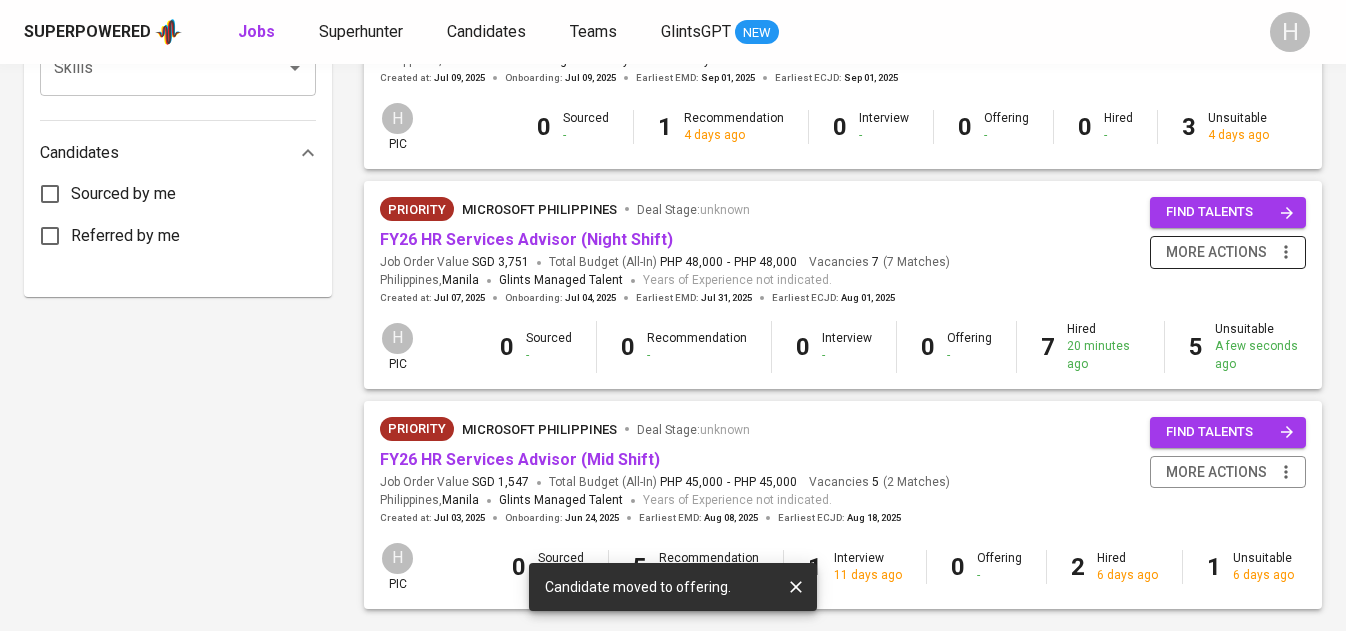 click 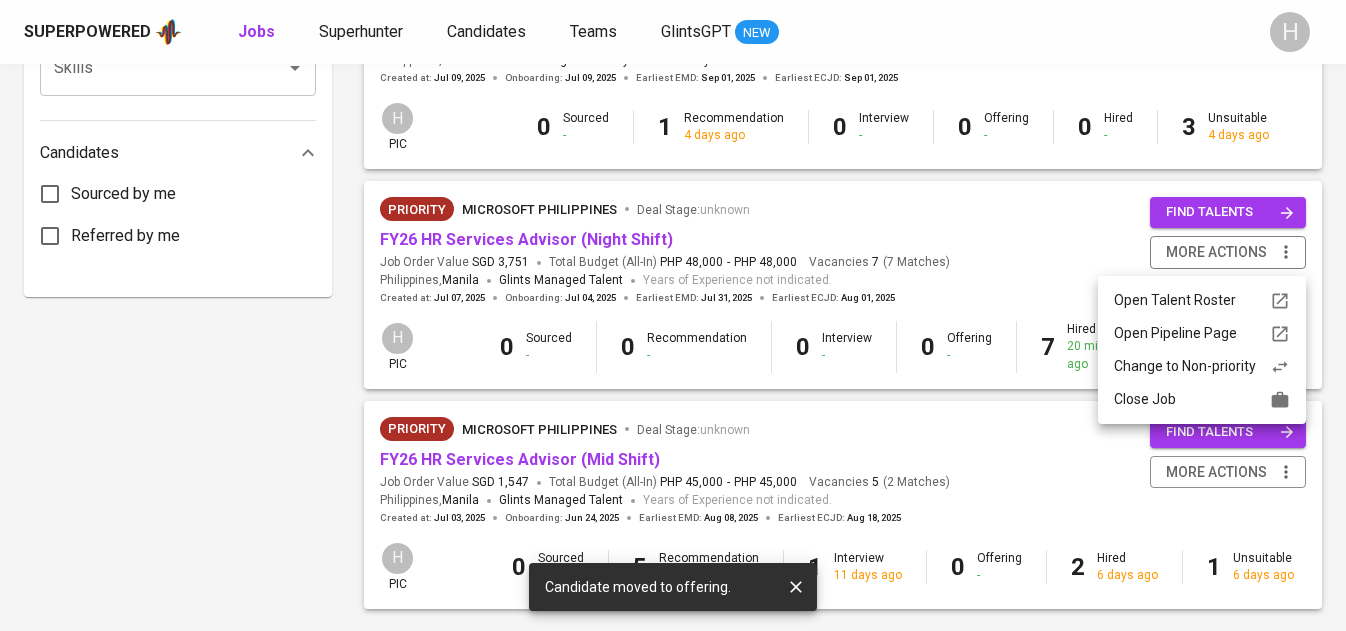 click on "Close Job" at bounding box center [1202, 399] 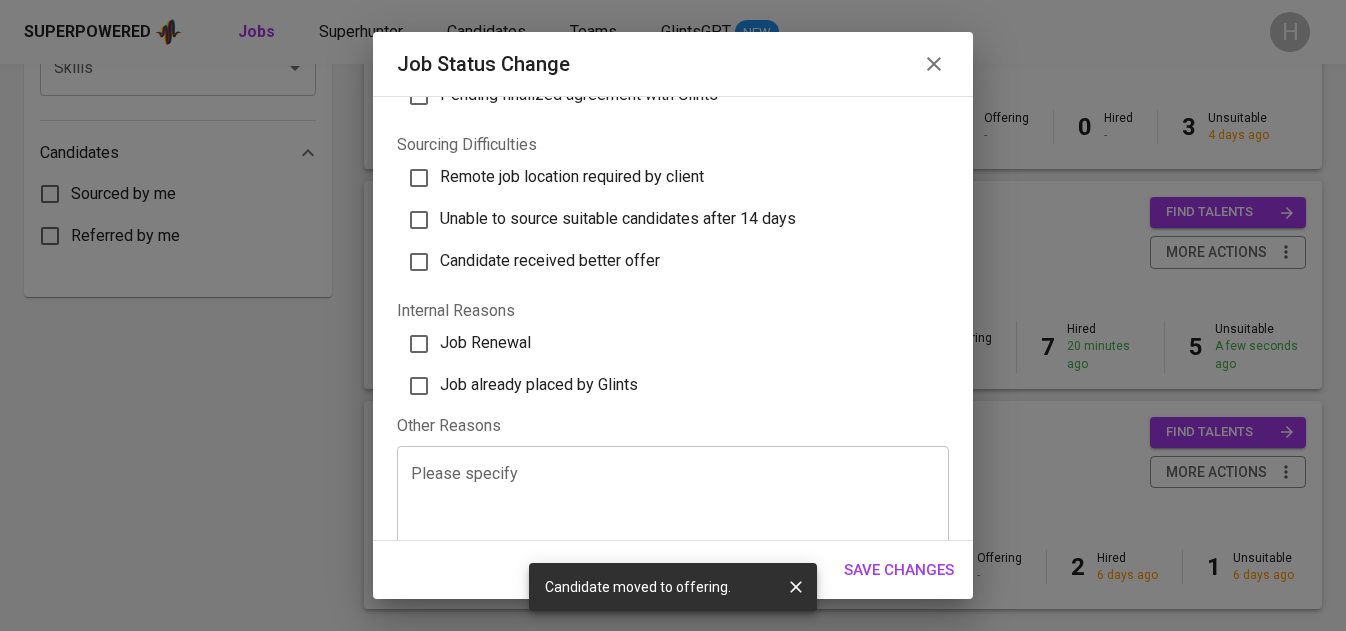 scroll, scrollTop: 695, scrollLeft: 0, axis: vertical 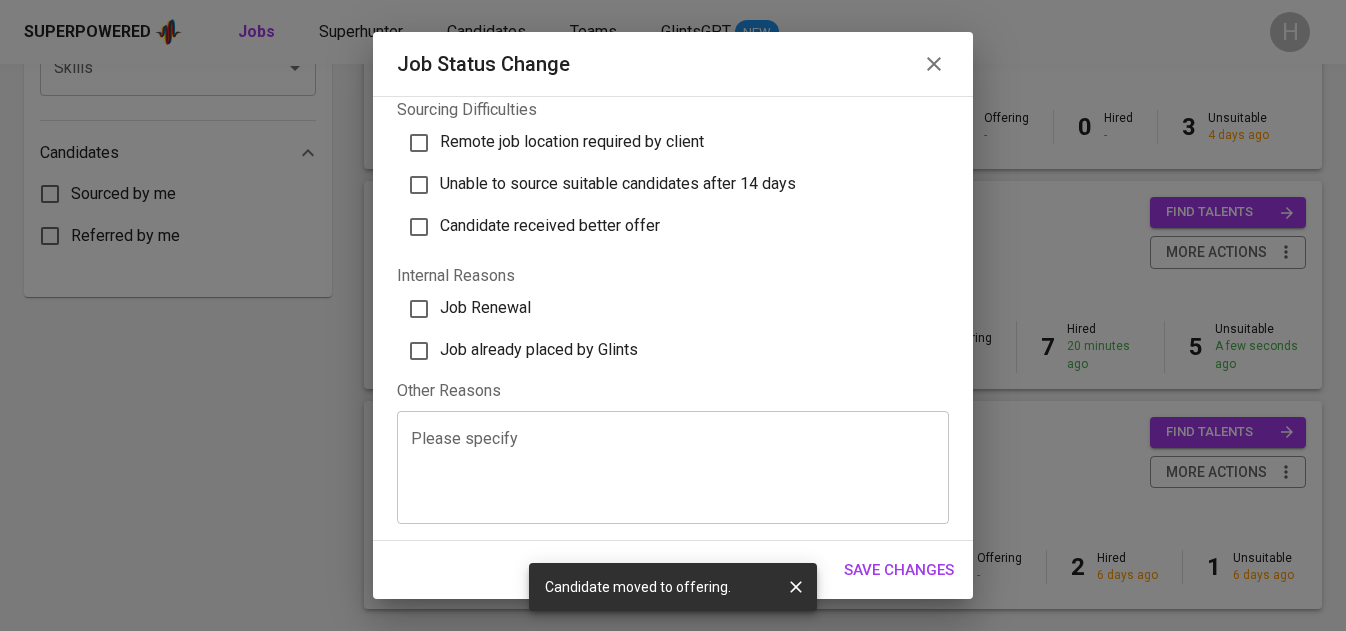 click on "Job already placed by Glints" at bounding box center (539, 349) 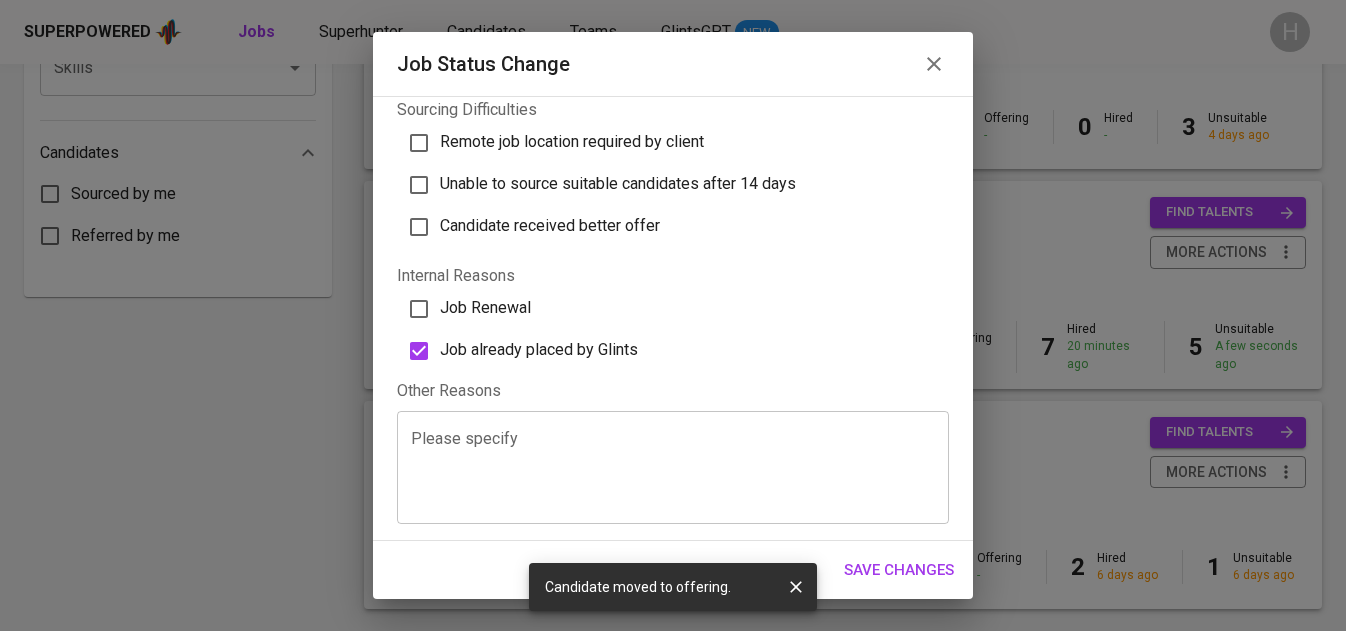 click on "Save Changes" at bounding box center [899, 570] 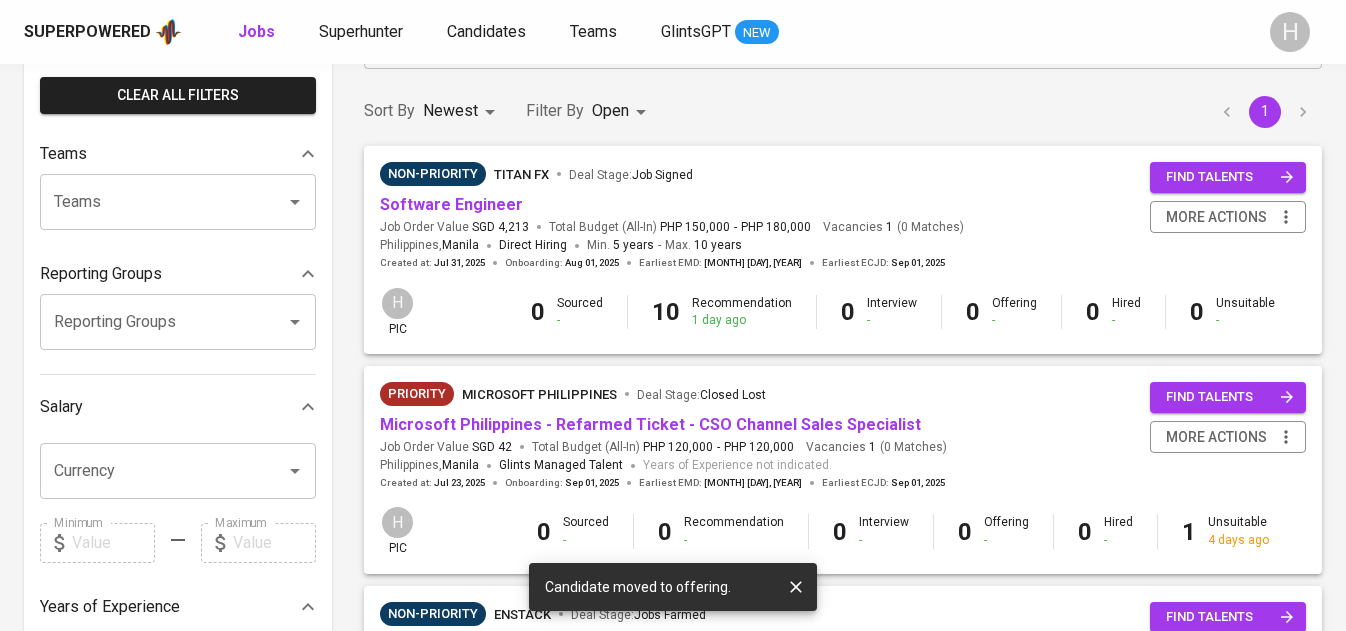 scroll, scrollTop: 121, scrollLeft: 0, axis: vertical 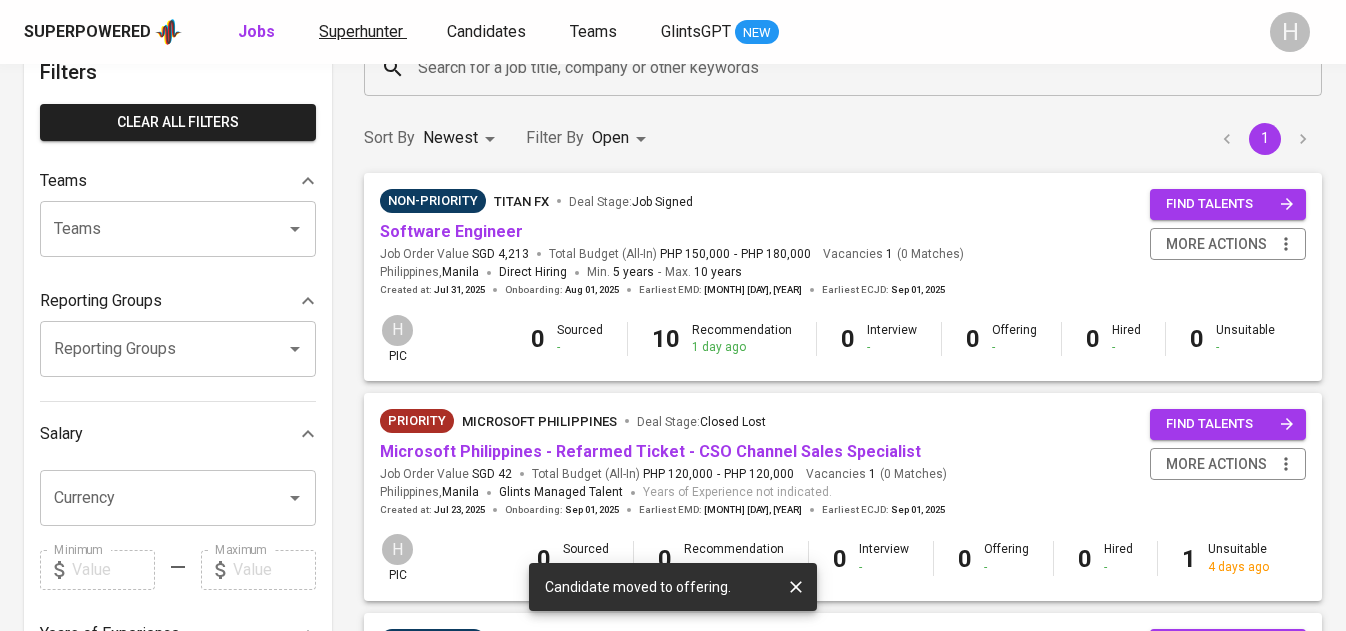click on "Superhunter" at bounding box center [361, 31] 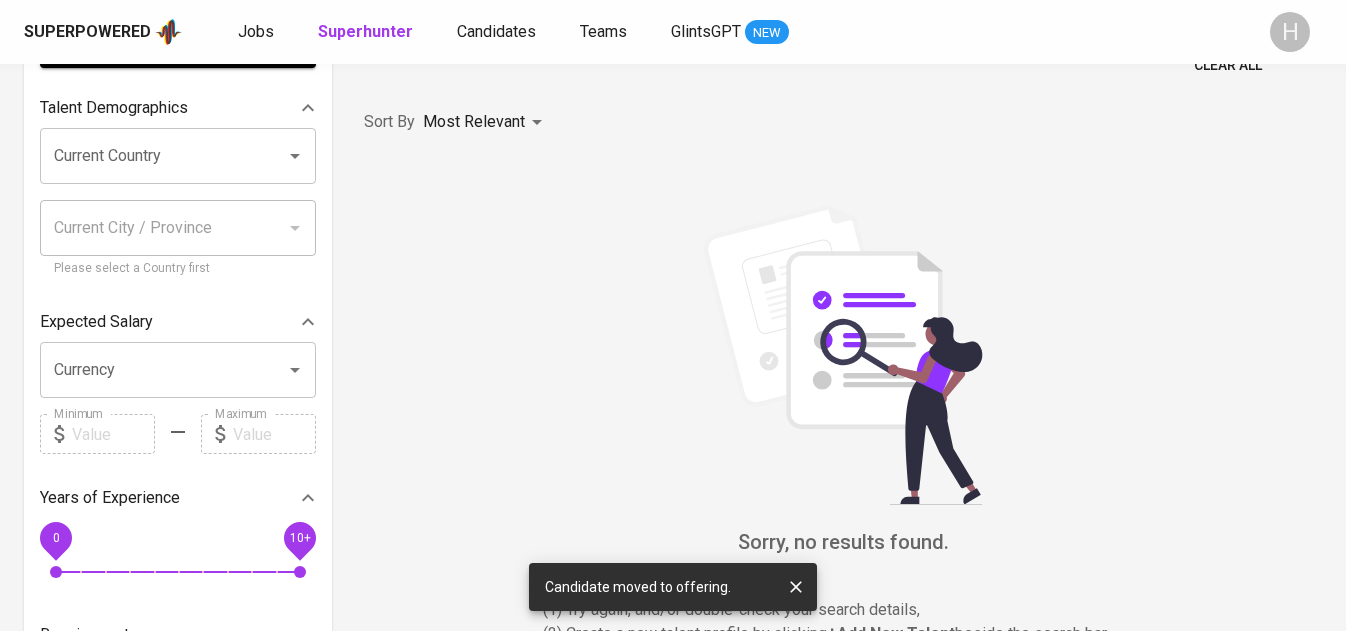 scroll, scrollTop: 0, scrollLeft: 0, axis: both 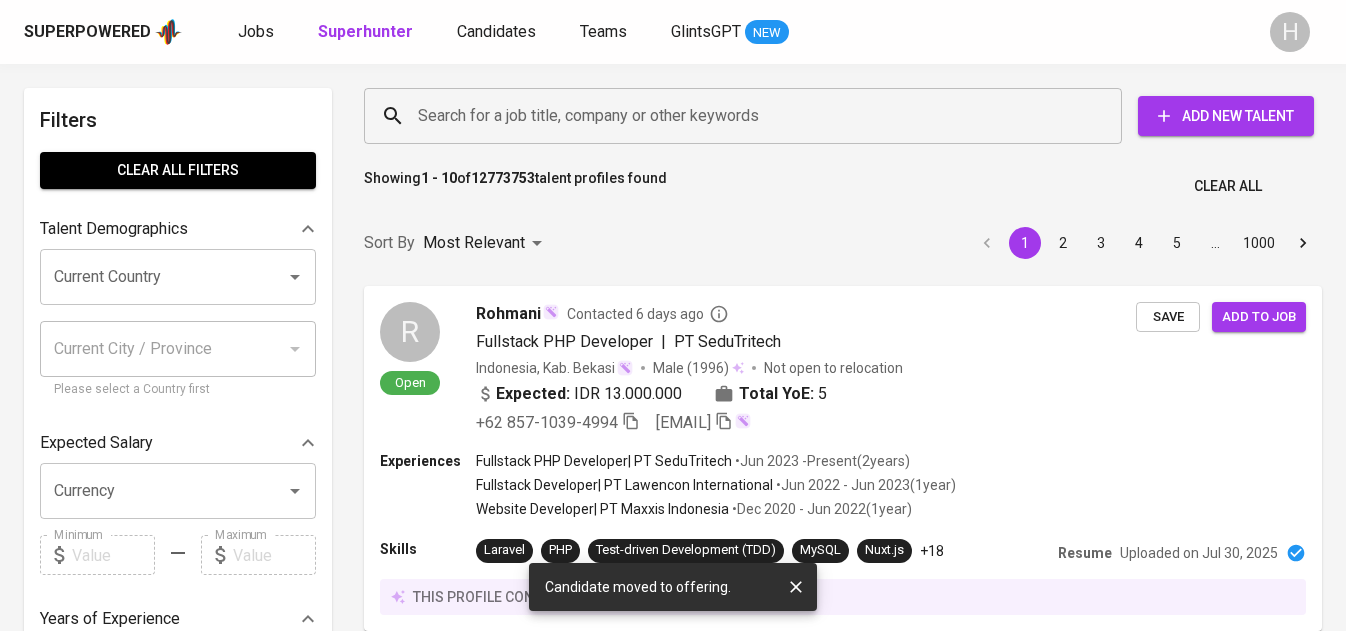 click on "Add New Talent" at bounding box center (1226, 116) 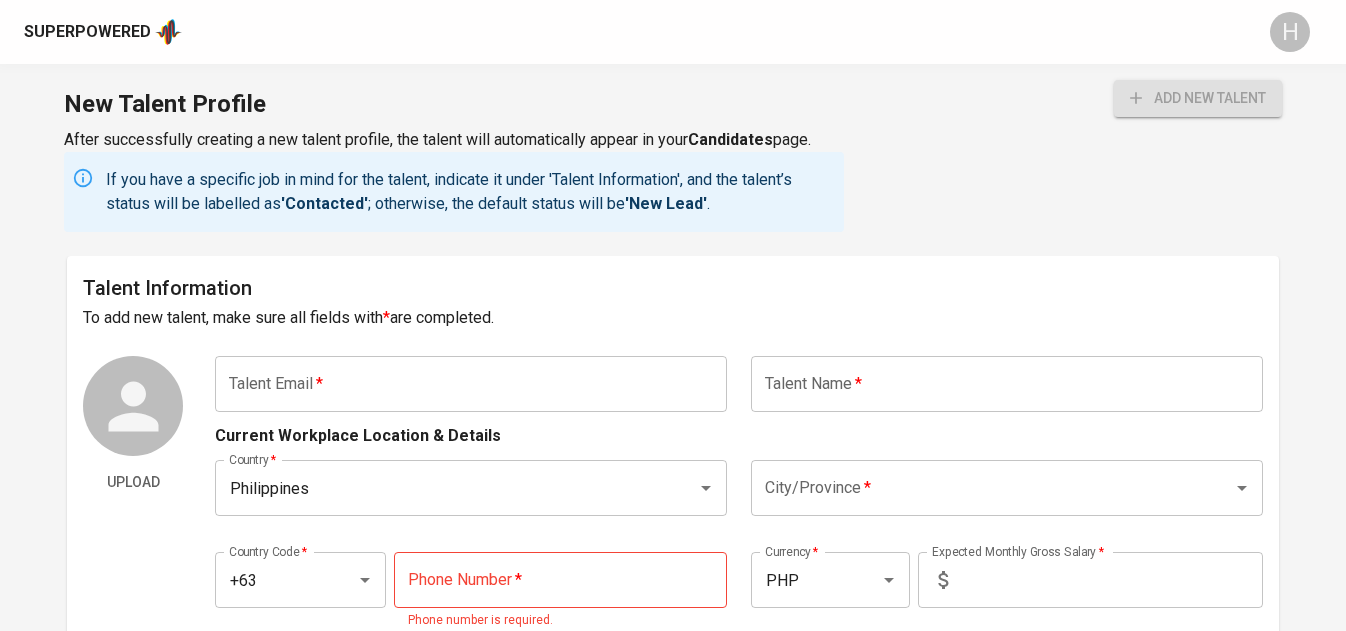 click at bounding box center (471, 384) 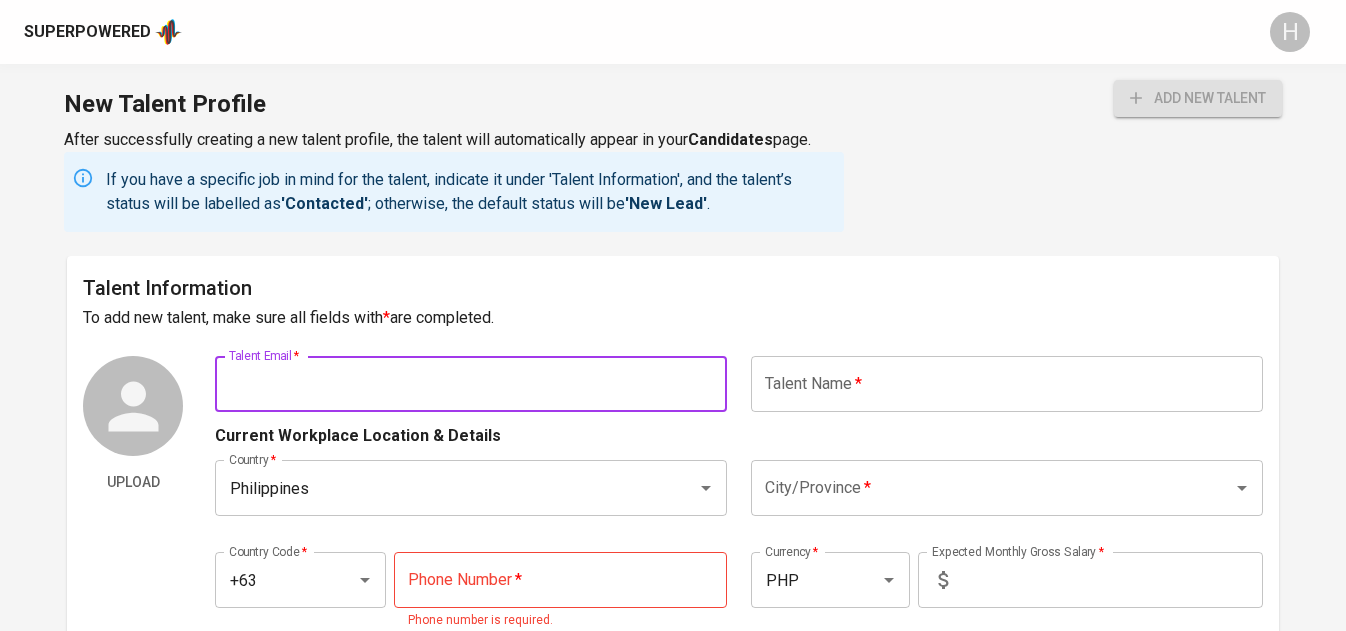 paste on "[EMAIL]" 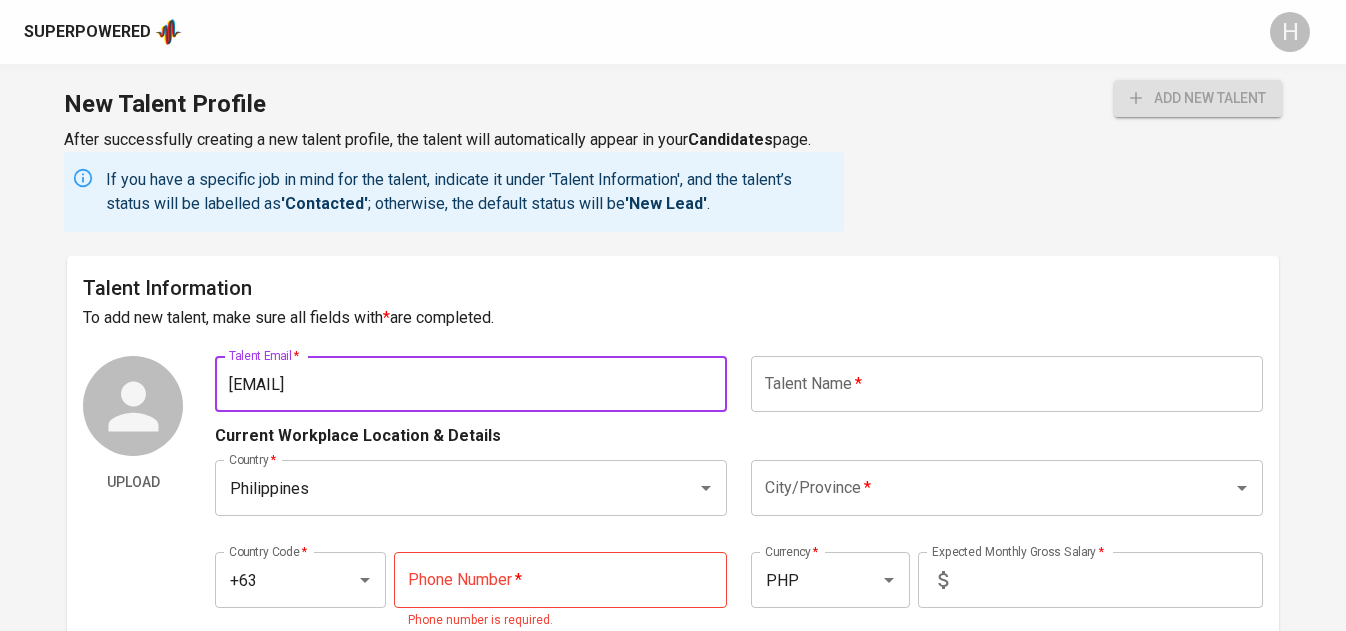 type on "[EMAIL]" 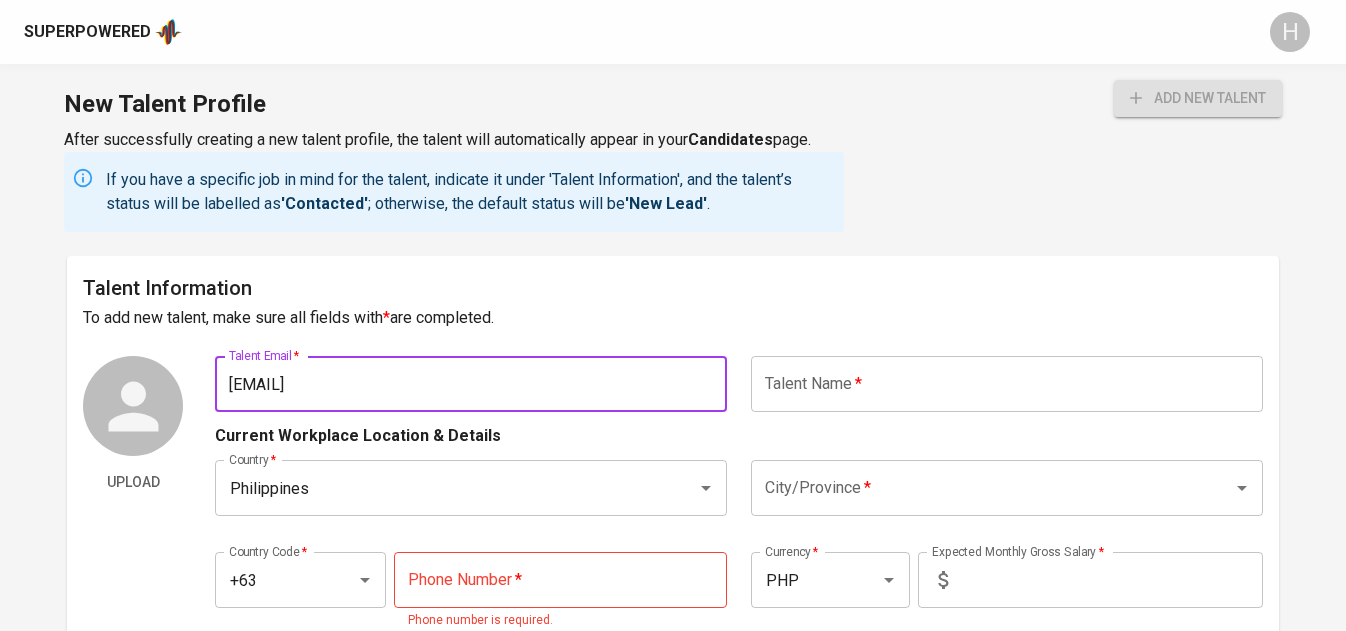 click at bounding box center [1007, 384] 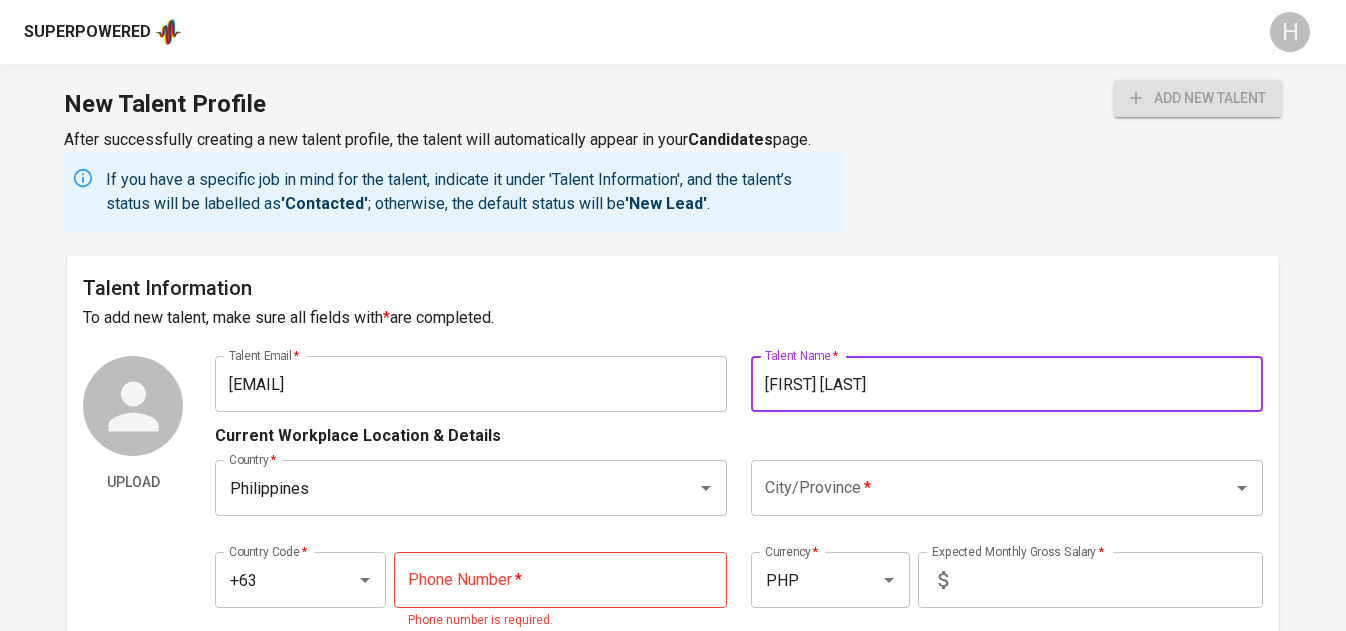 type on "[FIRST] [LAST]" 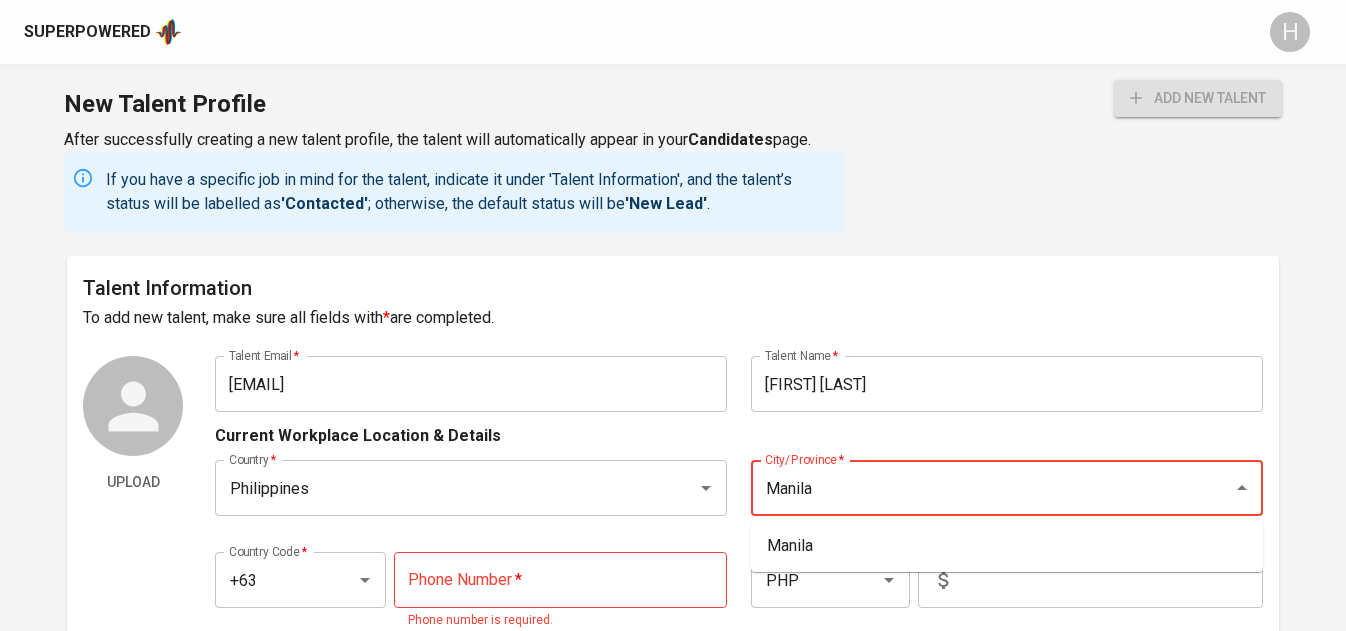 type on "Manila" 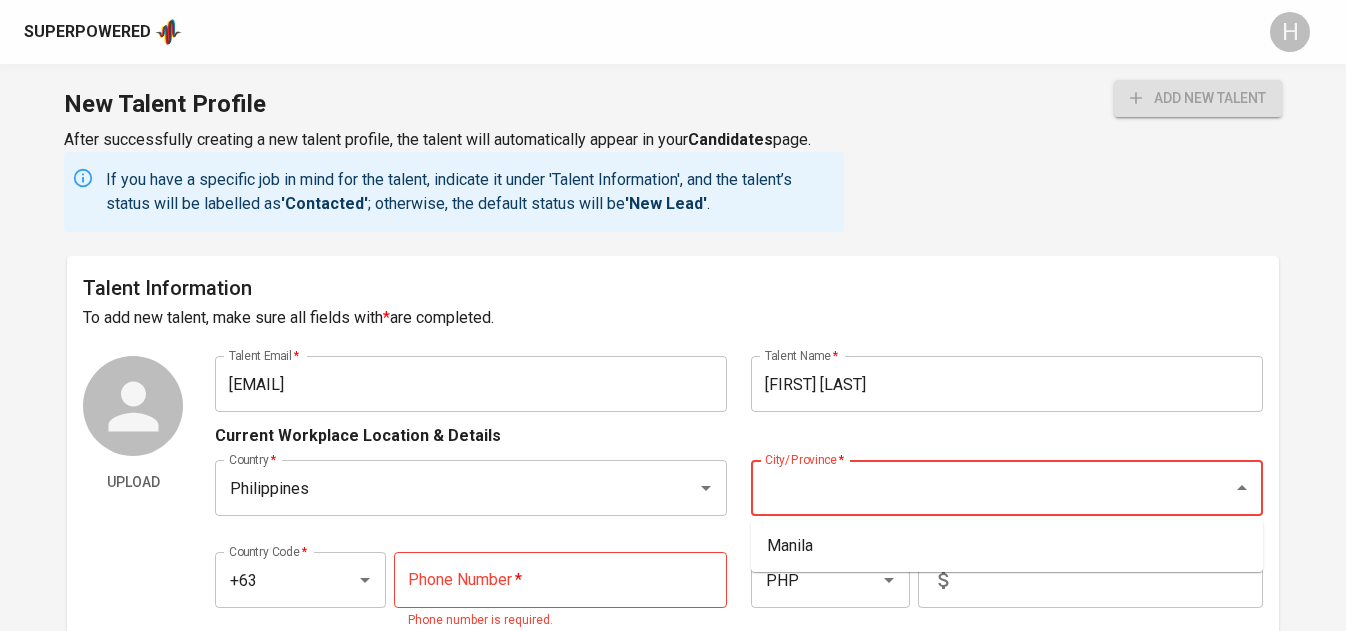 click at bounding box center [560, 580] 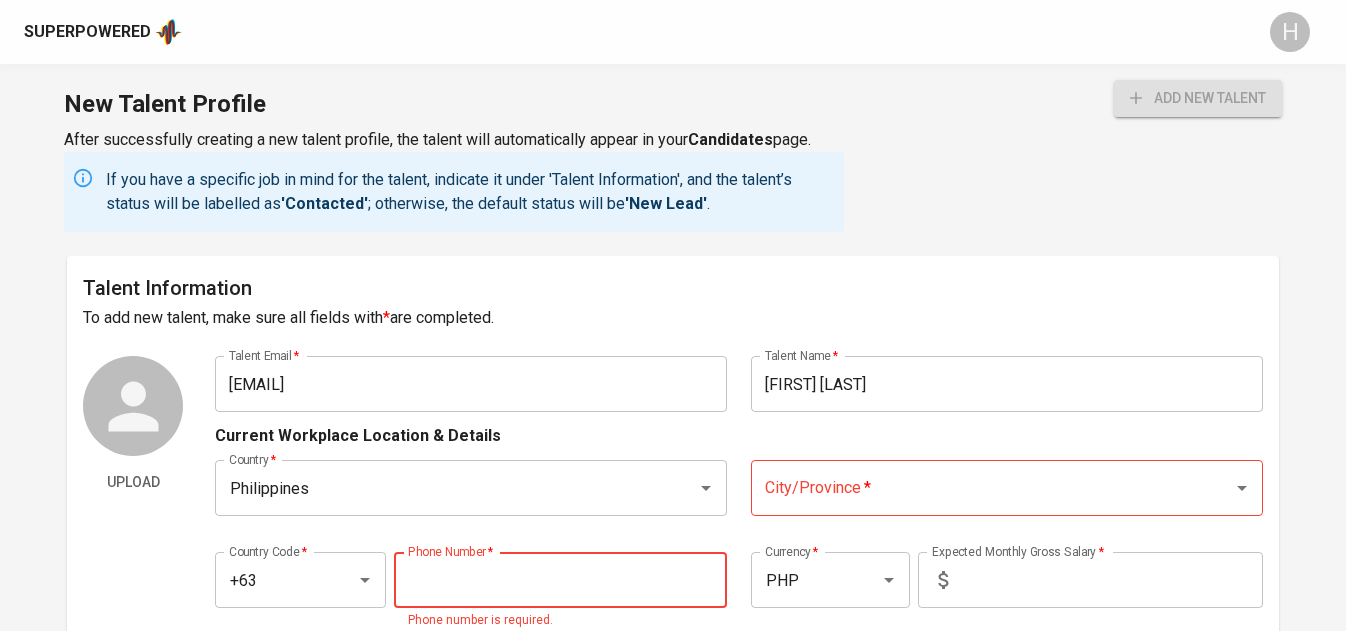 click on "City/Province   *" at bounding box center (979, 488) 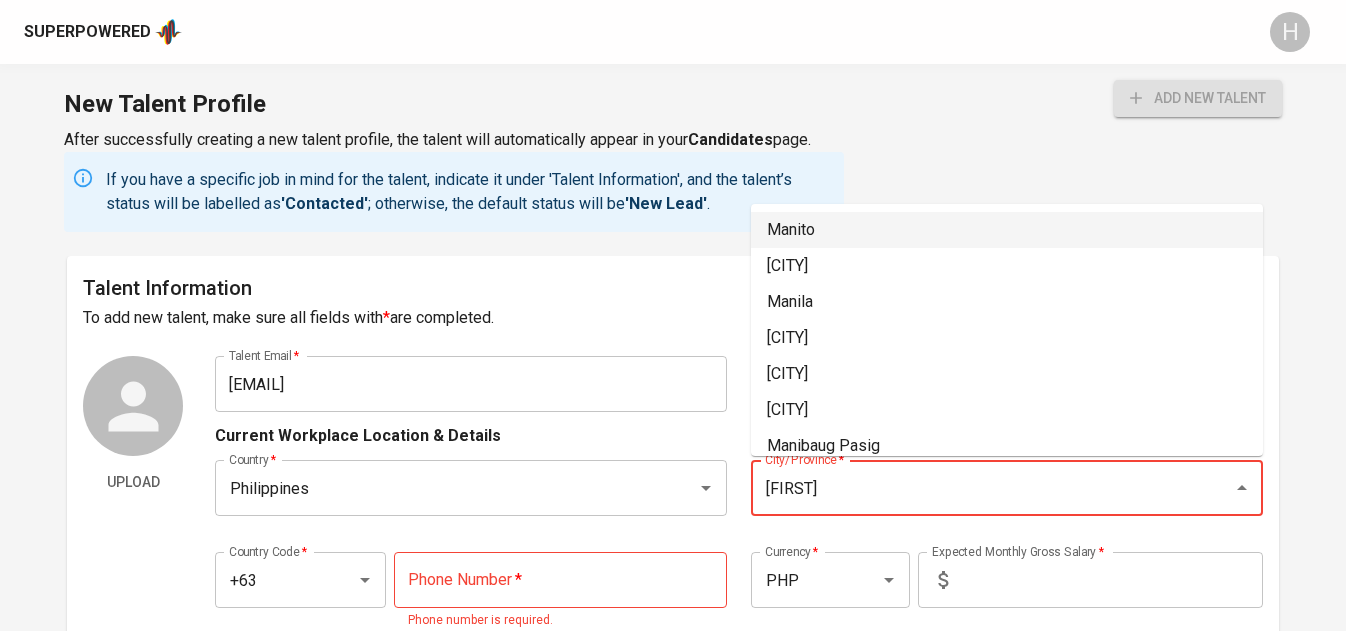 type on "[FIRST]" 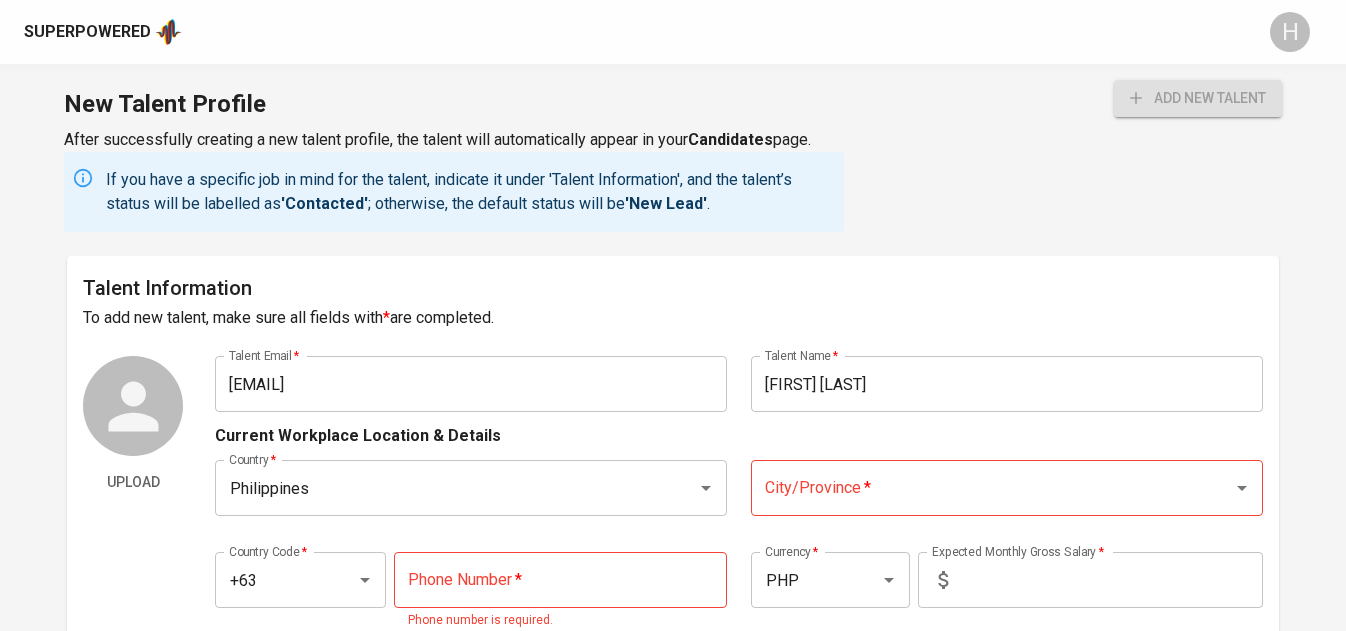 click on "City/Province   *" at bounding box center [979, 488] 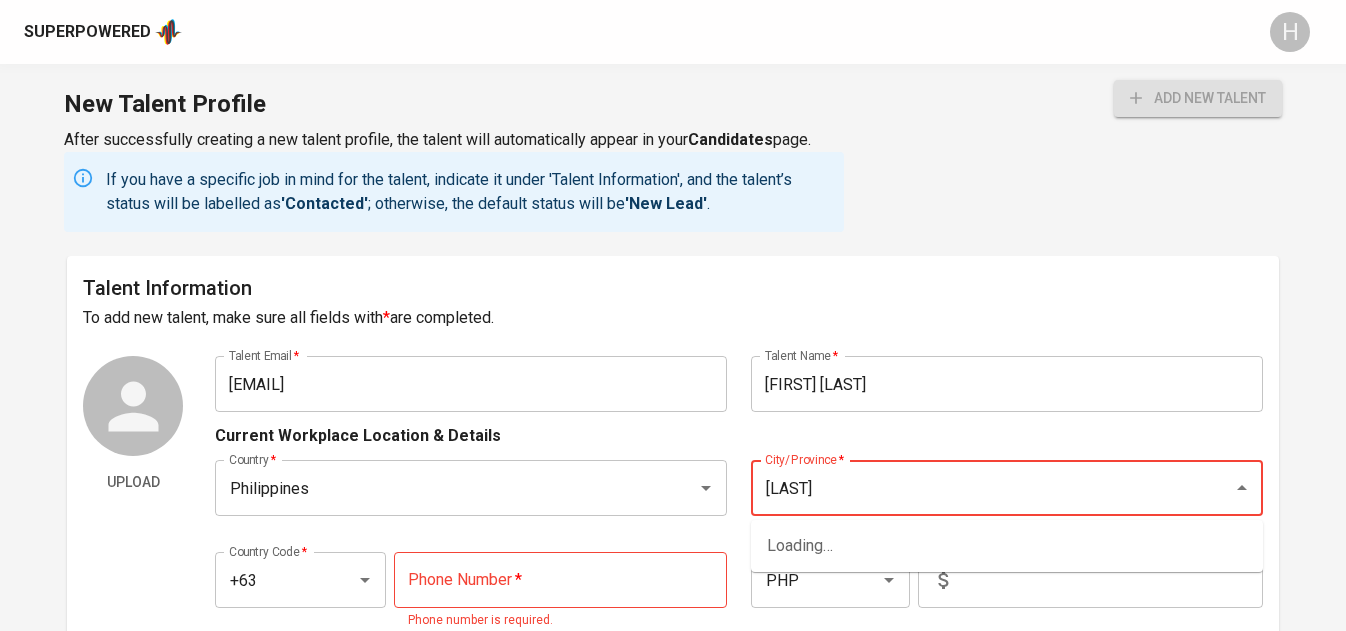 click on "[LAST]" at bounding box center (979, 488) 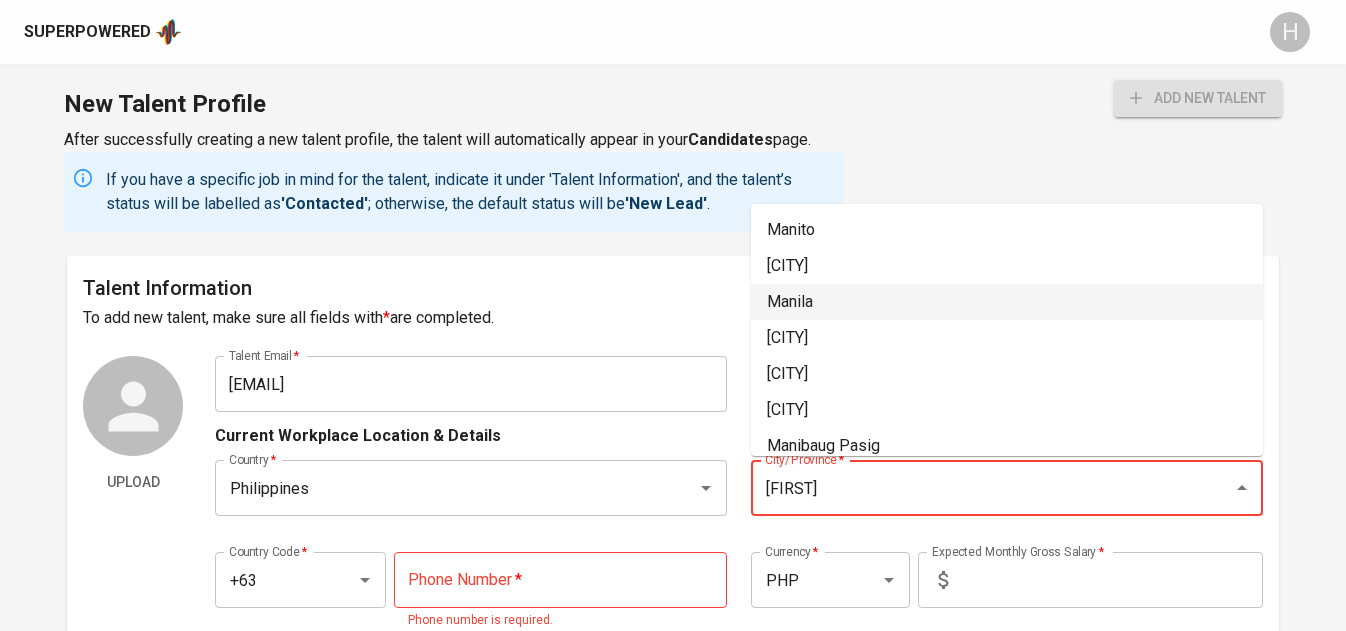 click on "Manila" at bounding box center [1007, 302] 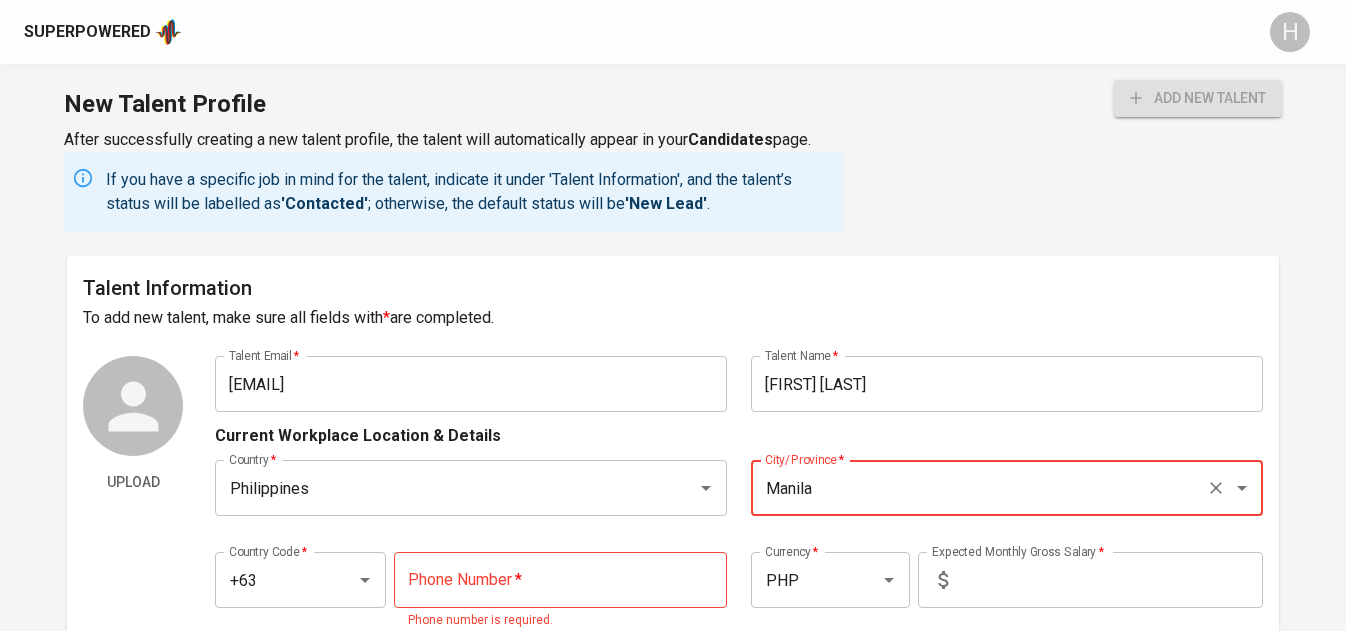 type on "Manila" 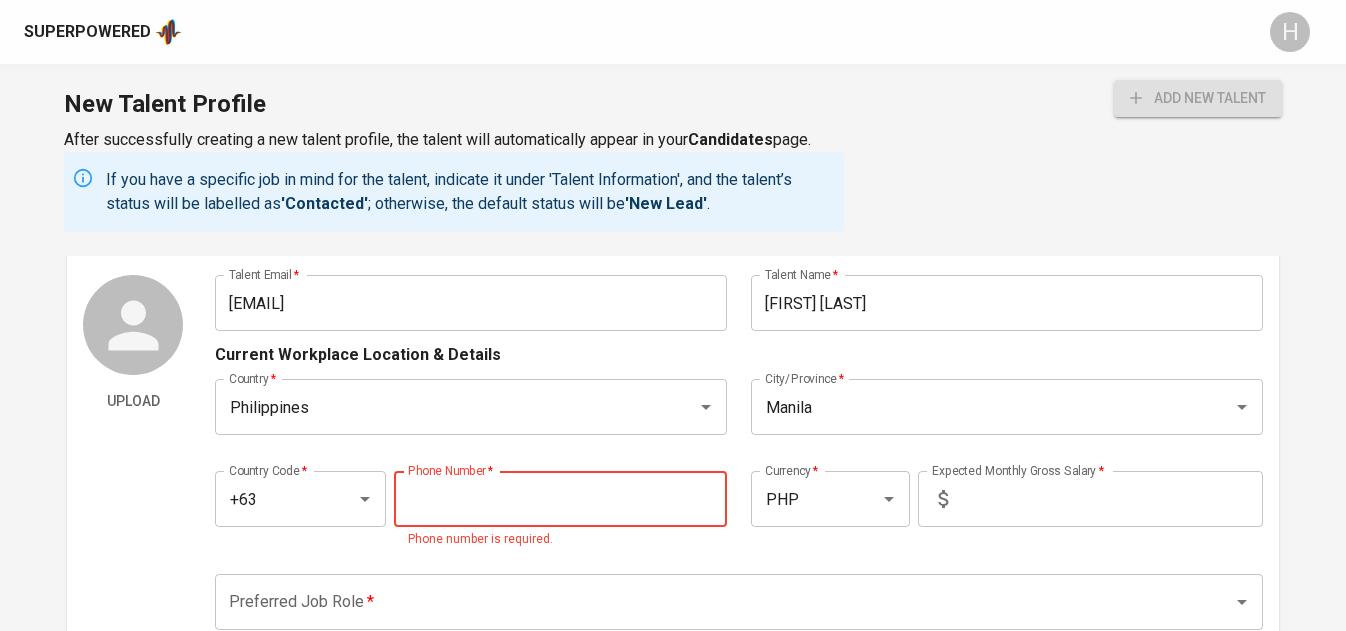 scroll, scrollTop: 130, scrollLeft: 0, axis: vertical 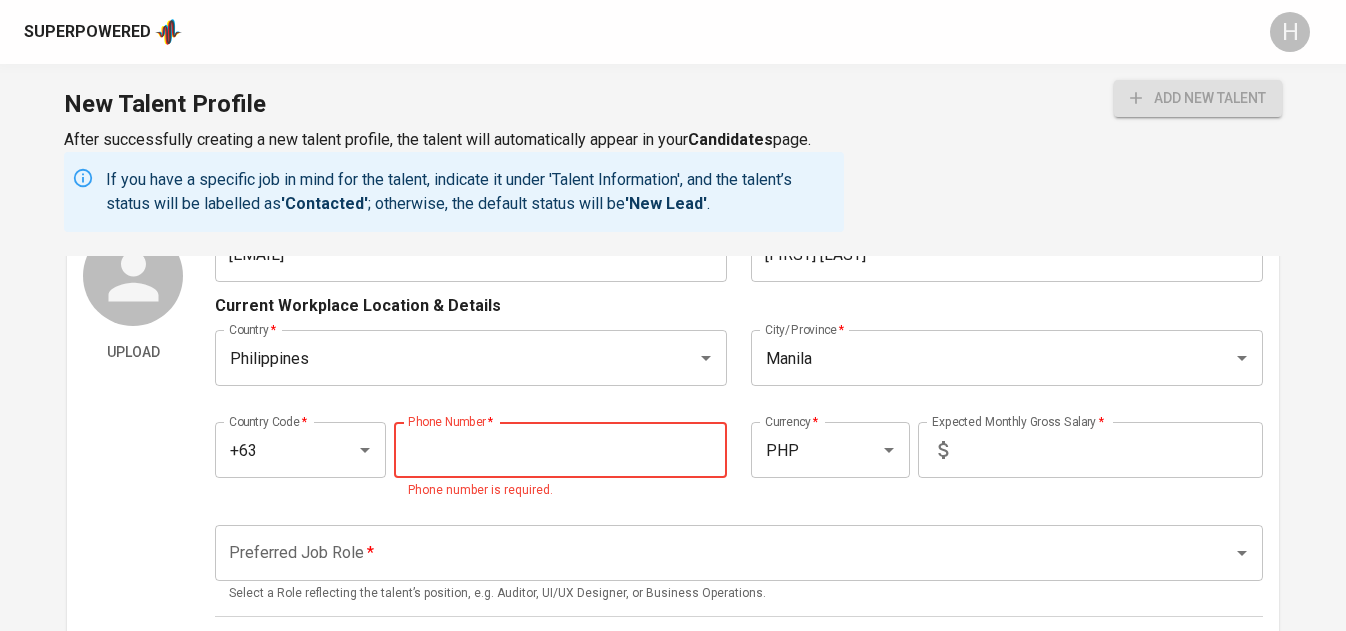 paste on "[PHONE]" 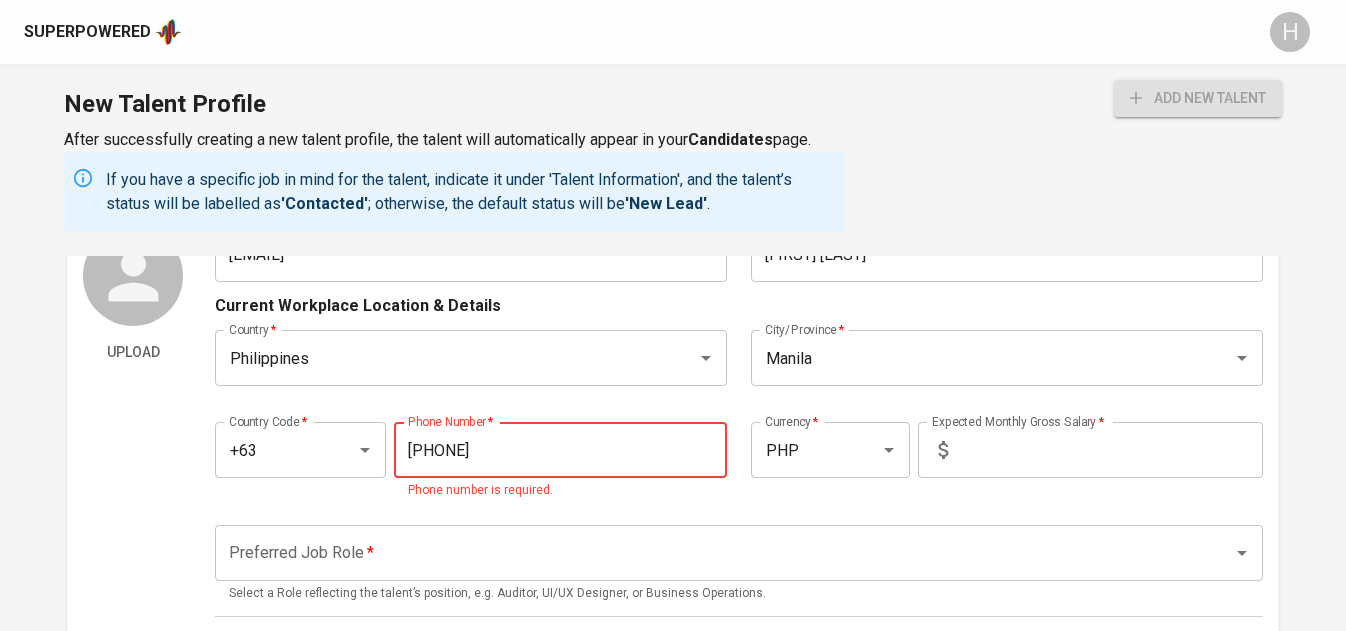 type on "[PHONE]" 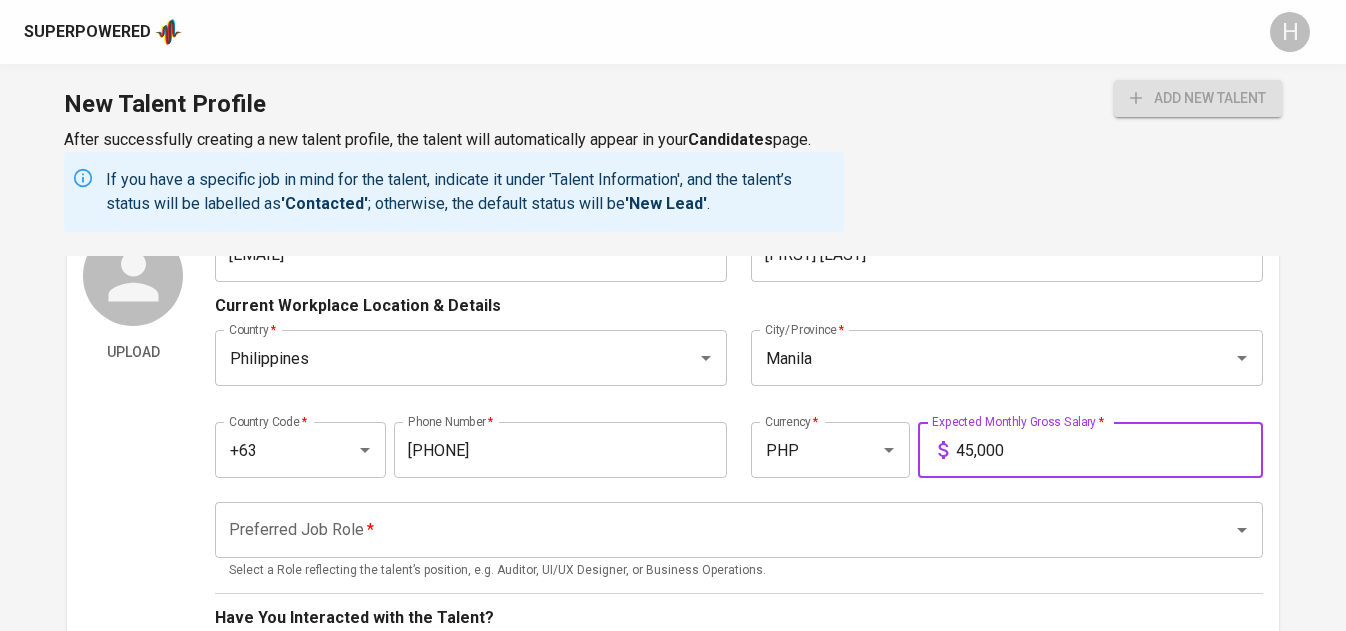 type on "45,000" 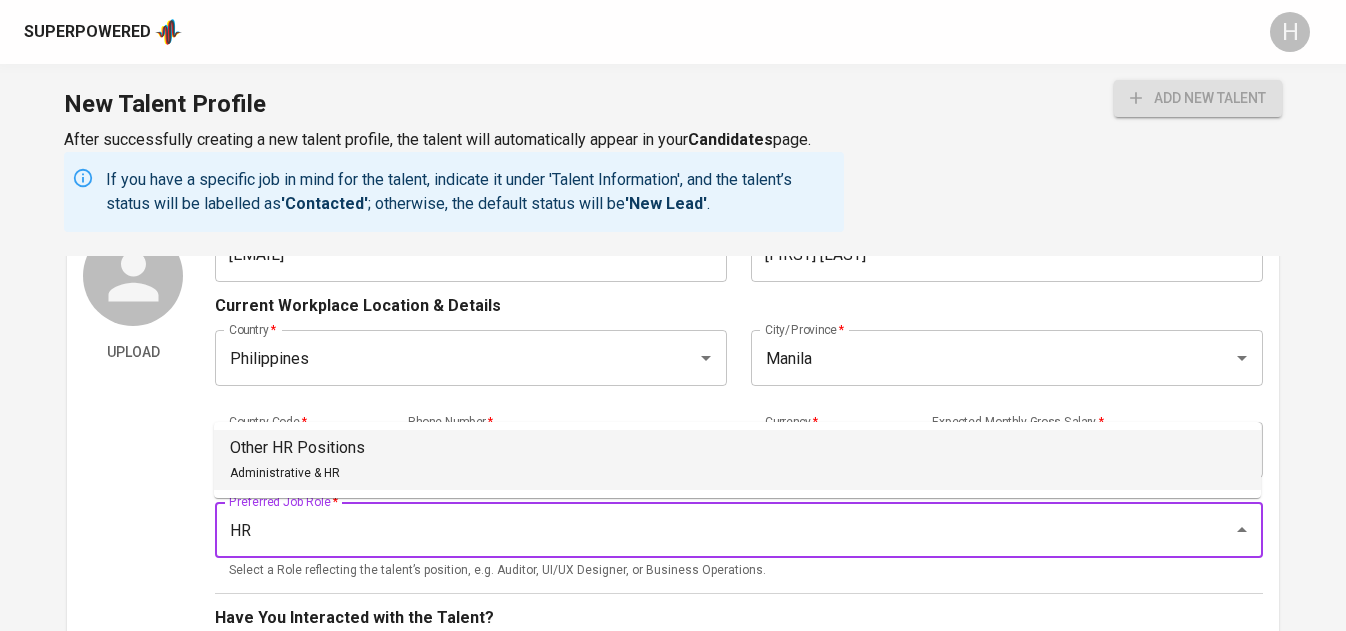 click on "Other HR Positions Administrative & HR" at bounding box center (737, 460) 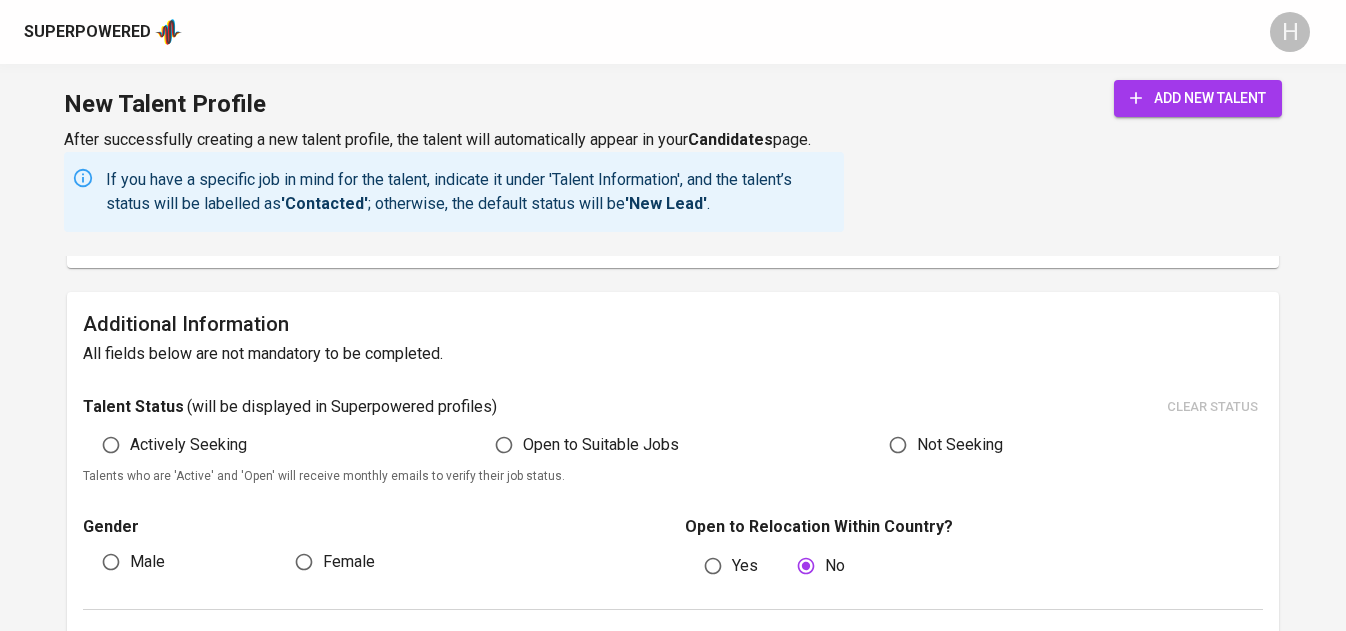 scroll, scrollTop: 1047, scrollLeft: 0, axis: vertical 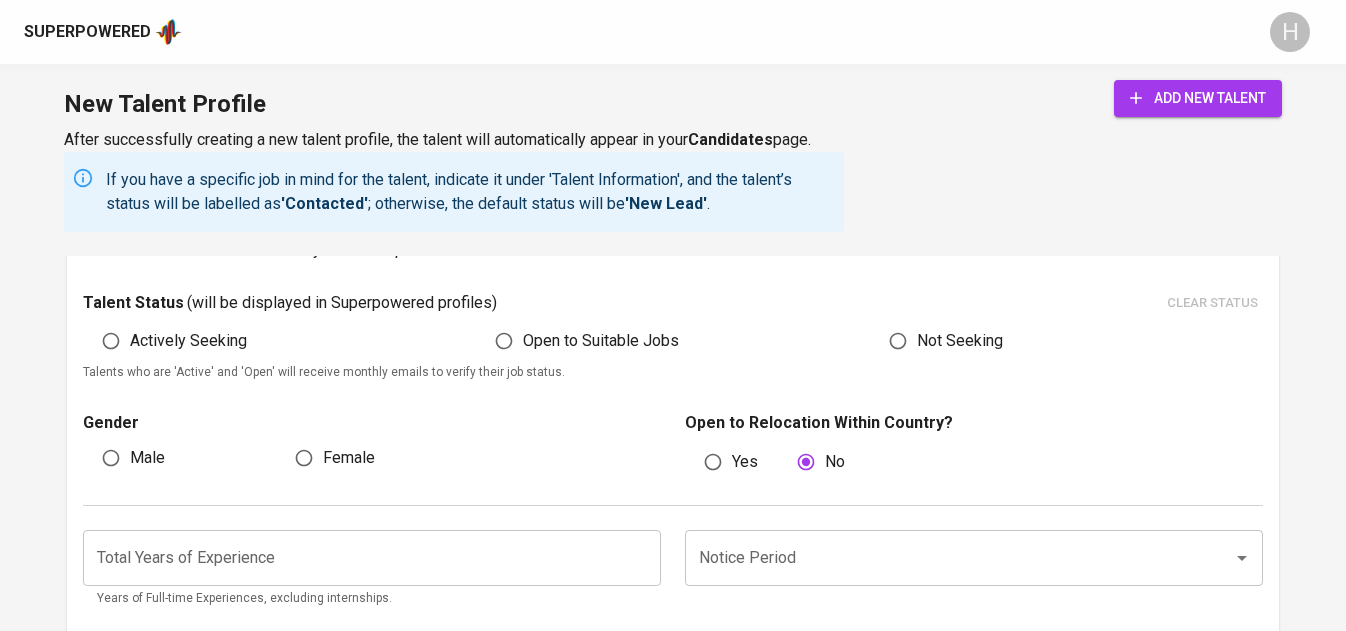 type on "Other HR Positions" 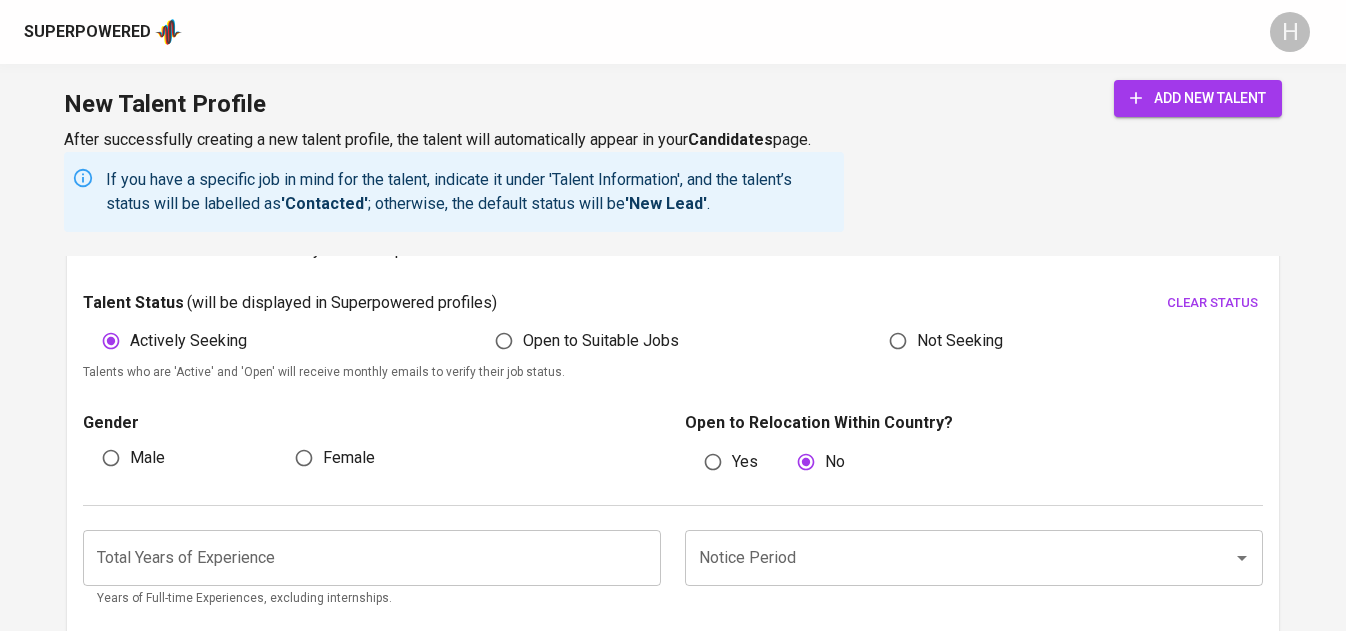 click on "Female" at bounding box center (349, 458) 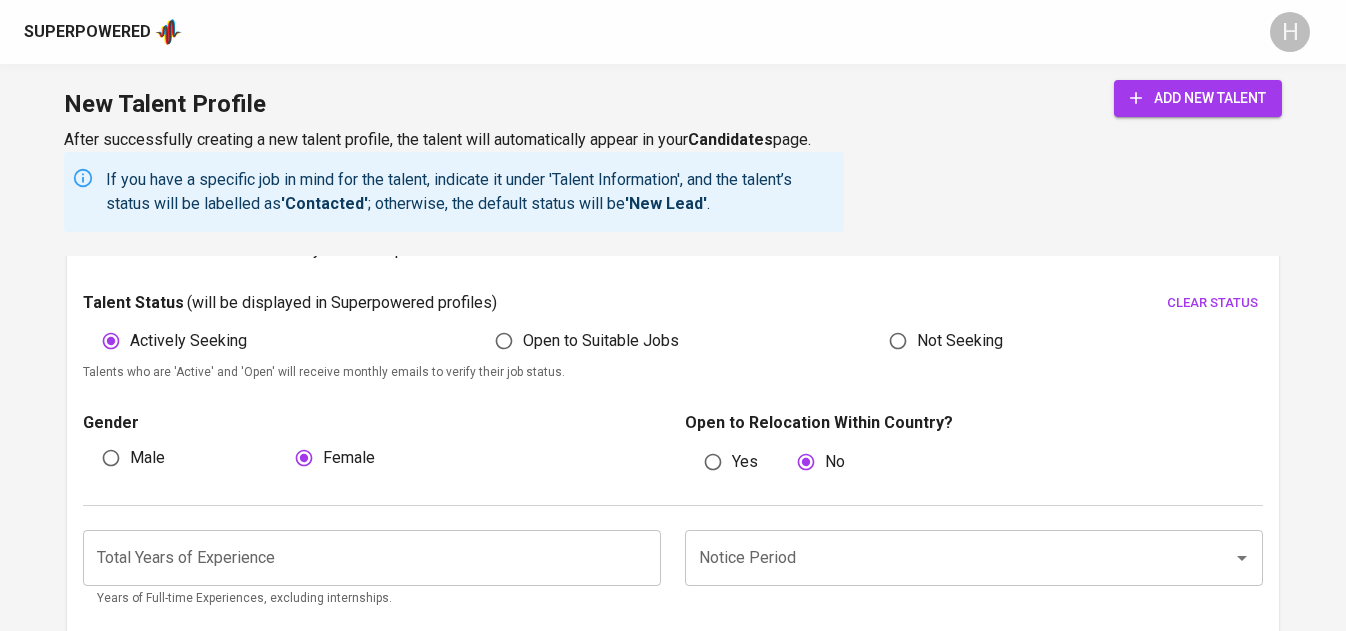 scroll, scrollTop: 1136, scrollLeft: 0, axis: vertical 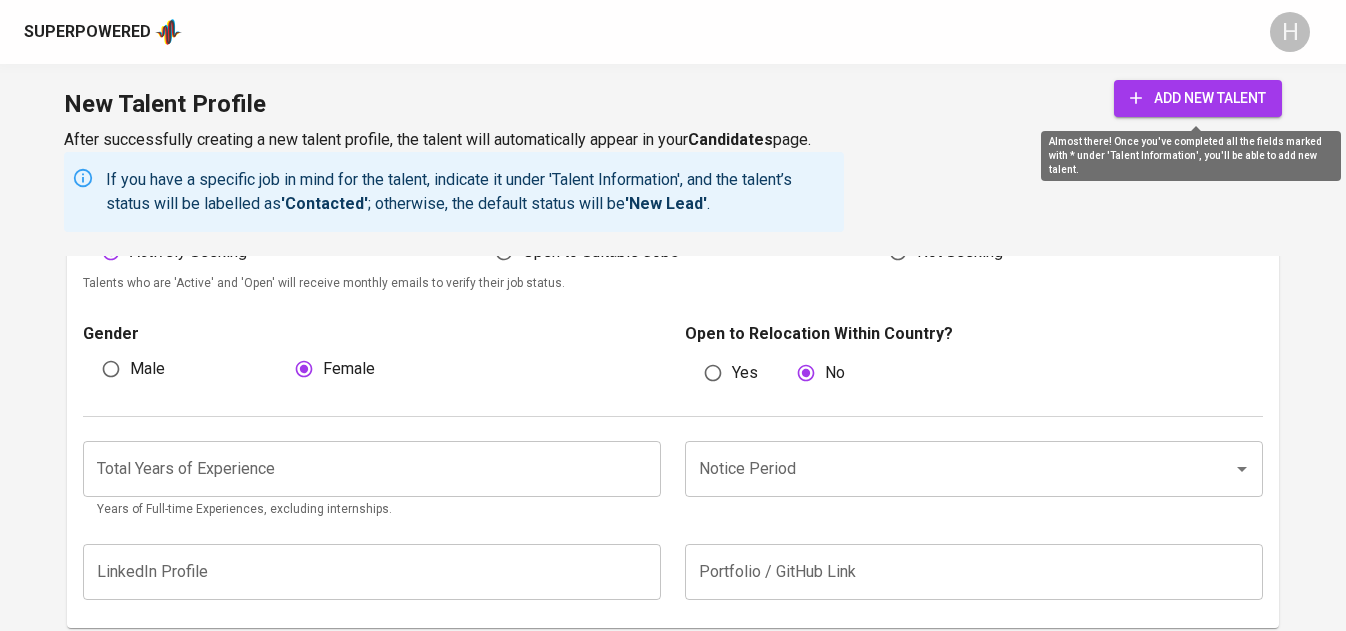 click on "add new talent" at bounding box center (1198, 98) 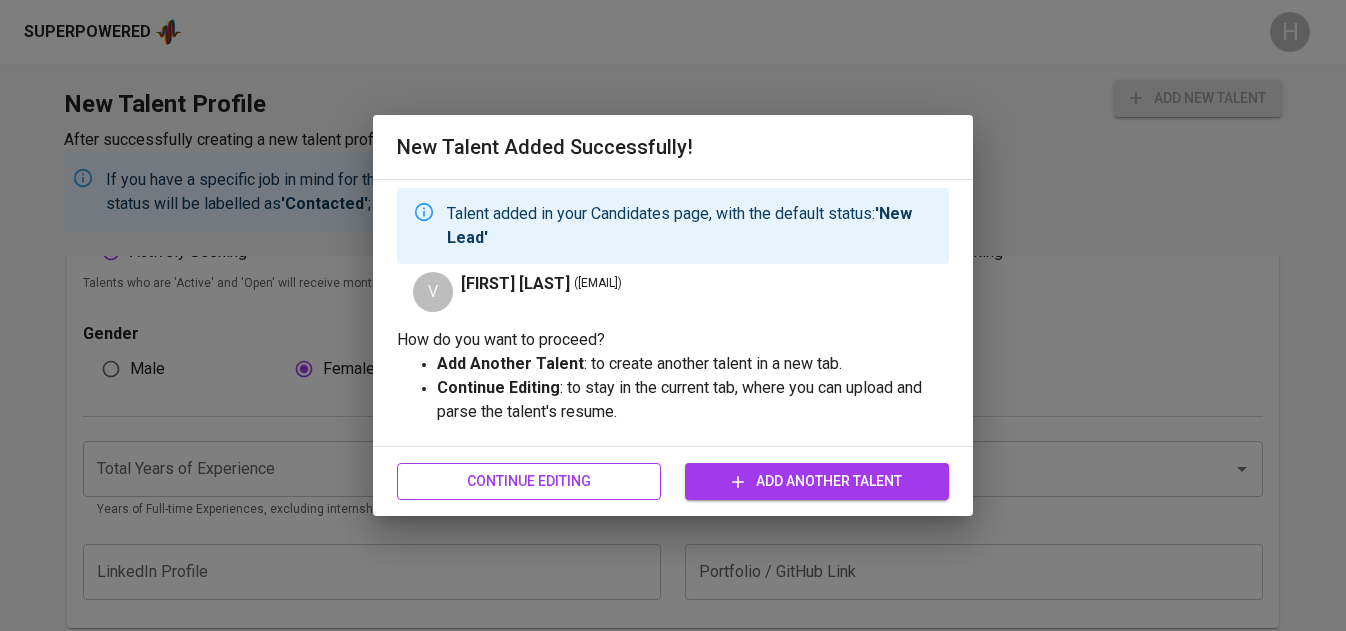click on "Continue Editing" at bounding box center [529, 481] 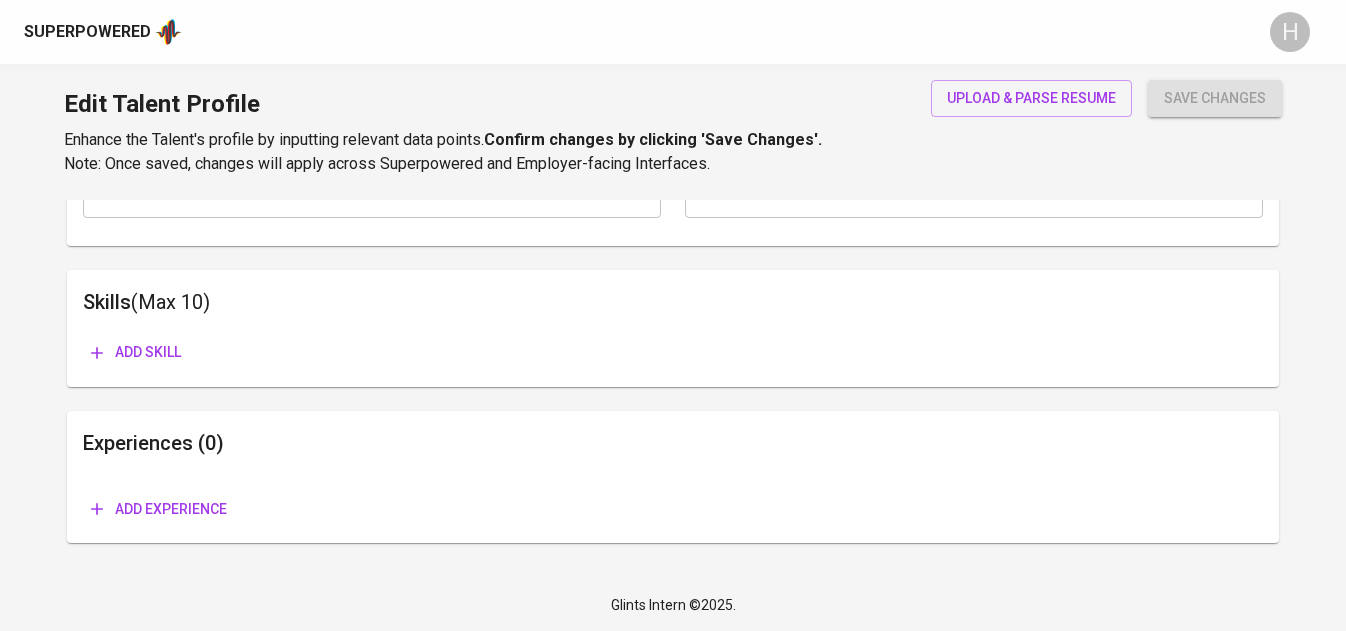 scroll, scrollTop: 0, scrollLeft: 0, axis: both 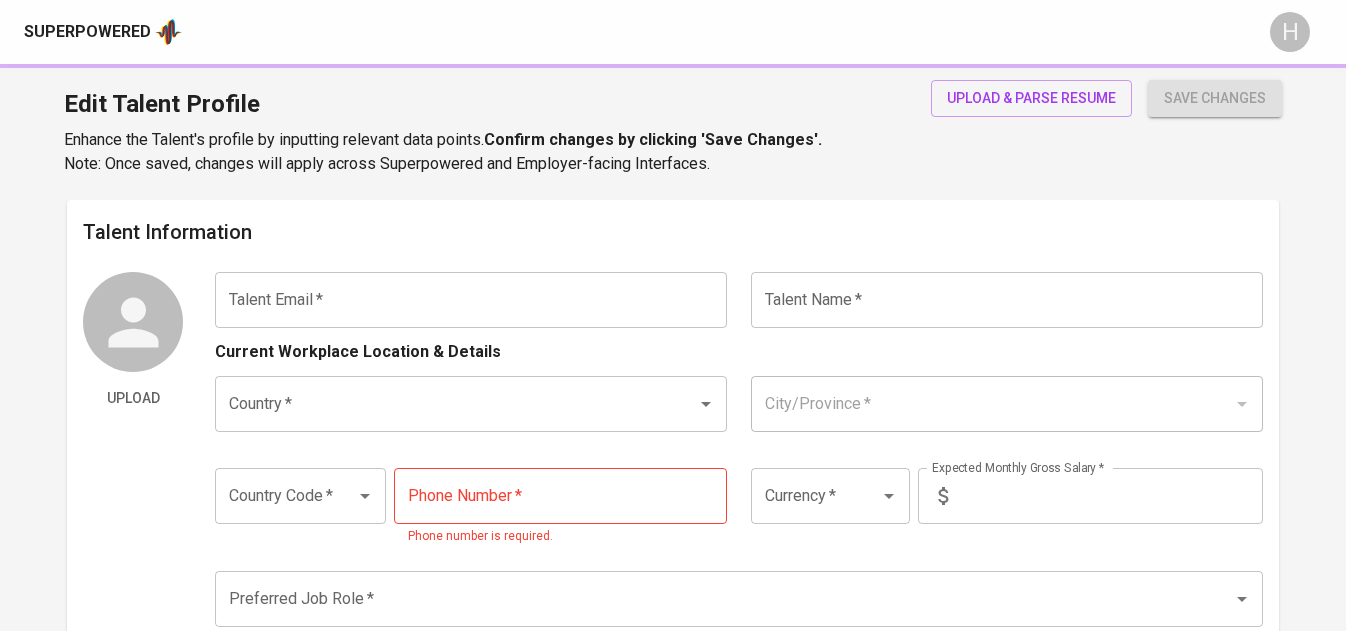 type on "[EMAIL]" 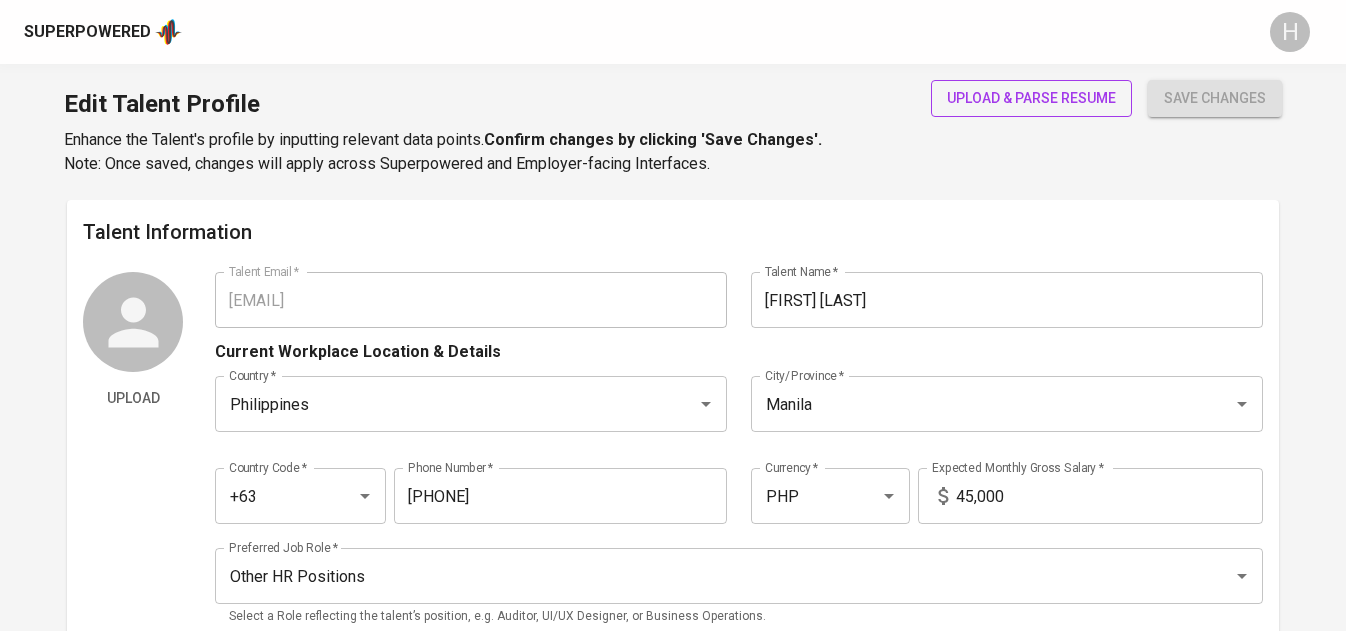 click on "upload & parse resume" at bounding box center [1031, 98] 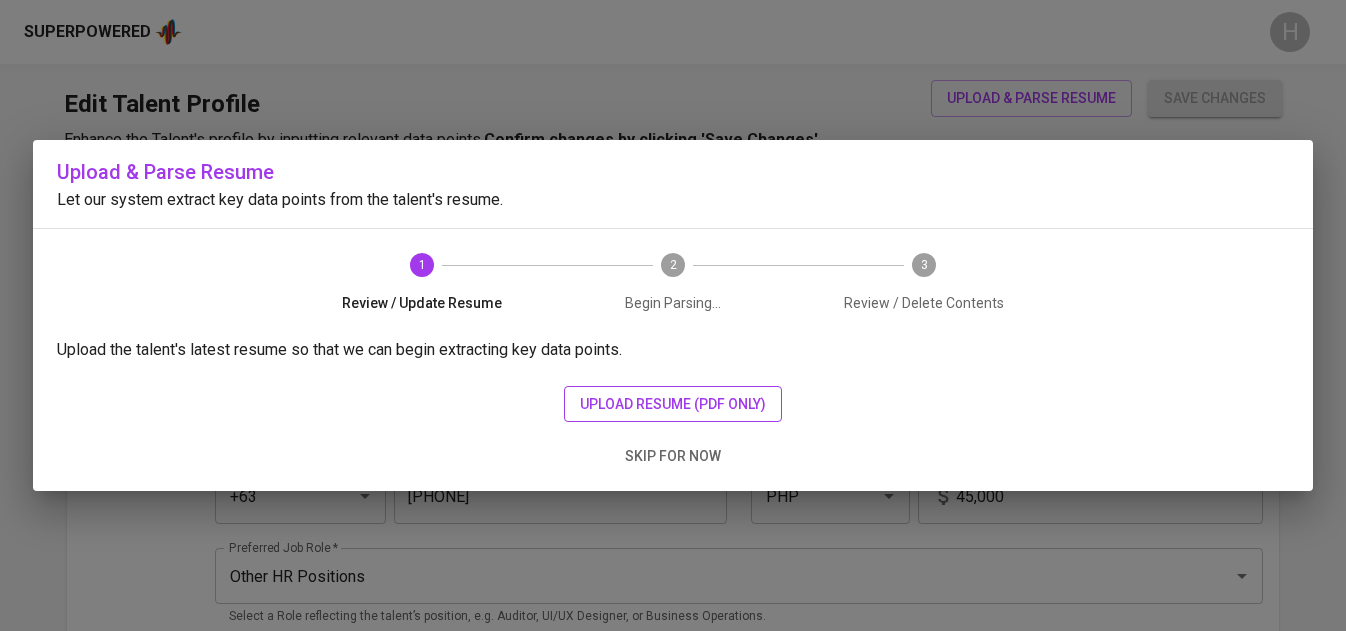 click on "upload resume (pdf only)" at bounding box center (673, 404) 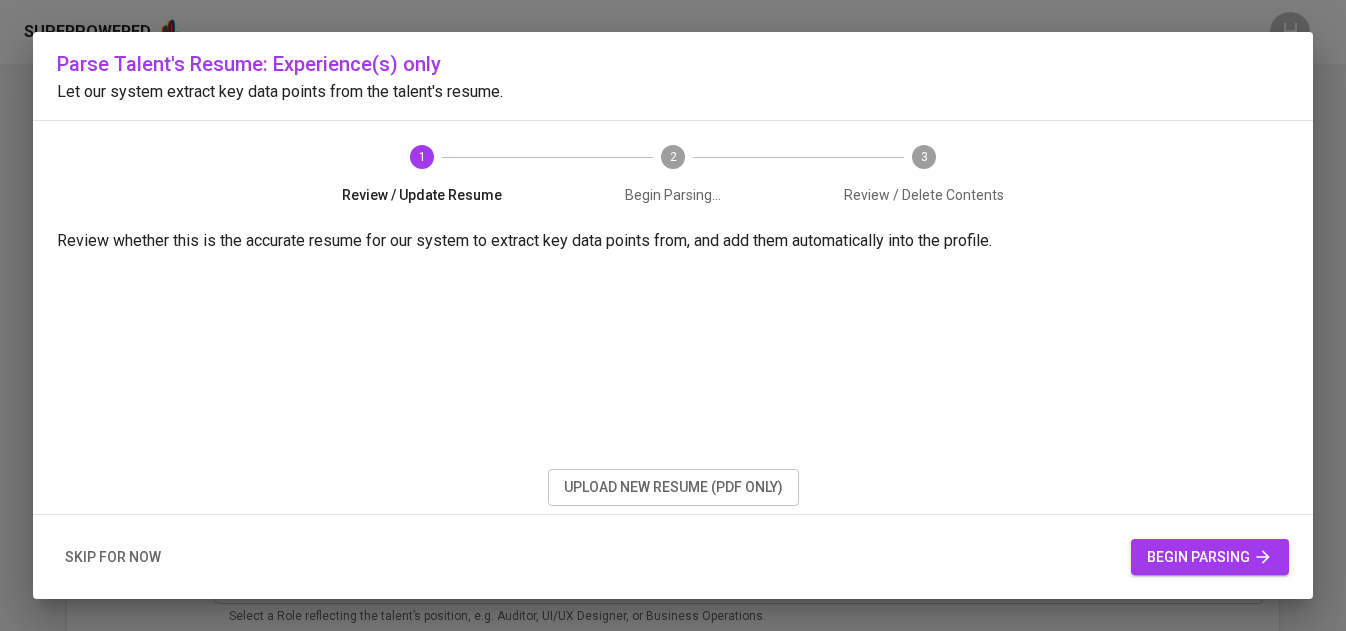 click on "begin parsing" at bounding box center [1210, 557] 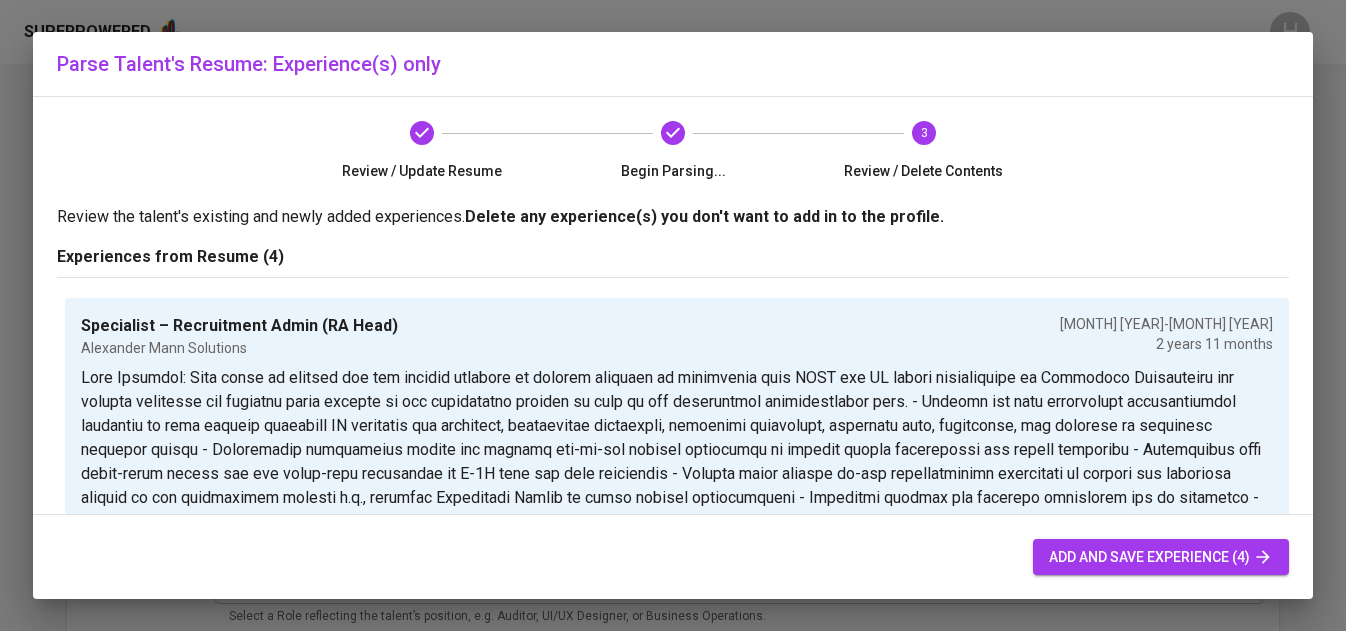 click on "add and save experience (4)" at bounding box center (1161, 557) 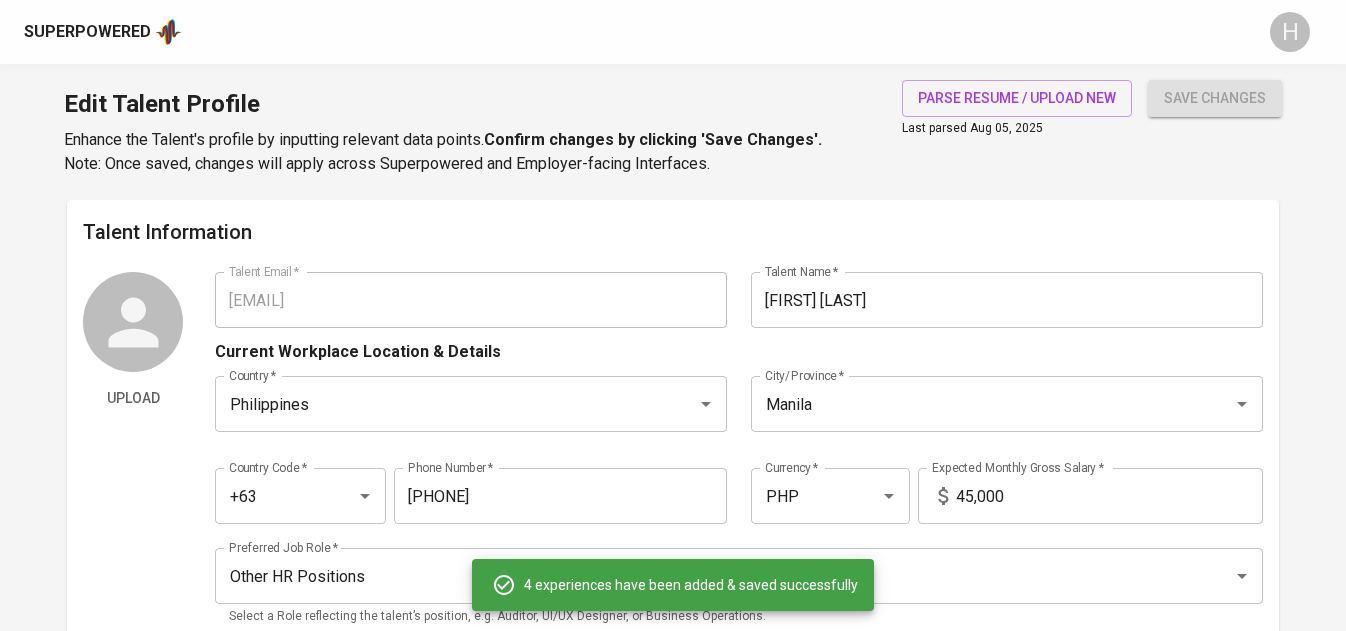 click on "Talent Information Upload Talent Email   * [EMAIL] Talent Email  * Talent Name   * [FIRST] [LAST] Talent Name  * Current Workplace Location & Details Country   * Philippines Country  * City/Province   * [CITY] City/Province  * Country Code   * +63 Country Code  * Phone Number   * [PHONE] Phone Number  * Currency   * PHP Currency  * Expected Monthly Gross Salary   * 45,000 Expected Monthly Gross Salary  * Preferred Job Role   * Other HR Positions Preferred Job Role  * Select a Role reflecting the talent’s position, e.g. Auditor, UI/UX Designer, or Business Operations. Additional Information All fields below are not mandatory to be completed. Talent Status   ( will be displayed in Superpowered profiles ) Actively Seeking Open to Suitable Jobs Not Seeking Talents who are 'Active' and 'Open' will receive monthly emails to verify their job status. Gender Male Female Open to Relocation Within Country? Yes No Total Years of Experience Total Years of Experience" at bounding box center [672, 1818] 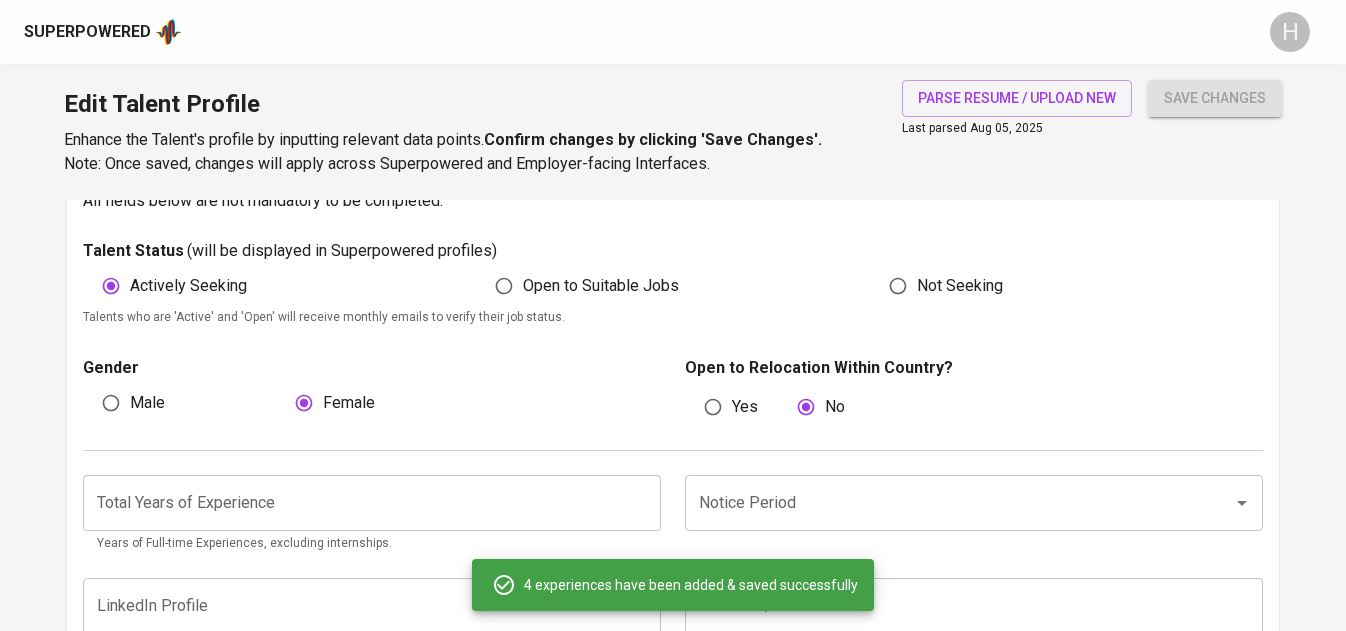 scroll, scrollTop: 0, scrollLeft: 0, axis: both 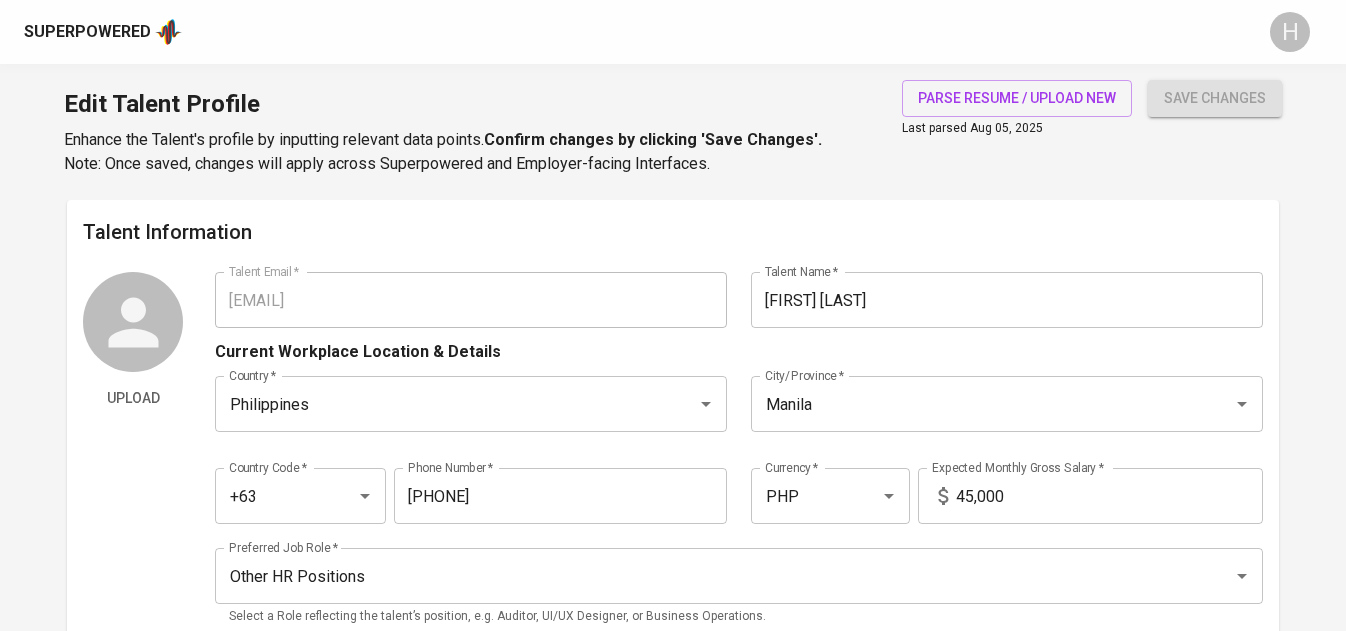 click on "Upload Talent Email   * [EMAIL] Talent Email  * Talent Name   * [FIRST] [LAST] Talent Name  * Current Workplace Location & Details Country   * Philippines Country  * City/Province   * [CITY] City/Province  * Country Code   * +63 Country Code  * Phone Number   * [PHONE] Phone Number  * Currency   * PHP Currency  * Expected Monthly Gross Salary   * 45,000 Expected Monthly Gross Salary  * Preferred Job Role   * Other HR Positions Preferred Job Role  * Select a Role reflecting the talent’s position, e.g. Auditor, UI/UX Designer, or Business Operations." at bounding box center (672, 455) 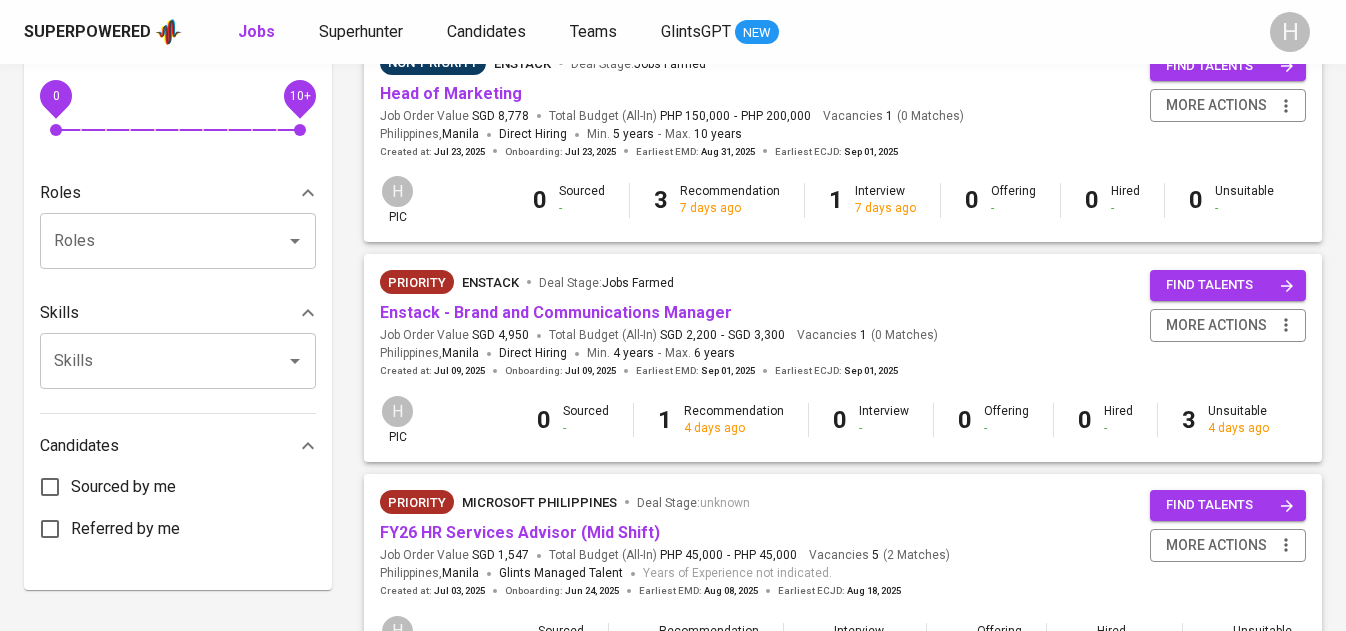 scroll, scrollTop: 862, scrollLeft: 0, axis: vertical 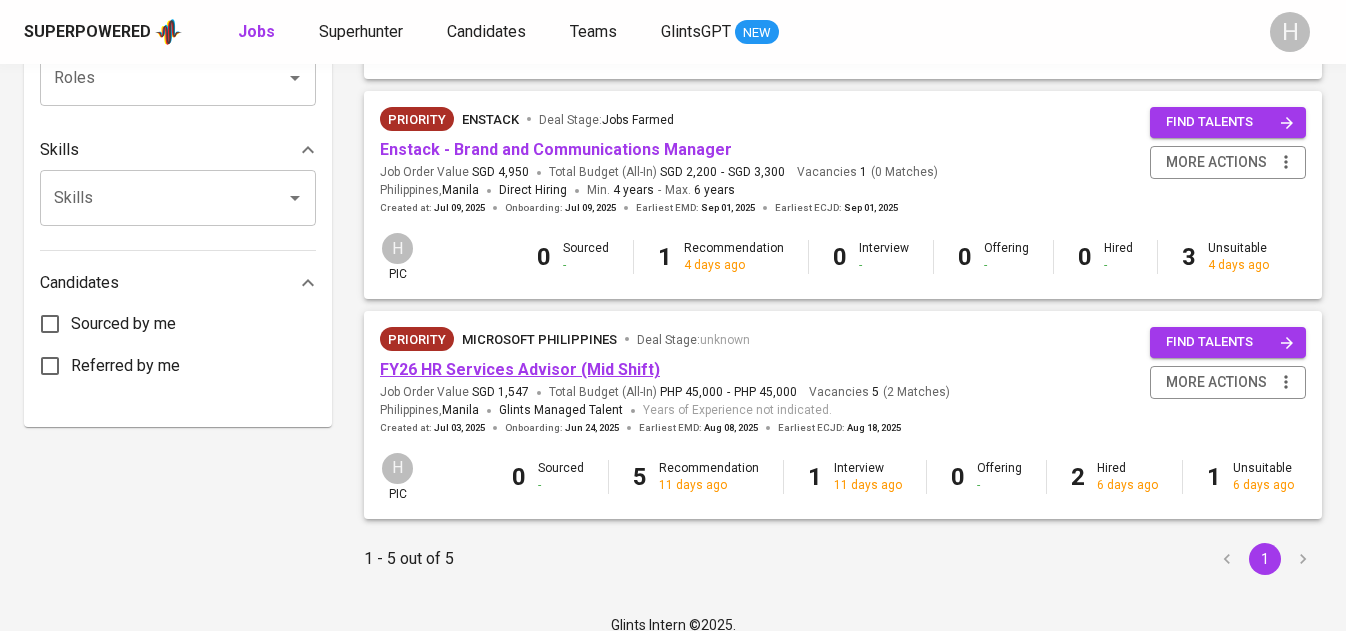 click on "FY26 HR Services Advisor (Mid Shift)" at bounding box center [520, 369] 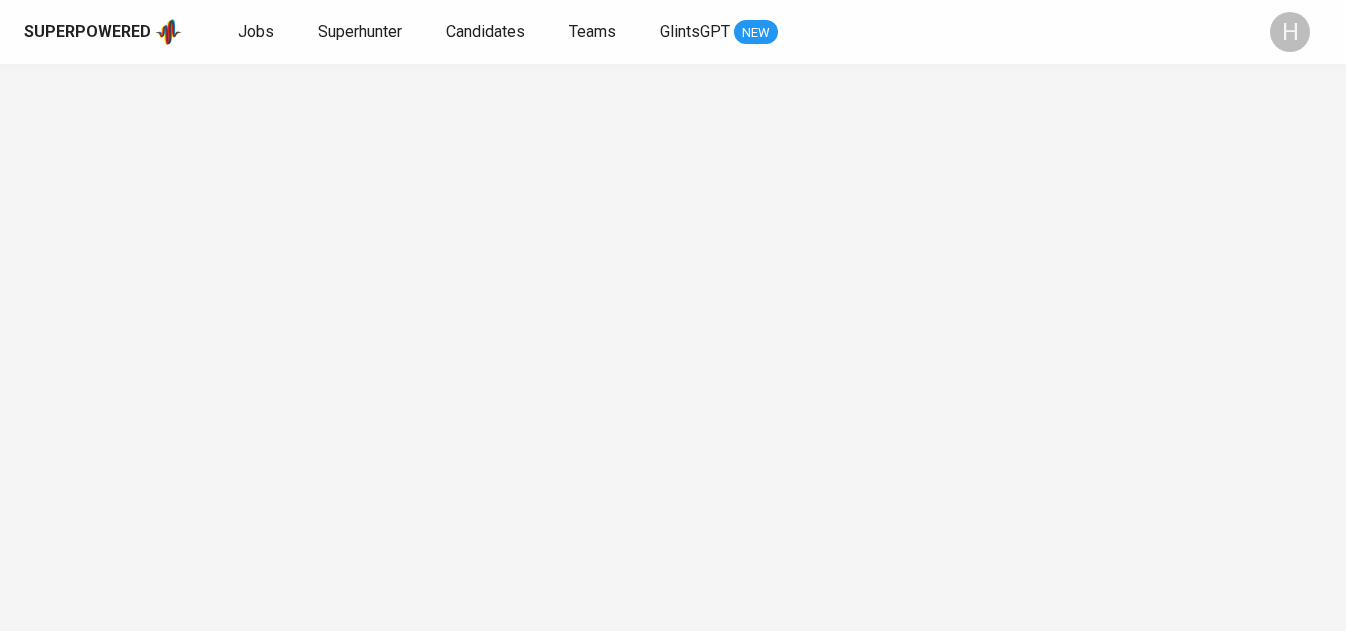 scroll, scrollTop: 0, scrollLeft: 0, axis: both 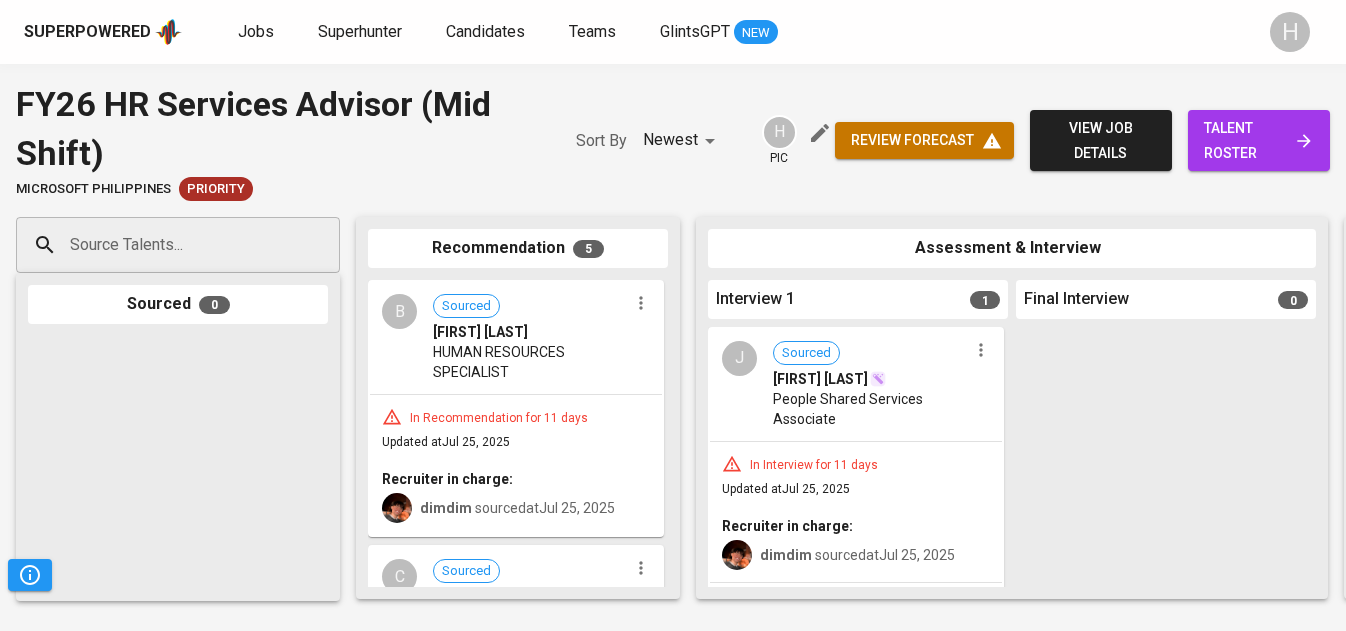 click on "Source Talents..." at bounding box center [170, 245] 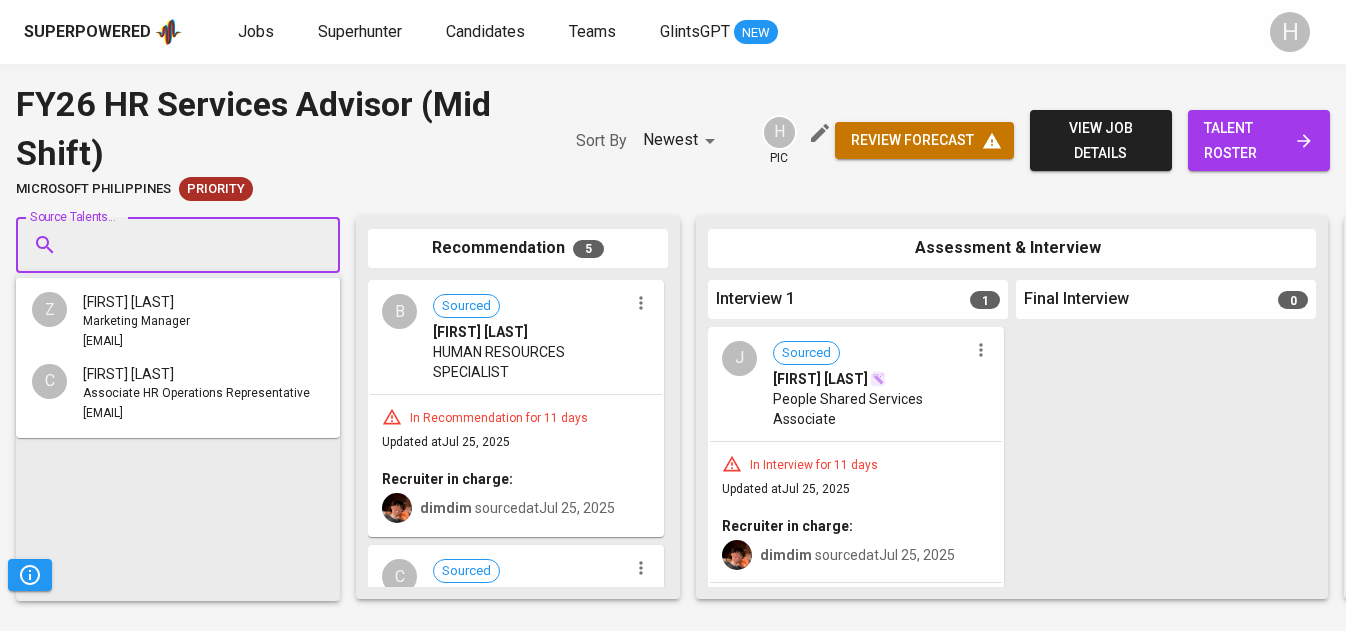 paste on "[EMAIL]" 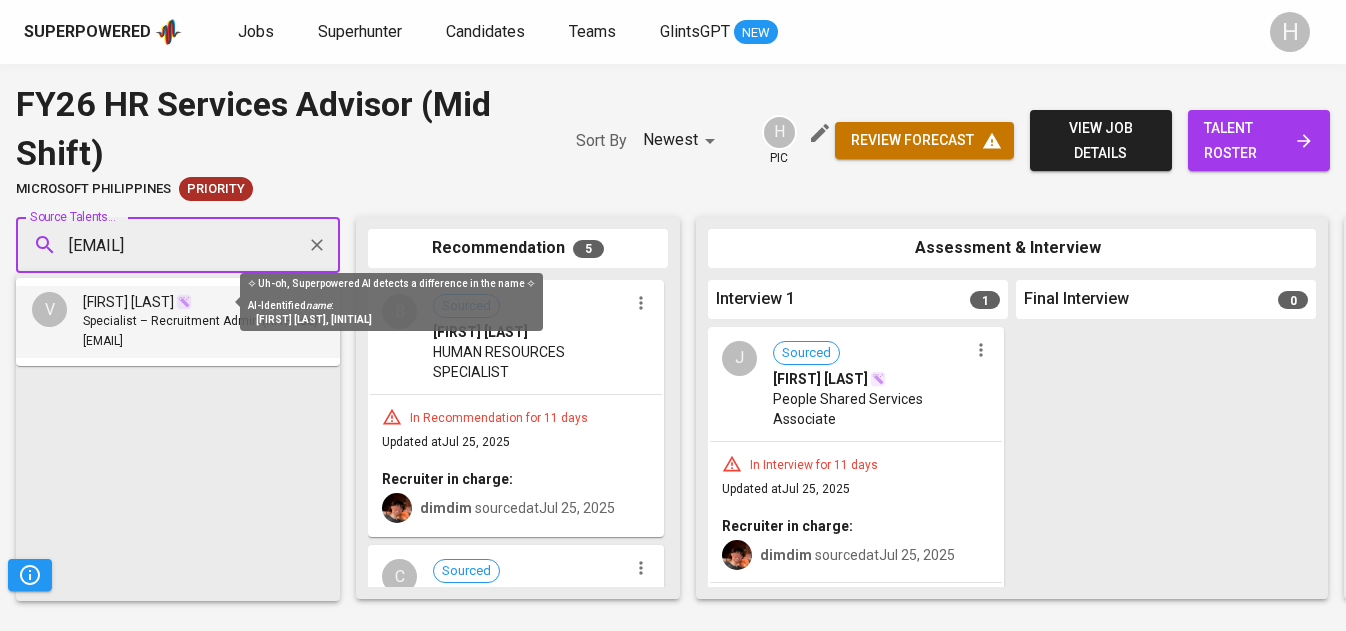 click at bounding box center [184, 302] 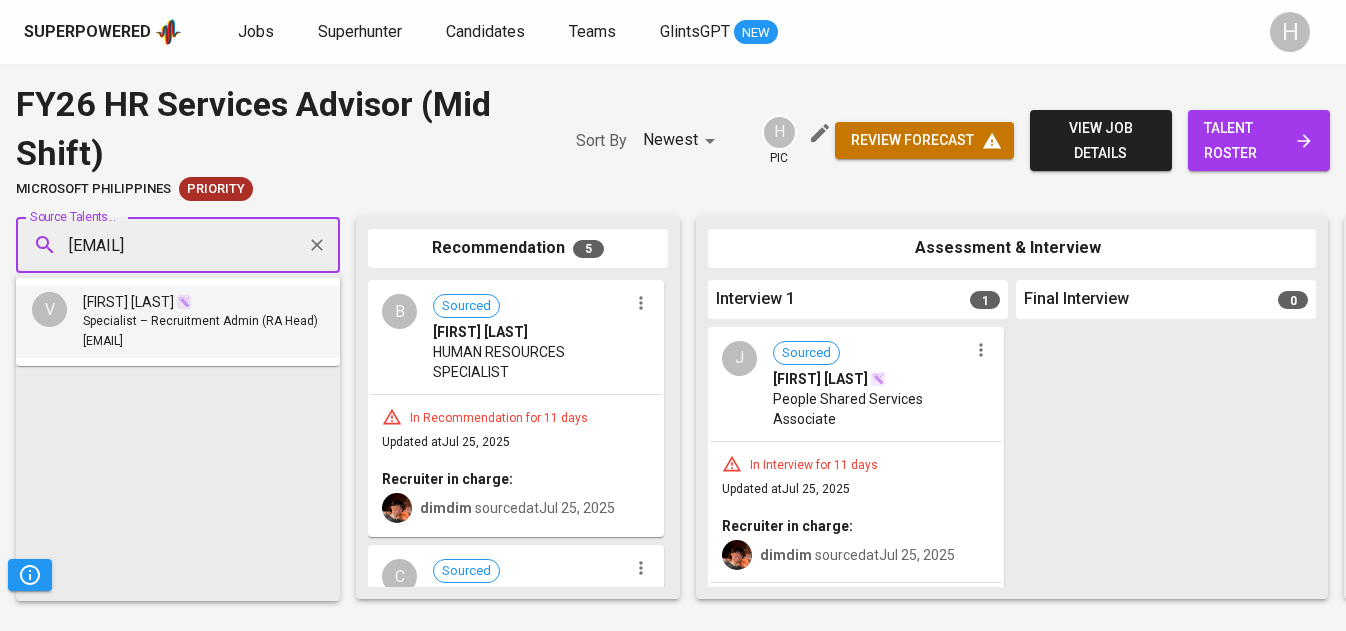 click on "Specialist – Recruitment Admin (RA Head)" at bounding box center (200, 322) 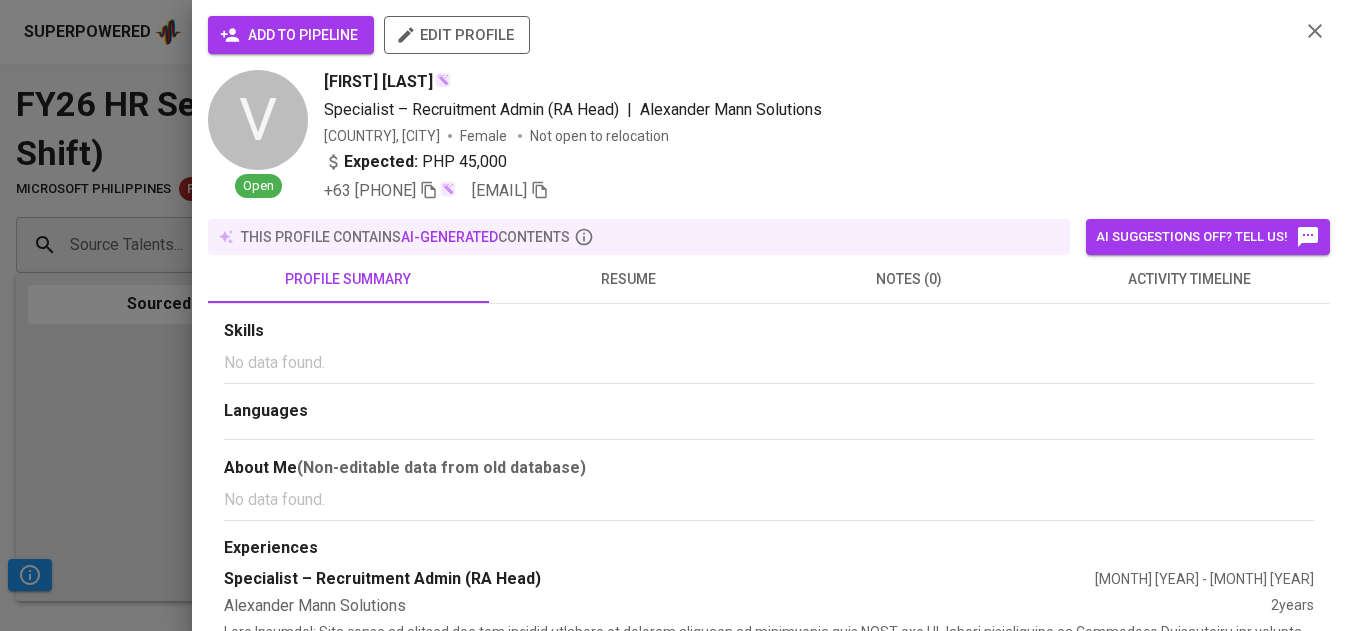 click on "add to pipeline" at bounding box center [291, 35] 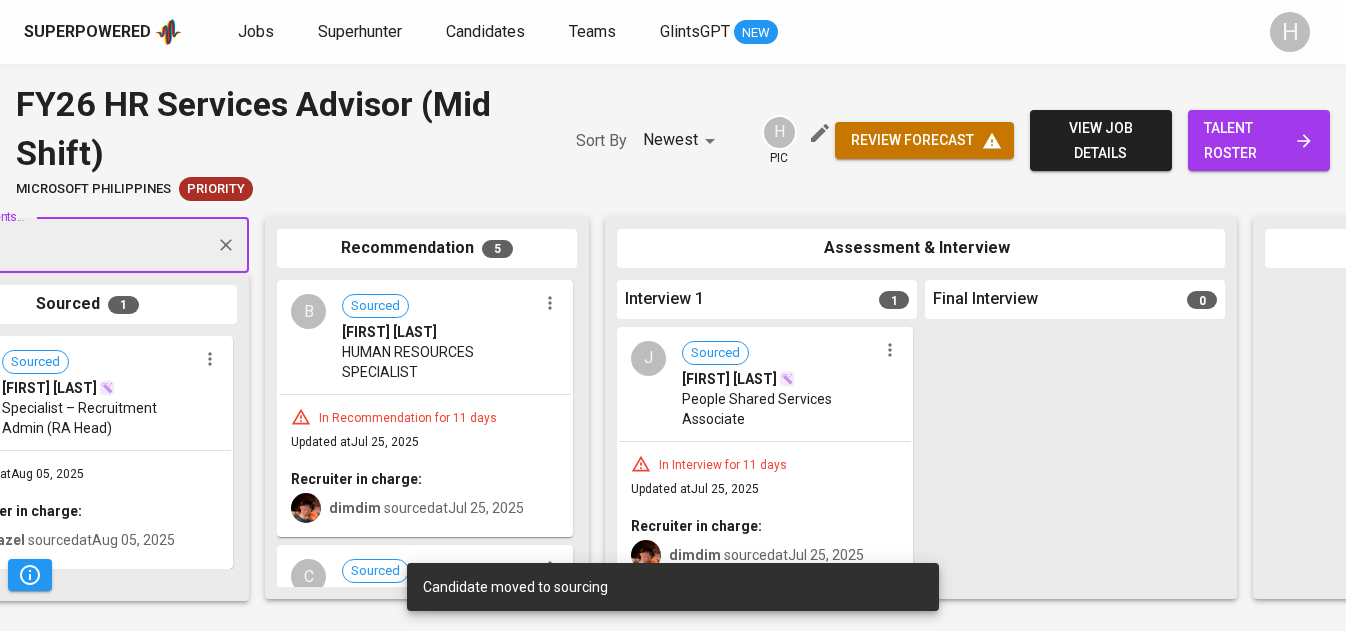 scroll, scrollTop: 0, scrollLeft: 149, axis: horizontal 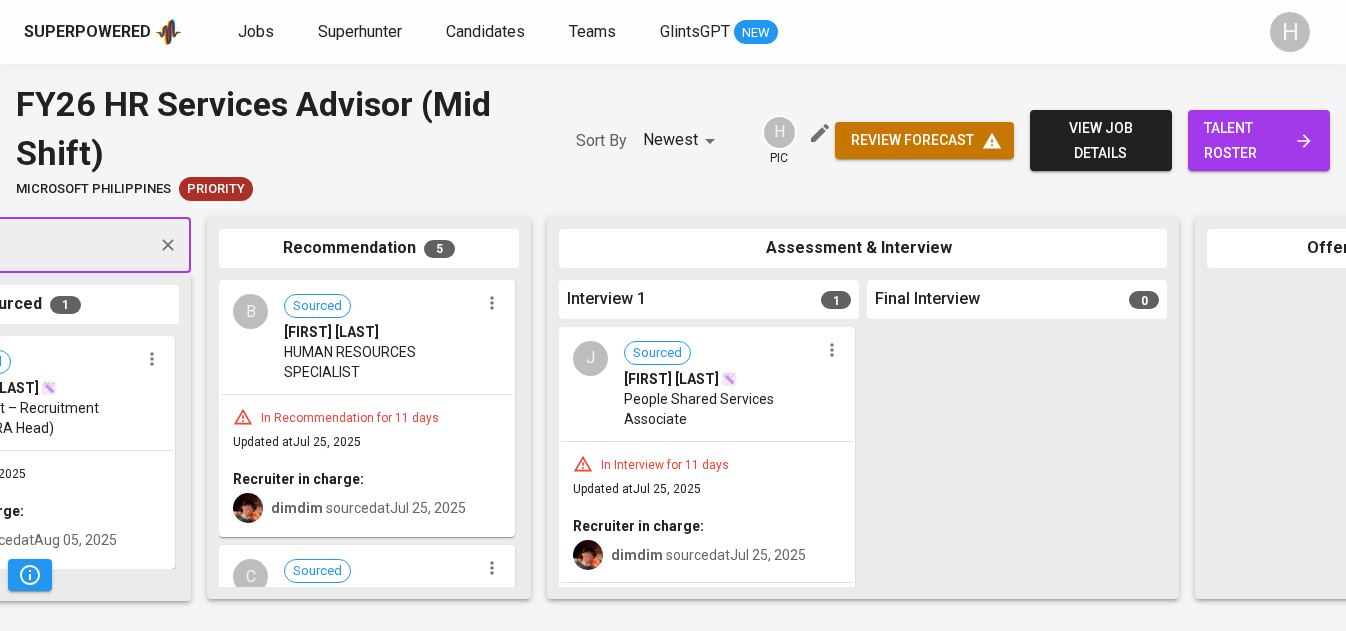 click 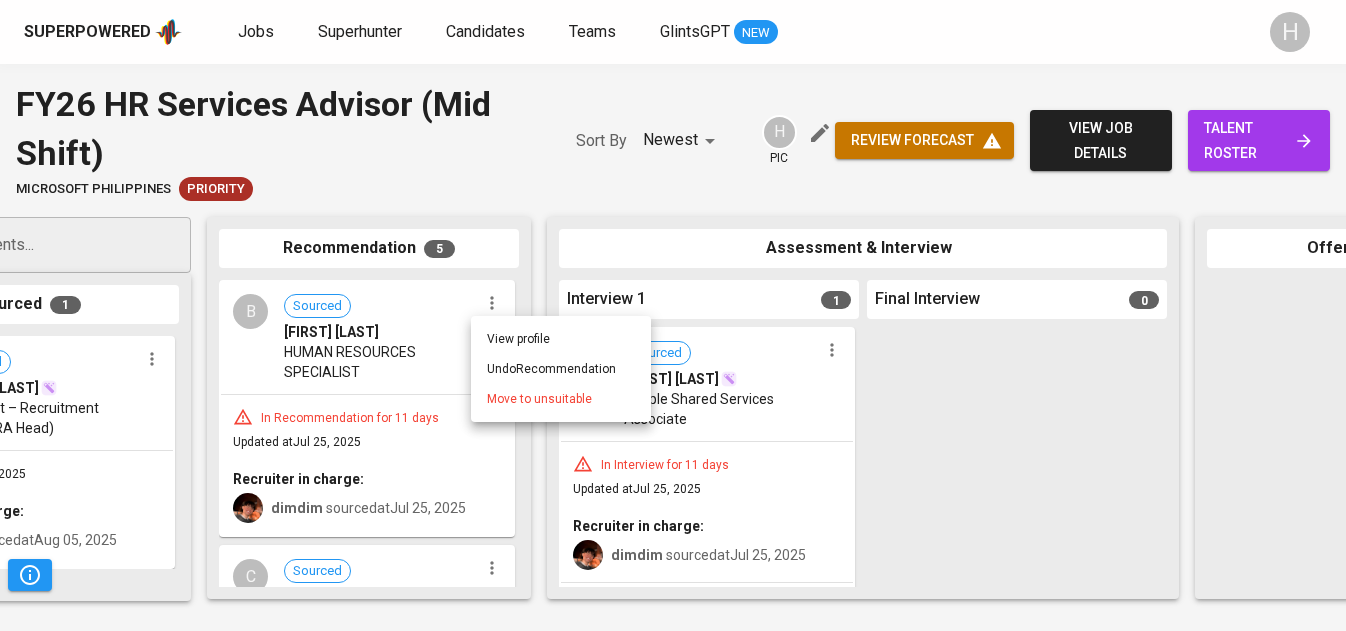 click on "Move to unsuitable" at bounding box center [561, 399] 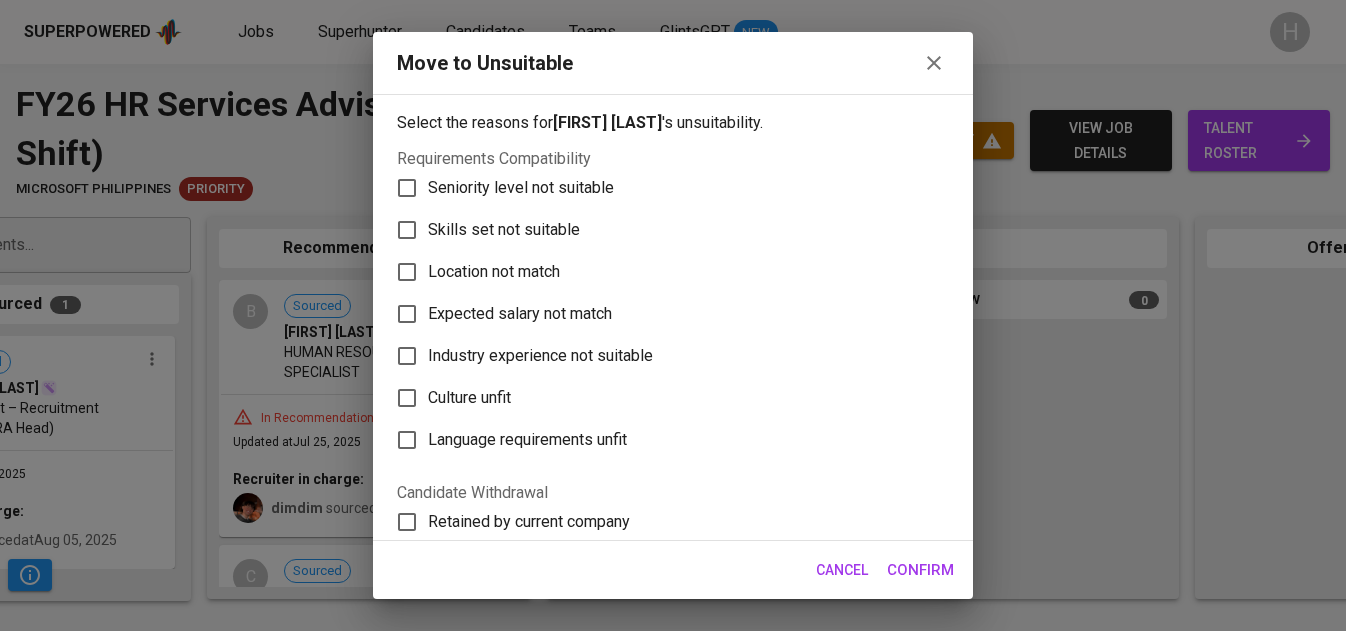 scroll, scrollTop: 0, scrollLeft: 65, axis: horizontal 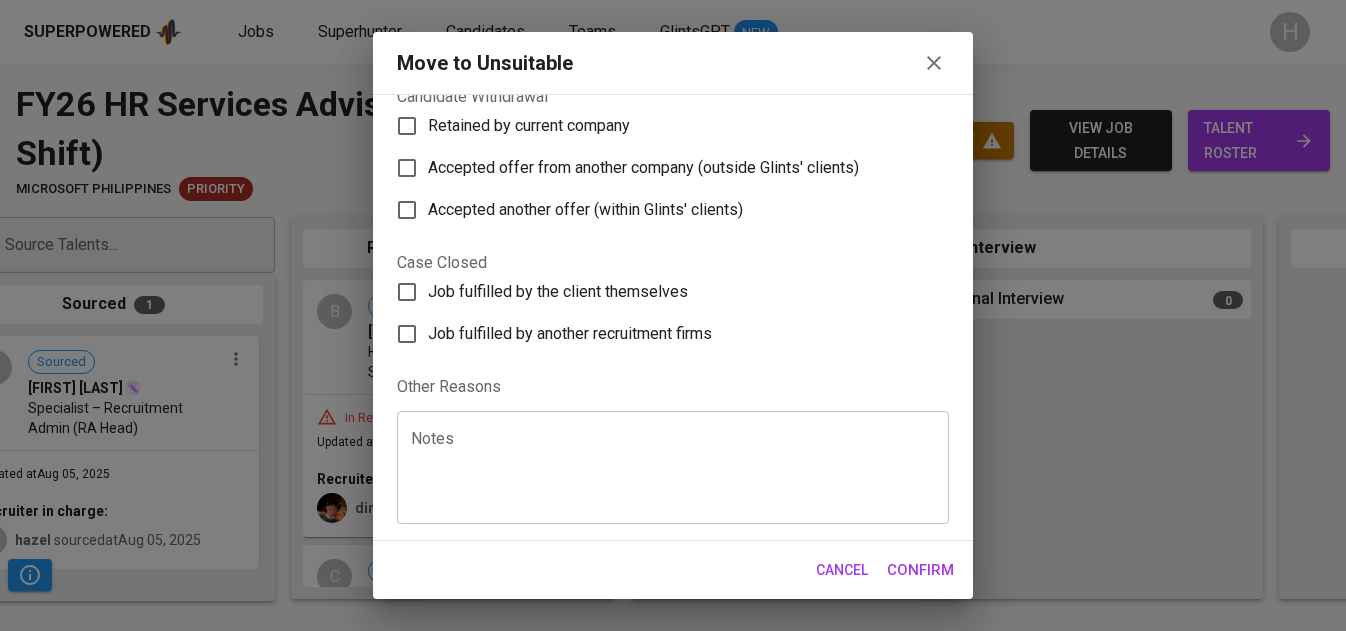 click on "Notes" at bounding box center [673, 467] 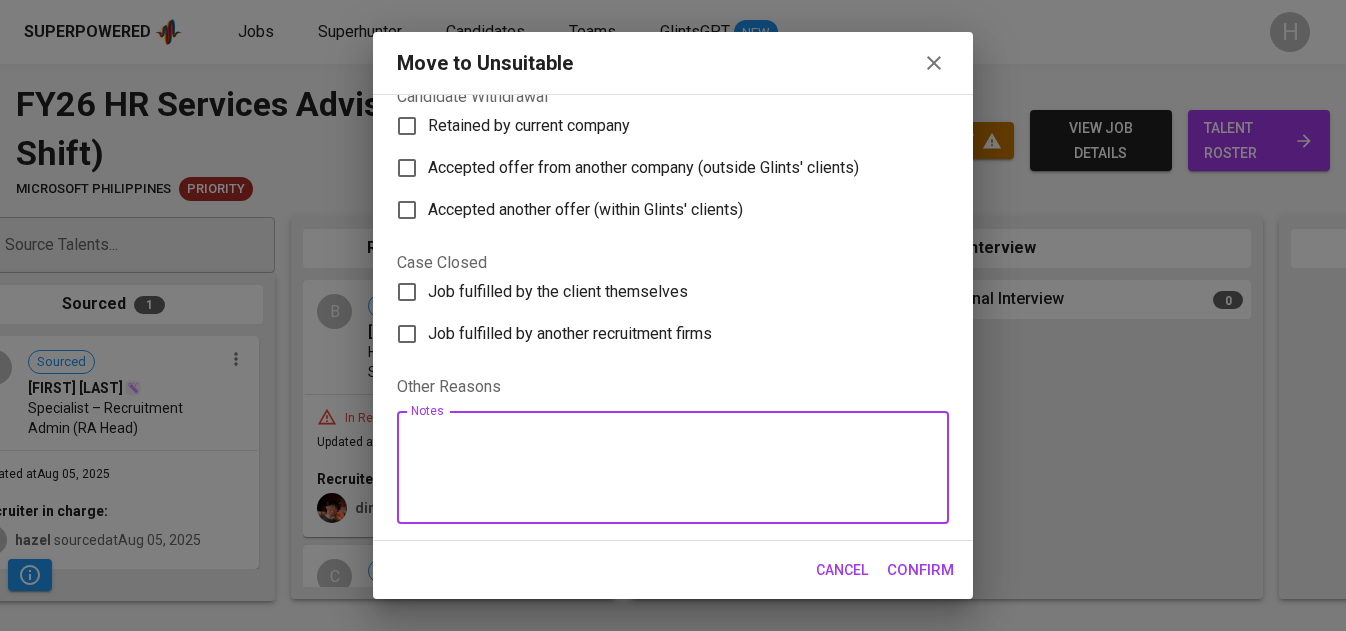 type on "O" 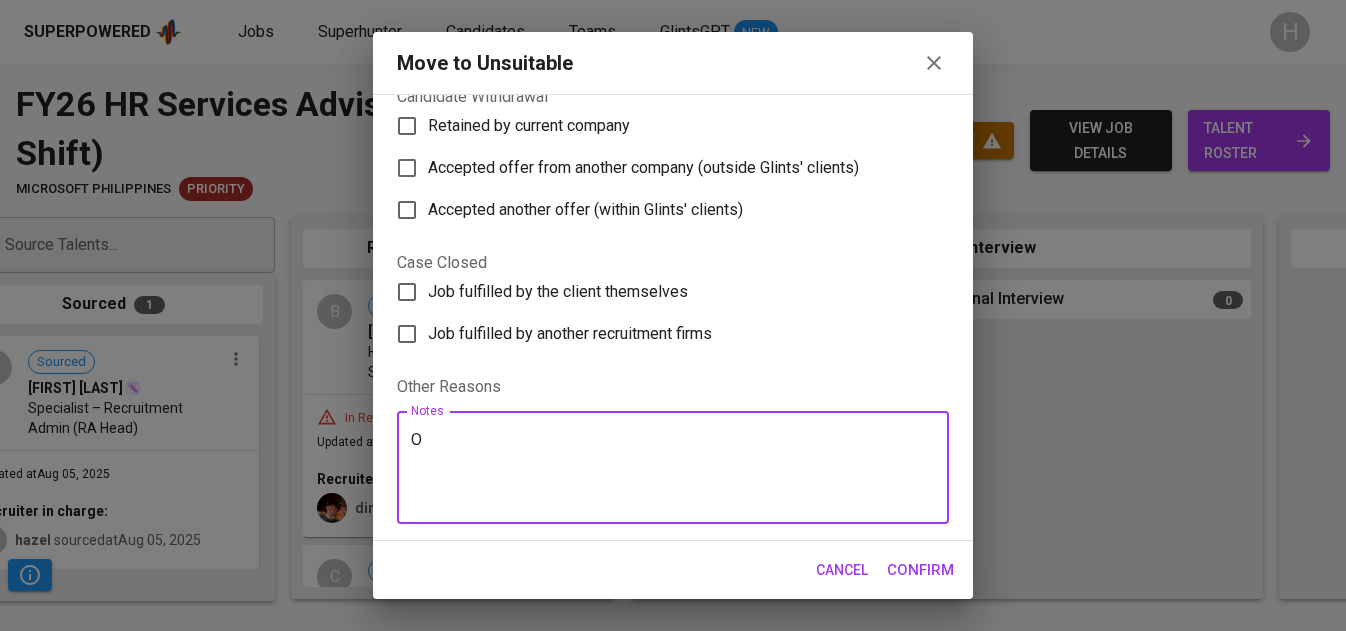 type 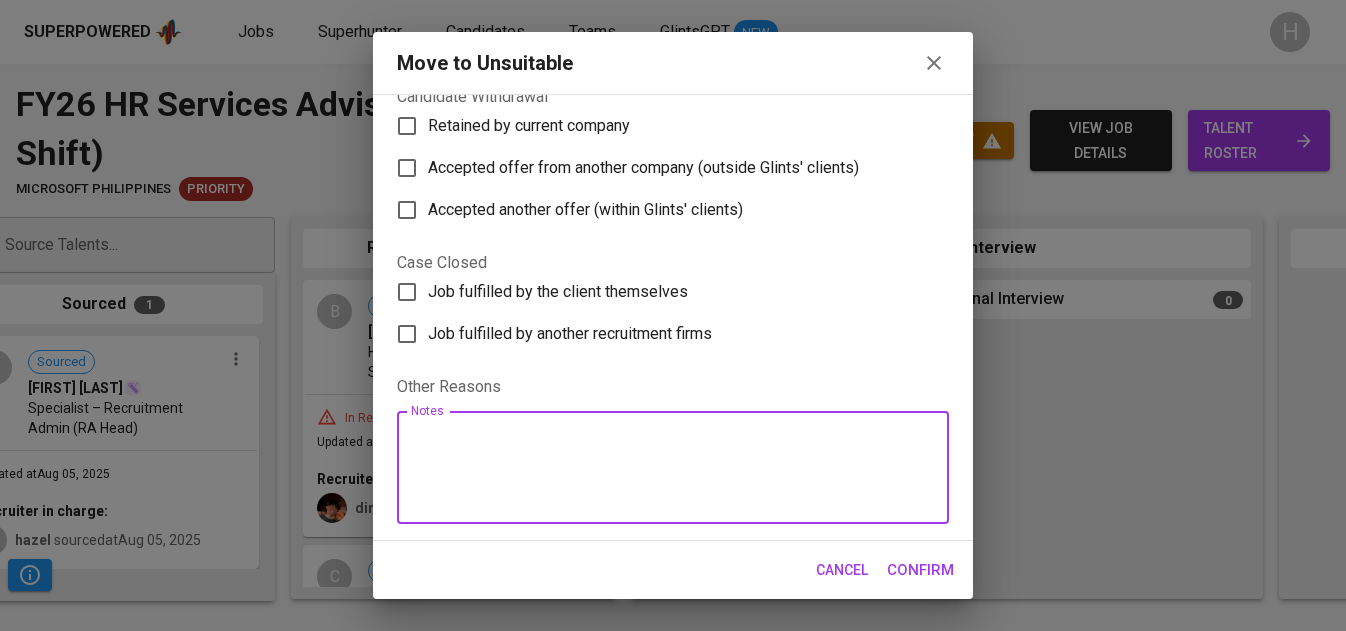 click on "Cancel" at bounding box center [842, 570] 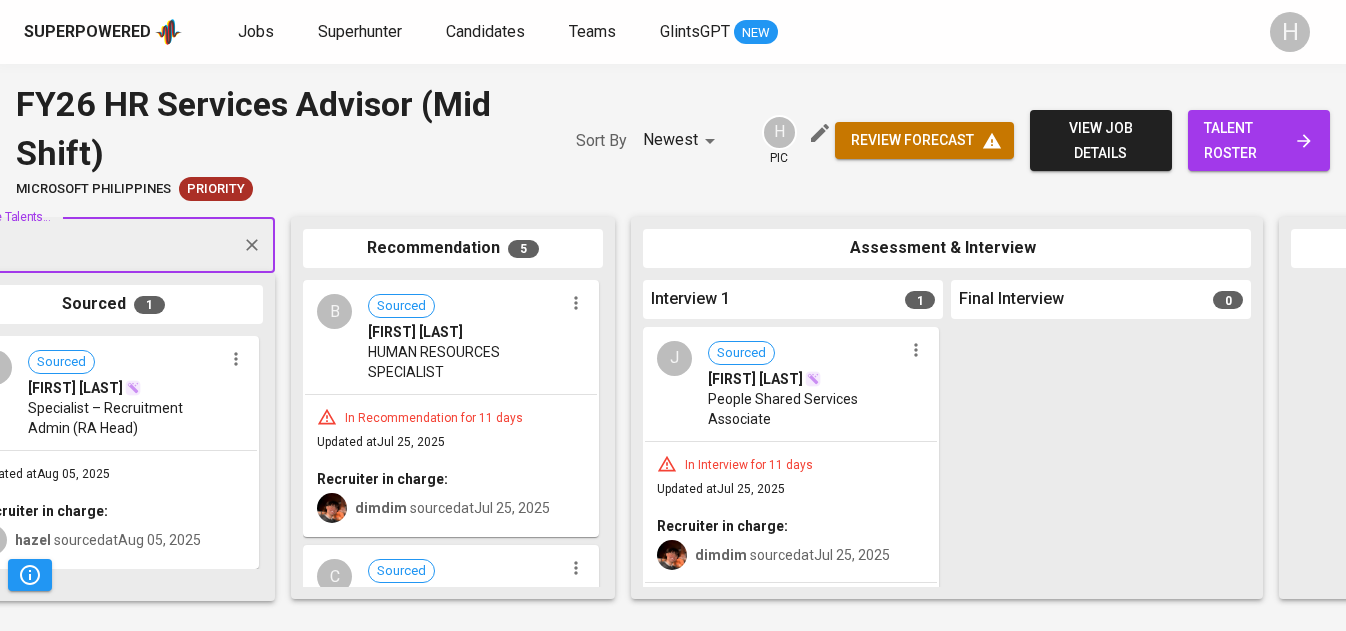 click 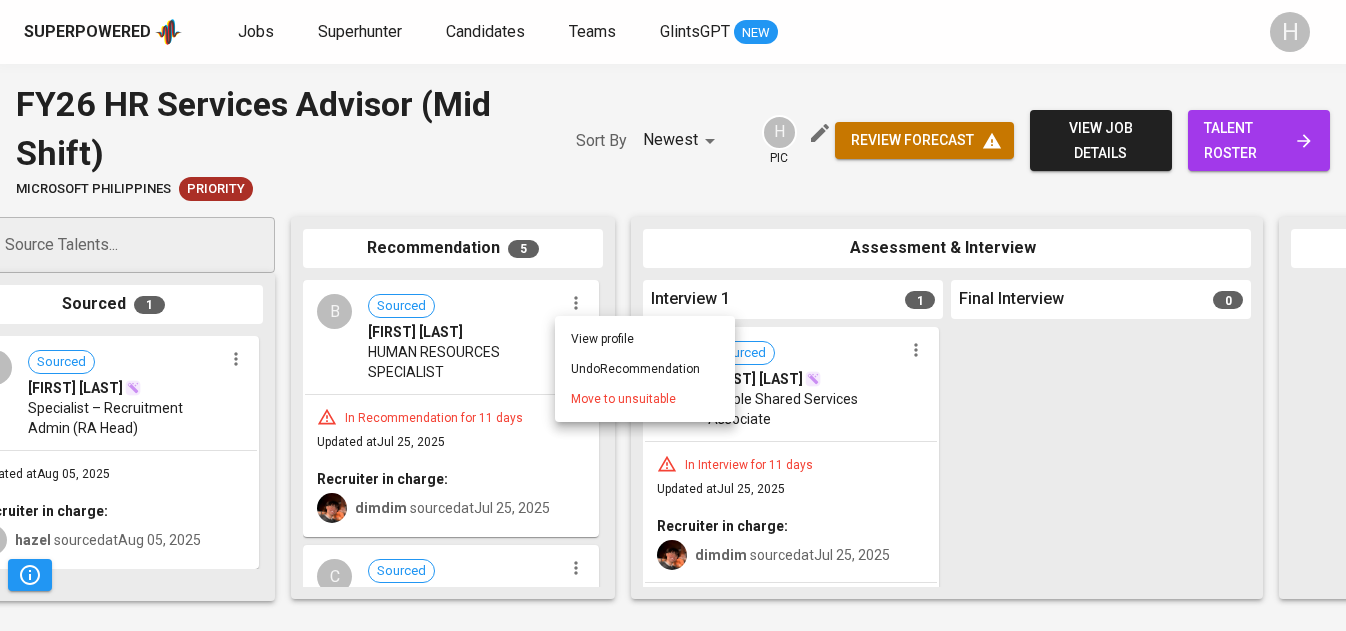 click on "Move to unsuitable" at bounding box center [623, 399] 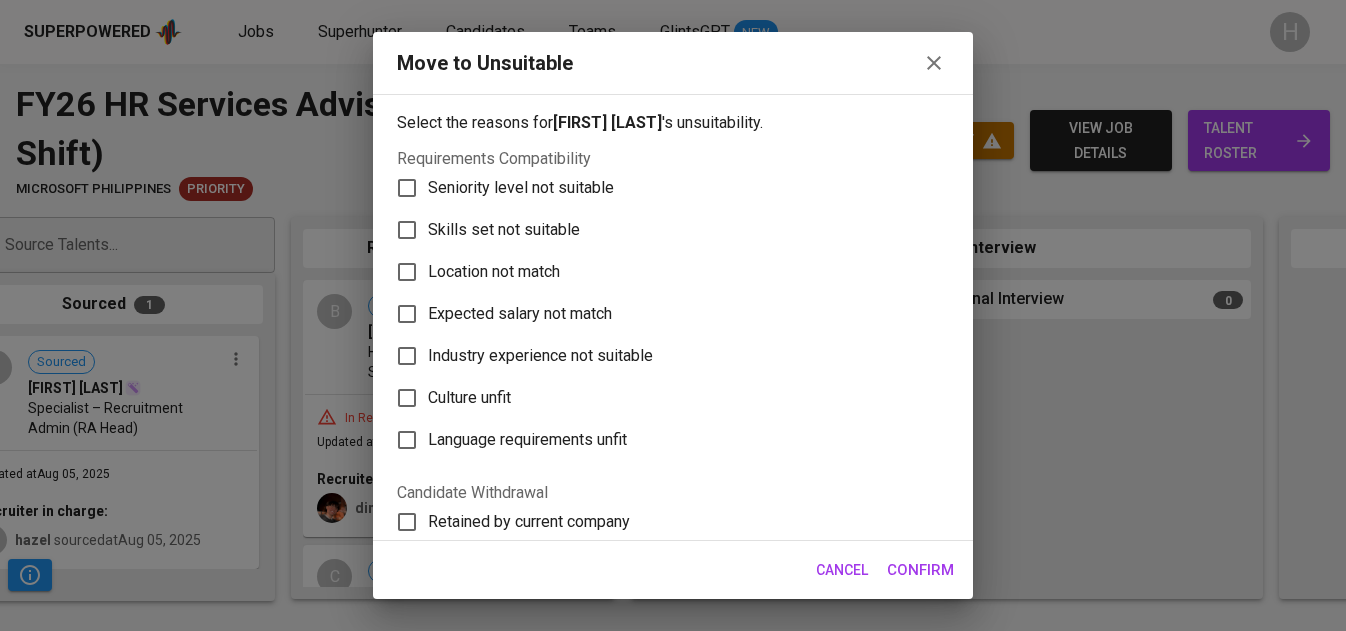 scroll, scrollTop: 396, scrollLeft: 0, axis: vertical 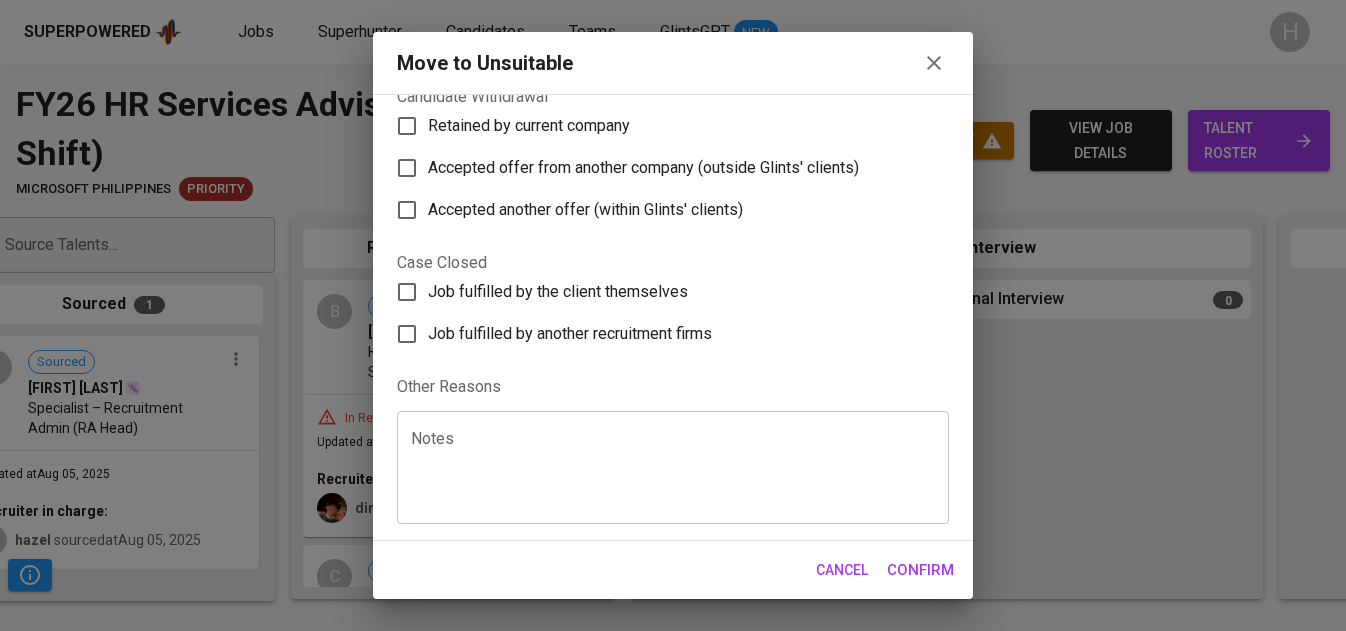 click at bounding box center [673, 468] 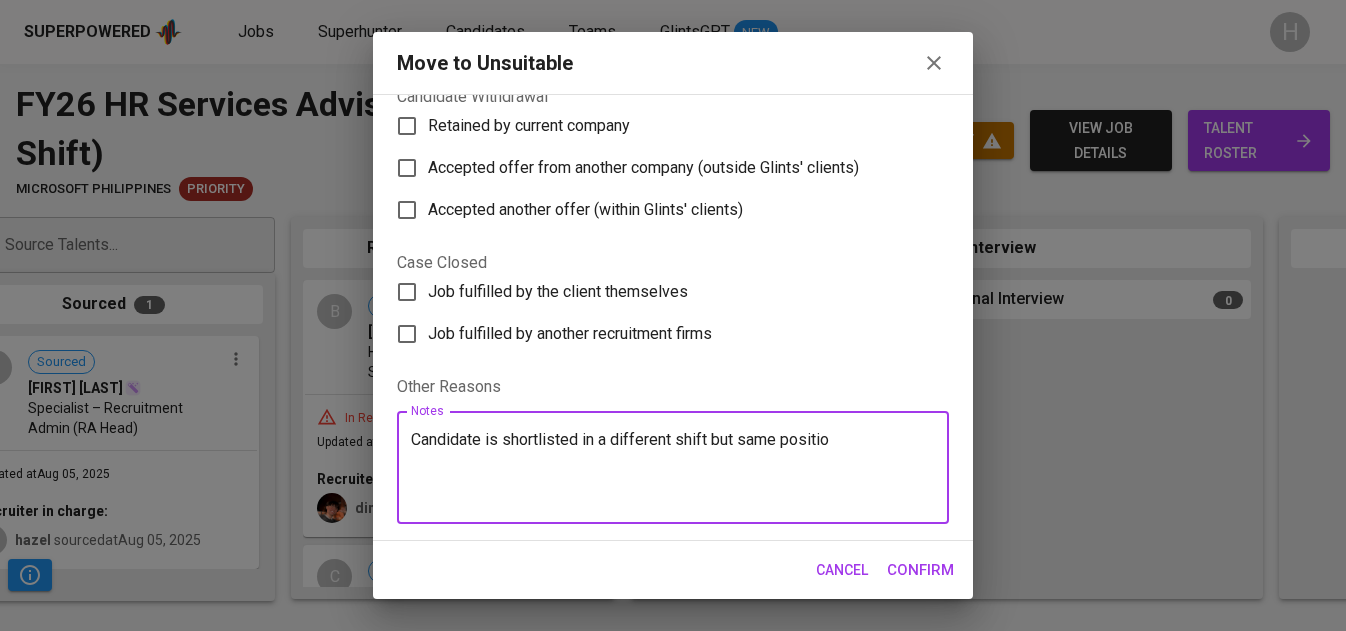 type on "Candidate is shortlisted in a different shift but same position" 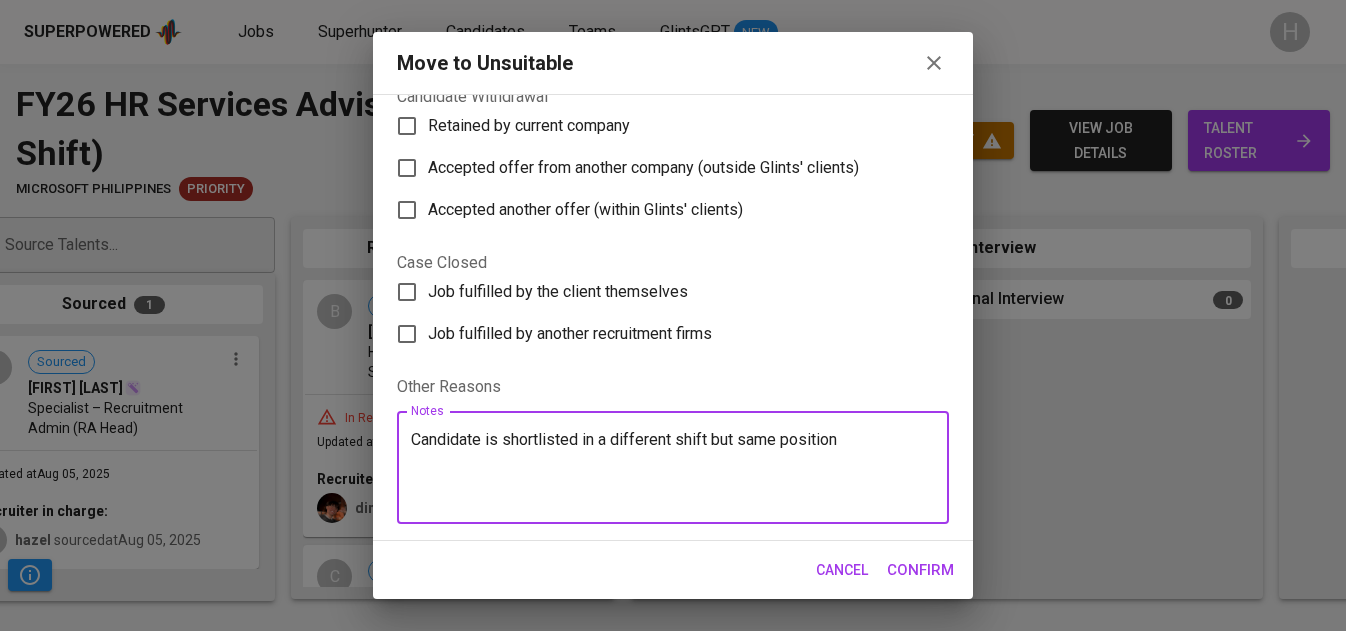 click on "Confirm" at bounding box center (920, 570) 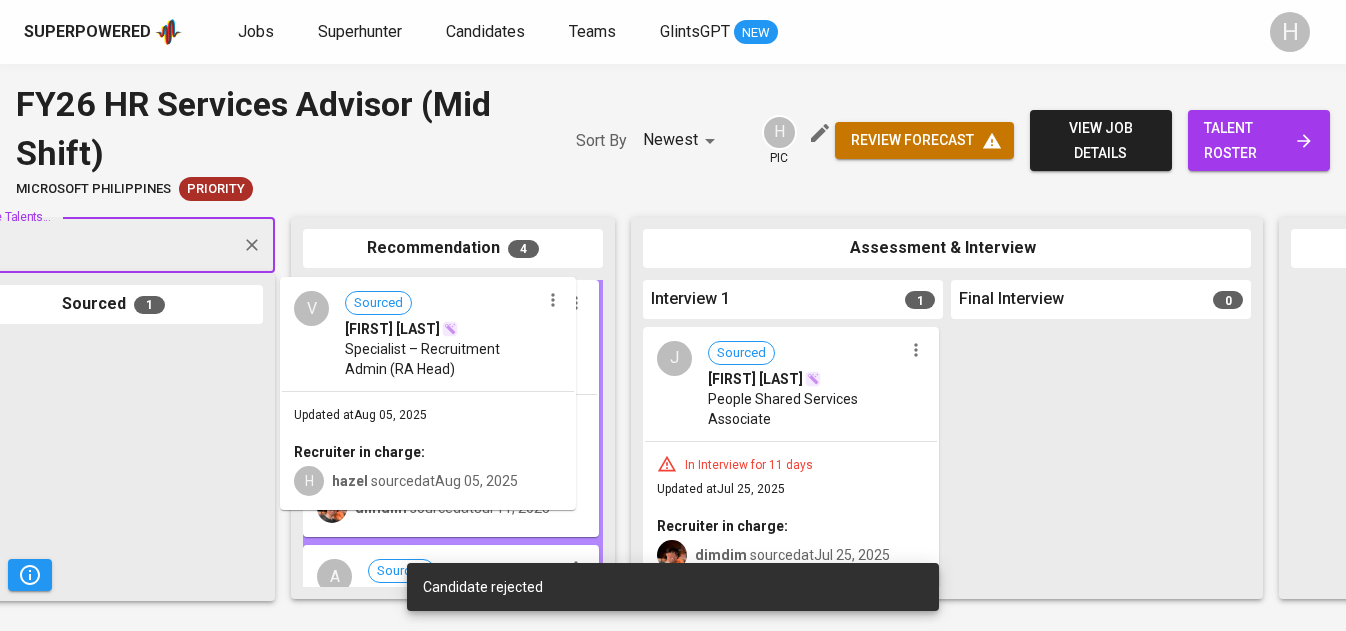 drag, startPoint x: 99, startPoint y: 410, endPoint x: 421, endPoint y: 351, distance: 327.36066 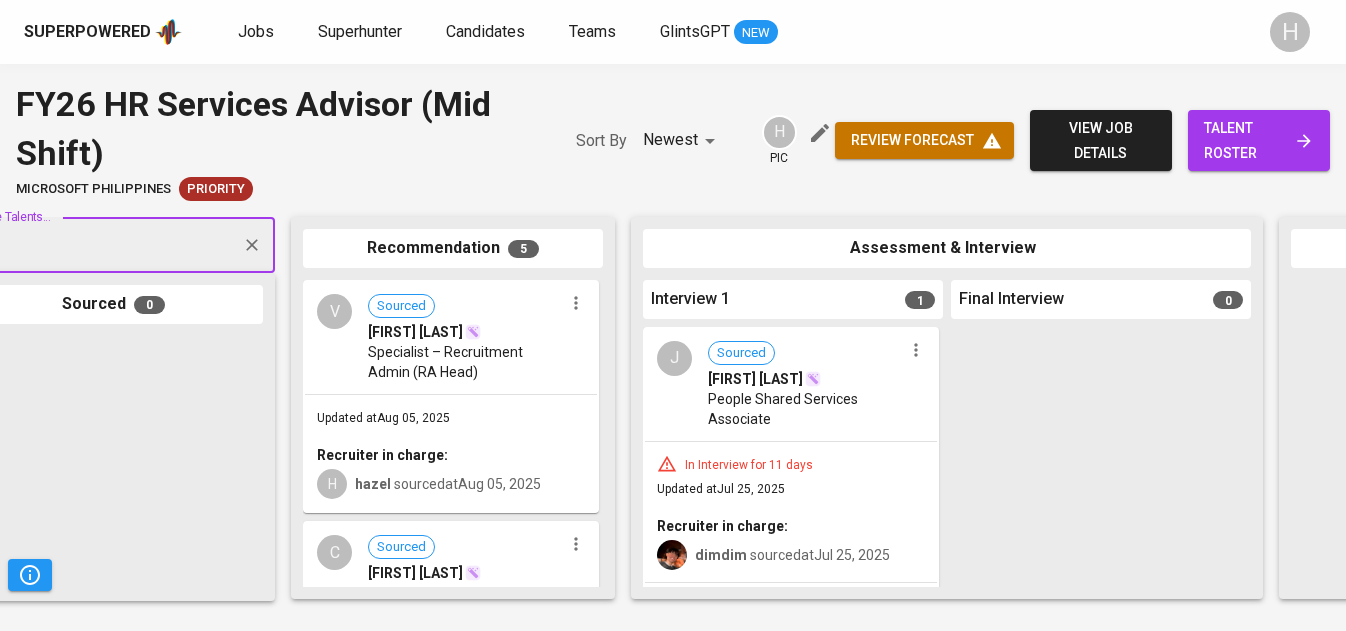 scroll, scrollTop: 2, scrollLeft: 0, axis: vertical 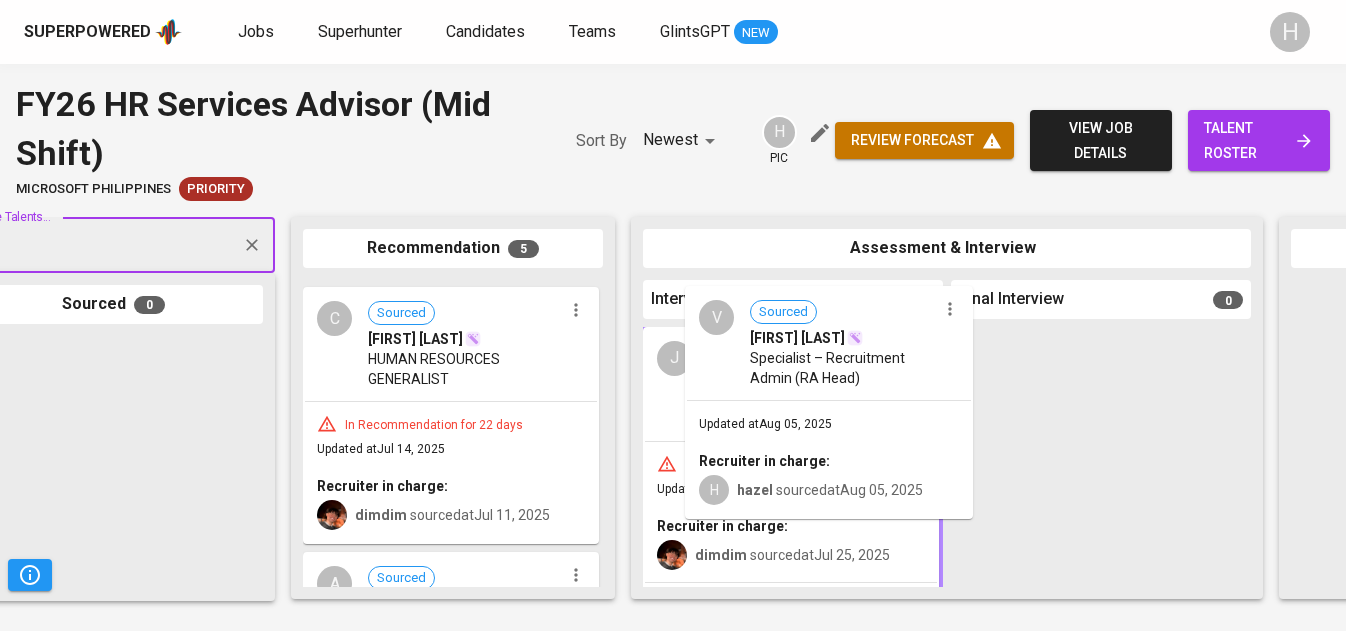 drag, startPoint x: 451, startPoint y: 384, endPoint x: 839, endPoint y: 392, distance: 388.08246 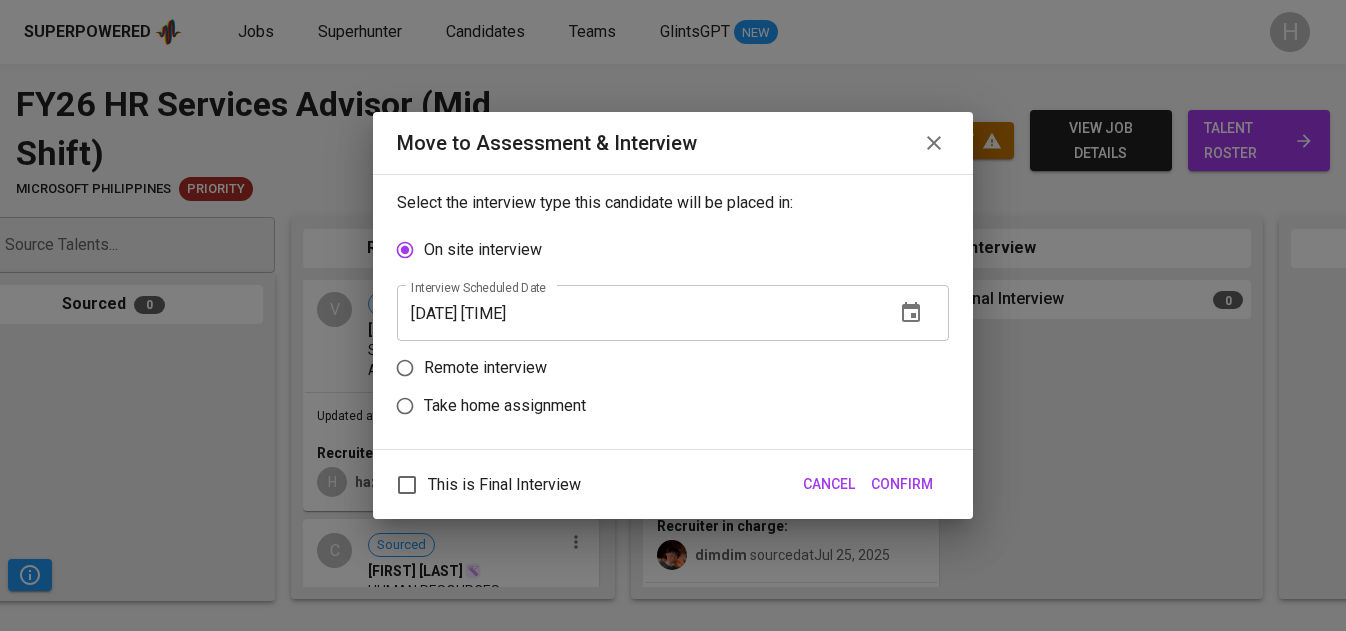 click on "This is Final Interview" at bounding box center (504, 485) 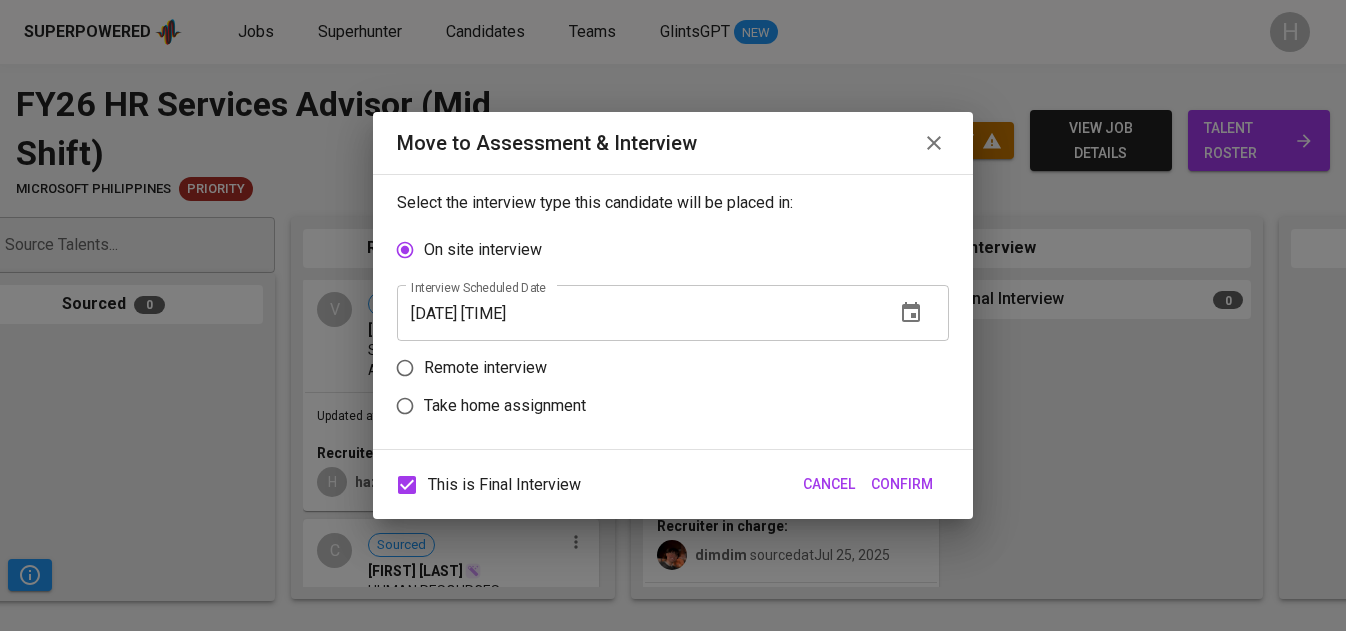 click on "Remote interview" at bounding box center [485, 368] 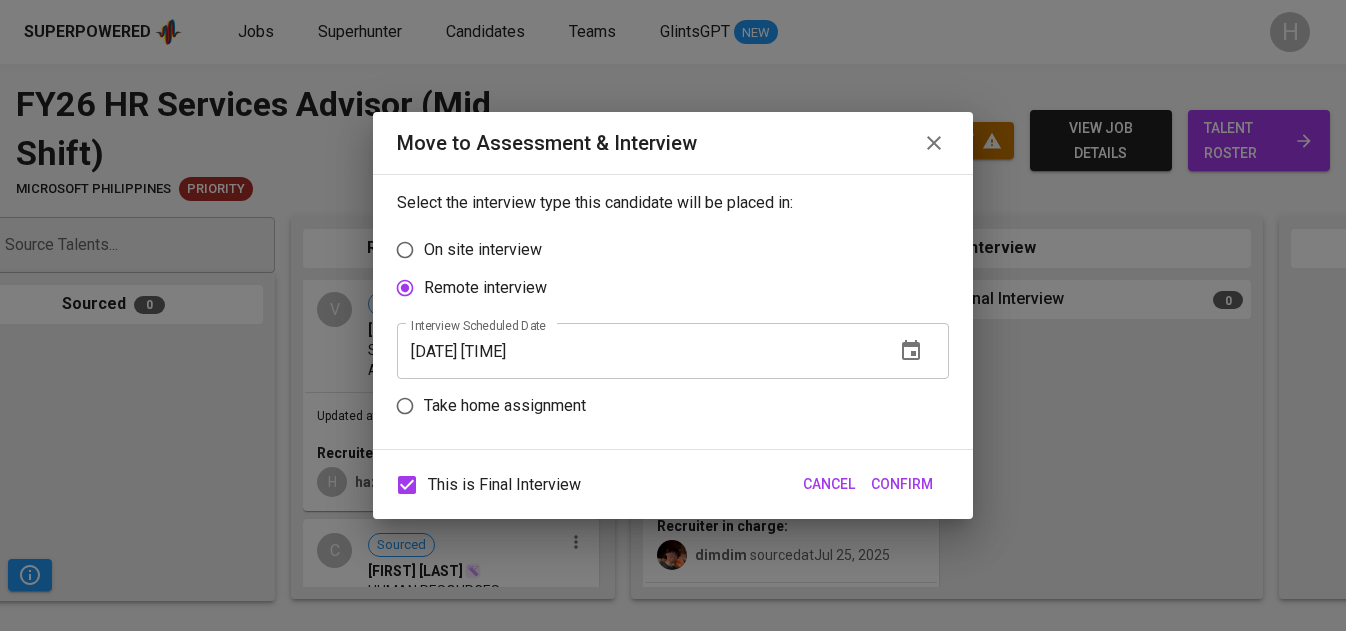 click on "[DATE] [TIME]" at bounding box center (638, 351) 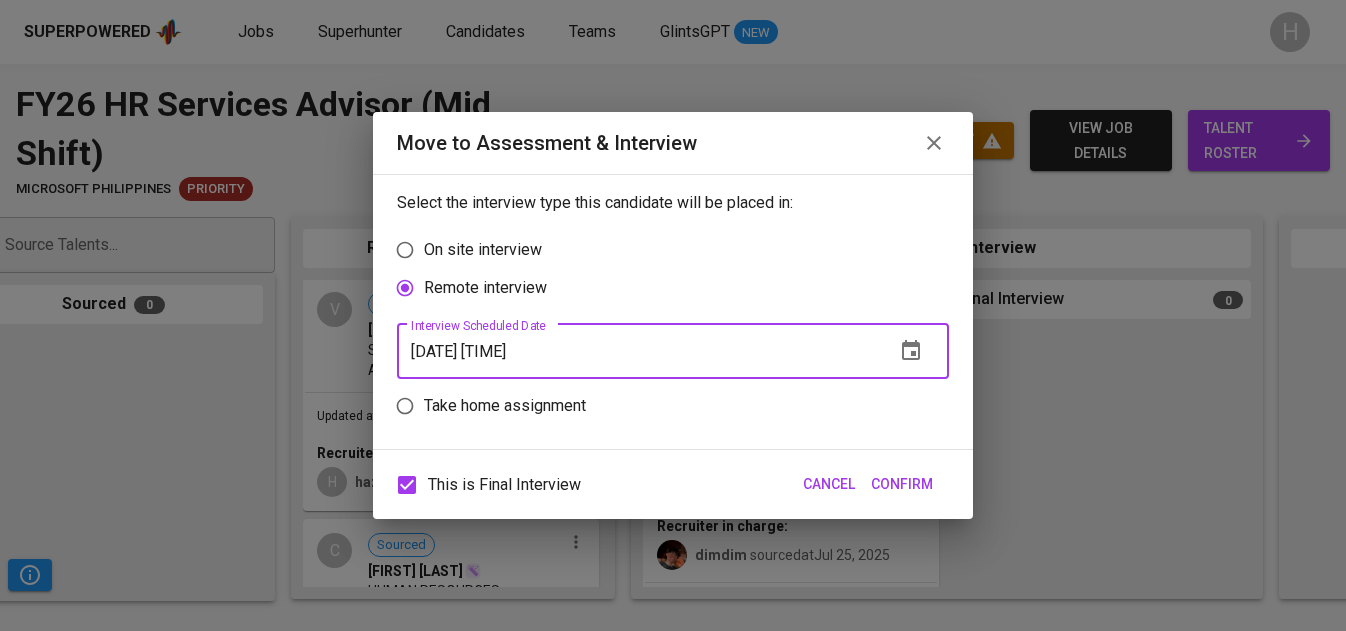 type on "[DATE] [TIME]" 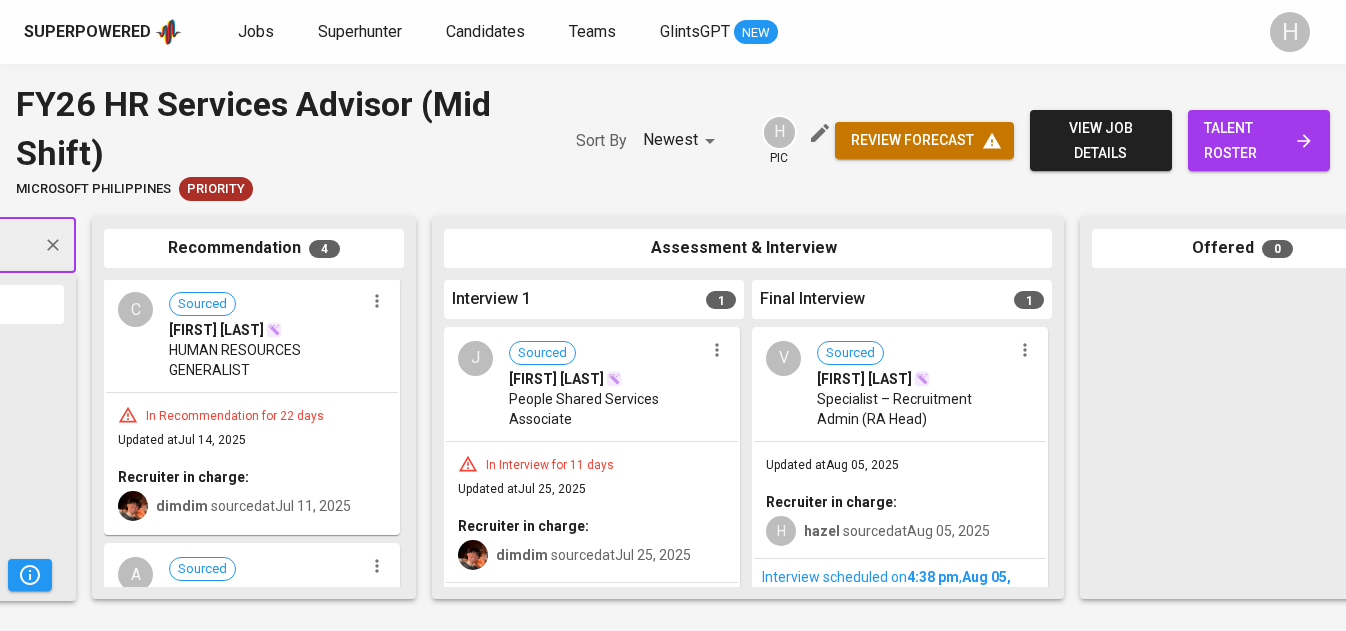 scroll, scrollTop: 0, scrollLeft: 255, axis: horizontal 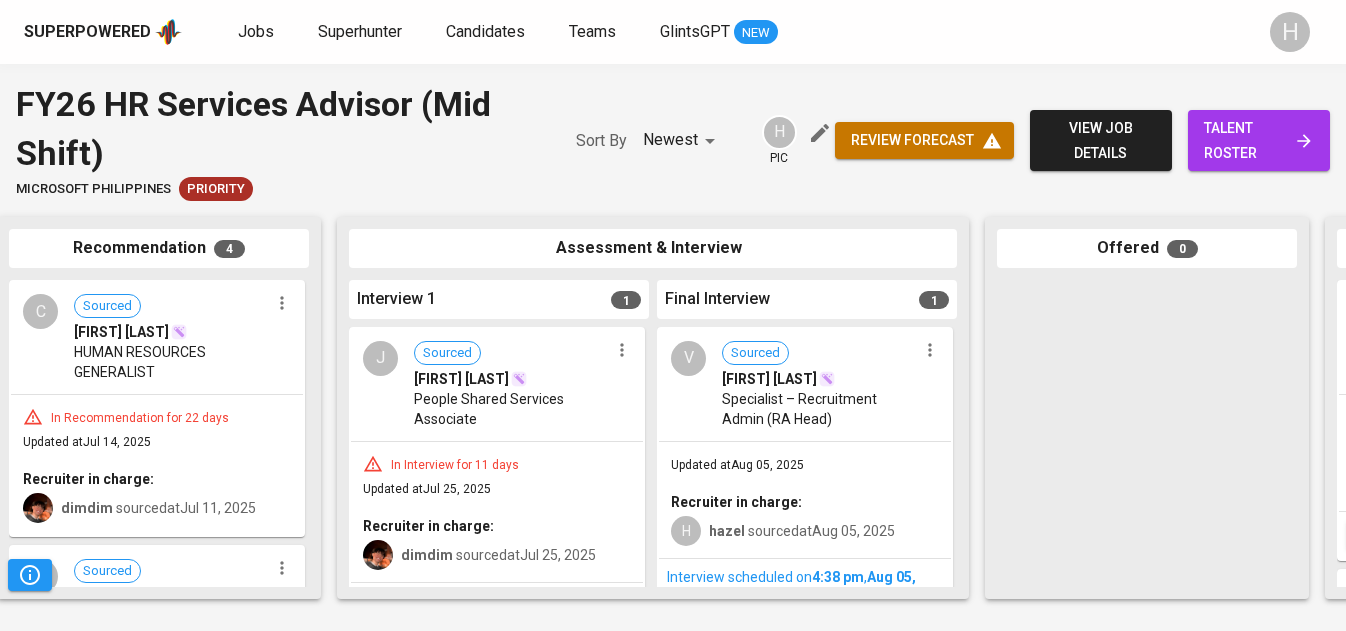 click 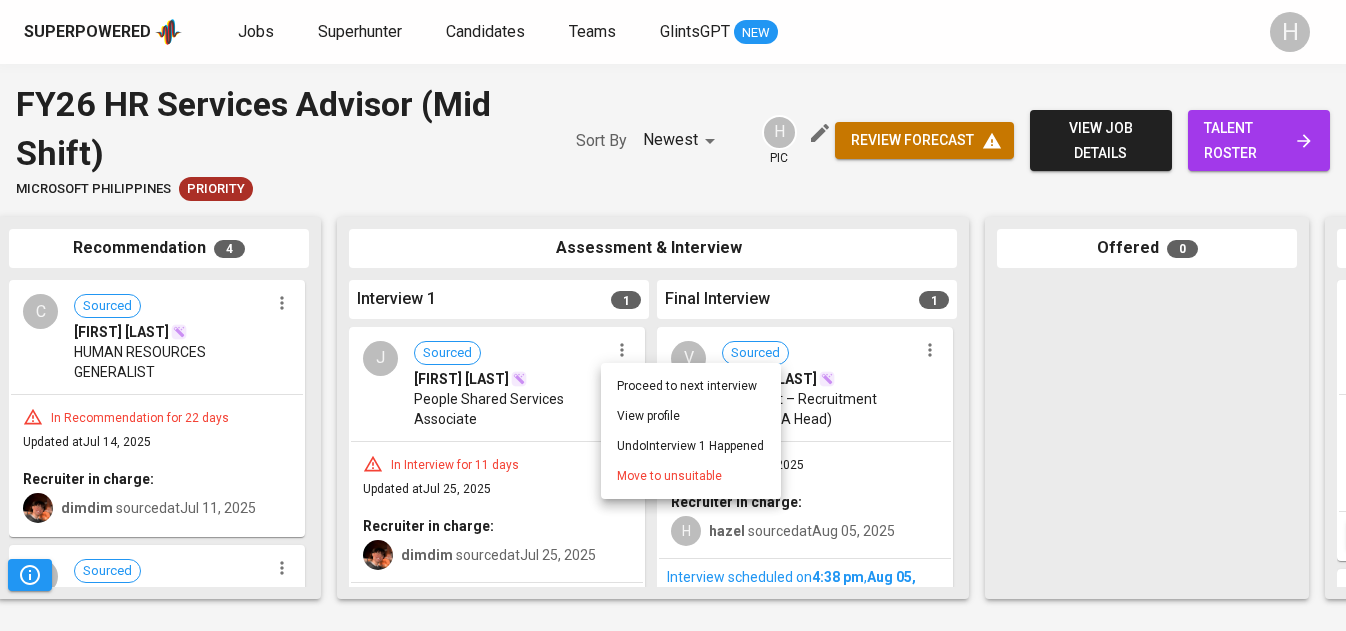 click on "Move to unsuitable" at bounding box center (691, 476) 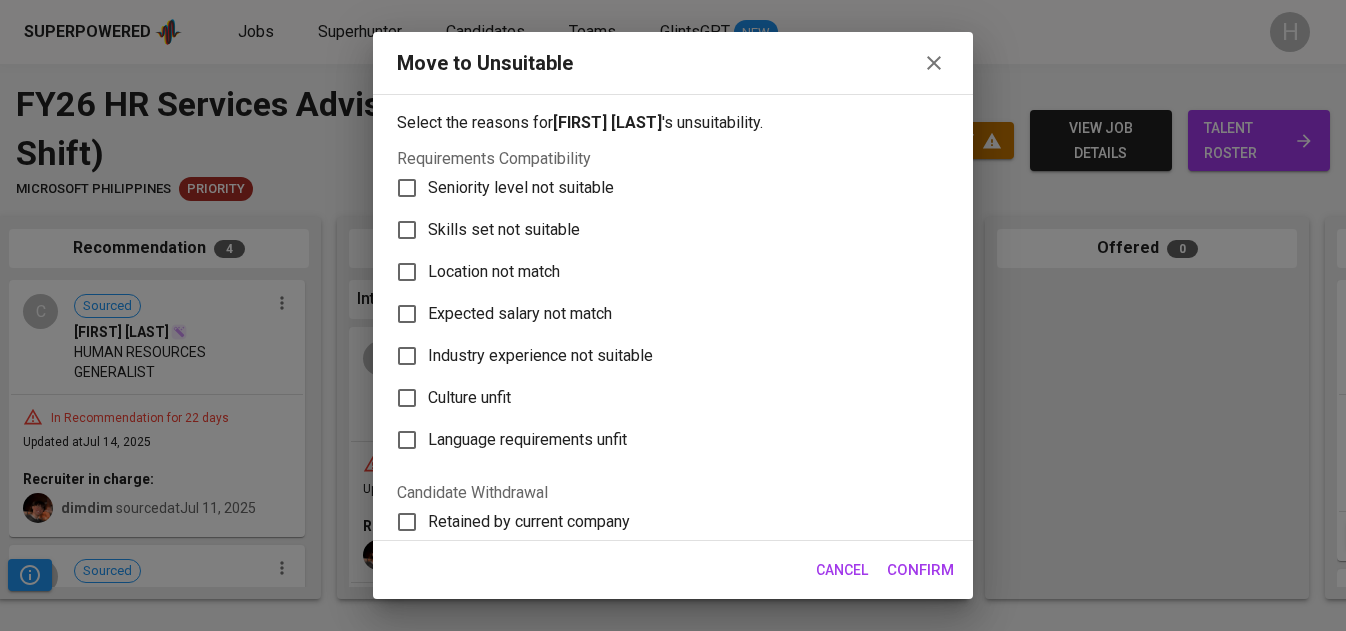 scroll, scrollTop: 0, scrollLeft: 0, axis: both 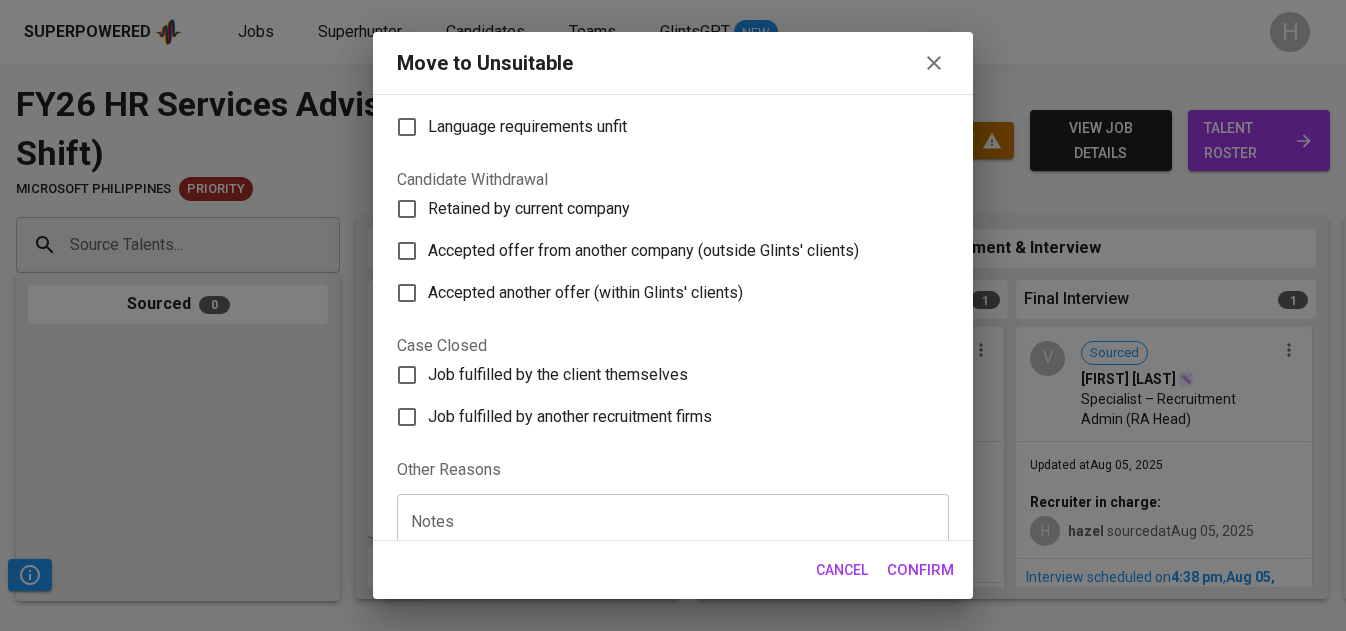 click on "Retained by current company" at bounding box center [529, 209] 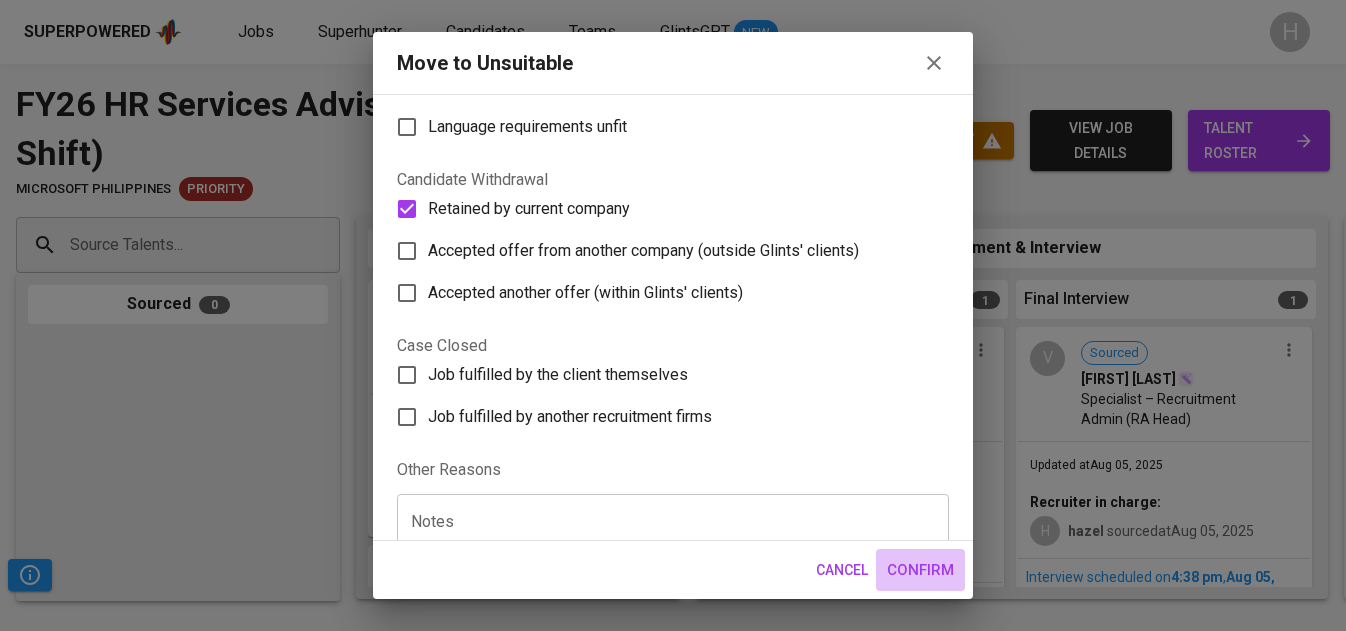 click on "Confirm" at bounding box center [920, 570] 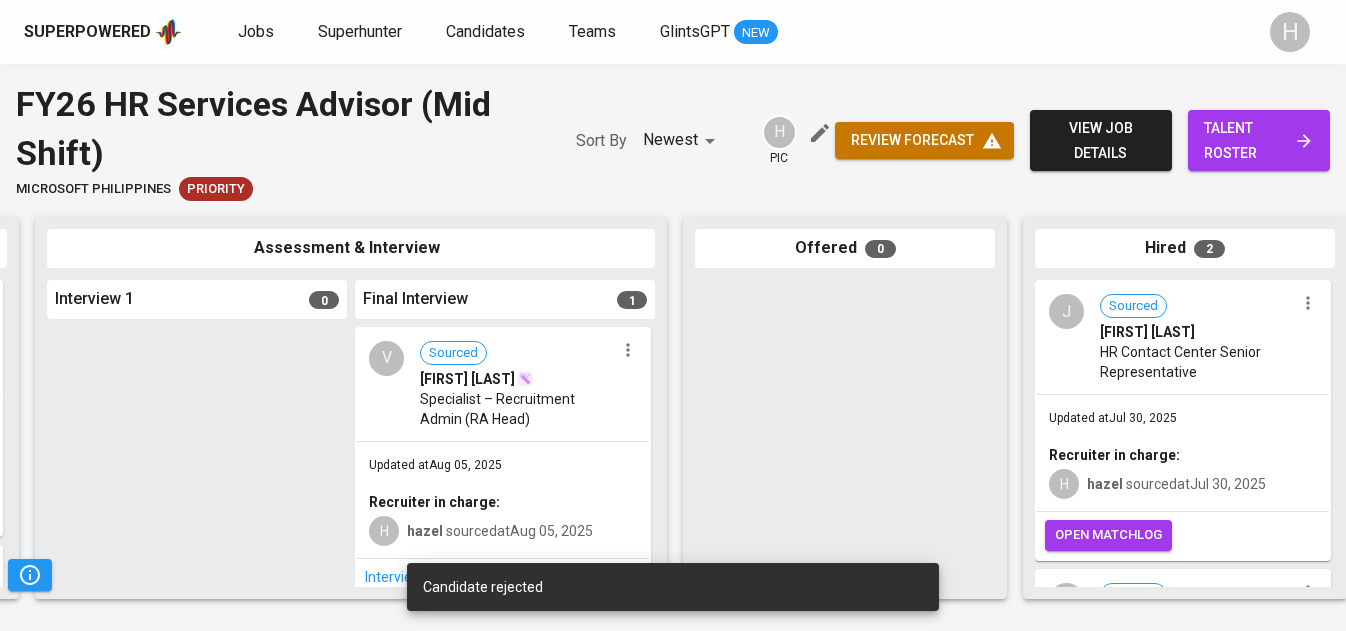 scroll, scrollTop: 0, scrollLeft: 665, axis: horizontal 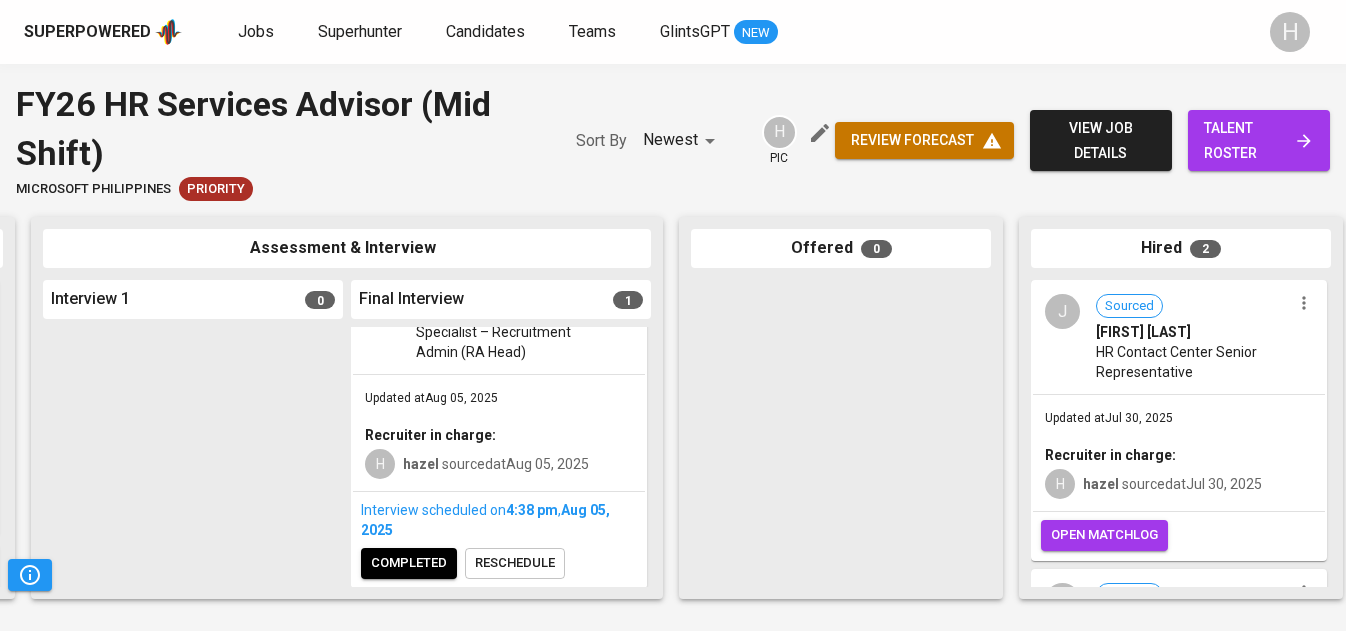 click on "completed" at bounding box center [409, 563] 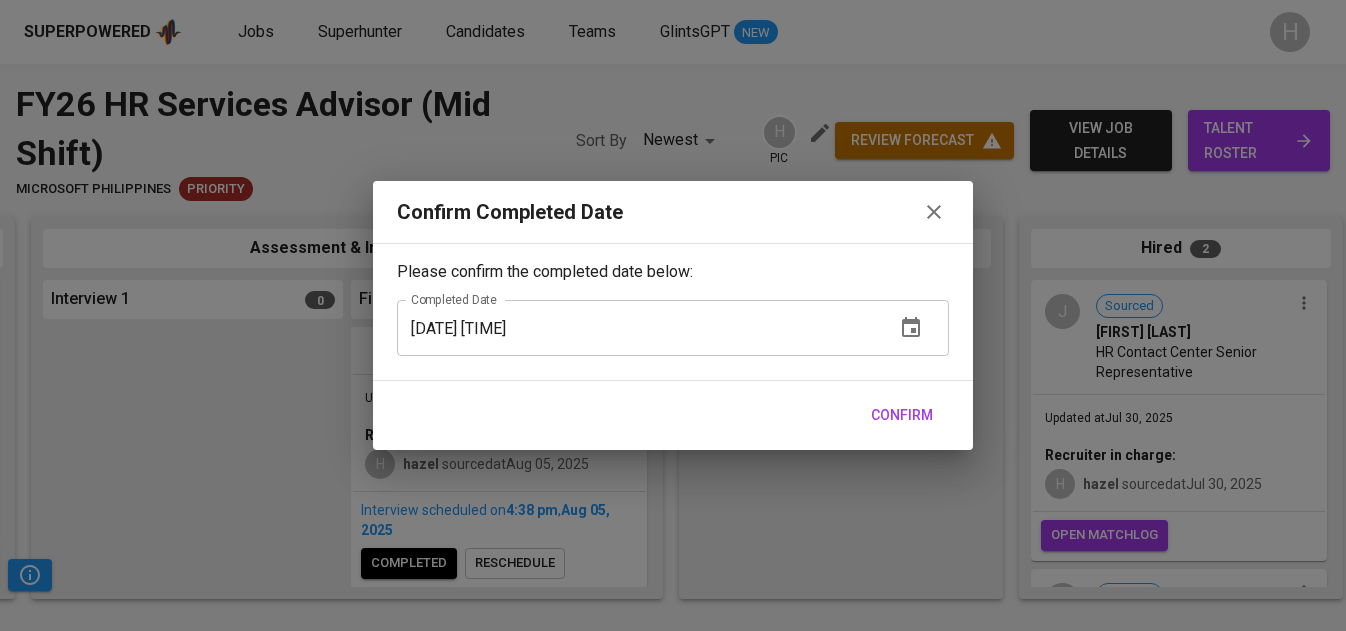 click on "Confirm" at bounding box center (902, 415) 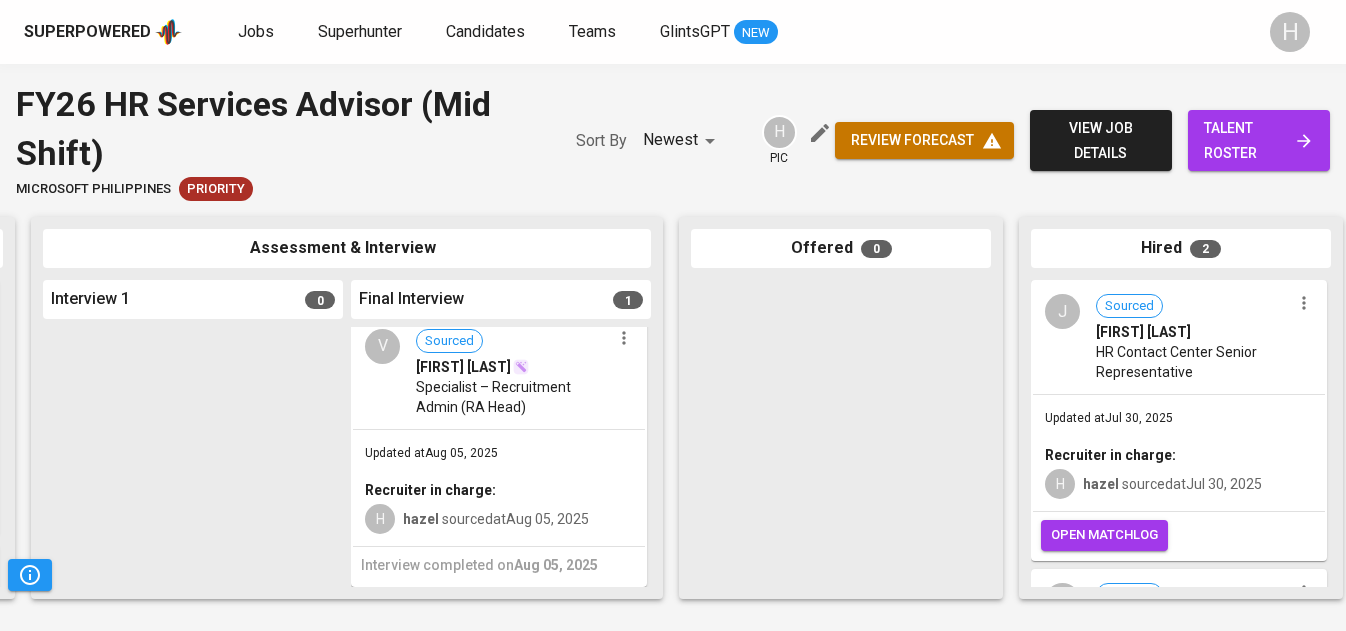 scroll, scrollTop: 11, scrollLeft: 0, axis: vertical 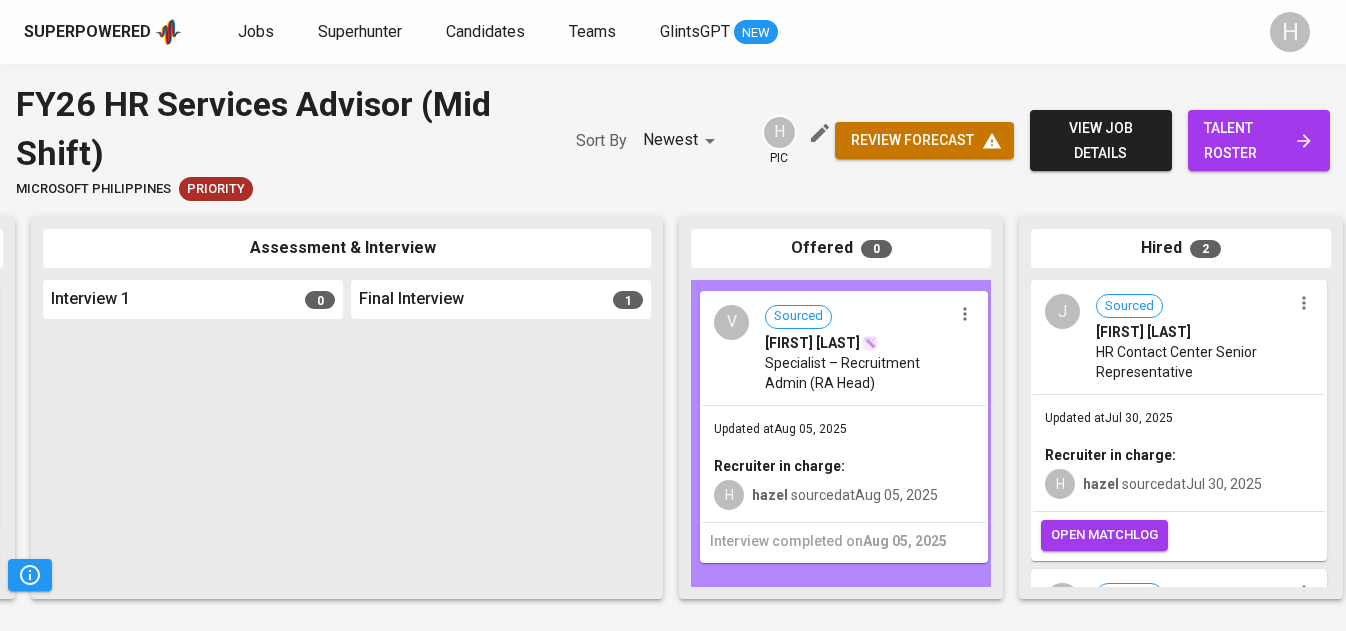 drag, startPoint x: 463, startPoint y: 418, endPoint x: 817, endPoint y: 393, distance: 354.88168 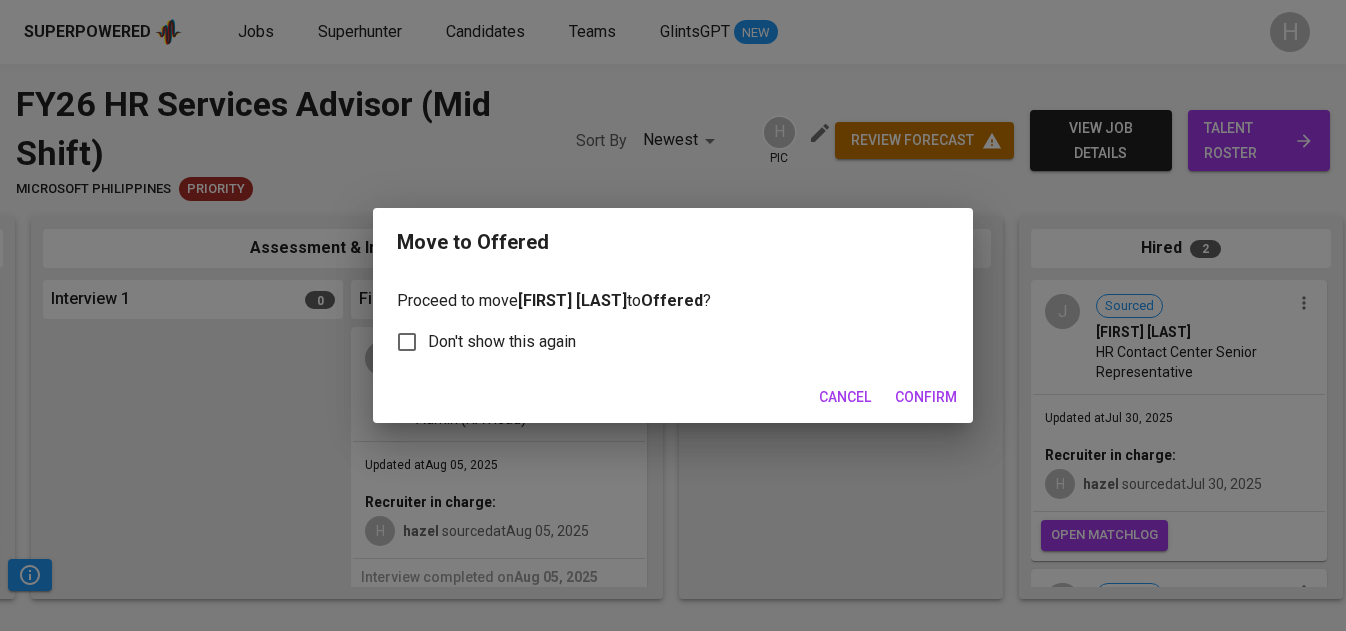 click on "Confirm" at bounding box center [926, 397] 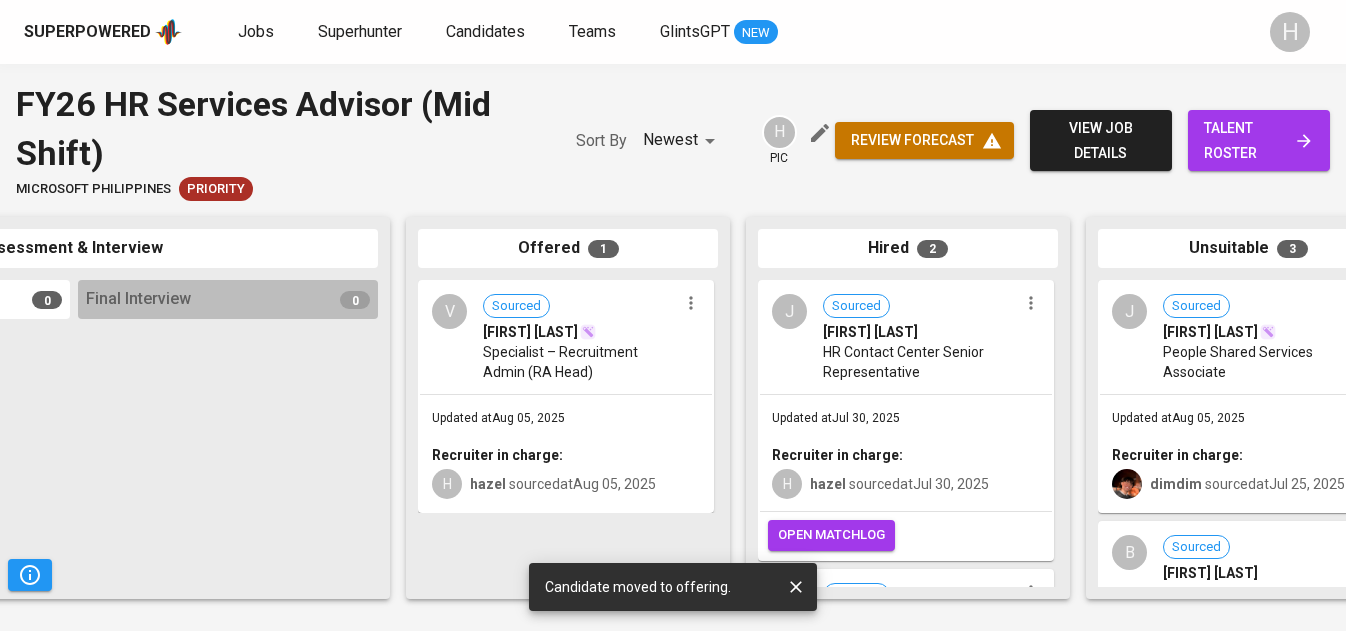 scroll, scrollTop: 0, scrollLeft: 1035, axis: horizontal 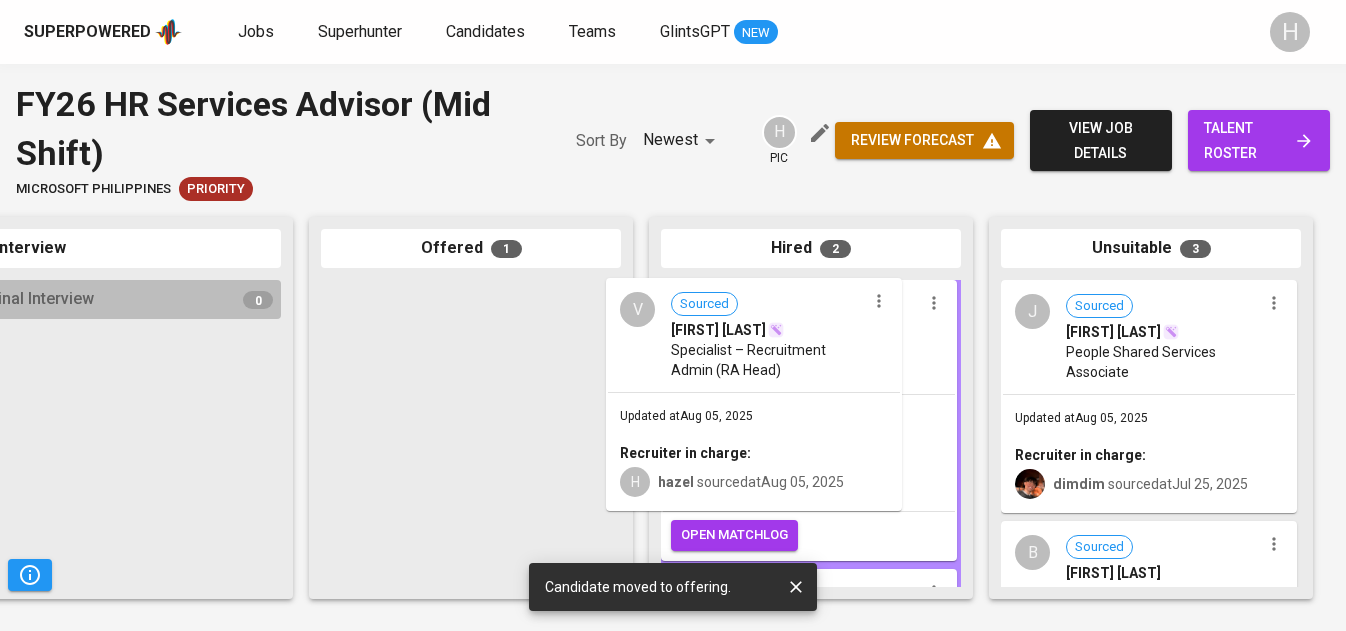 drag, startPoint x: 468, startPoint y: 323, endPoint x: 760, endPoint y: 323, distance: 292 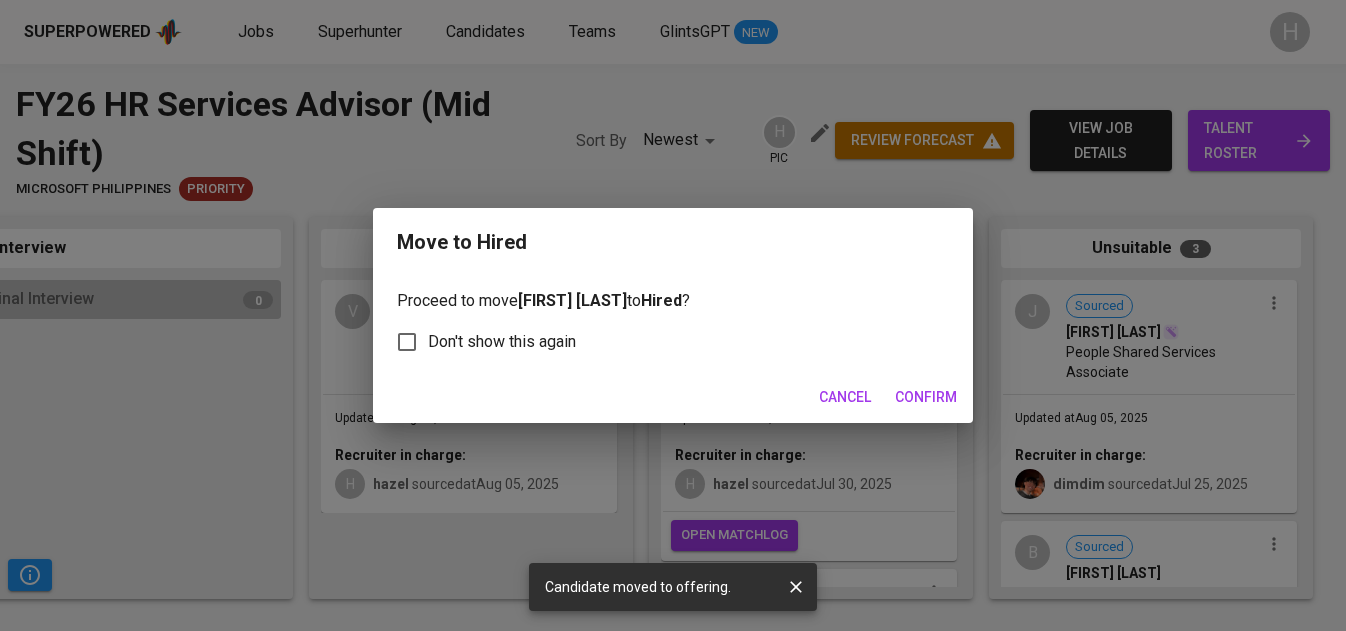 scroll, scrollTop: 0, scrollLeft: 1034, axis: horizontal 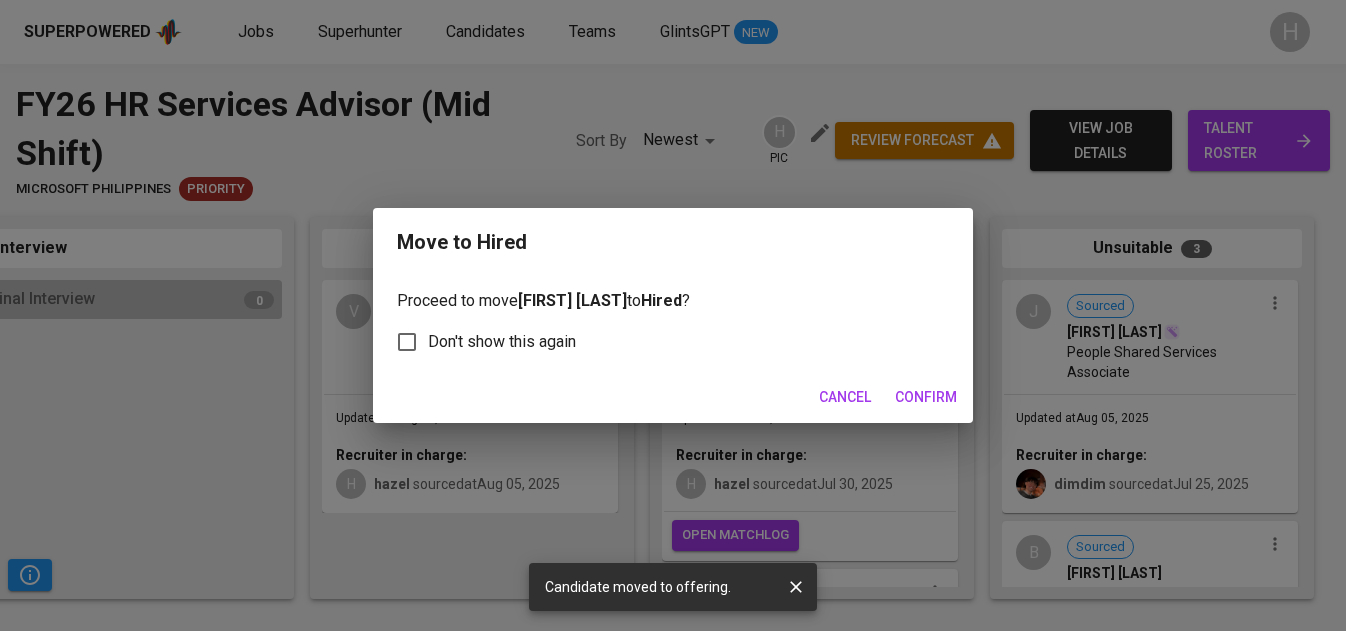 click on "Confirm" at bounding box center [926, 397] 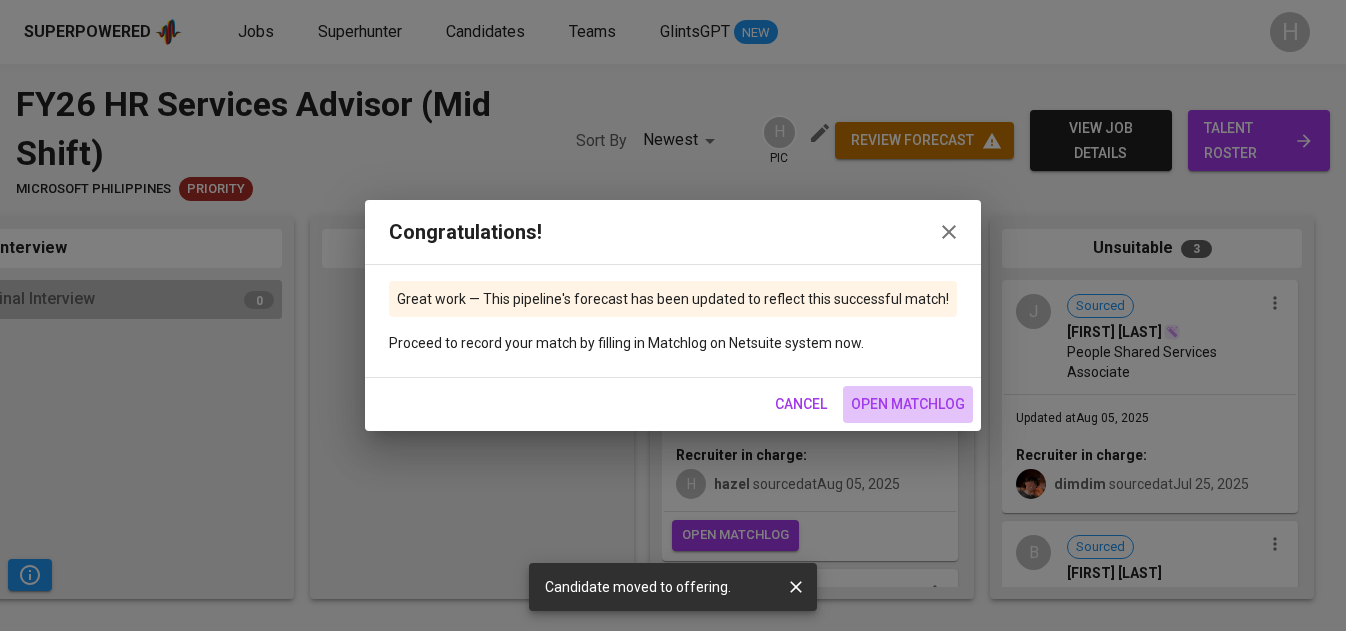 click on "open matchlog" at bounding box center [908, 404] 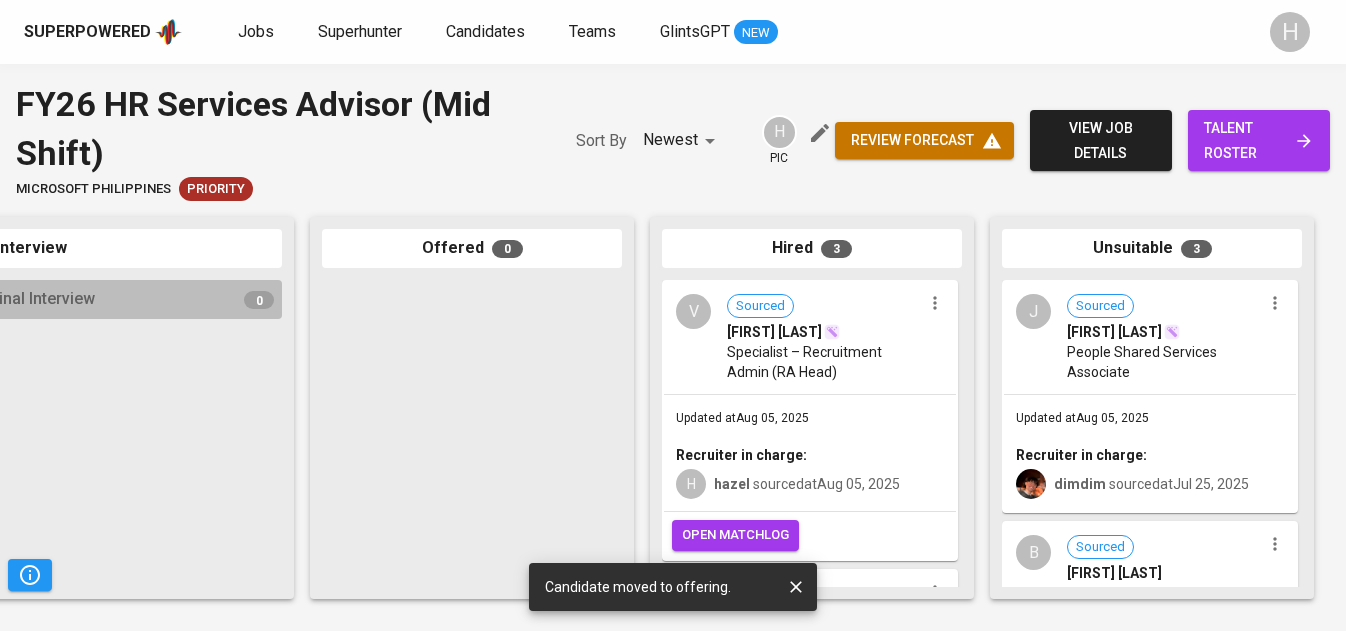click at bounding box center [472, 433] 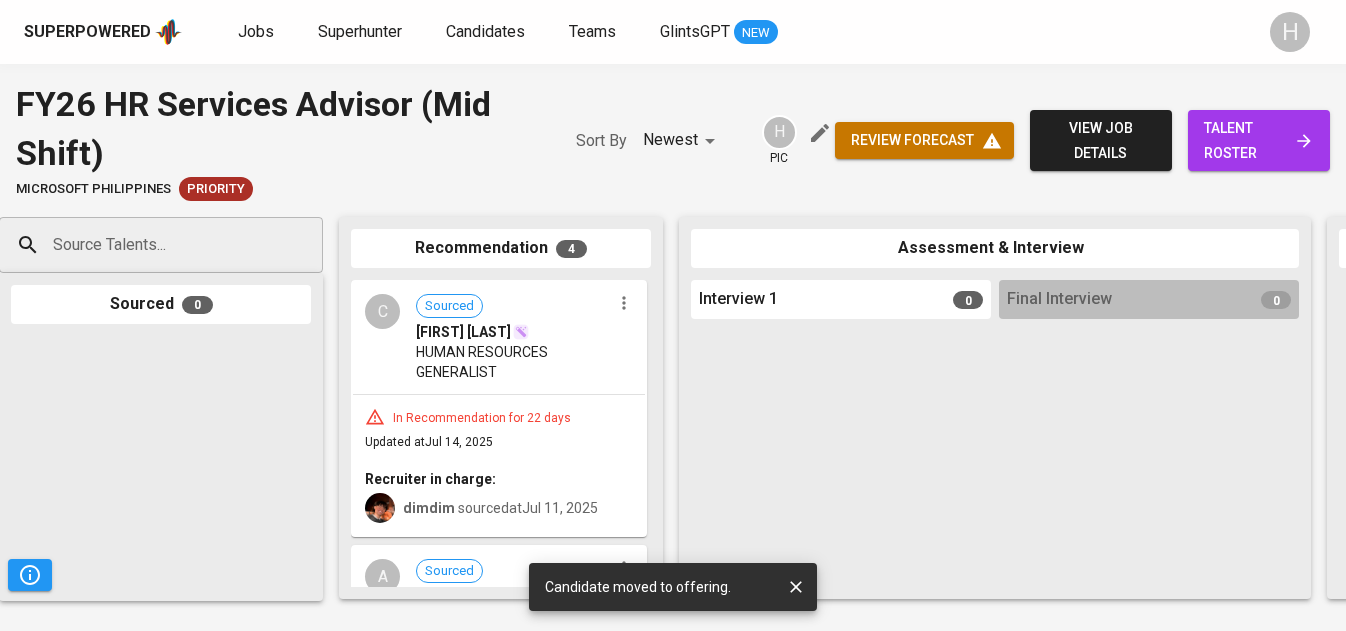 scroll, scrollTop: 0, scrollLeft: 0, axis: both 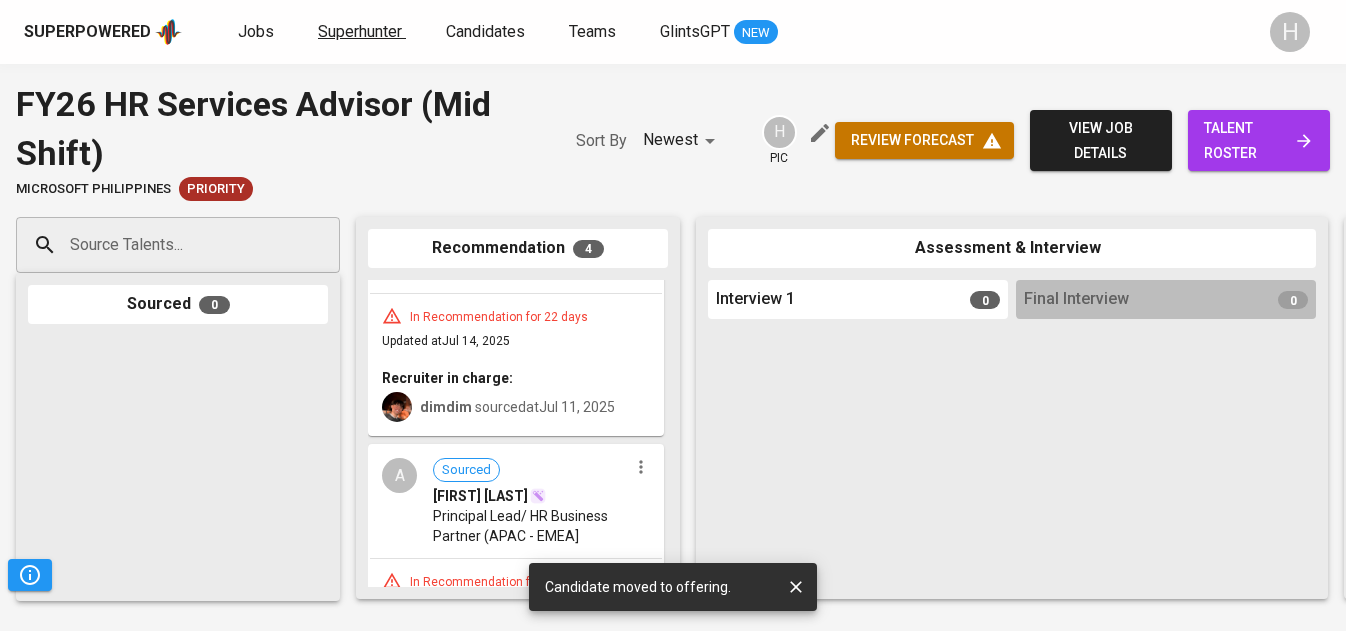 click on "Superhunter" at bounding box center (360, 31) 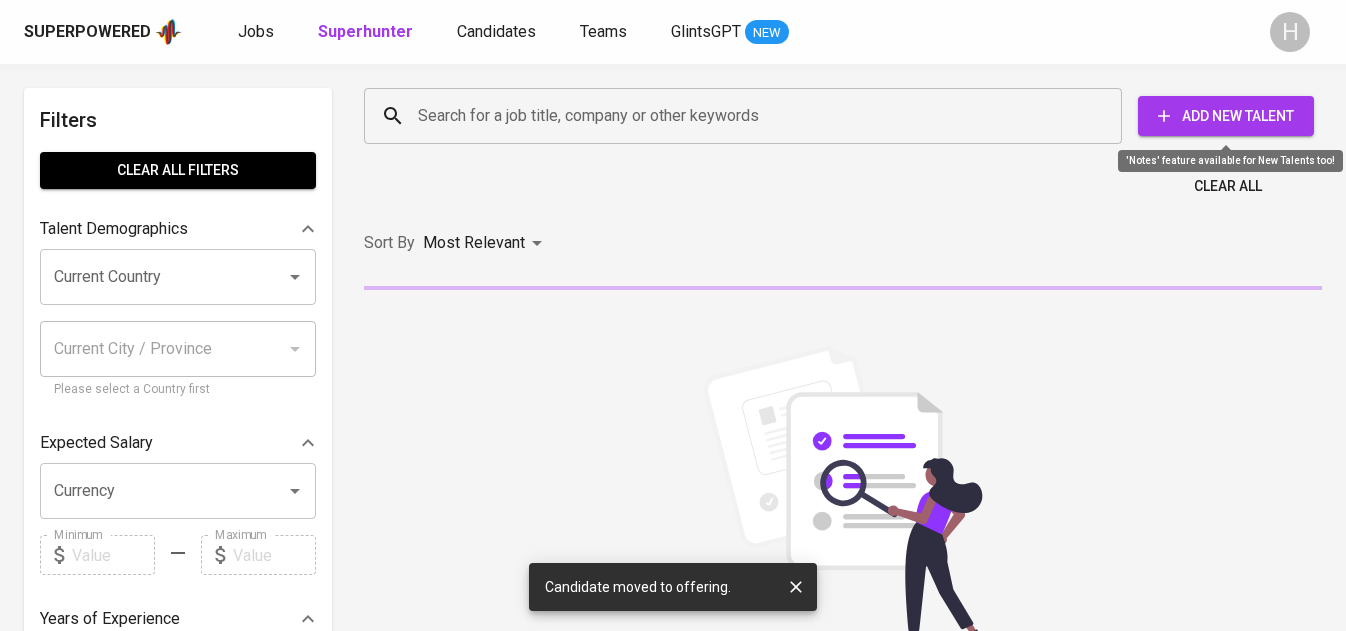 click on "Add New Talent" at bounding box center [1226, 116] 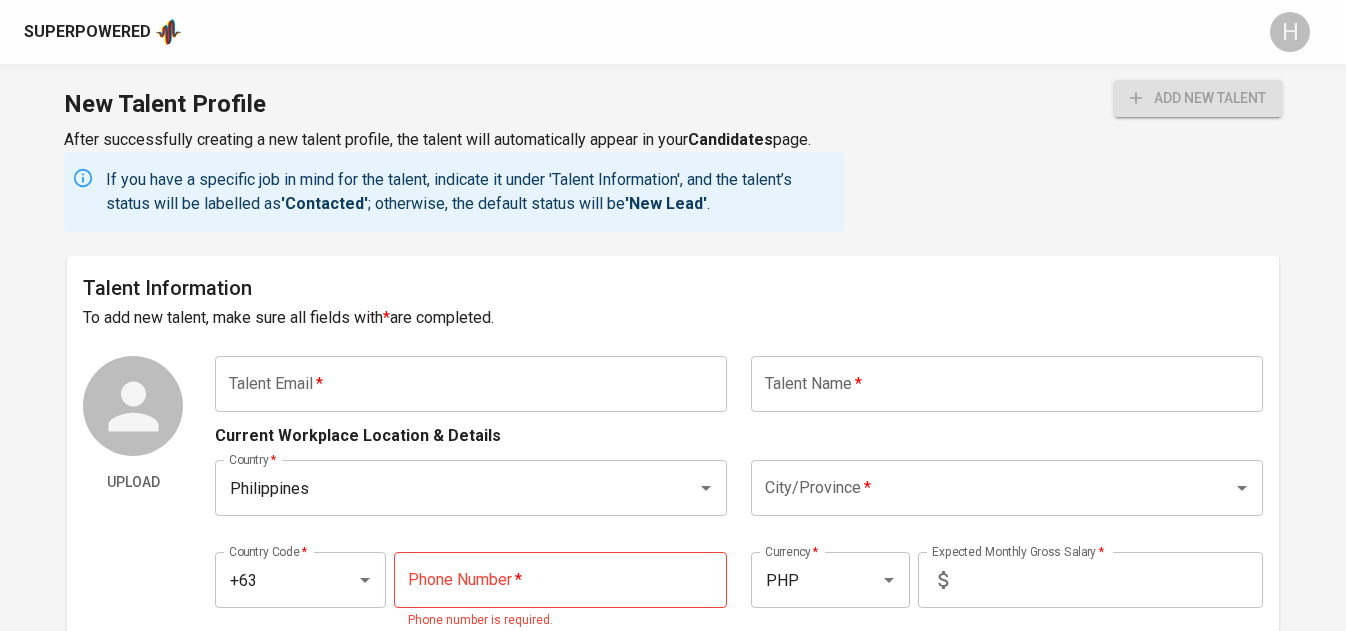 click at bounding box center (471, 384) 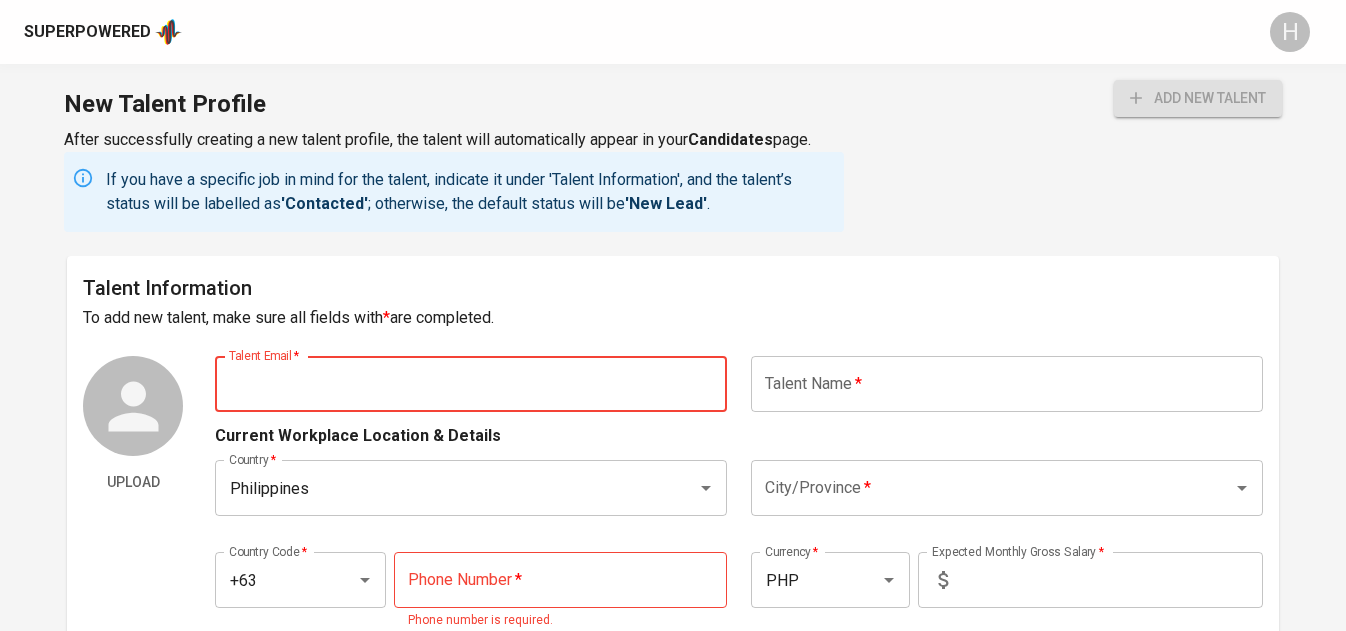 click at bounding box center (471, 384) 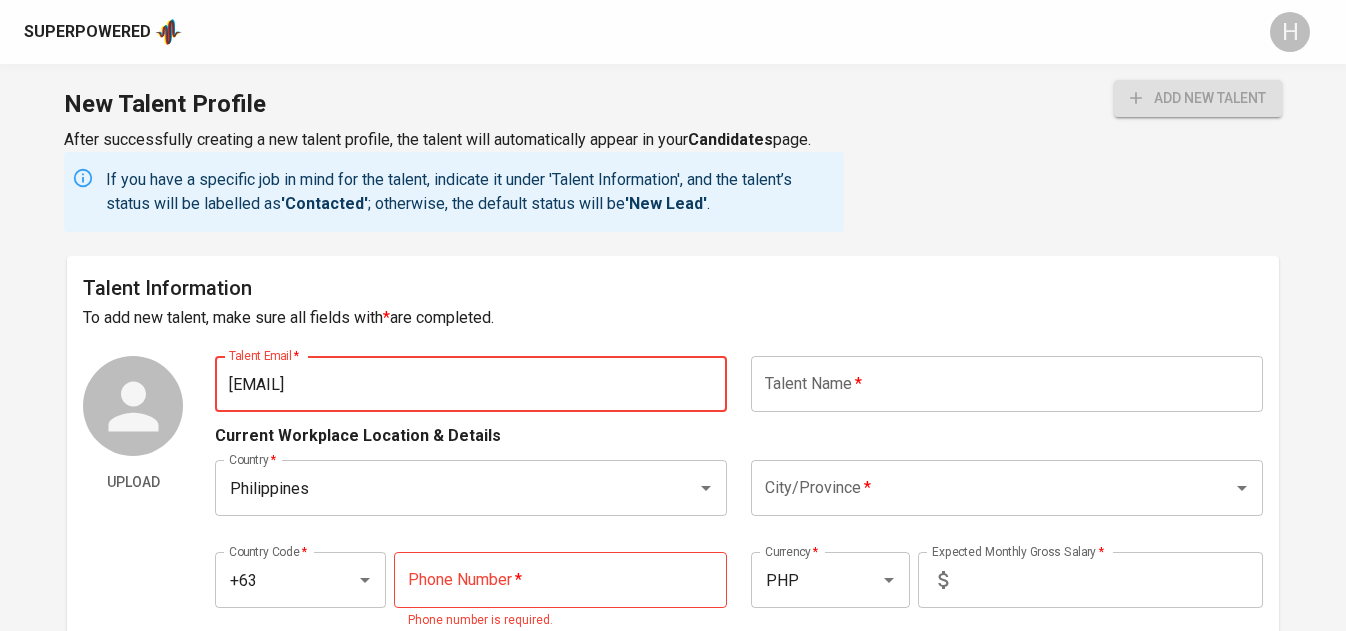 type on "[EMAIL]" 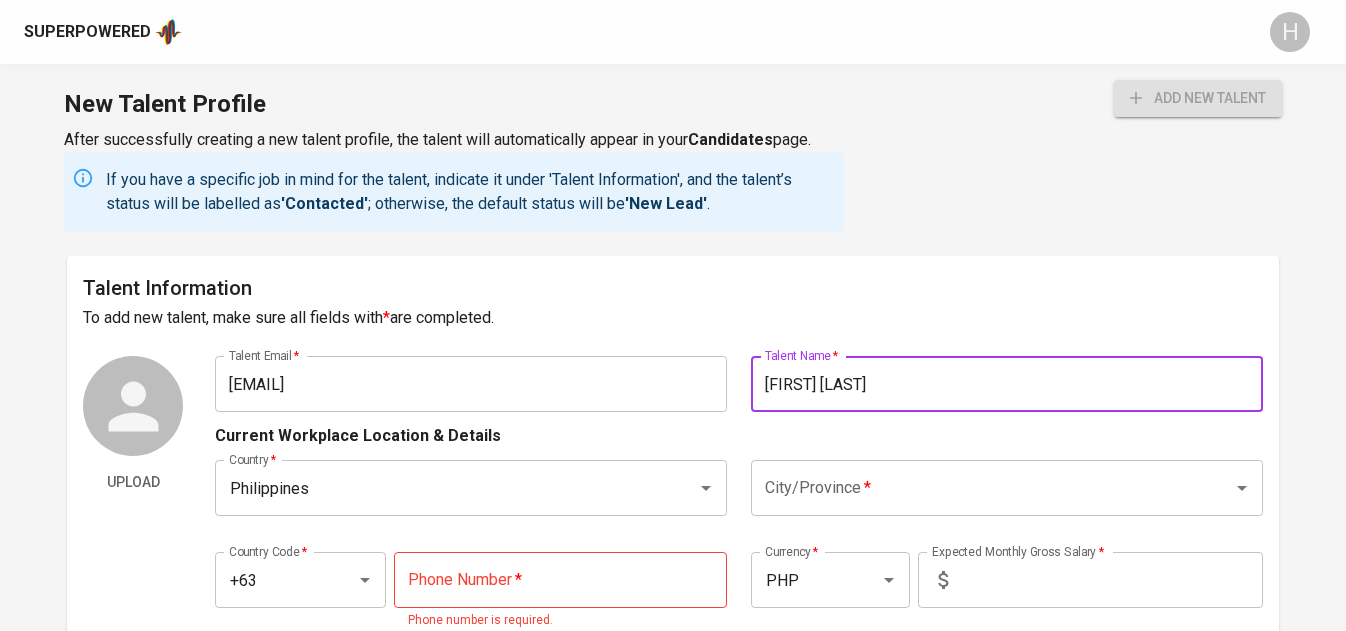 type on "[FIRST] [LAST]" 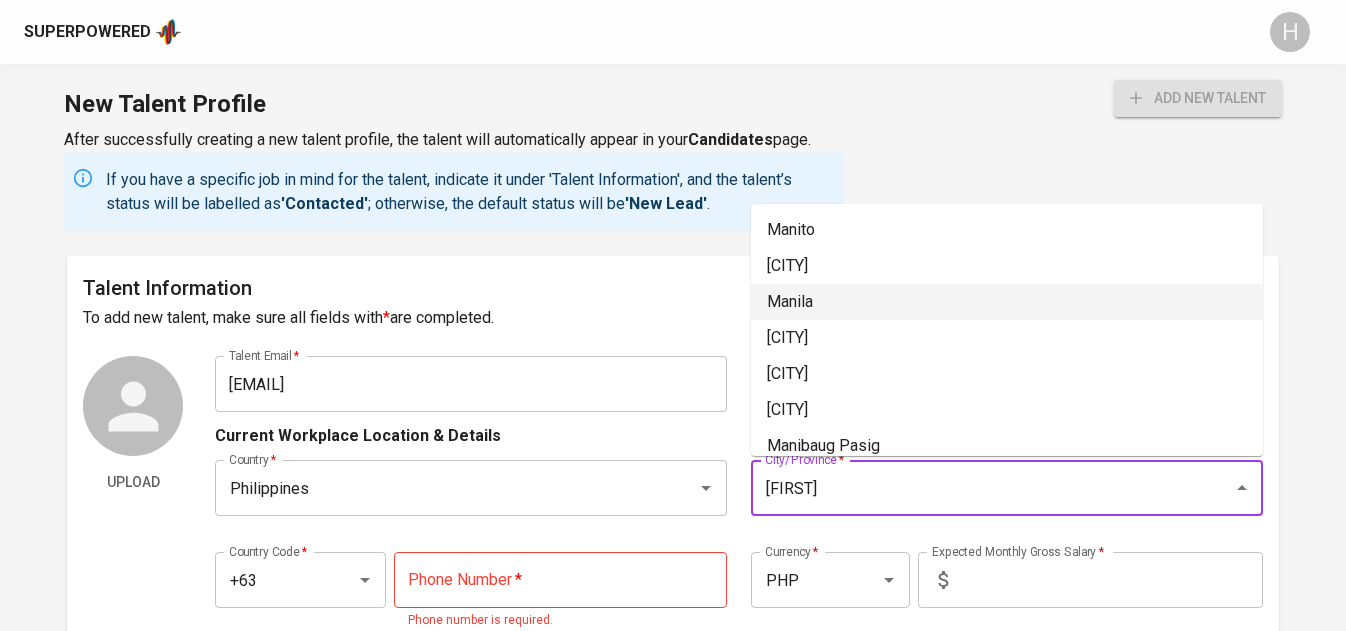 click on "Manila" at bounding box center [1007, 302] 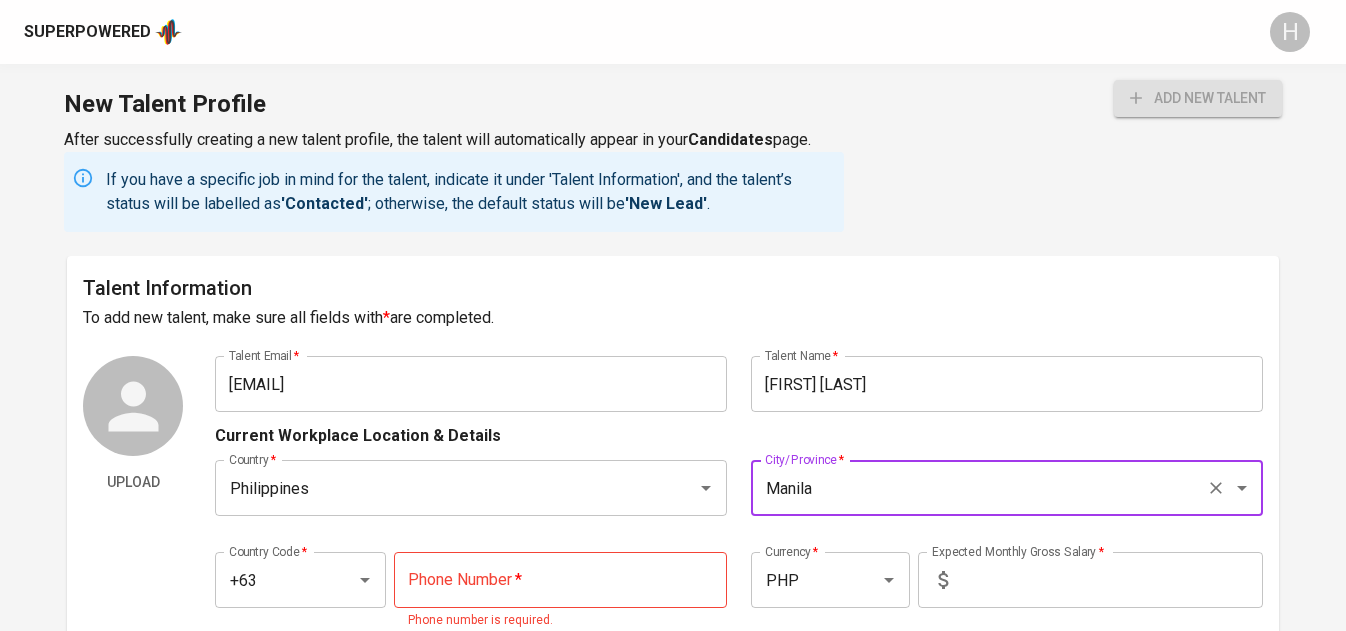 type on "Manila" 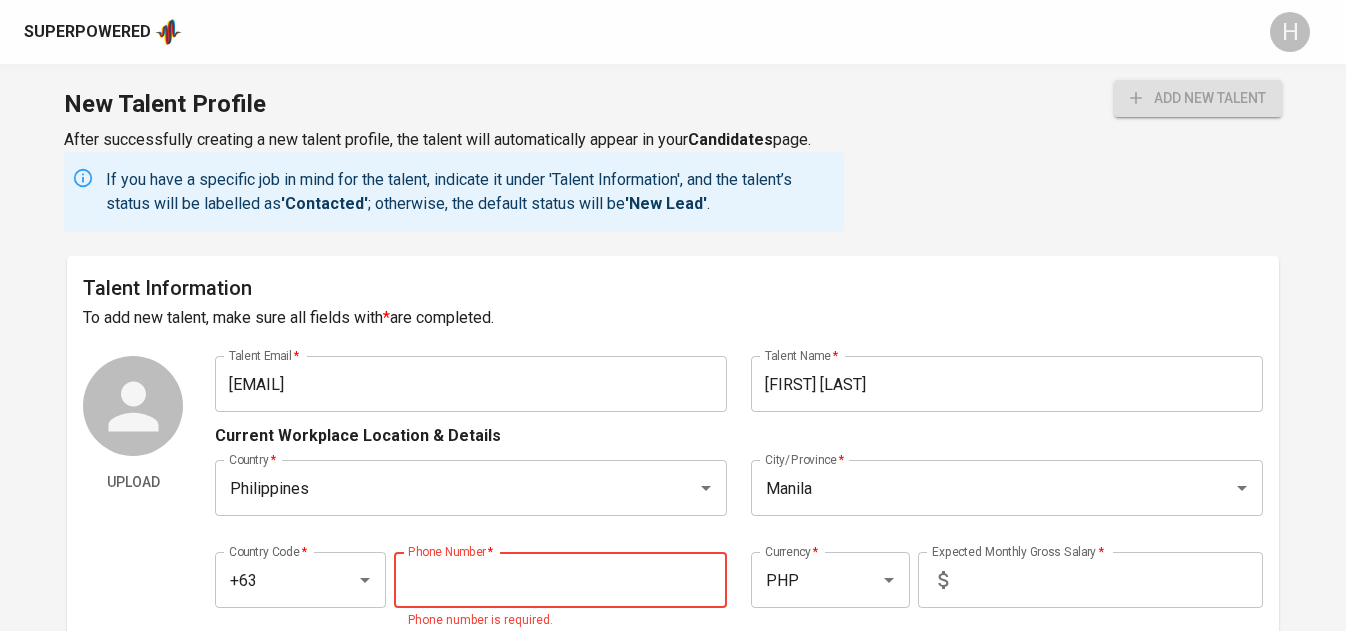 paste on "[PHONE]" 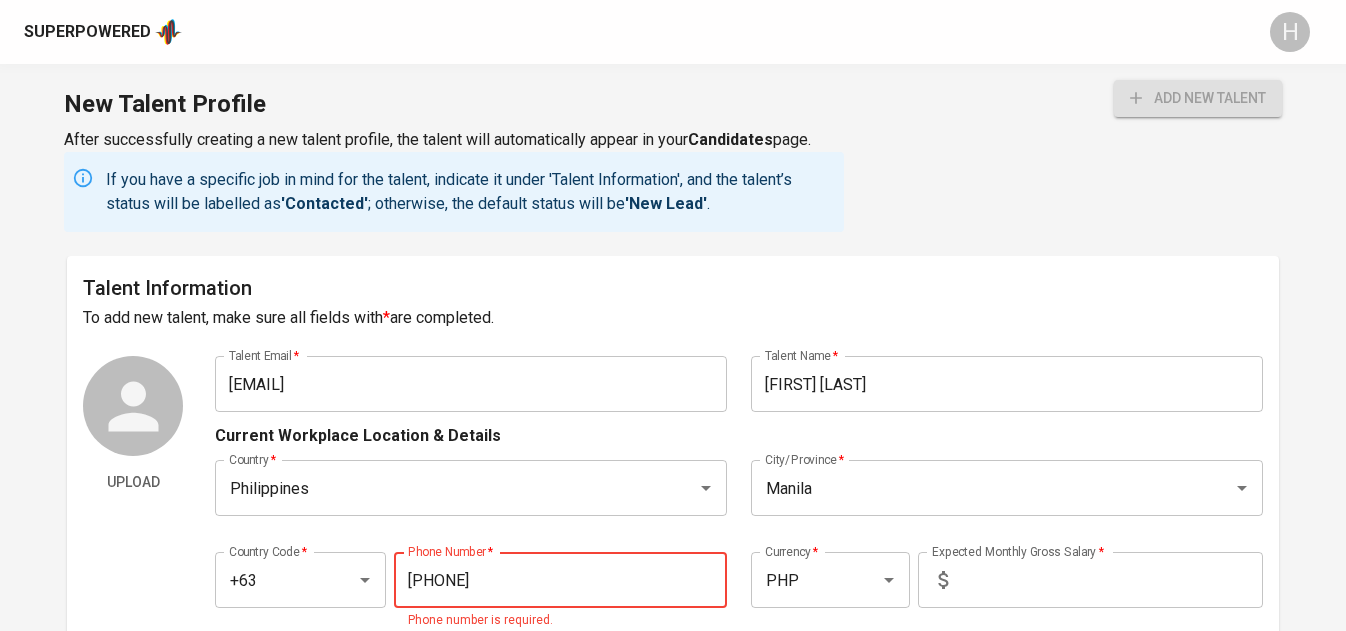 type on "[PHONE]" 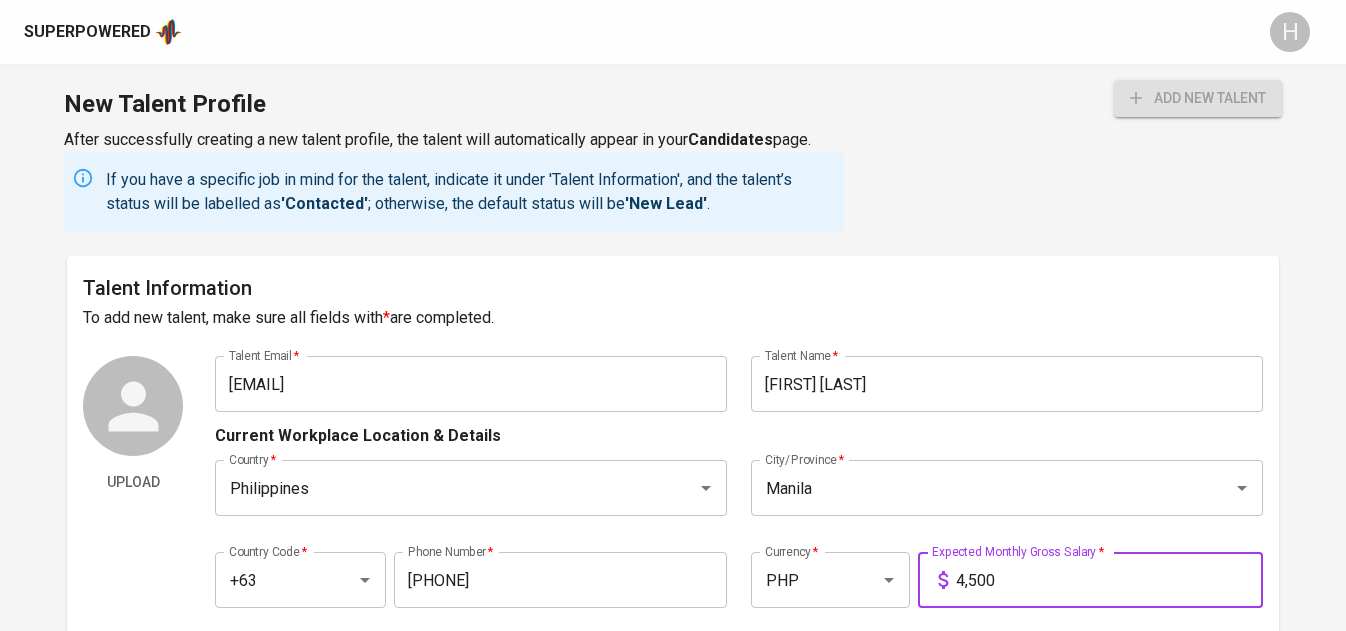 type on "45,000" 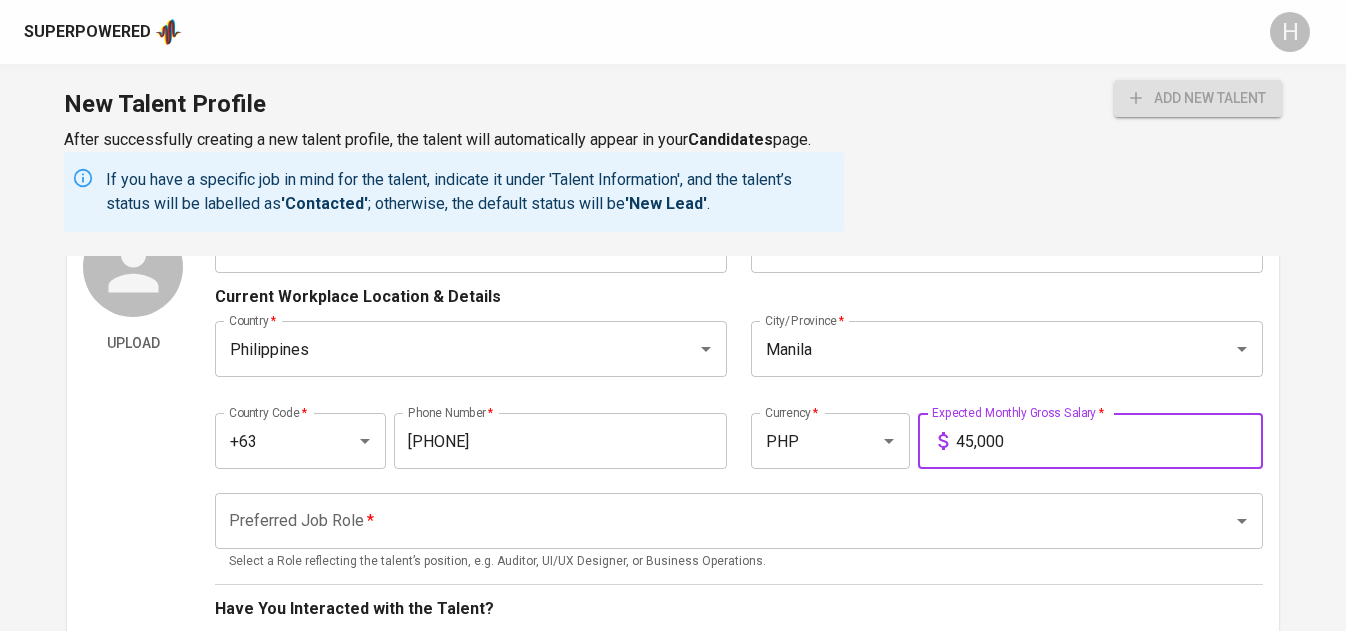 scroll, scrollTop: 159, scrollLeft: 0, axis: vertical 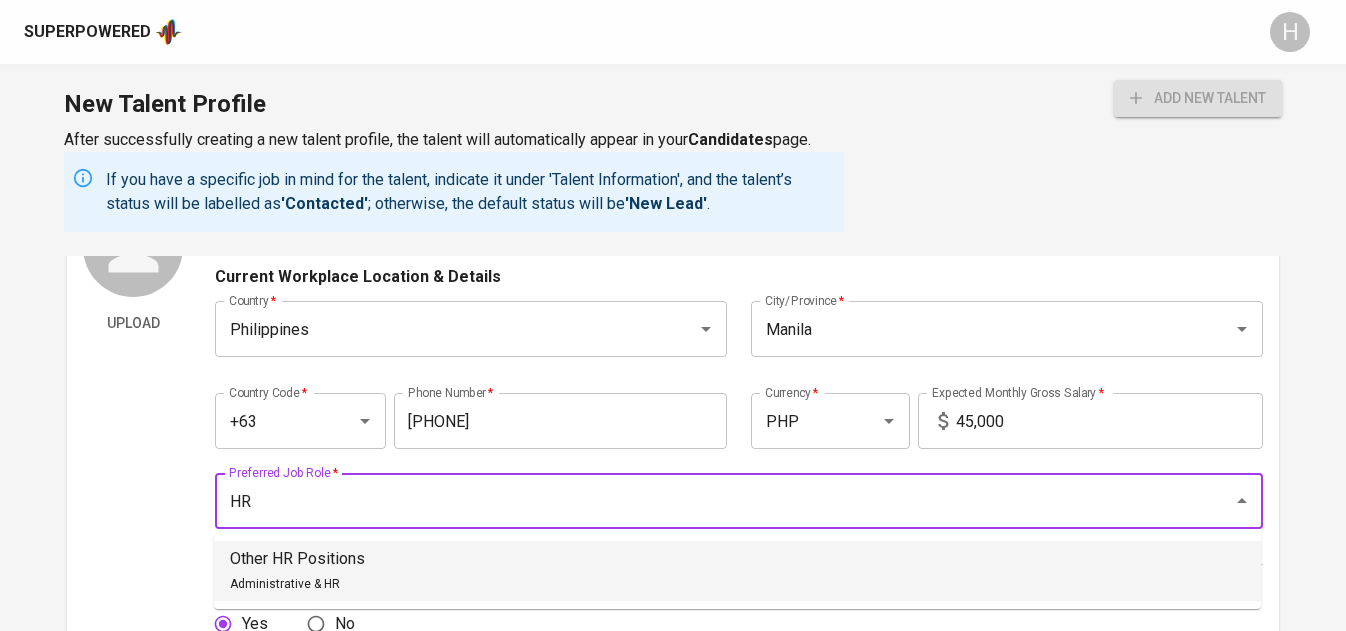 click on "Other HR Positions Administrative & HR" at bounding box center (737, 571) 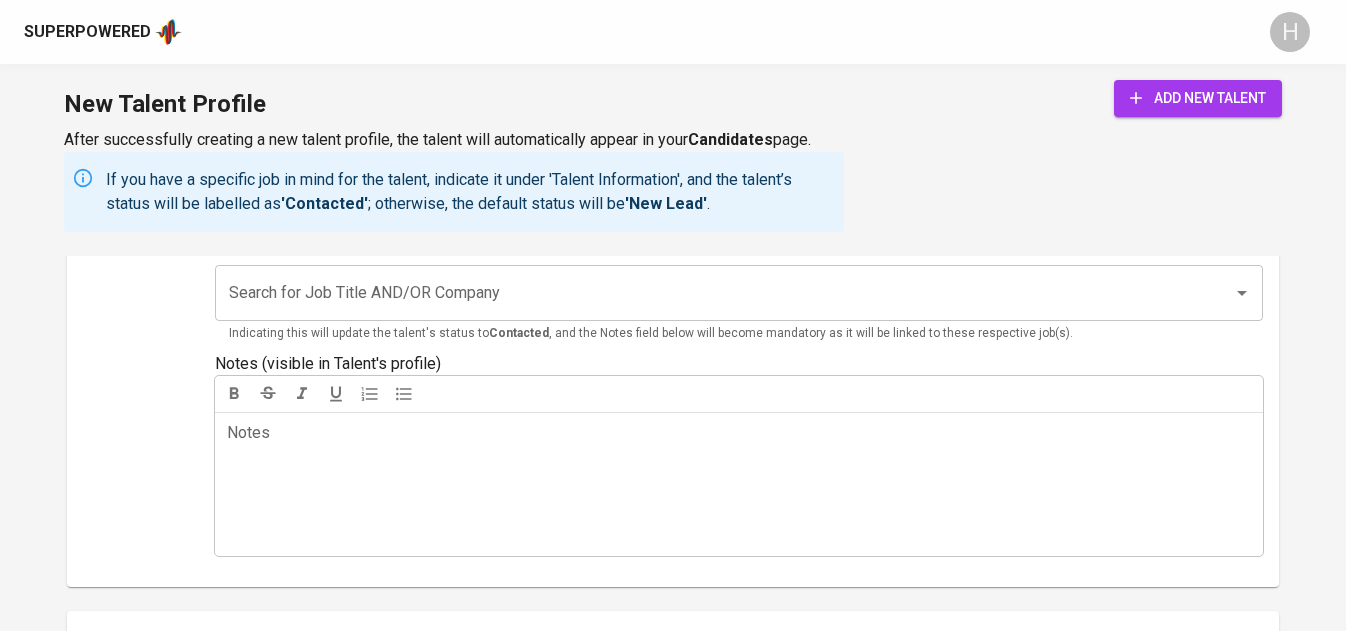 scroll, scrollTop: 871, scrollLeft: 0, axis: vertical 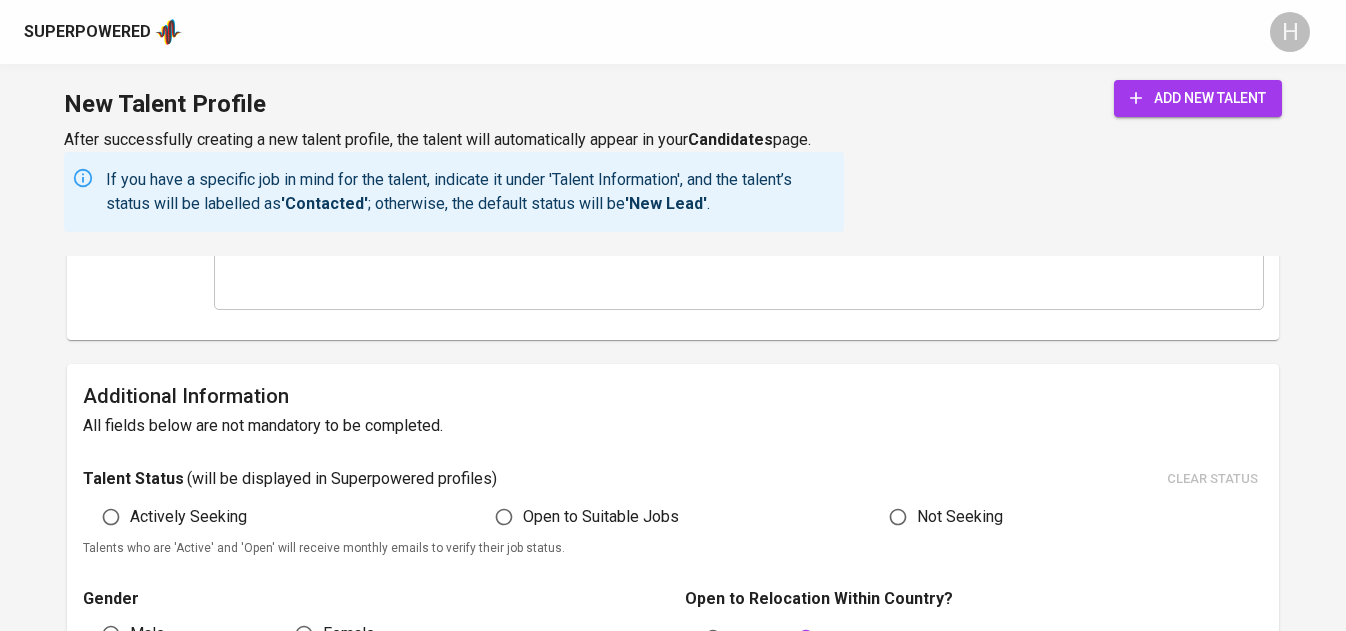 type on "Other HR Positions" 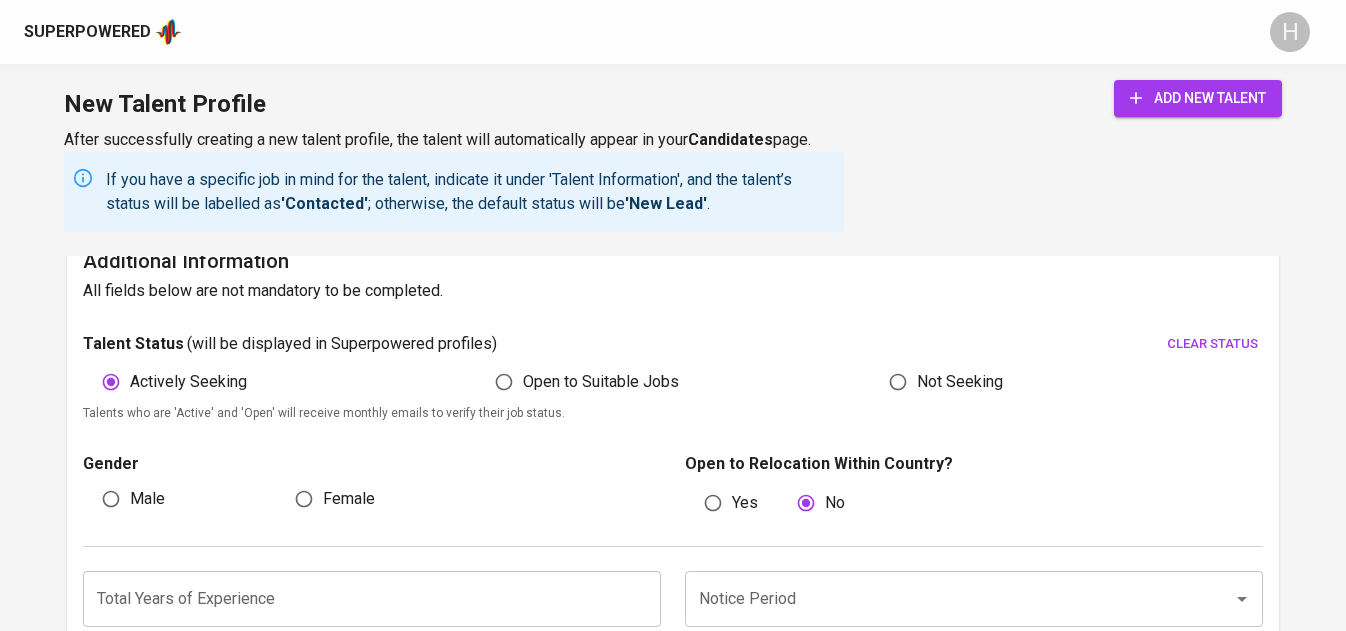 scroll, scrollTop: 1028, scrollLeft: 0, axis: vertical 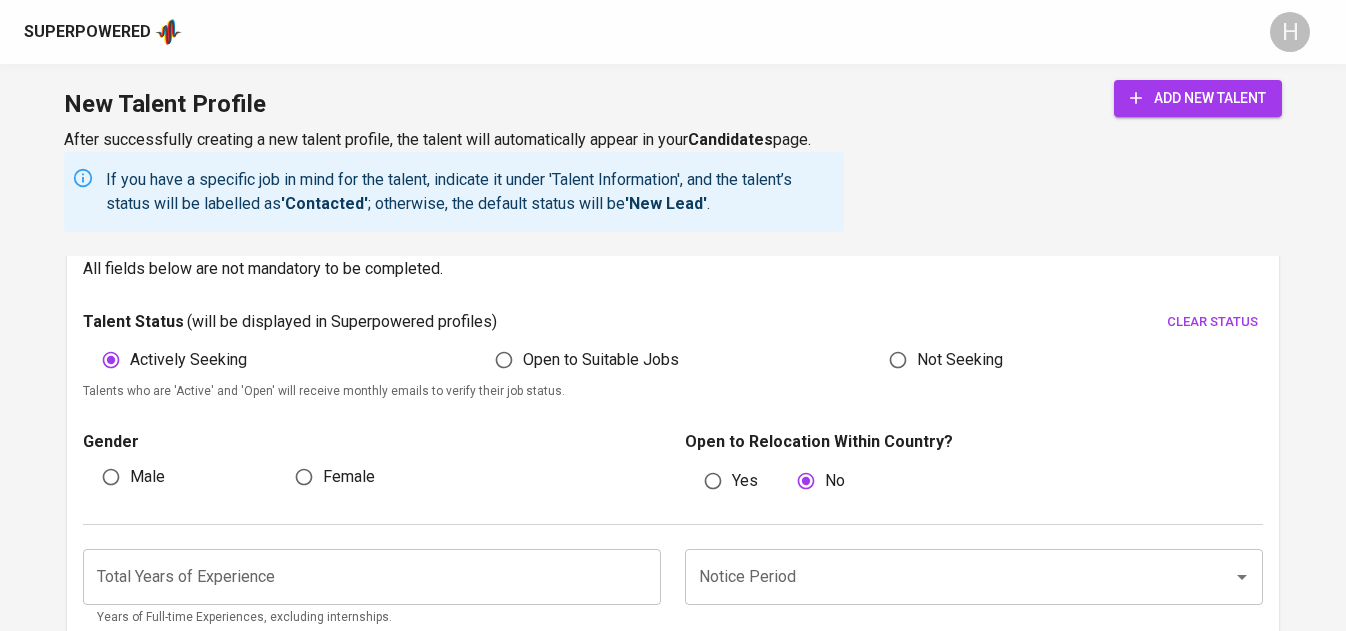 click on "Female" at bounding box center [304, 477] 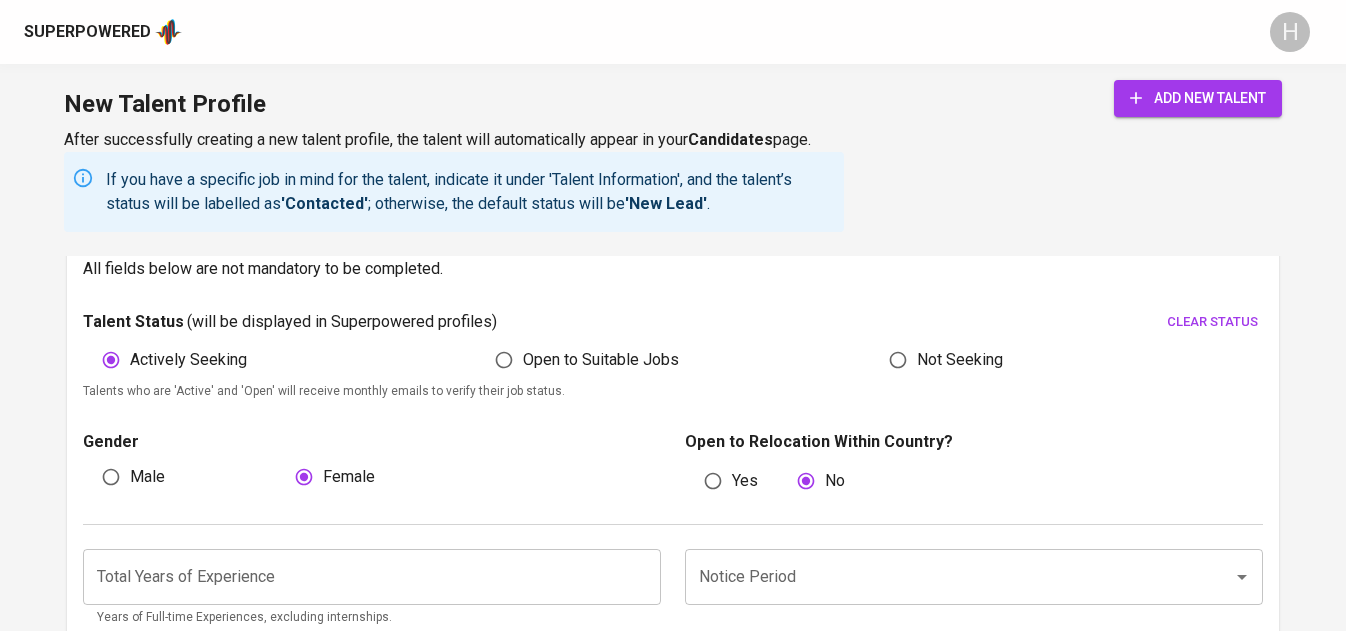 click on "add new talent" at bounding box center (1198, 98) 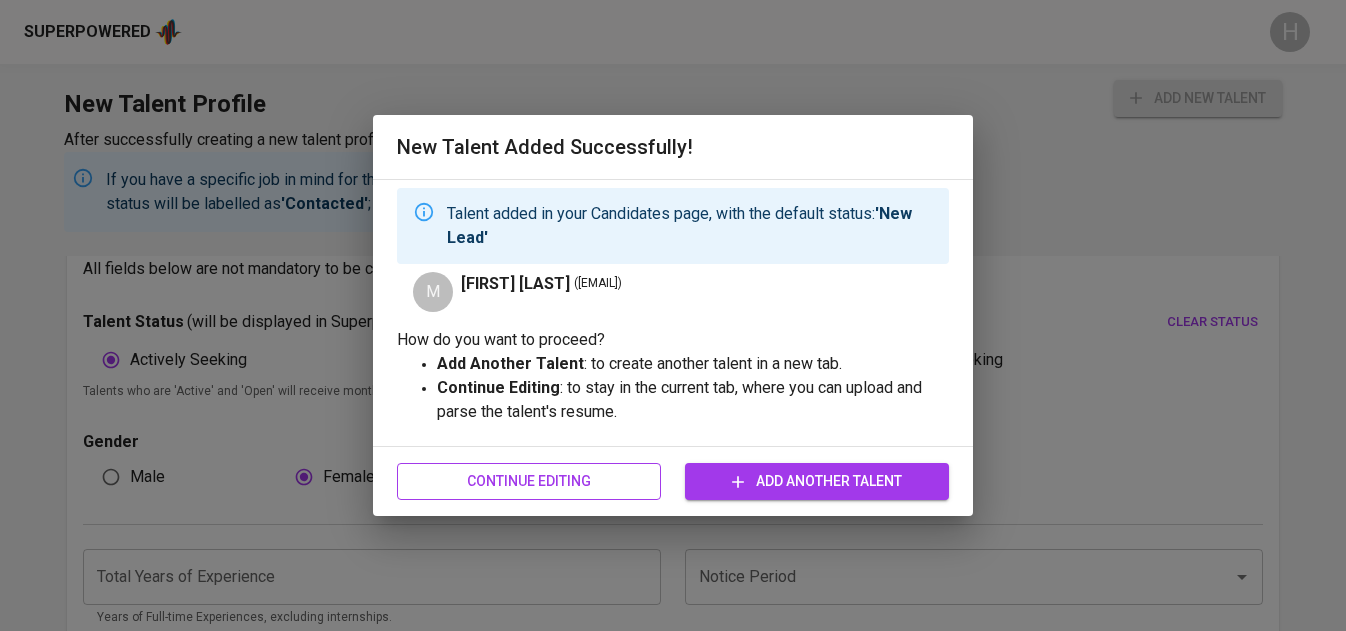 click on "Continue Editing" at bounding box center [529, 481] 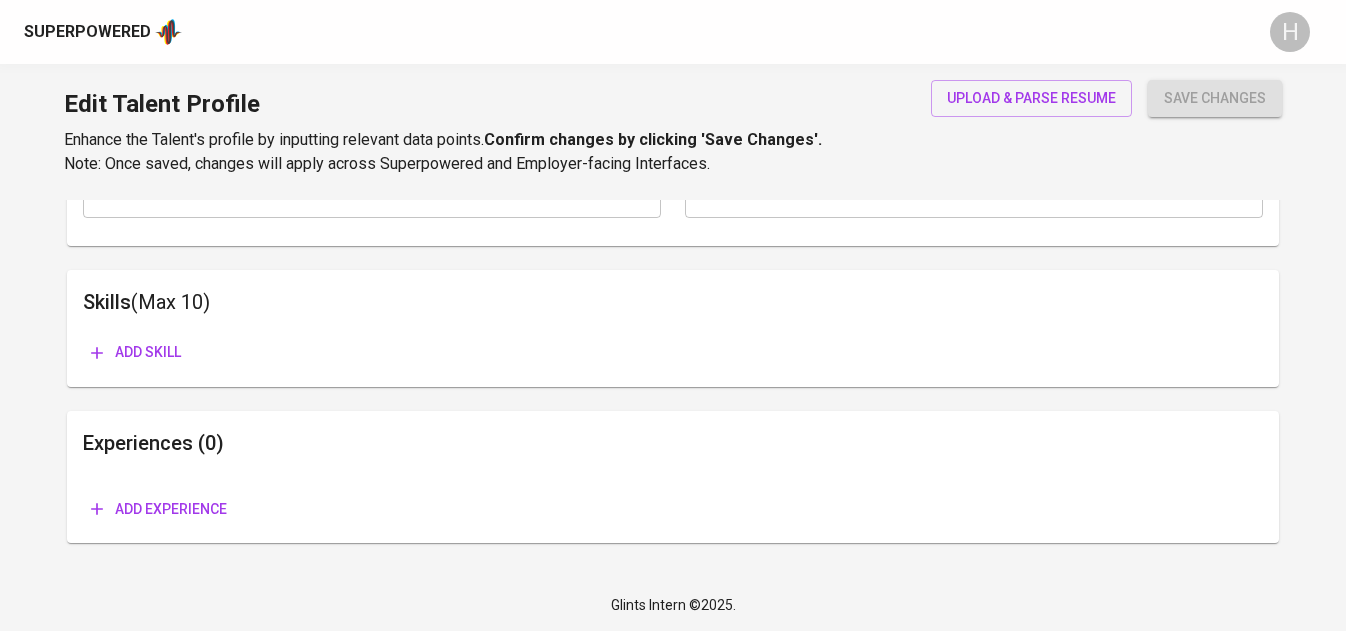 scroll, scrollTop: 0, scrollLeft: 0, axis: both 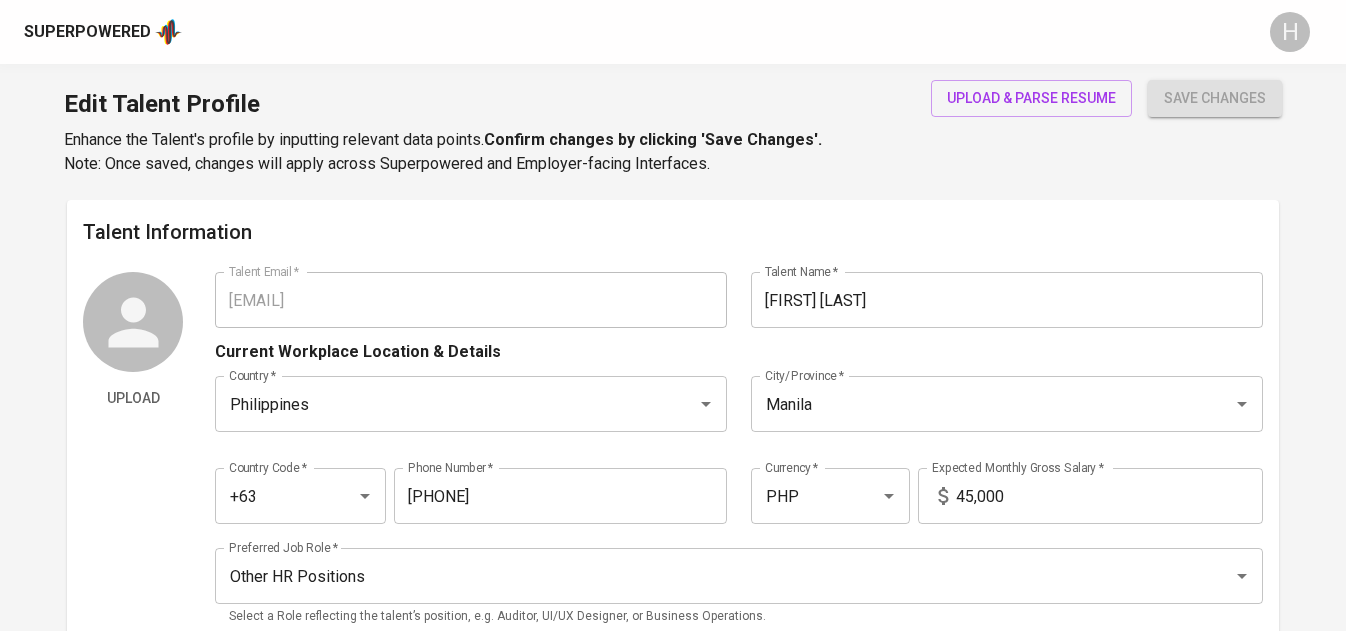 type on "[EMAIL]" 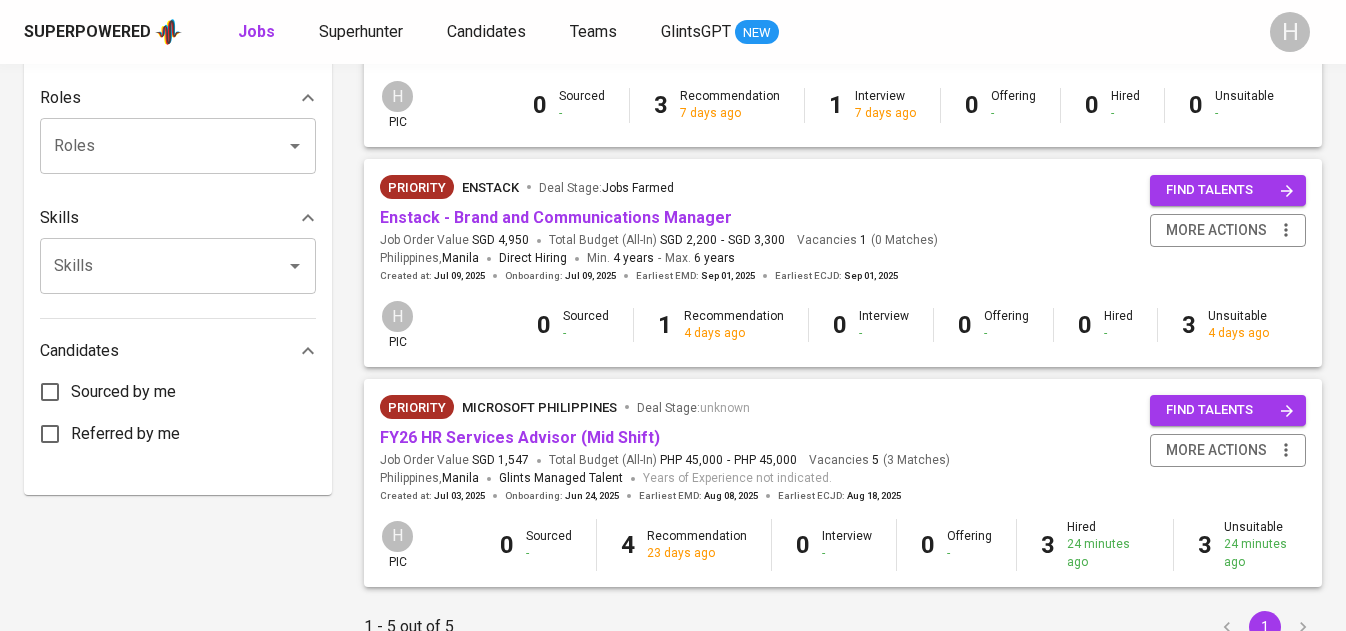 scroll, scrollTop: 762, scrollLeft: 0, axis: vertical 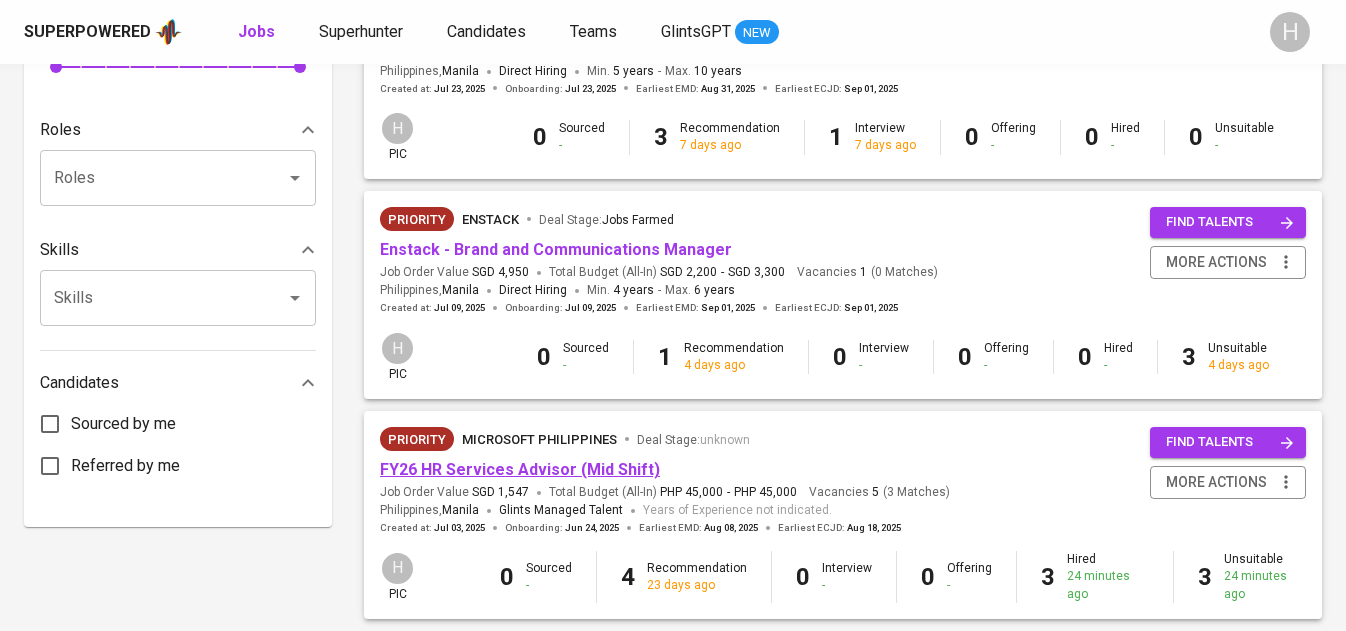click on "FY26 HR Services Advisor (Mid Shift)" at bounding box center (520, 469) 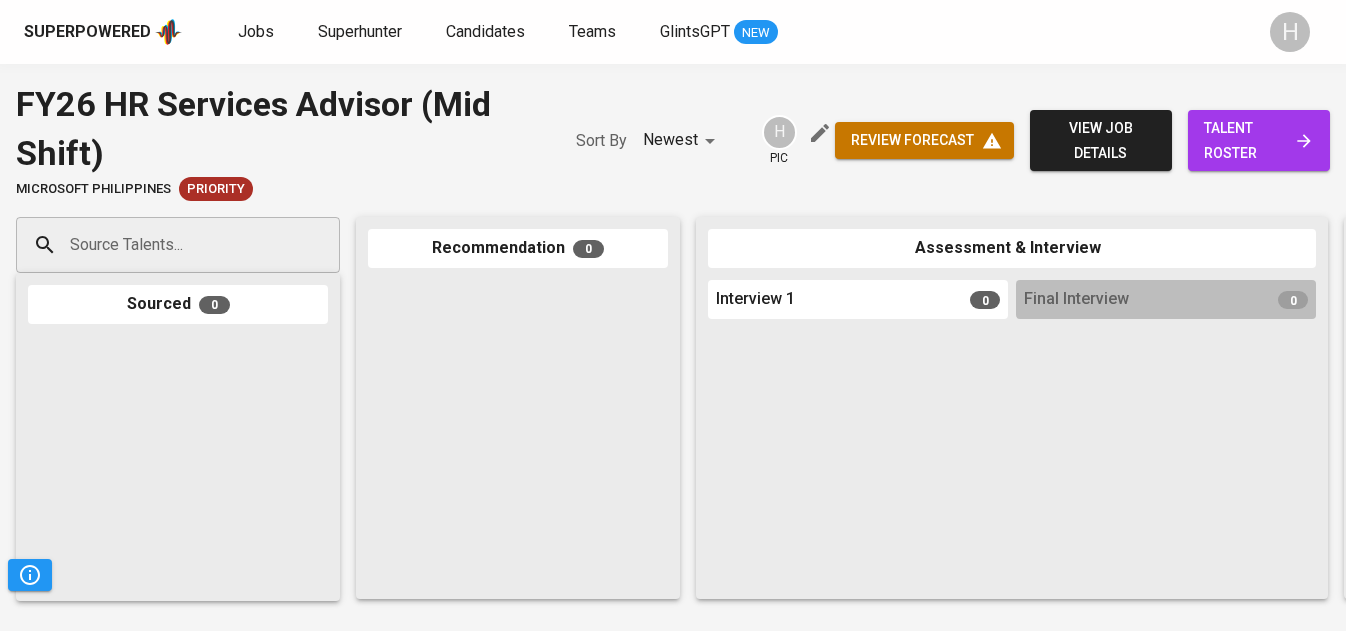 scroll, scrollTop: 0, scrollLeft: 0, axis: both 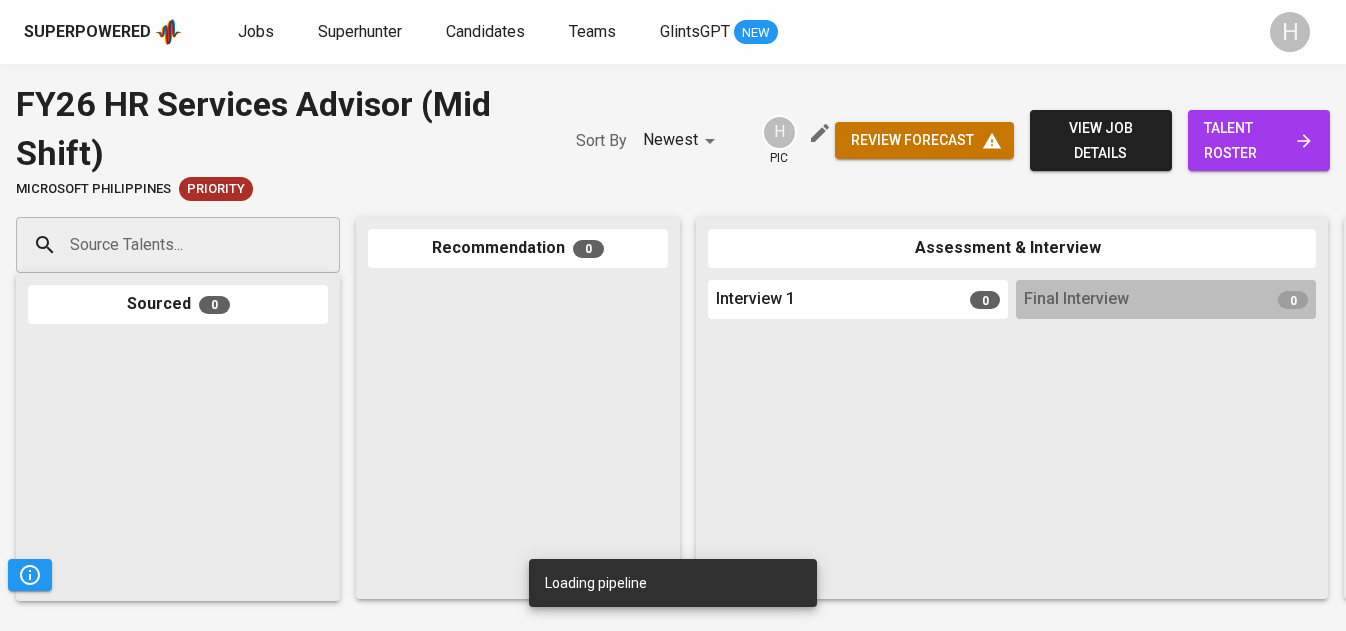 click on "Source Talents..." at bounding box center [170, 245] 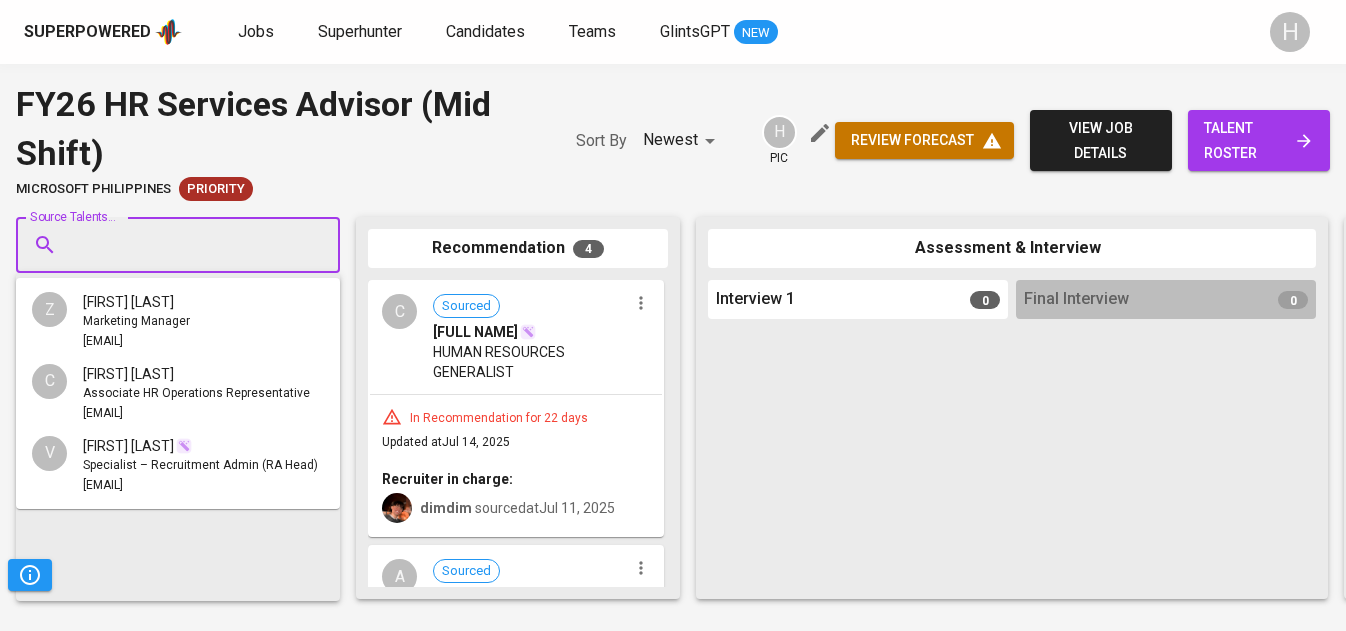 paste on "[EMAIL]" 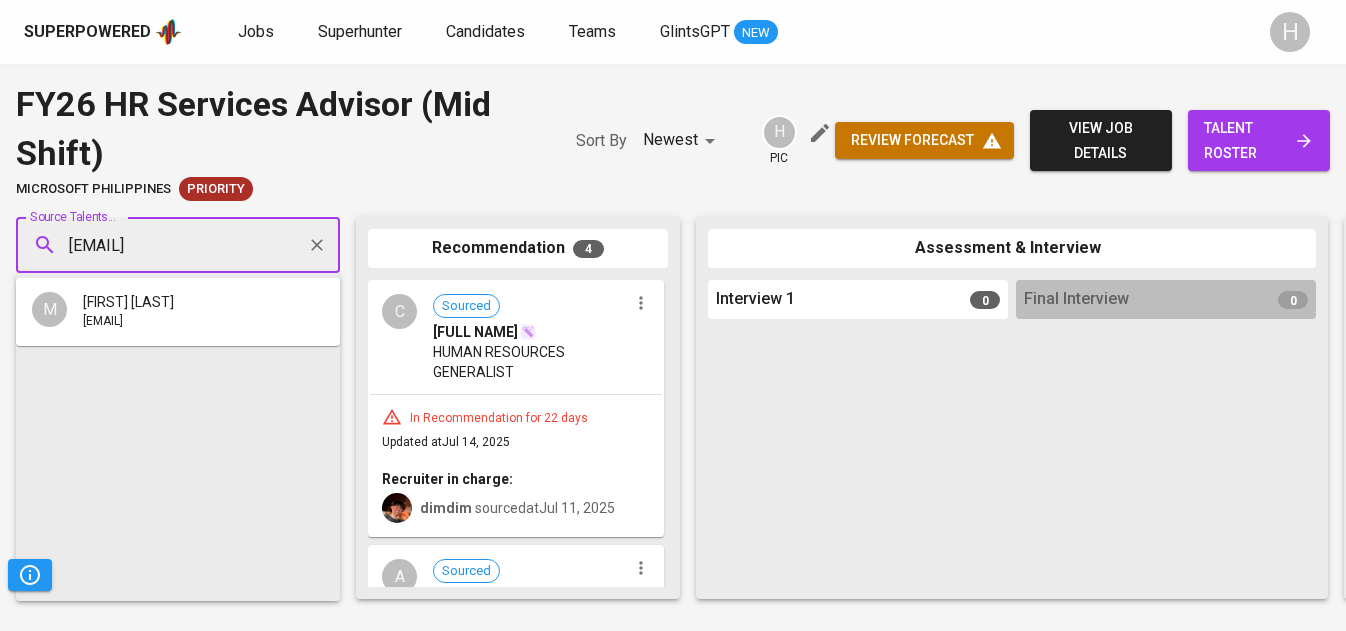 click on "[EMAIL]" at bounding box center (103, 322) 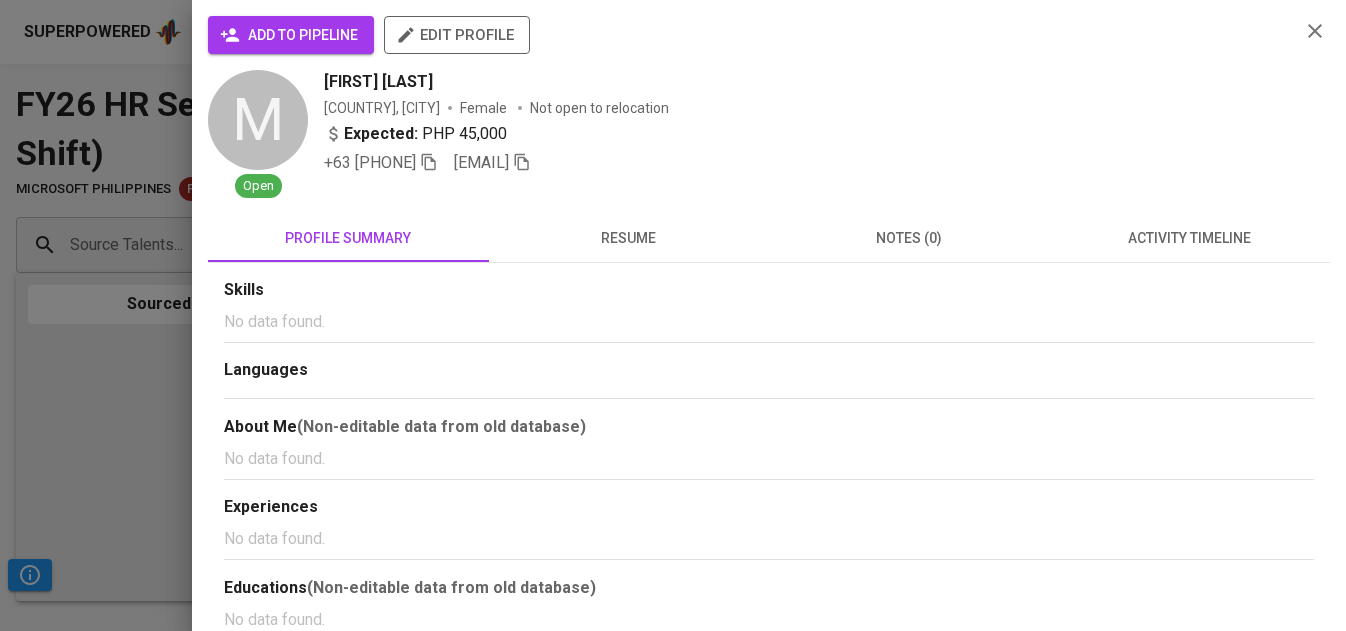 click on "add to pipeline" at bounding box center (291, 35) 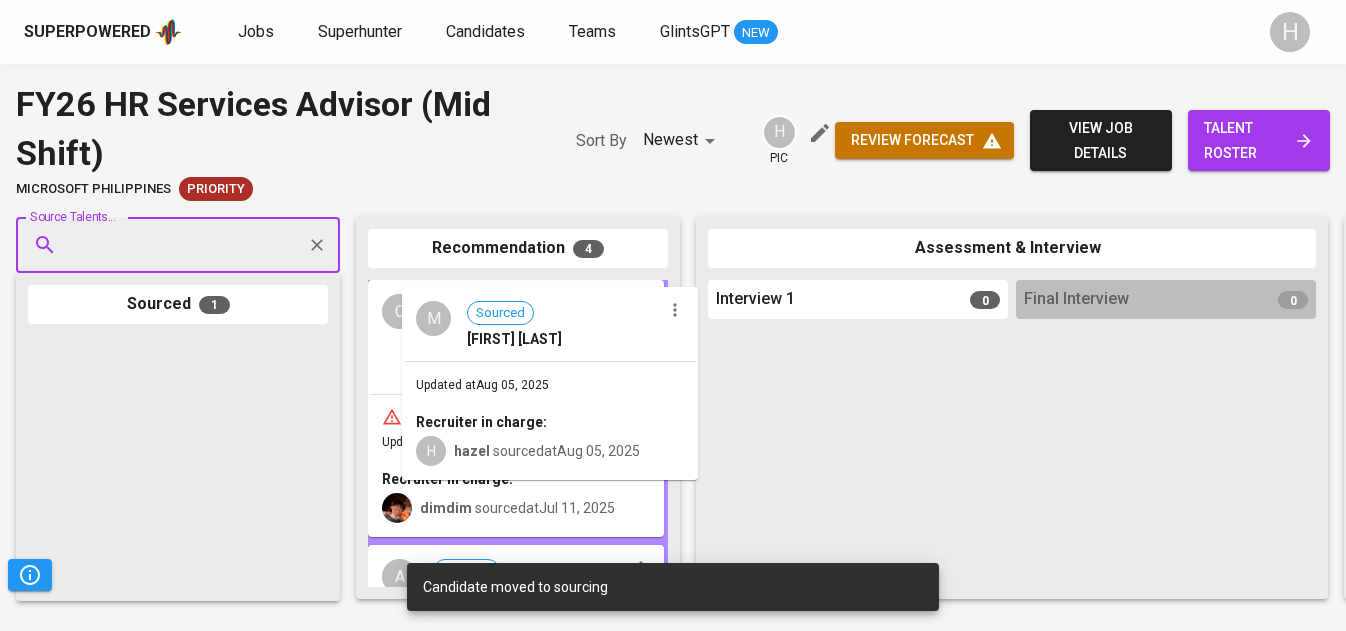 drag, startPoint x: 139, startPoint y: 435, endPoint x: 522, endPoint y: 386, distance: 386.12173 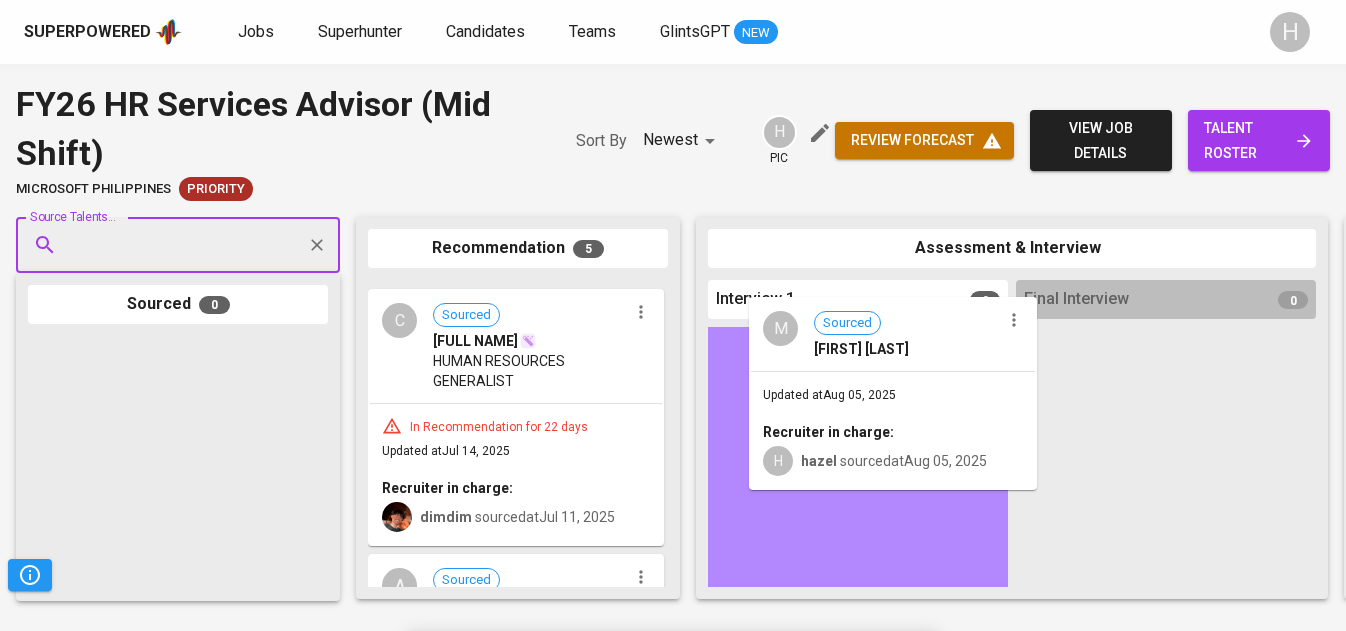 drag, startPoint x: 504, startPoint y: 361, endPoint x: 891, endPoint y: 376, distance: 387.2906 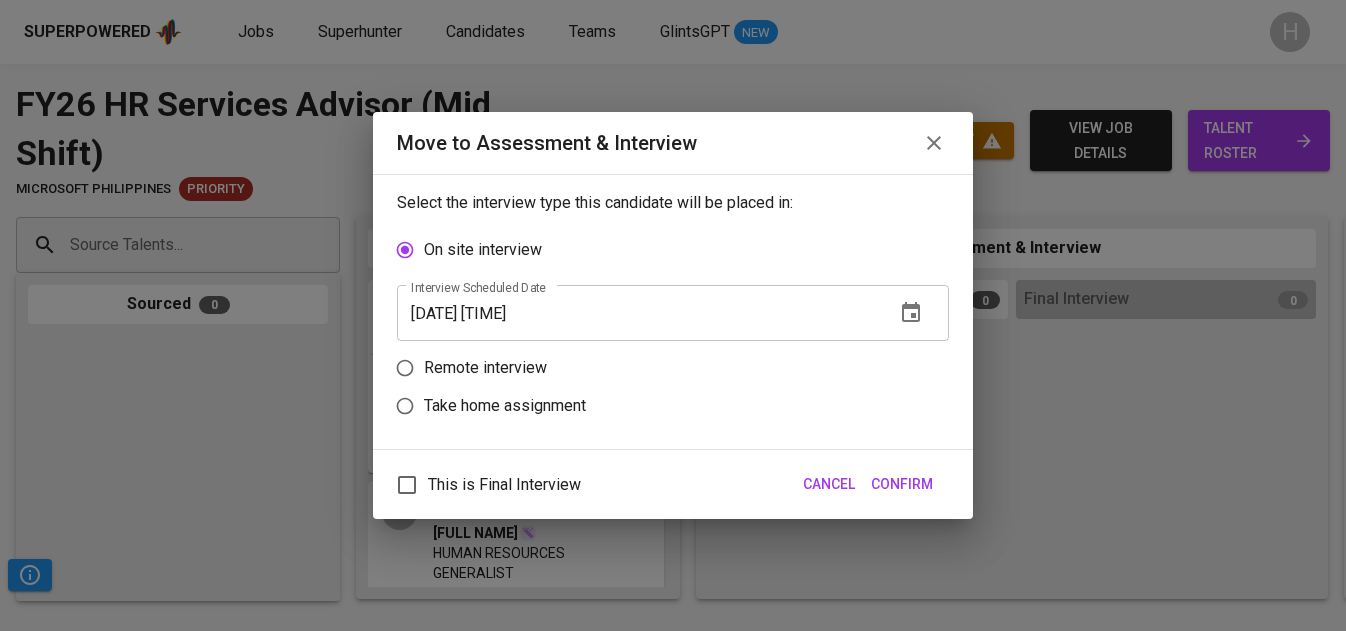 click on "This is Final Interview" at bounding box center [504, 485] 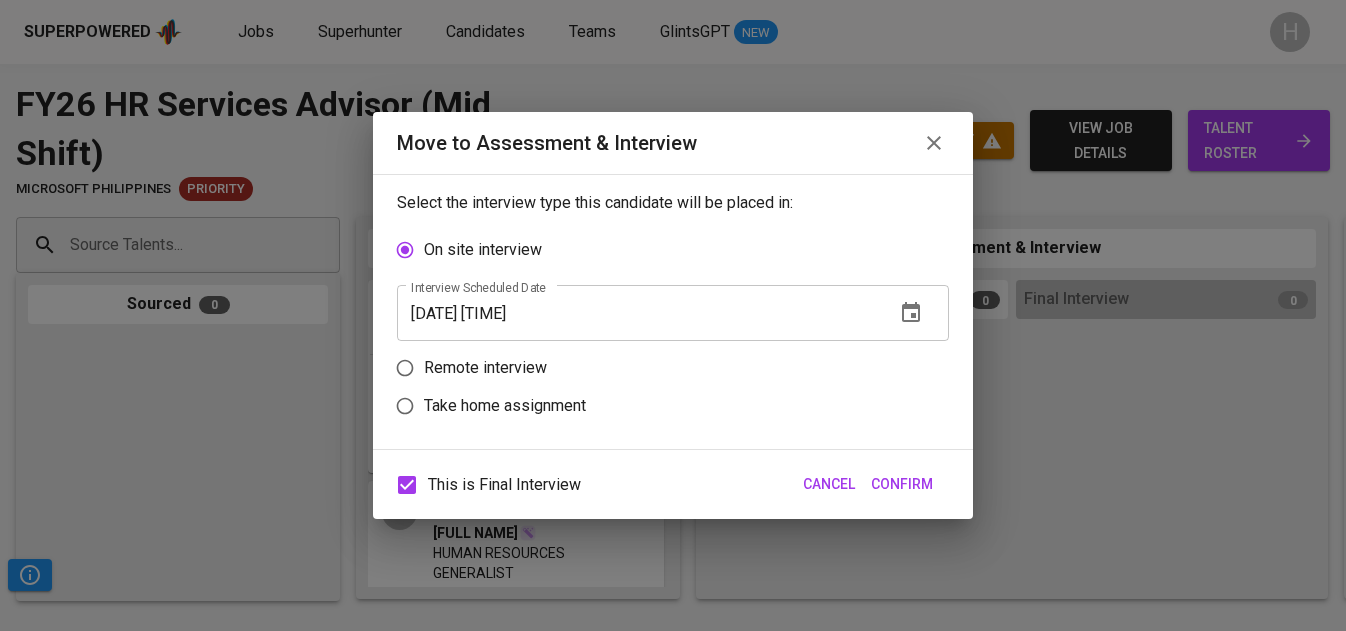 click on "08/05/2025 06:02 pm" at bounding box center (638, 313) 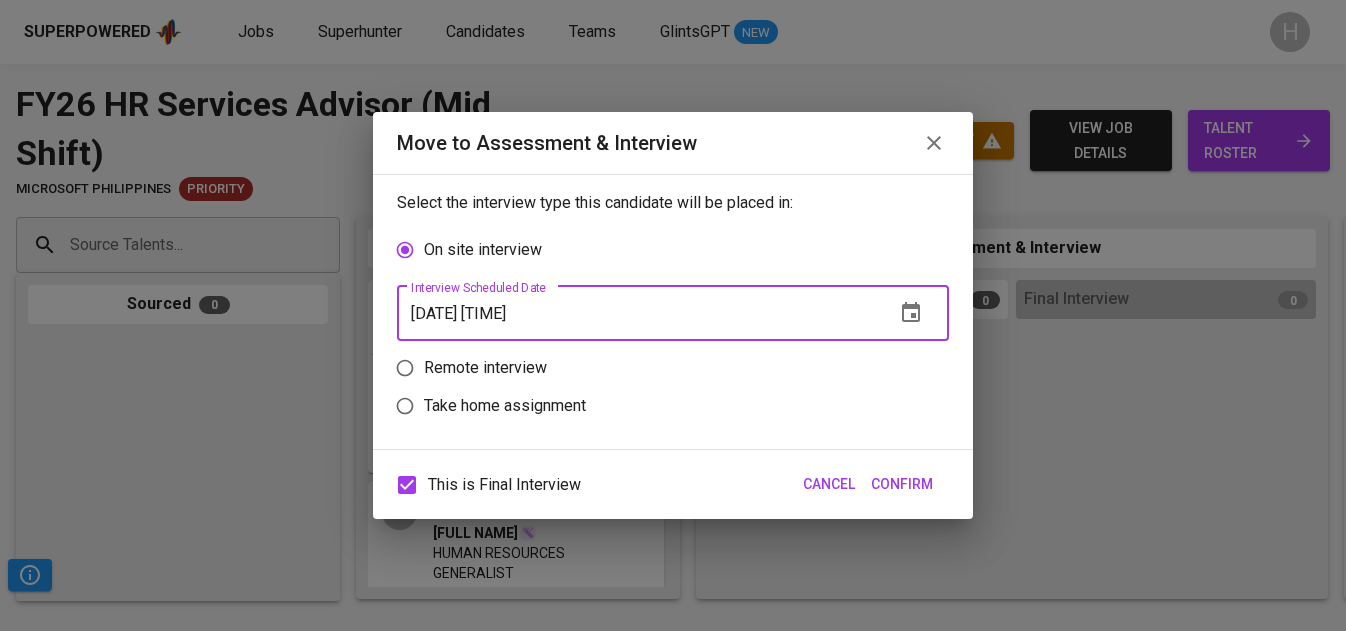 type on "08/05/2025 05:02 pm" 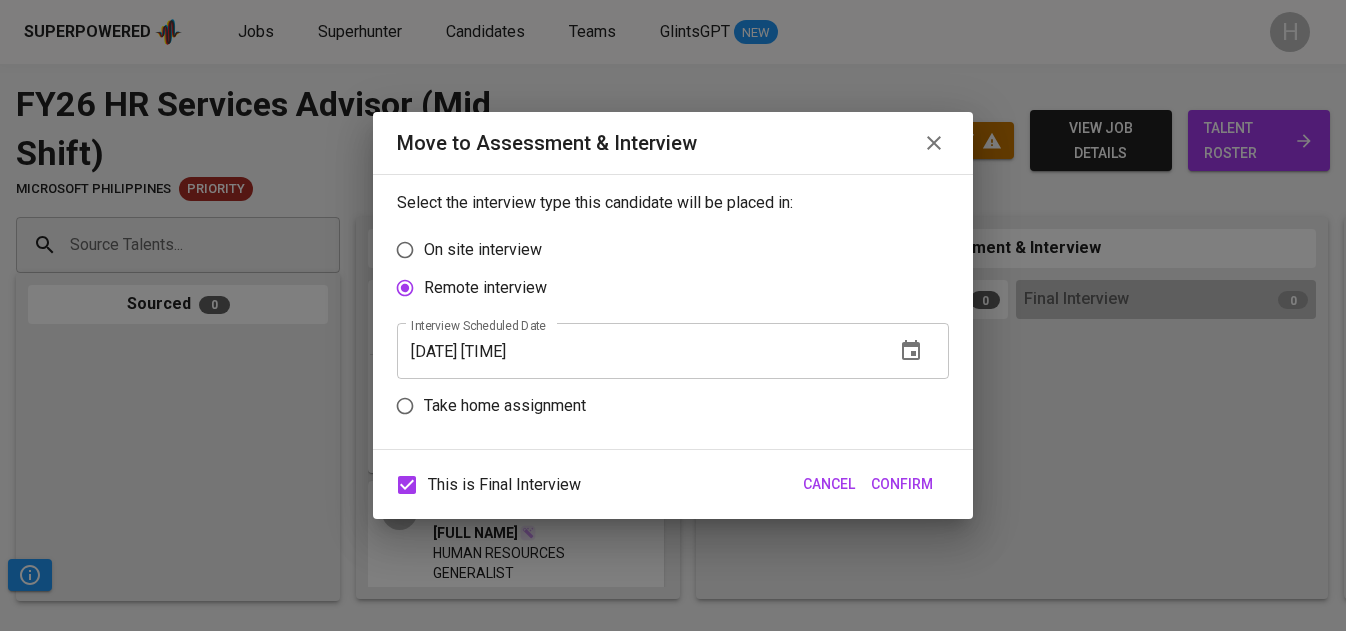click on "08/05/2025 05:02 pm" at bounding box center [638, 351] 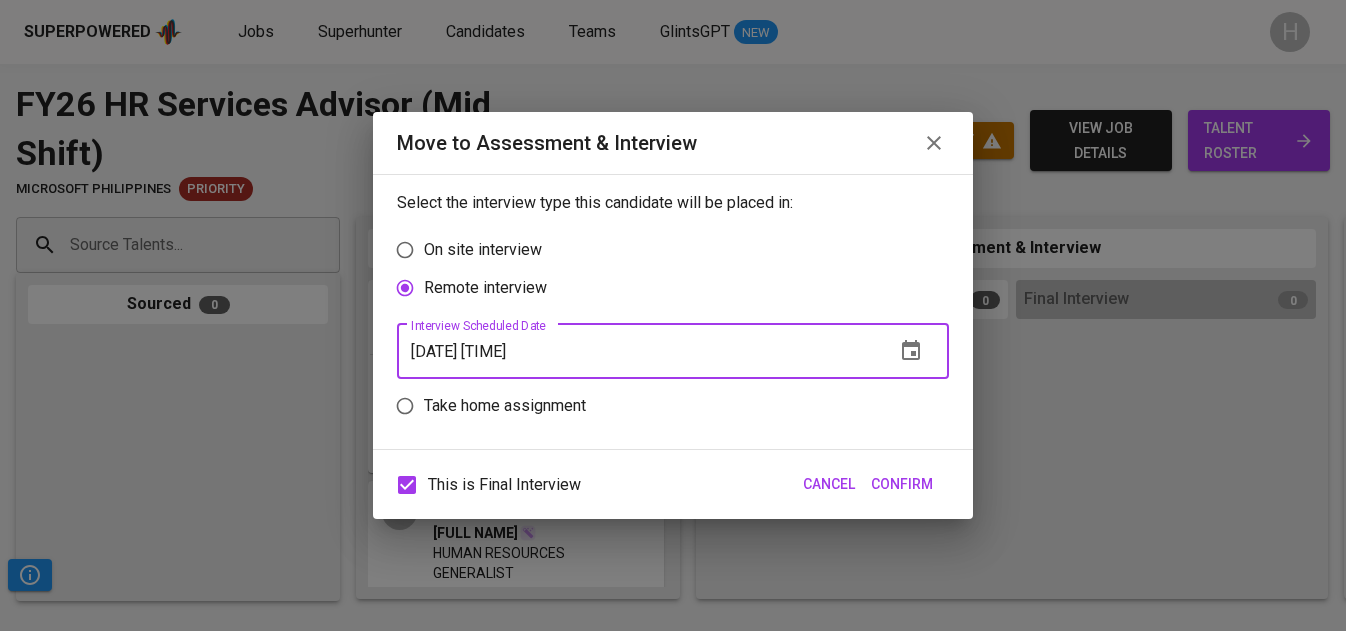 type on "08/05/2025 05:03 pm" 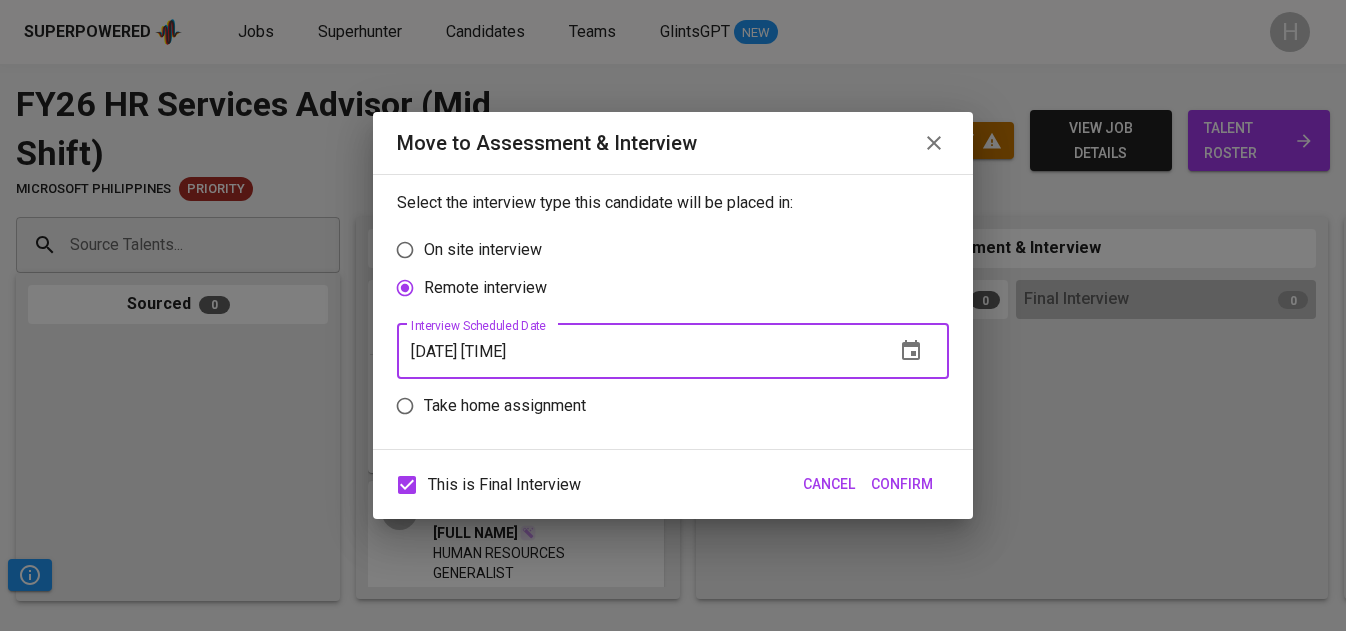 click on "Confirm" at bounding box center (902, 484) 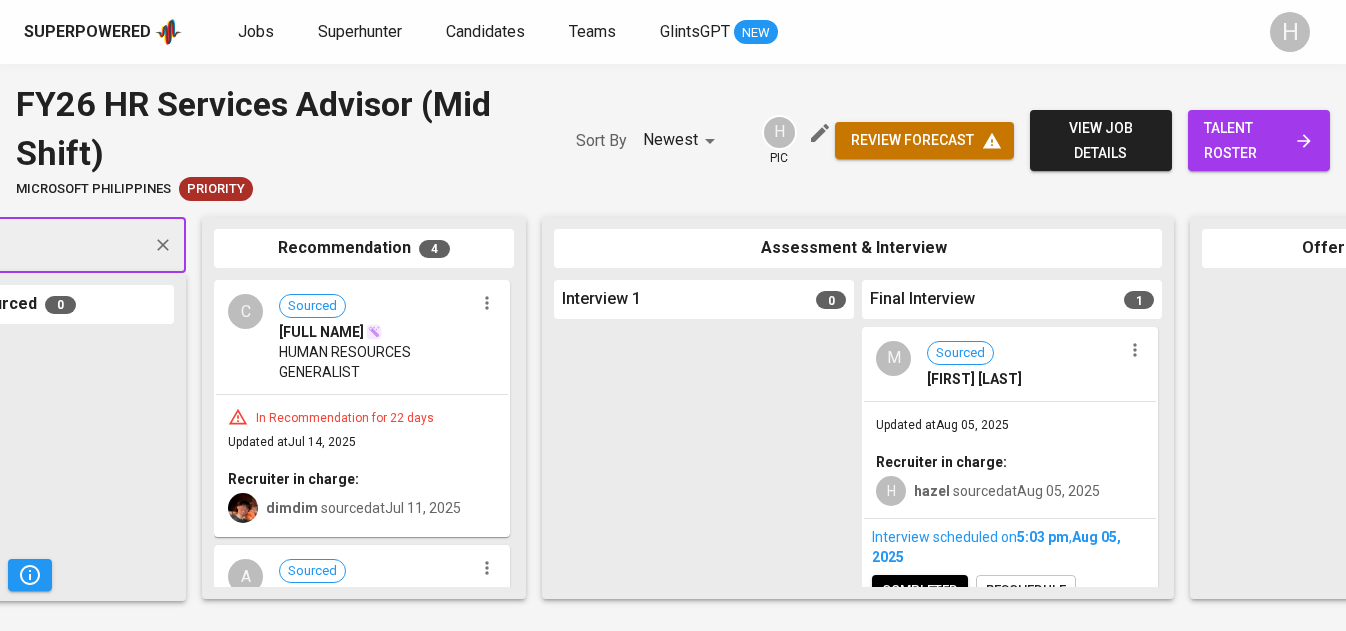 scroll, scrollTop: 0, scrollLeft: 156, axis: horizontal 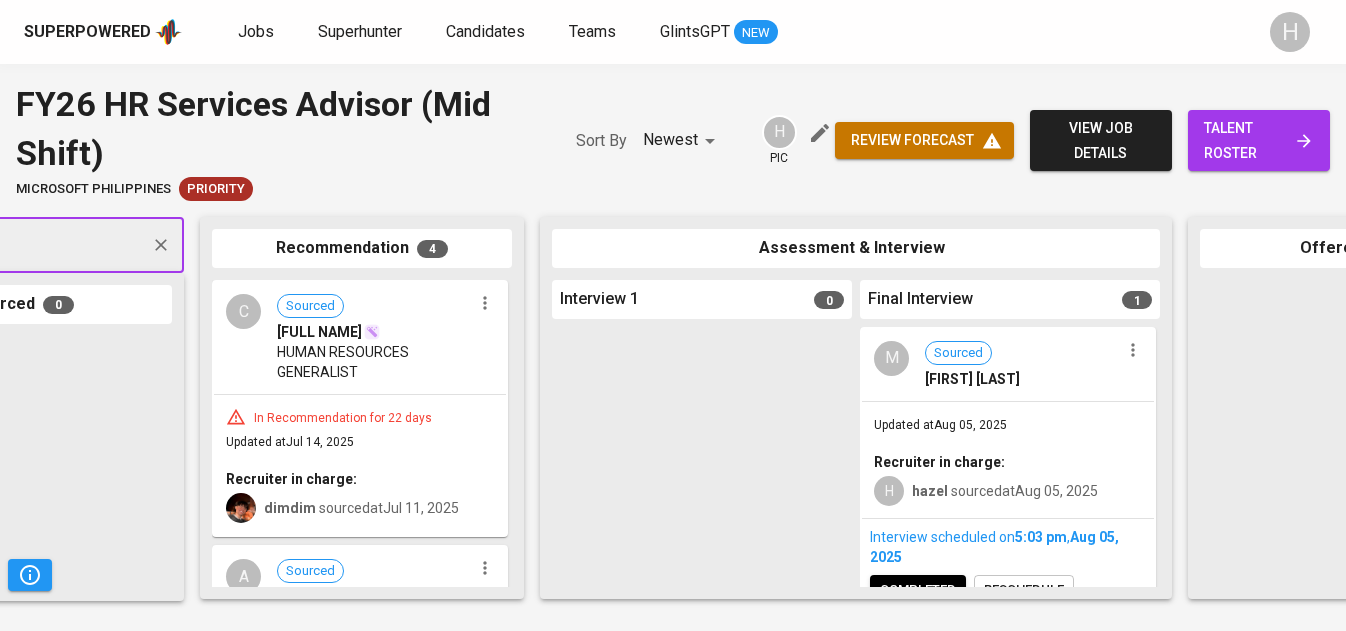 click at bounding box center (485, 303) 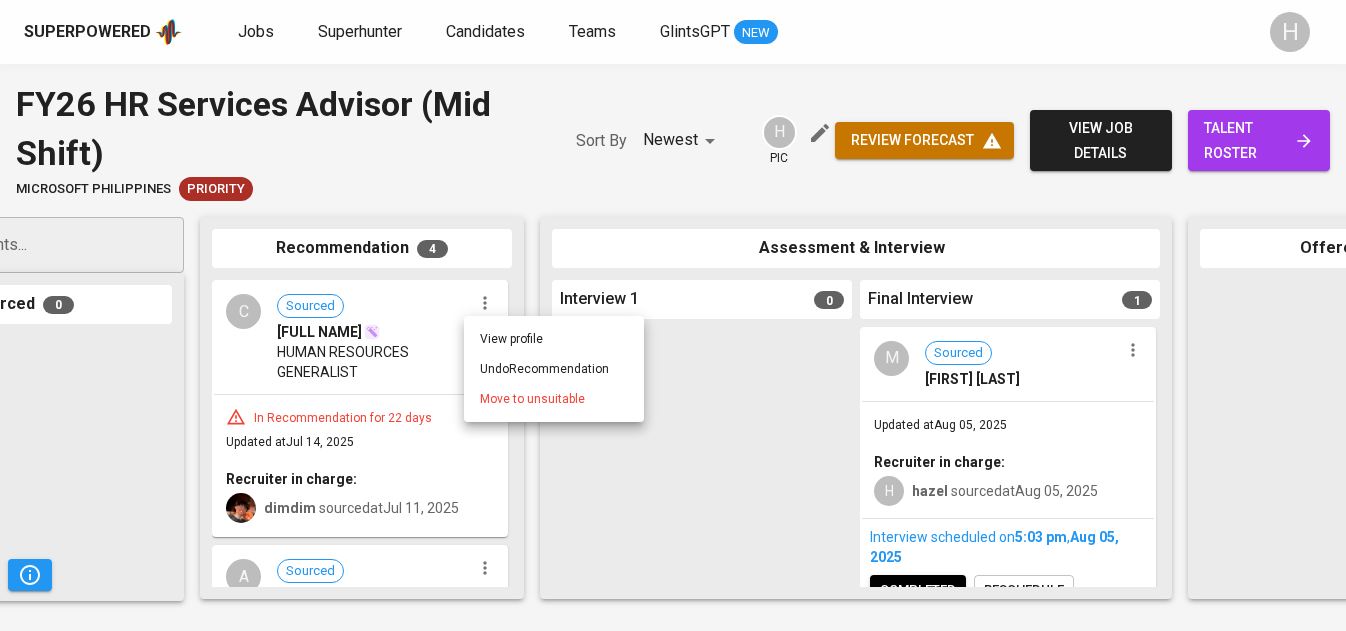 click on "Move to unsuitable" at bounding box center (532, 399) 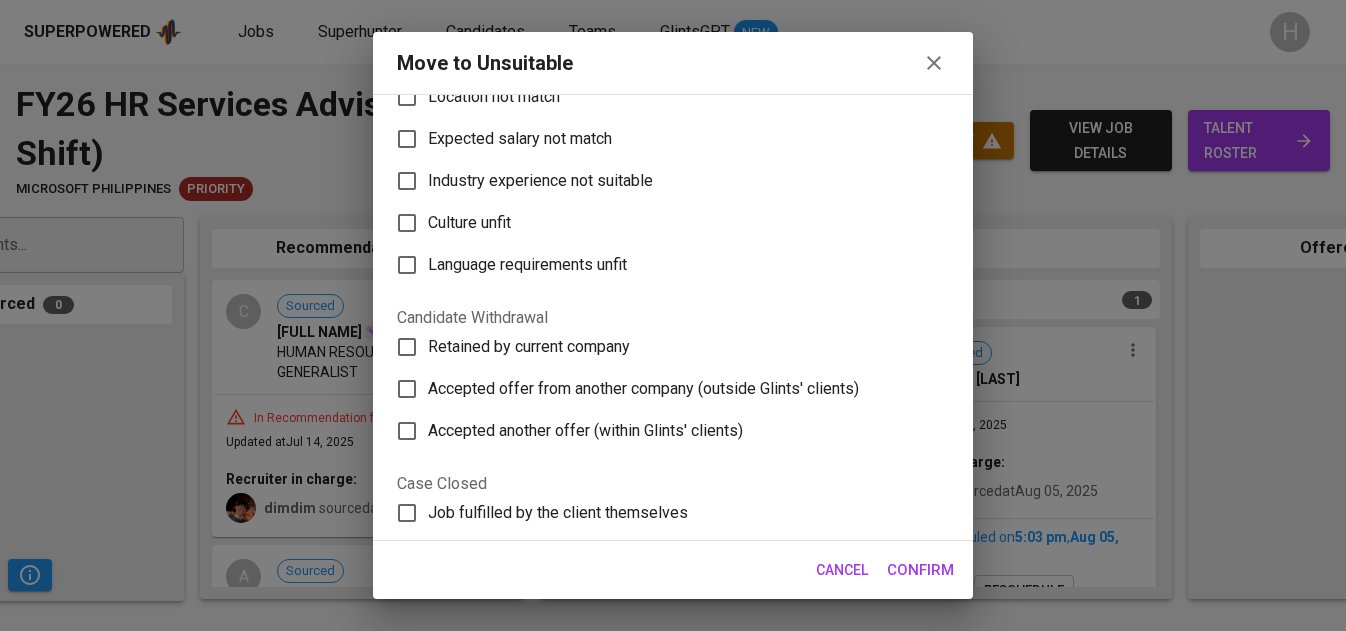 scroll, scrollTop: 185, scrollLeft: 0, axis: vertical 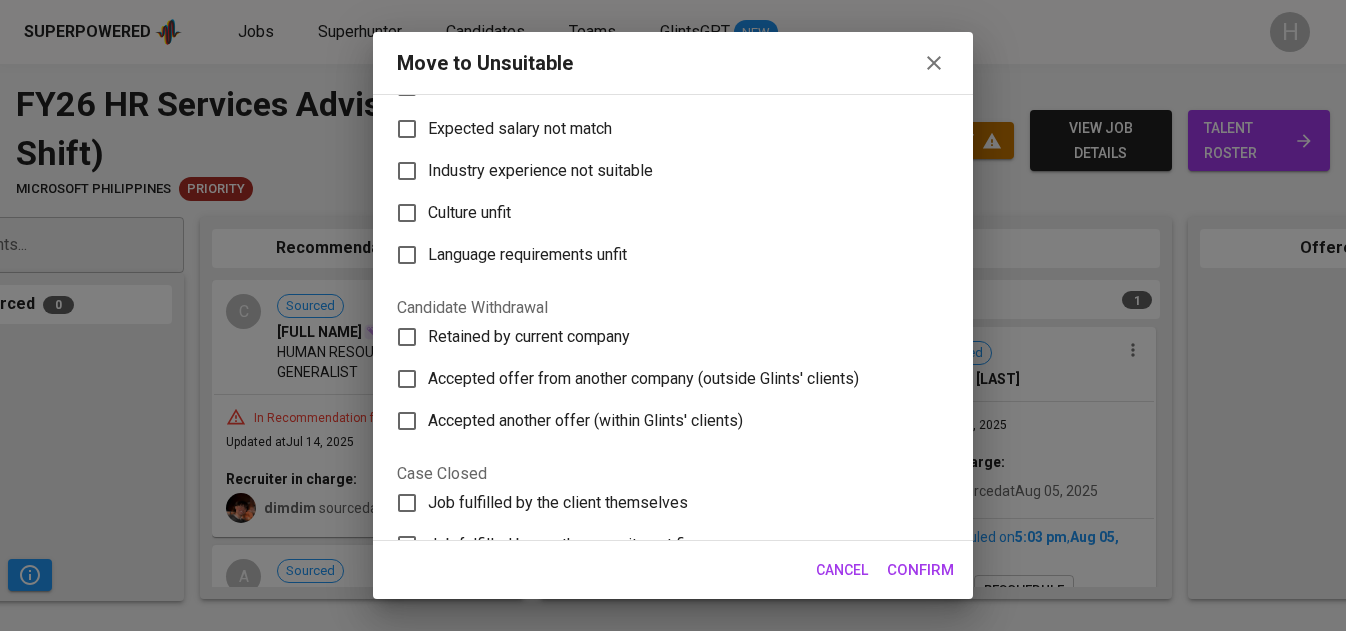 click 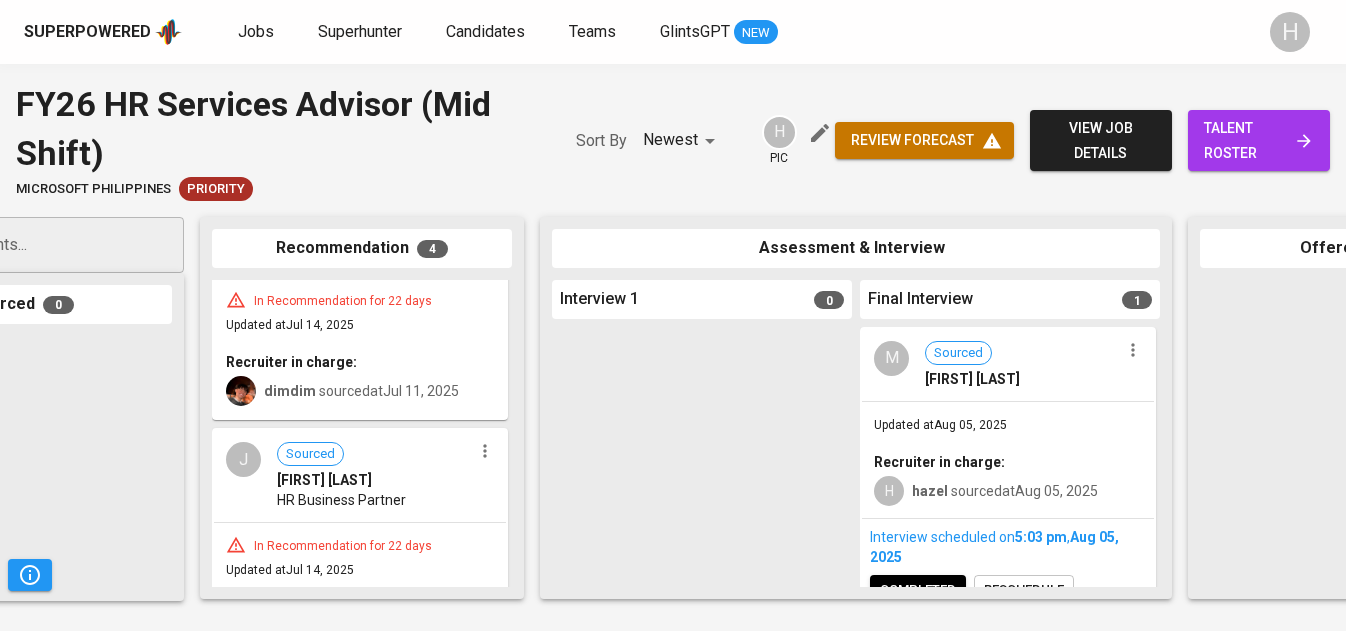scroll, scrollTop: 705, scrollLeft: 0, axis: vertical 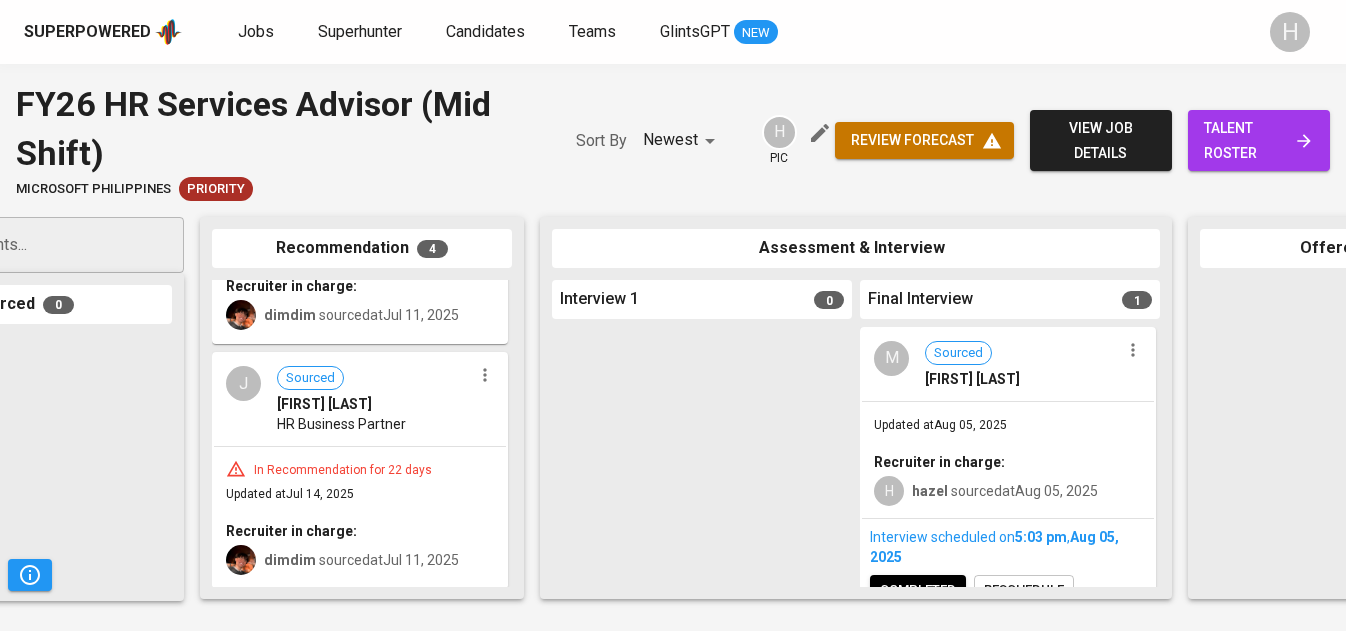 click 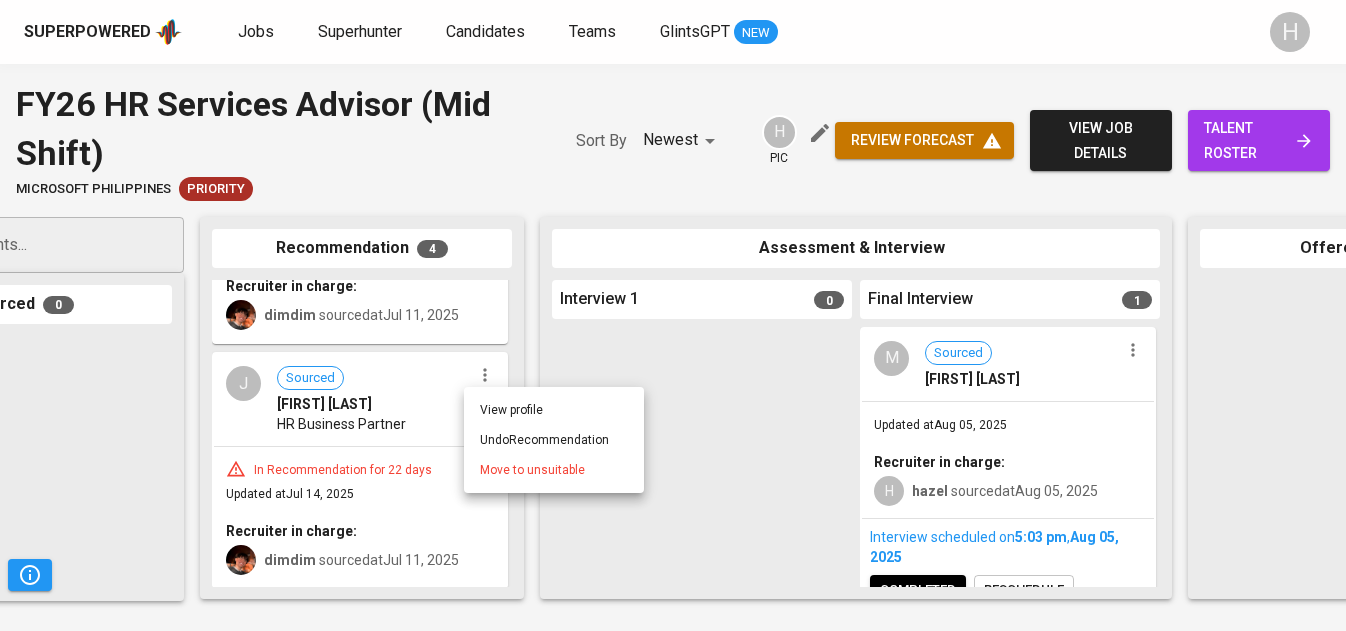 click on "Move to unsuitable" at bounding box center (532, 470) 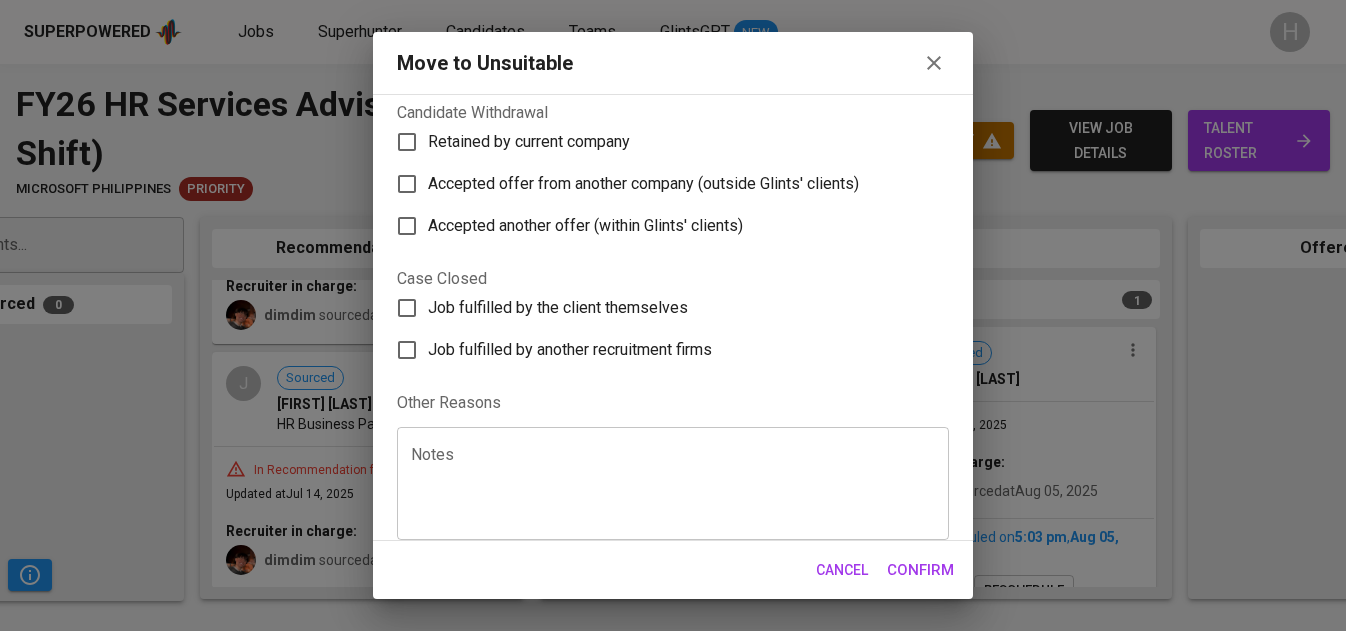 scroll, scrollTop: 340, scrollLeft: 0, axis: vertical 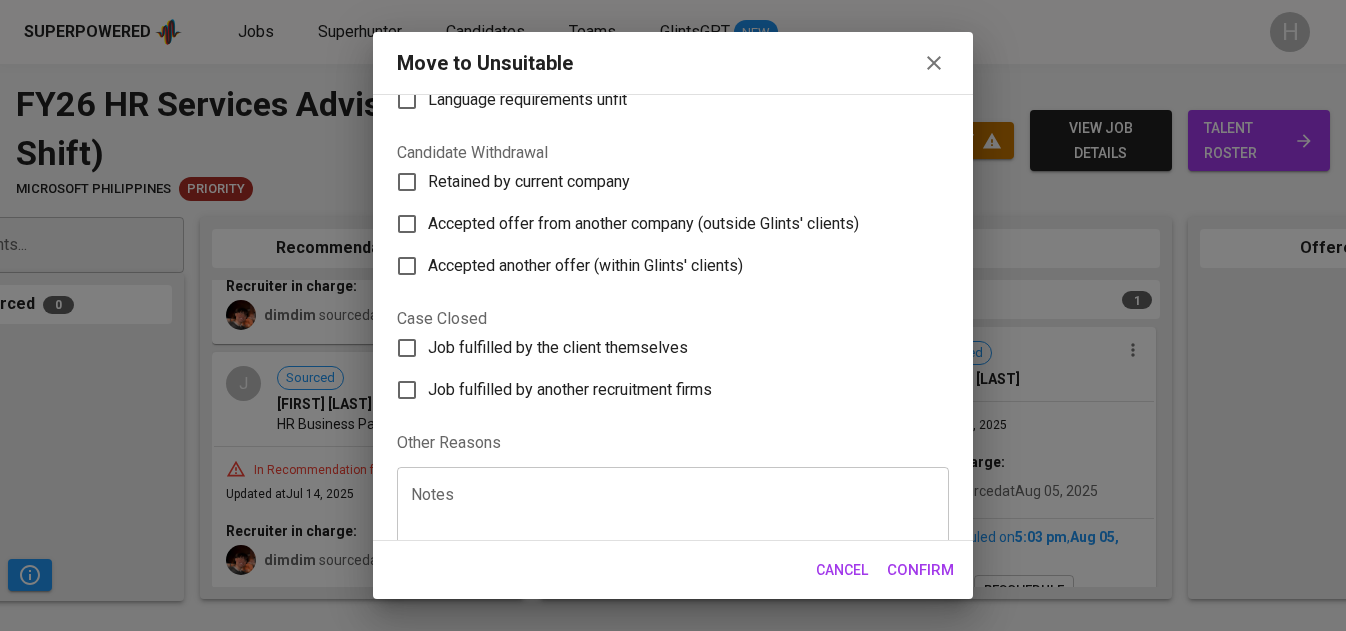 click 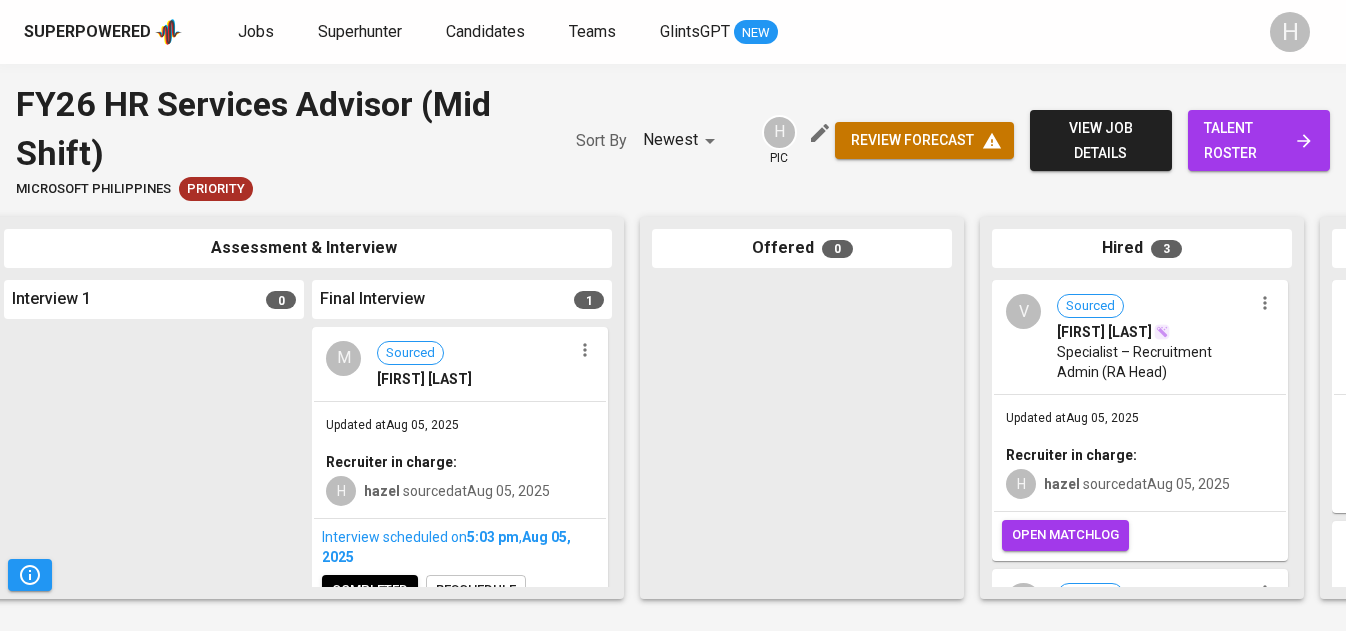 scroll, scrollTop: 0, scrollLeft: 707, axis: horizontal 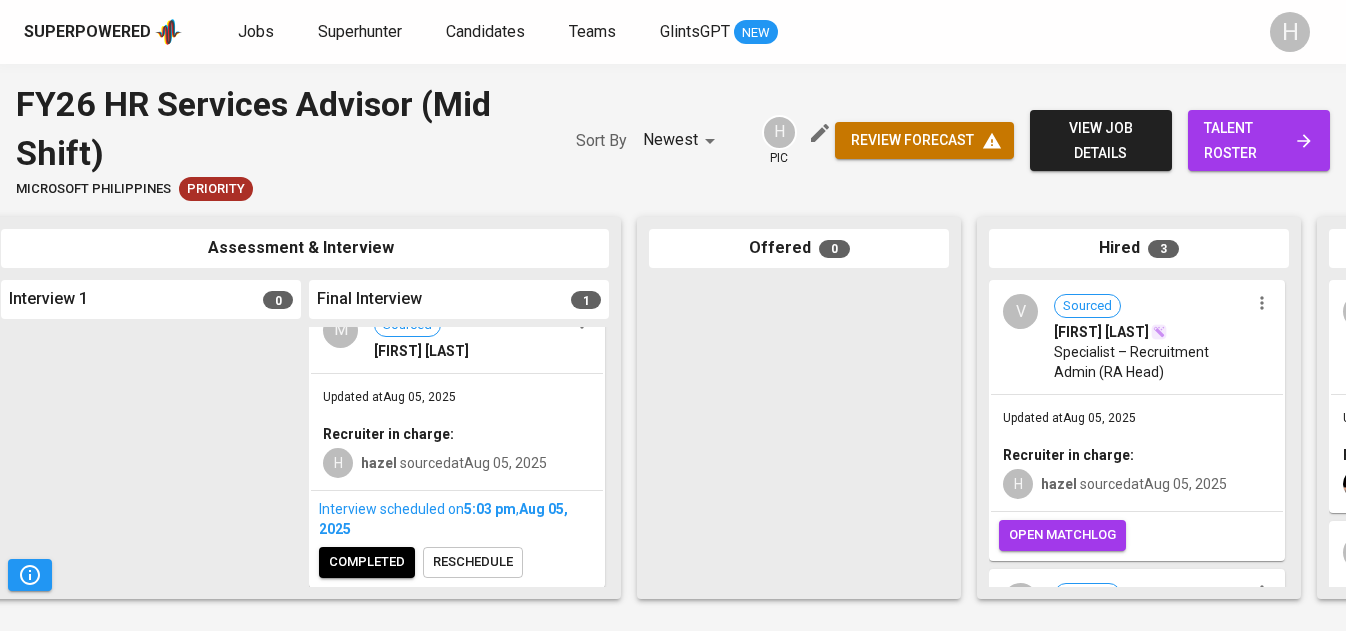 click on "completed" at bounding box center [367, 562] 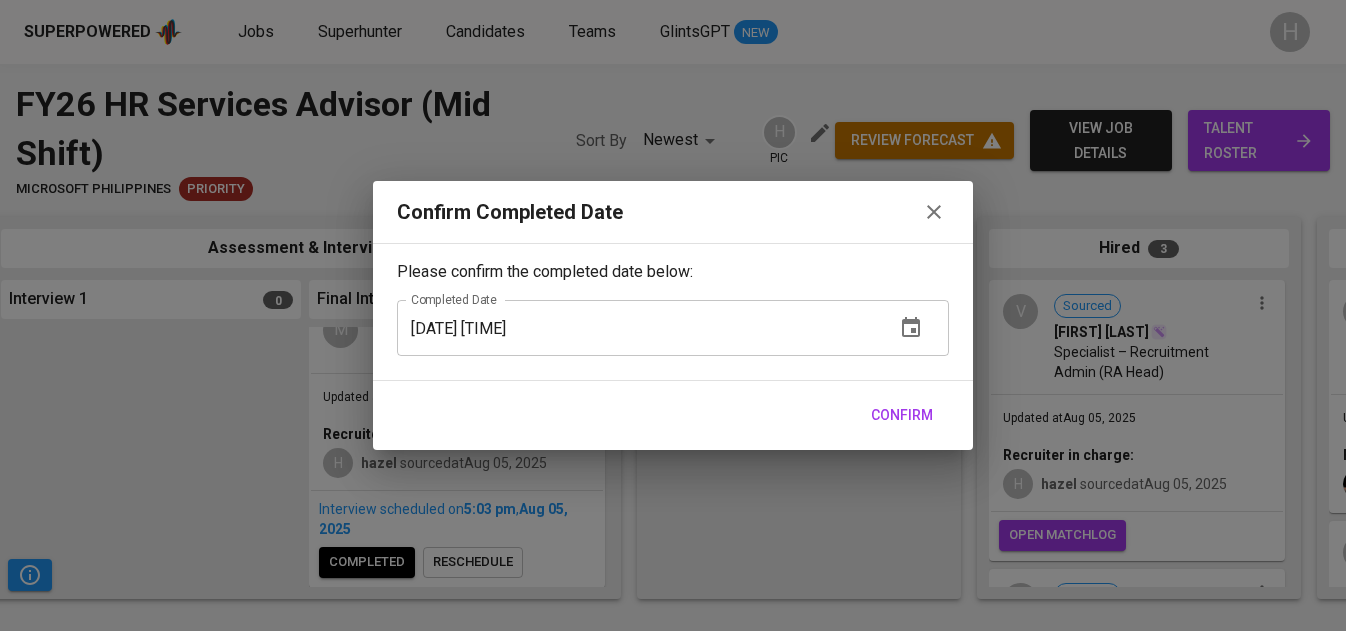 click on "Confirm" at bounding box center [902, 415] 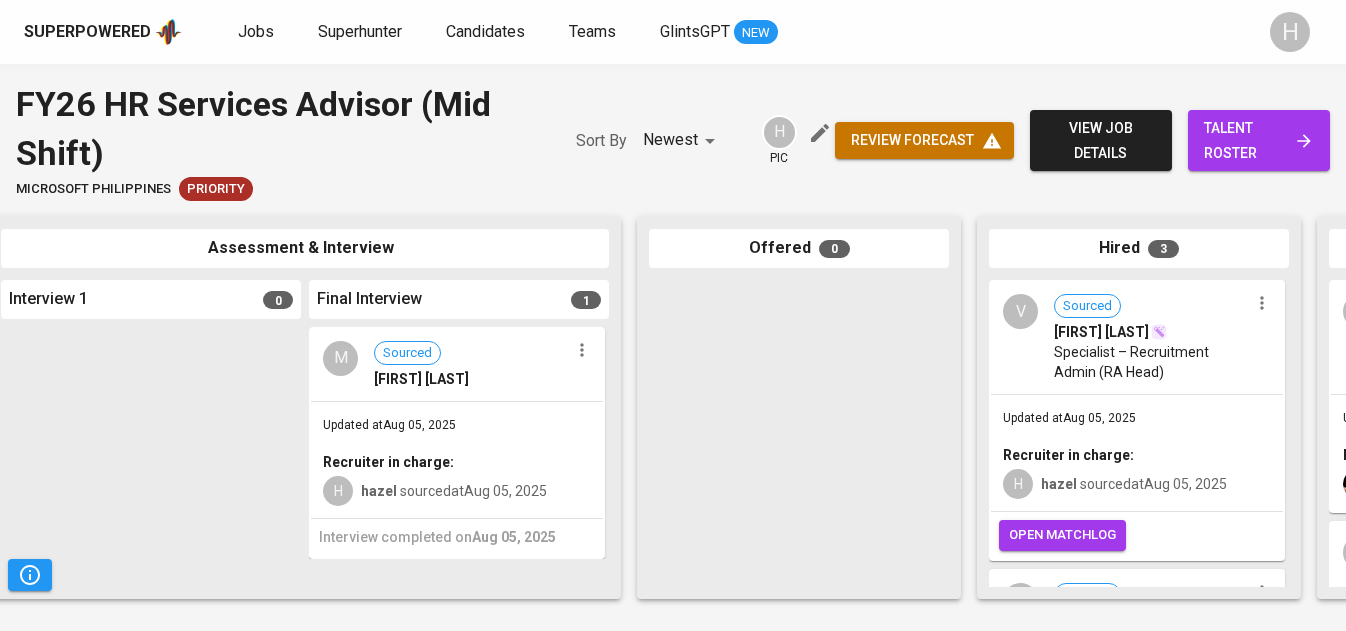 scroll, scrollTop: 0, scrollLeft: 0, axis: both 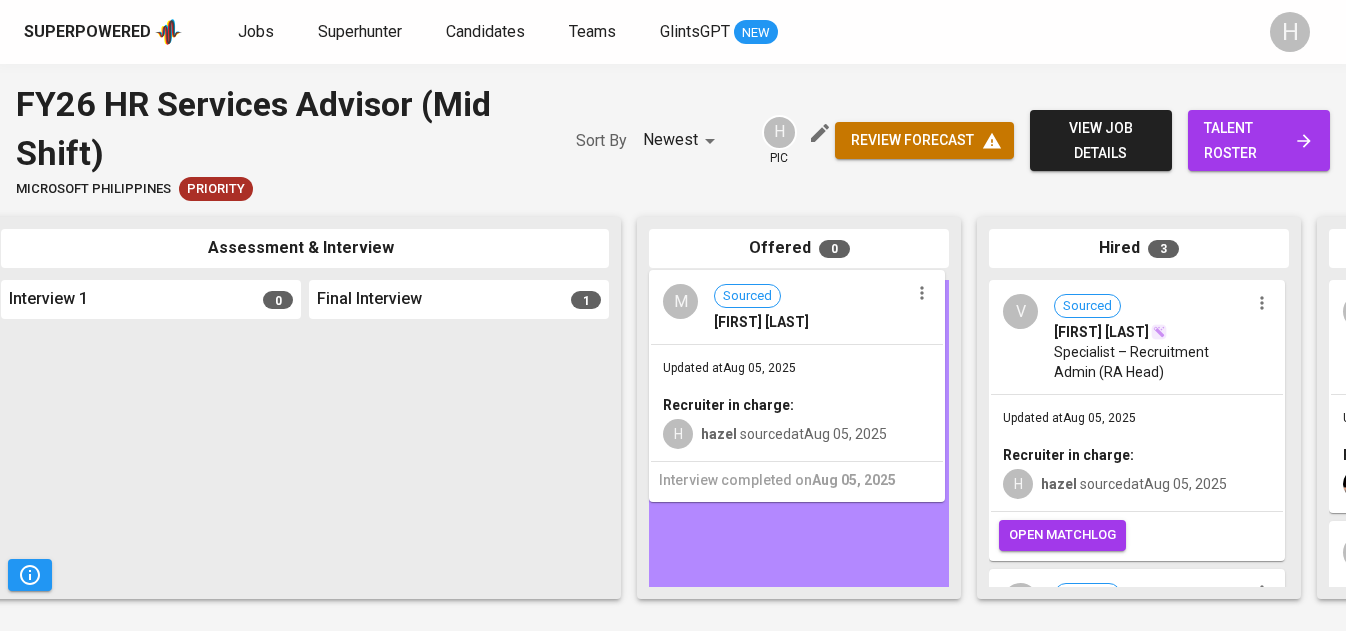 drag, startPoint x: 400, startPoint y: 434, endPoint x: 751, endPoint y: 376, distance: 355.75977 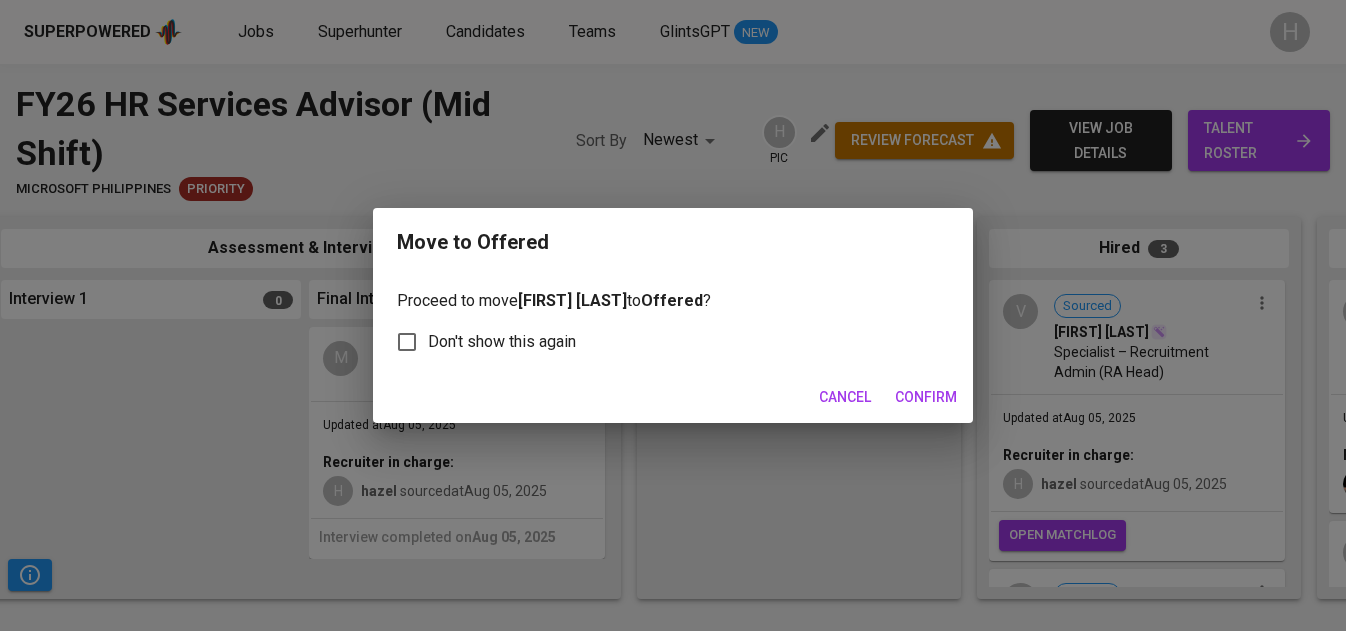 click on "Confirm" at bounding box center [926, 397] 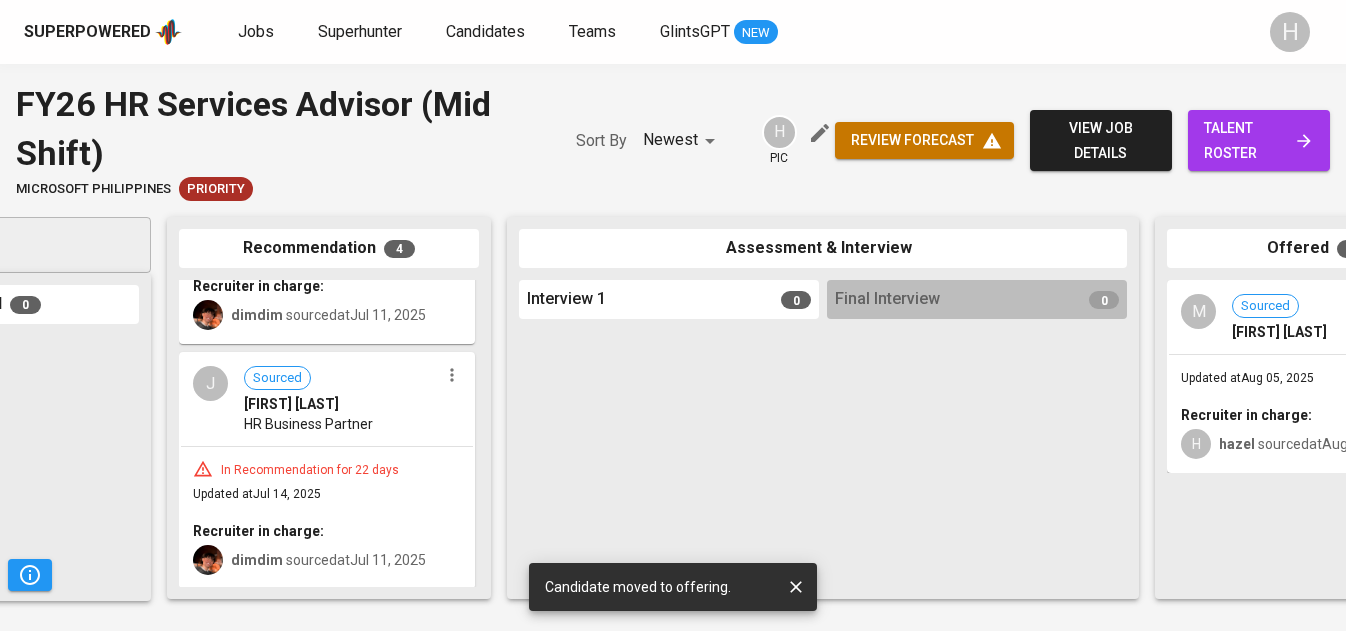 scroll, scrollTop: 0, scrollLeft: 0, axis: both 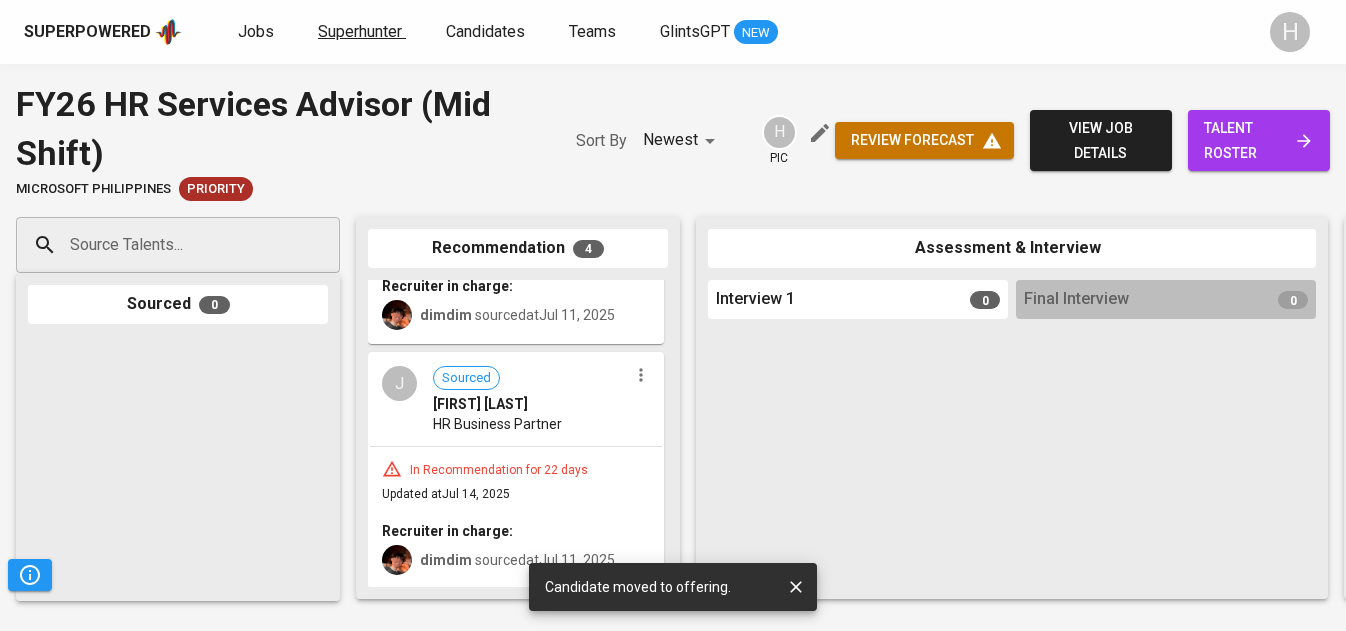 click on "Superhunter" at bounding box center [360, 31] 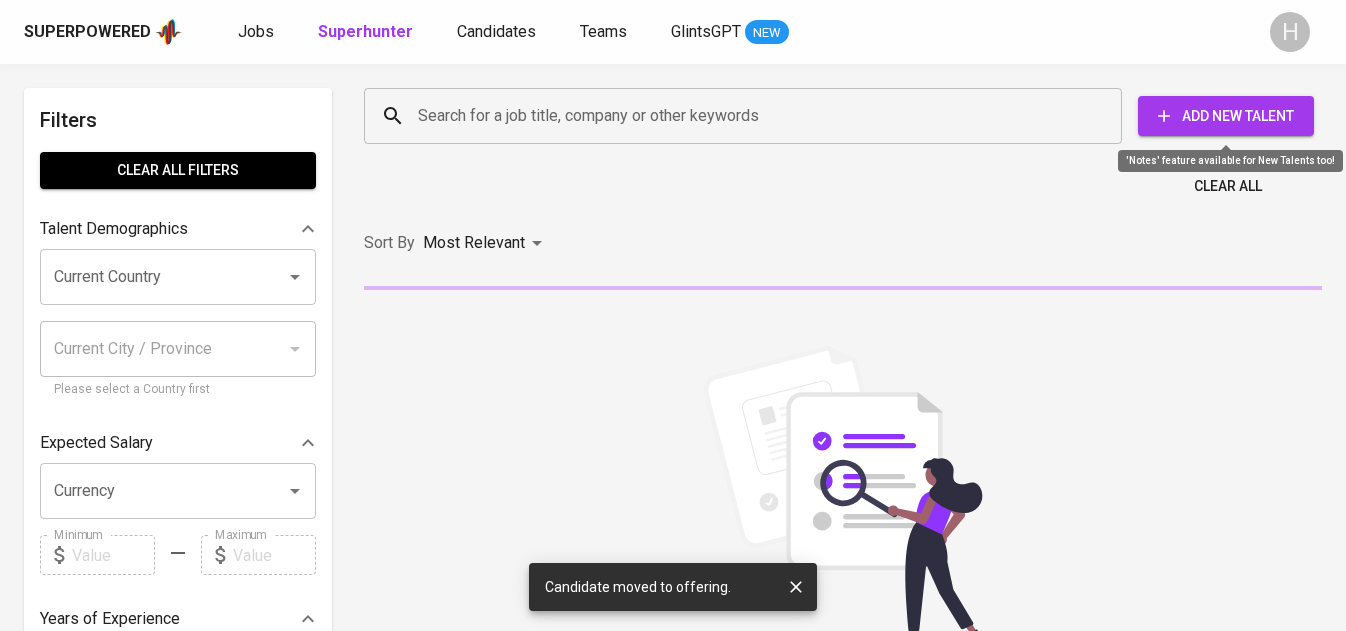 click on "Add New Talent" at bounding box center (1226, 116) 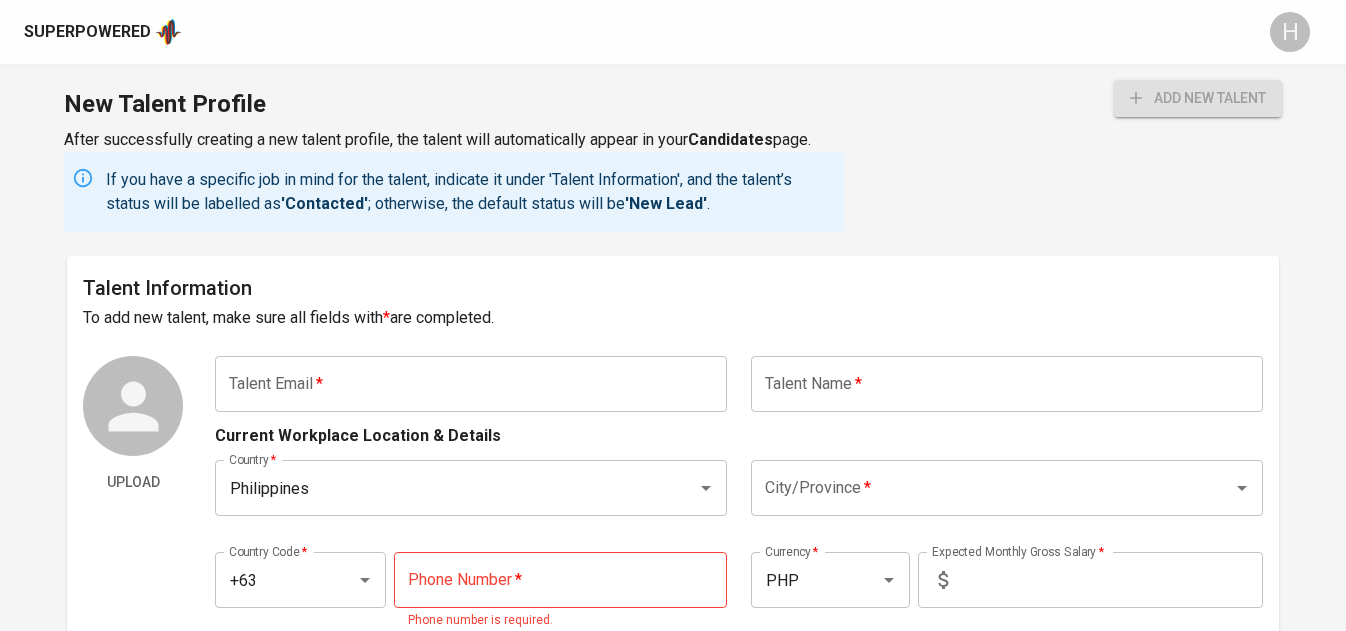 click at bounding box center (471, 384) 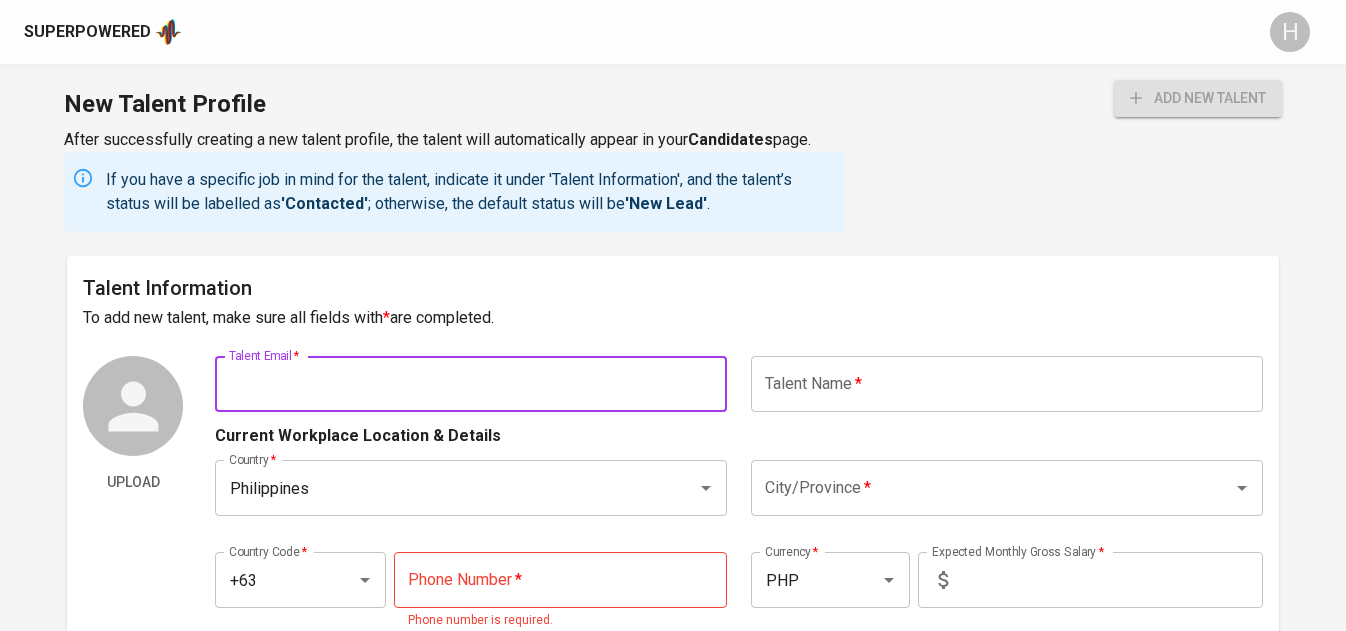 paste on "katherine_capistrano@yahoo.com" 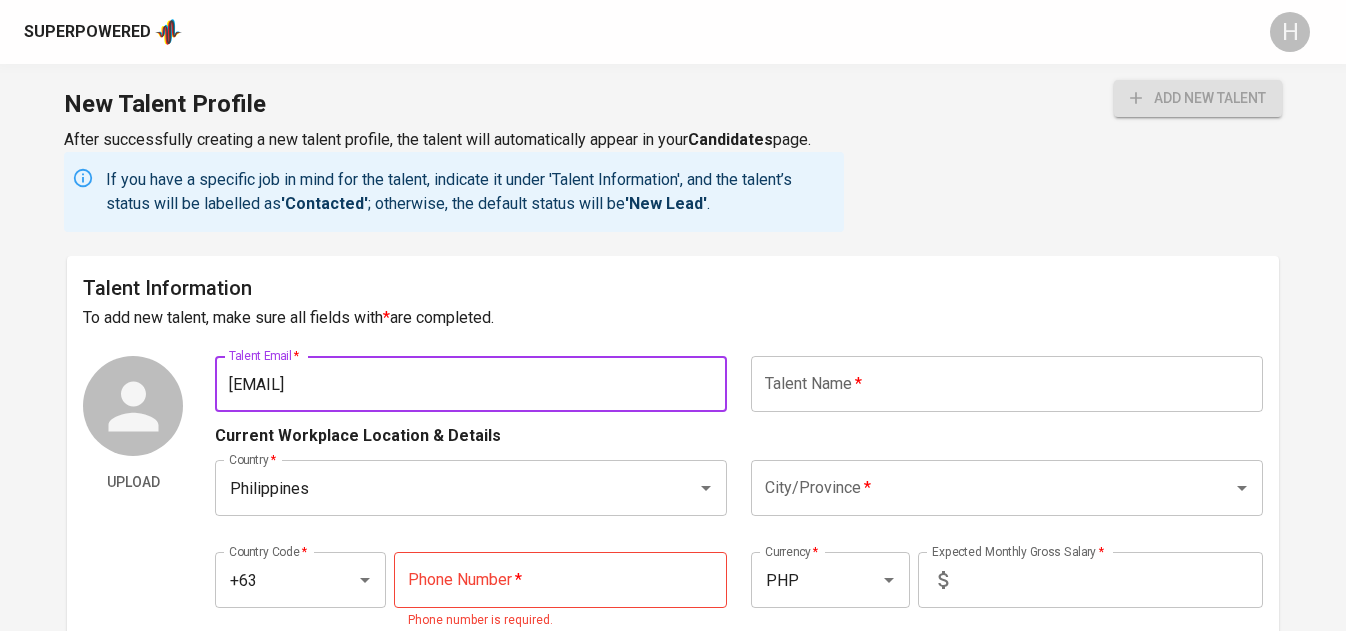 type on "katherine_capistrano@yahoo.com" 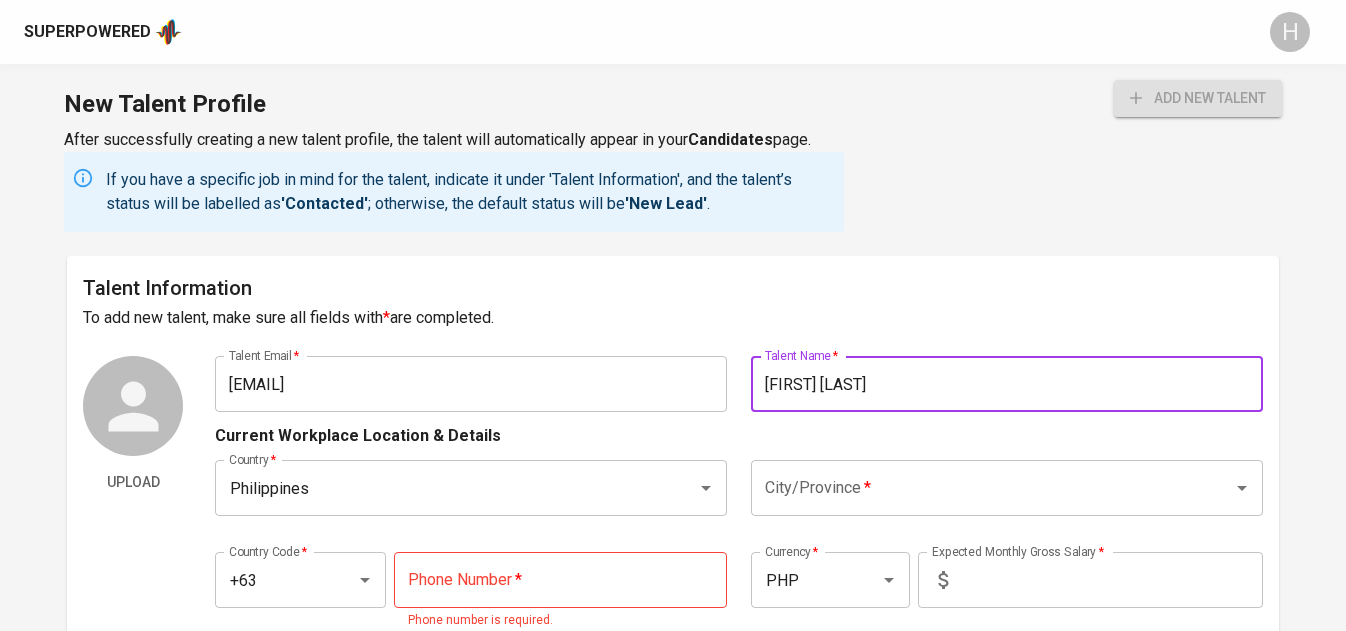 type on "Mary Katherine Capistrano" 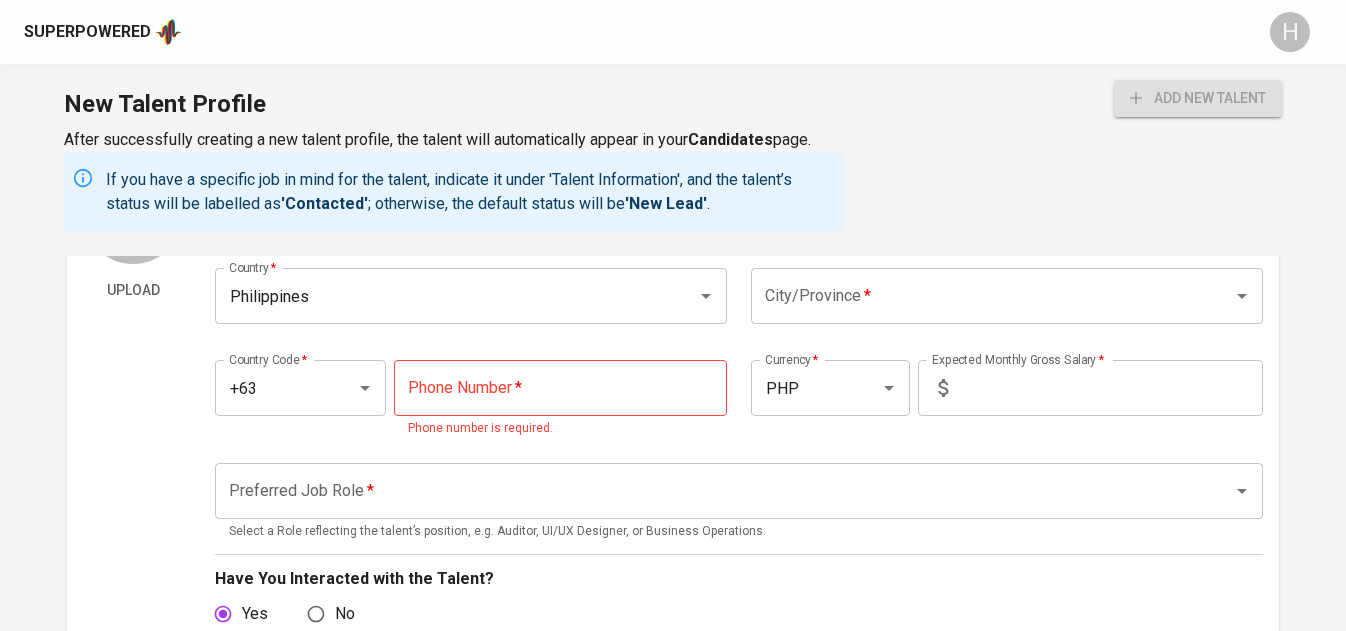 scroll, scrollTop: 201, scrollLeft: 0, axis: vertical 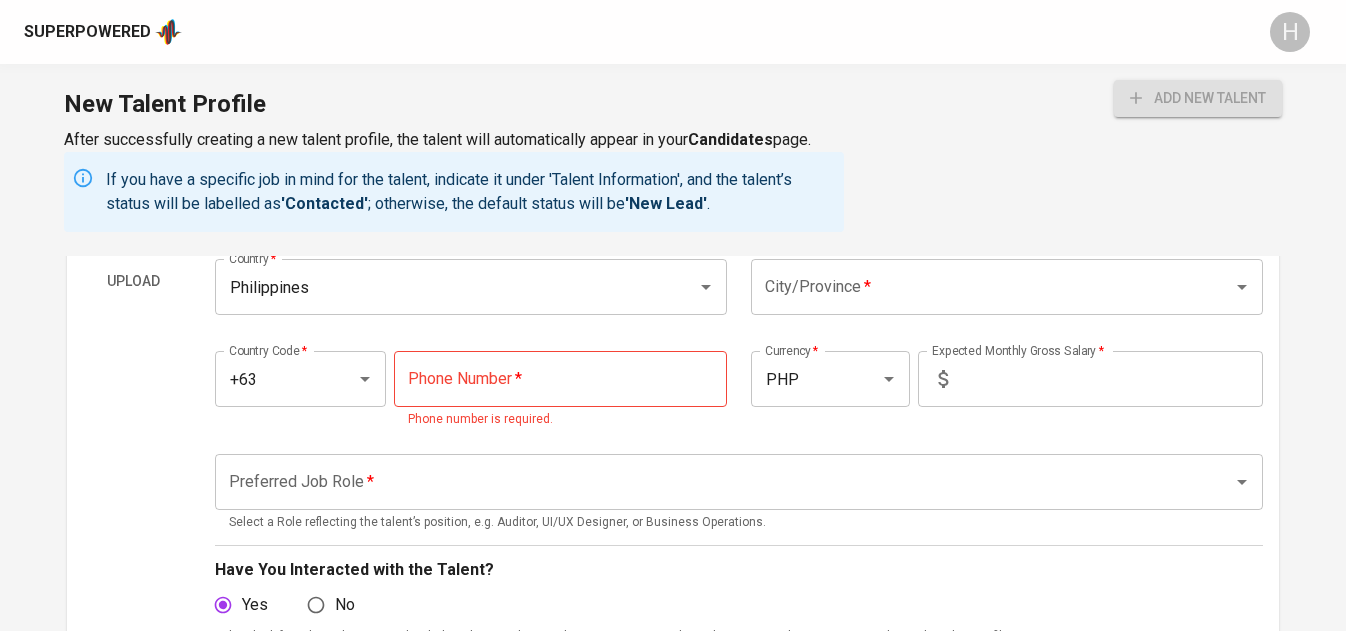 click at bounding box center [560, 379] 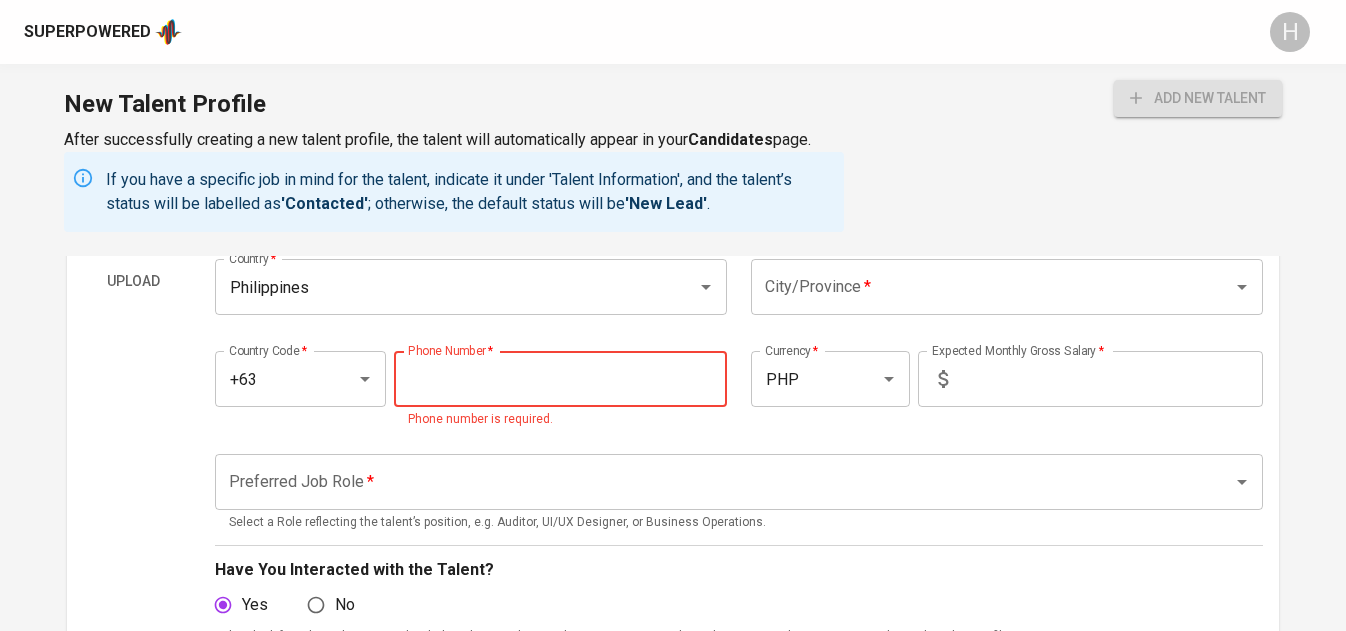 paste on "916-786-8313" 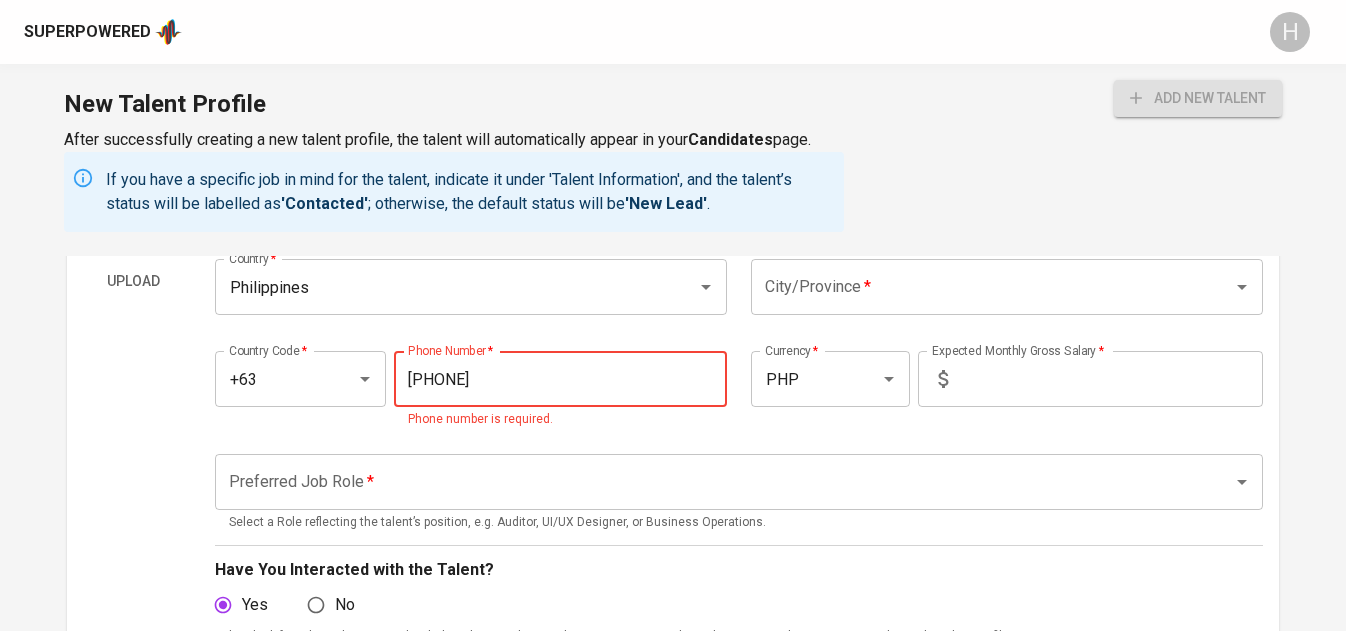 type on "916-786-8313" 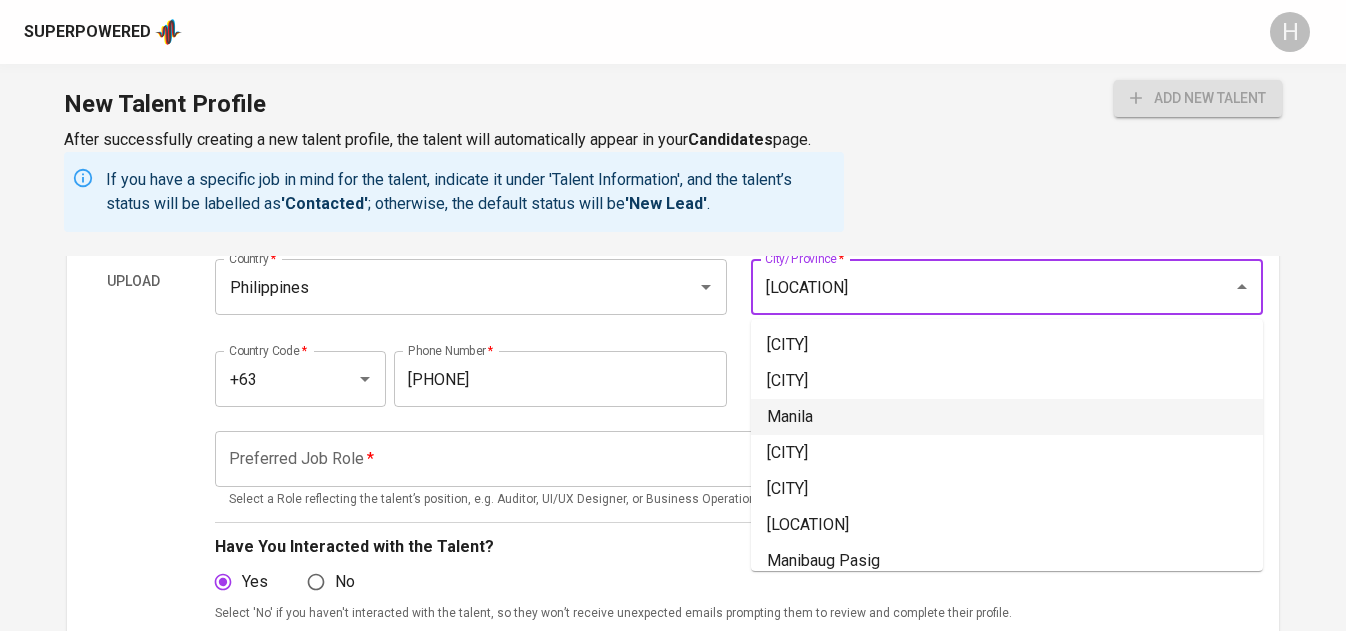 click on "Manila" at bounding box center (1007, 417) 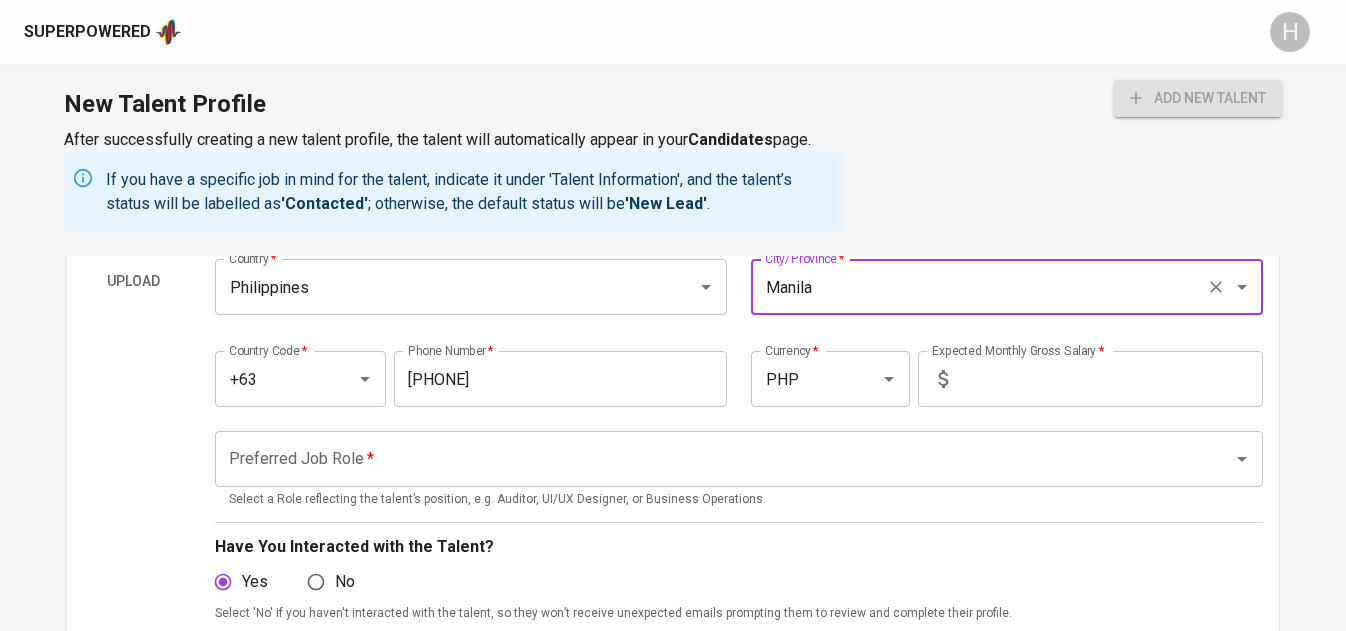 type on "Manila" 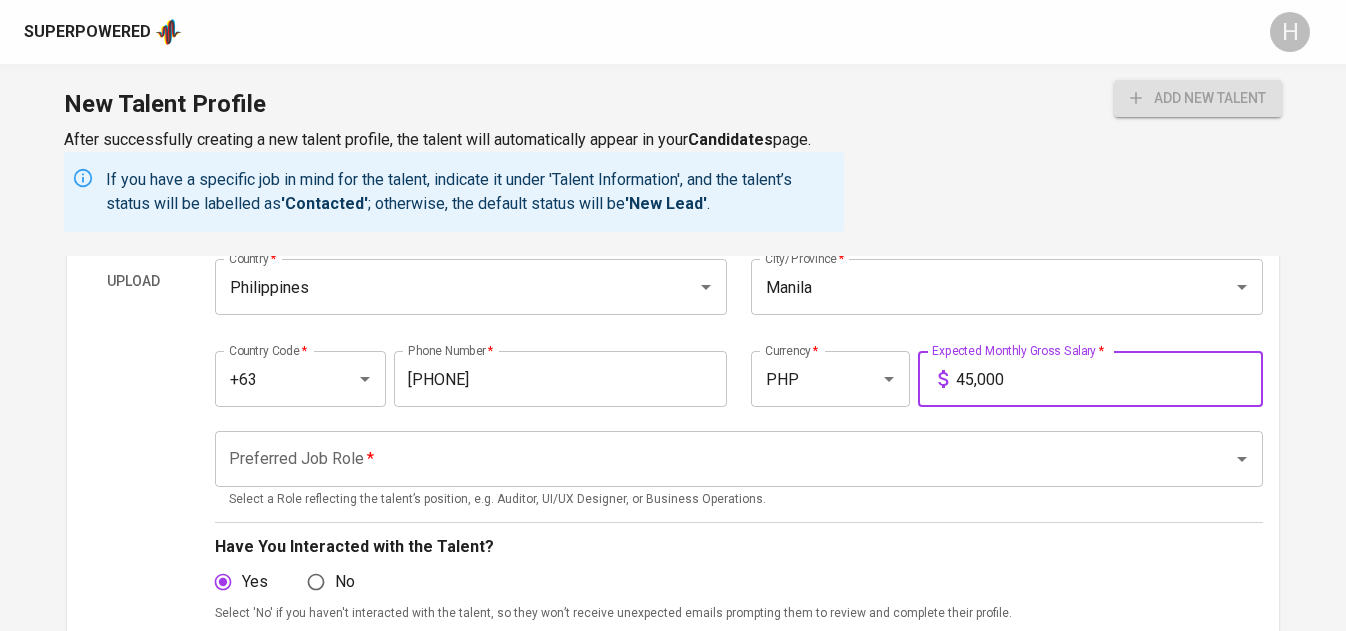type on "45,000" 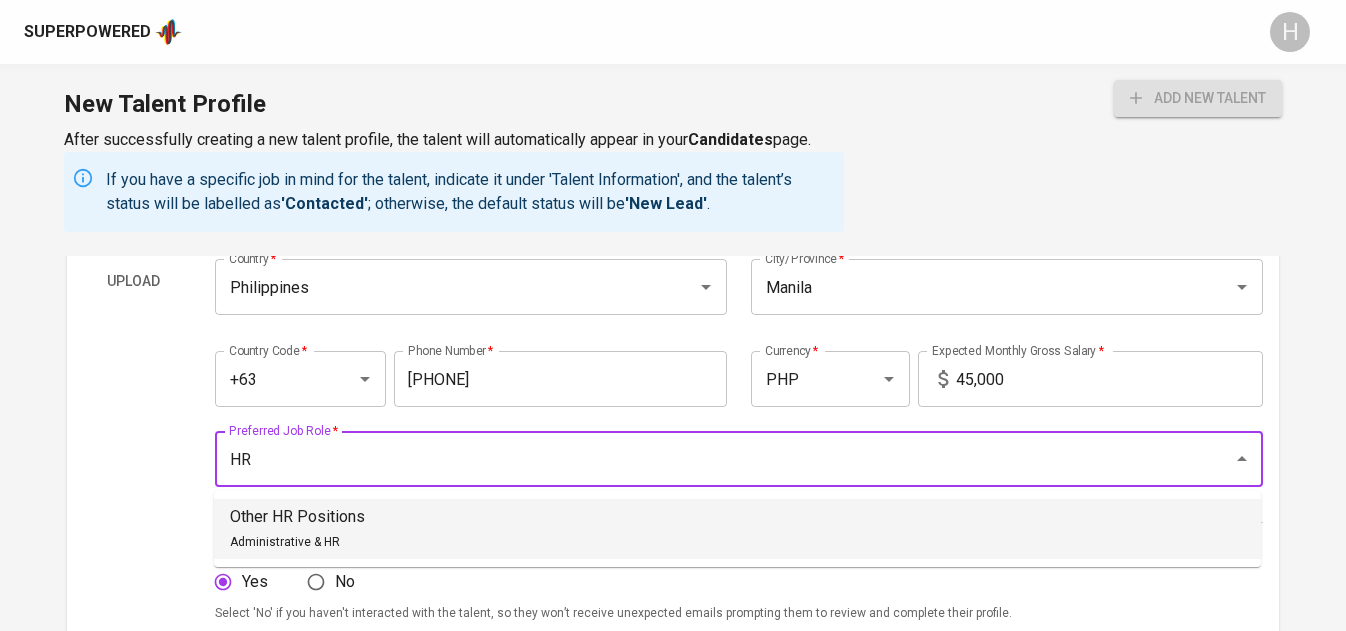 click on "Other HR Positions Administrative & HR" at bounding box center [297, 529] 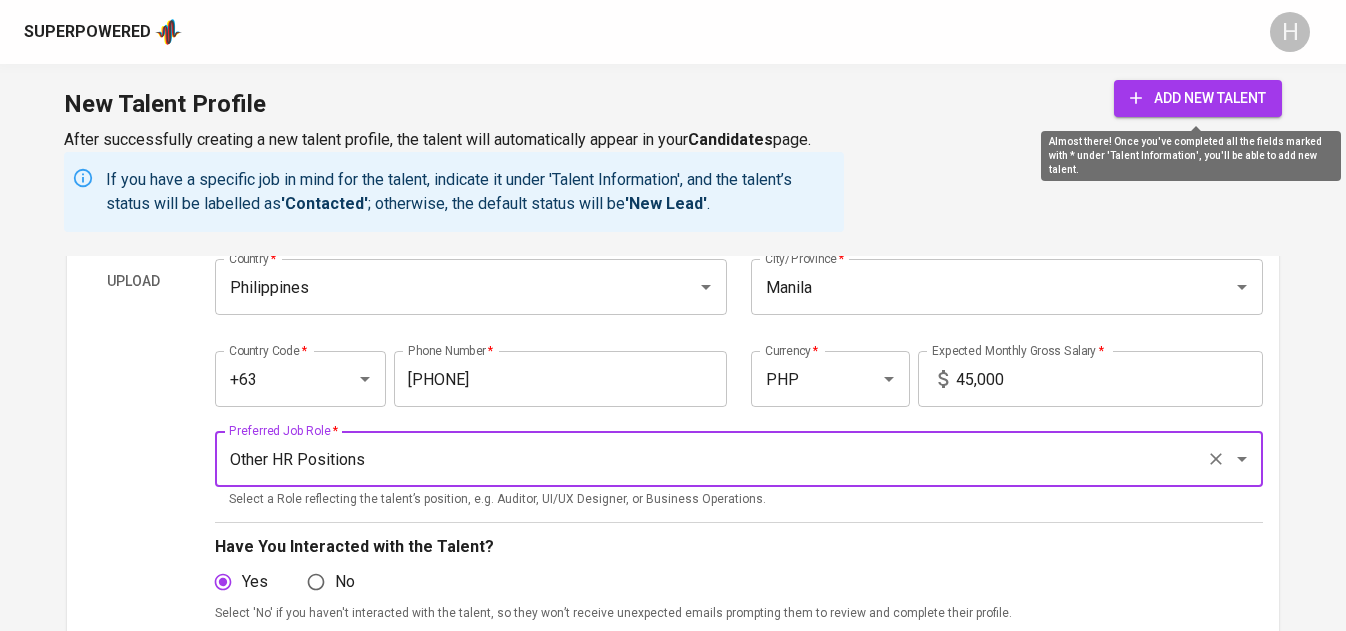 type on "Other HR Positions" 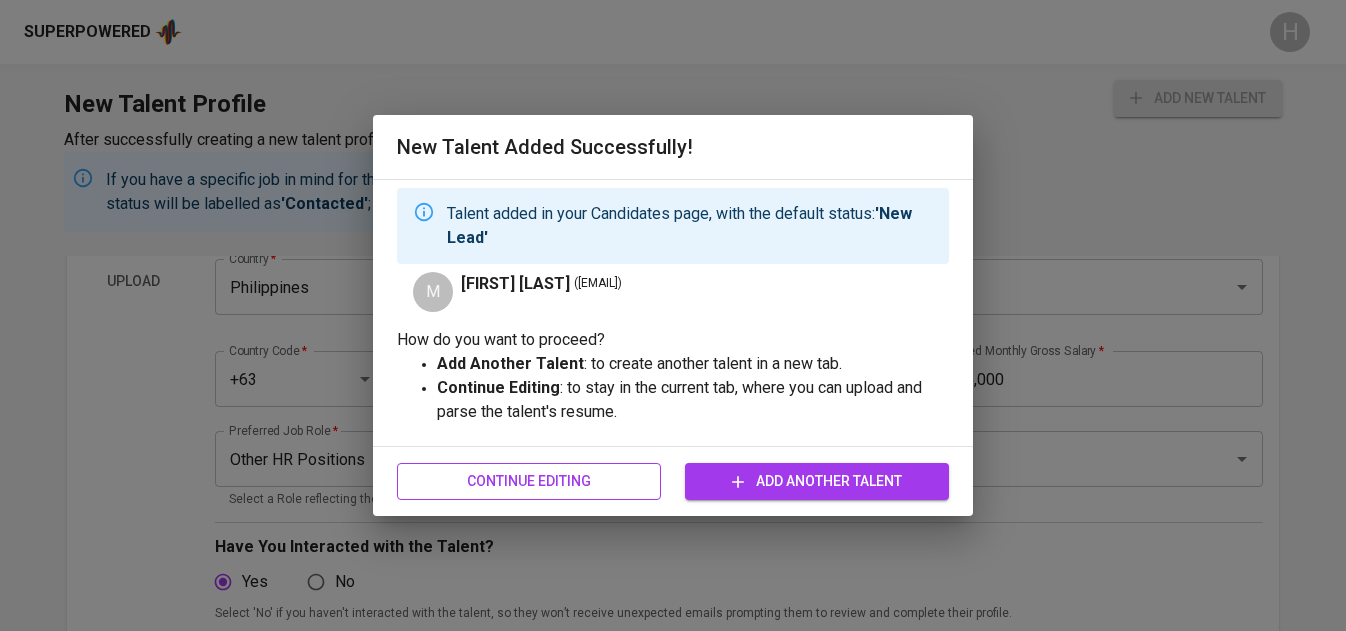 click on "Continue Editing" at bounding box center [529, 481] 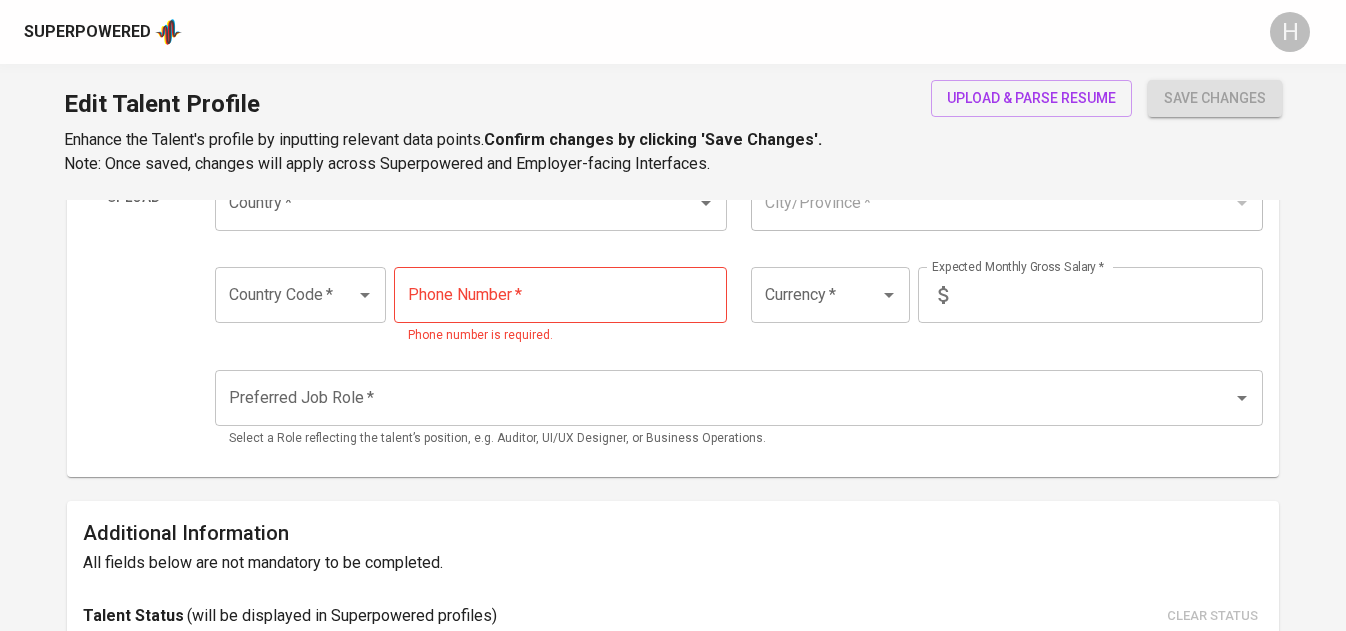 scroll, scrollTop: 0, scrollLeft: 0, axis: both 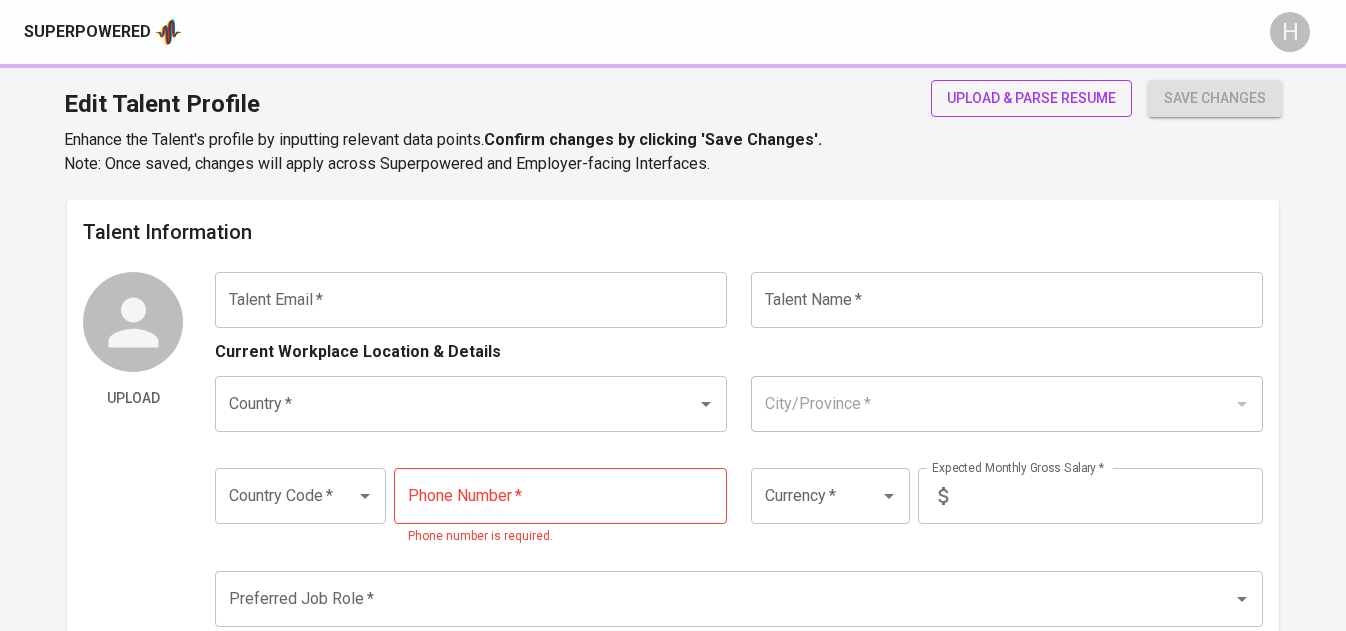 type on "katherine_capistrano@yahoo.com" 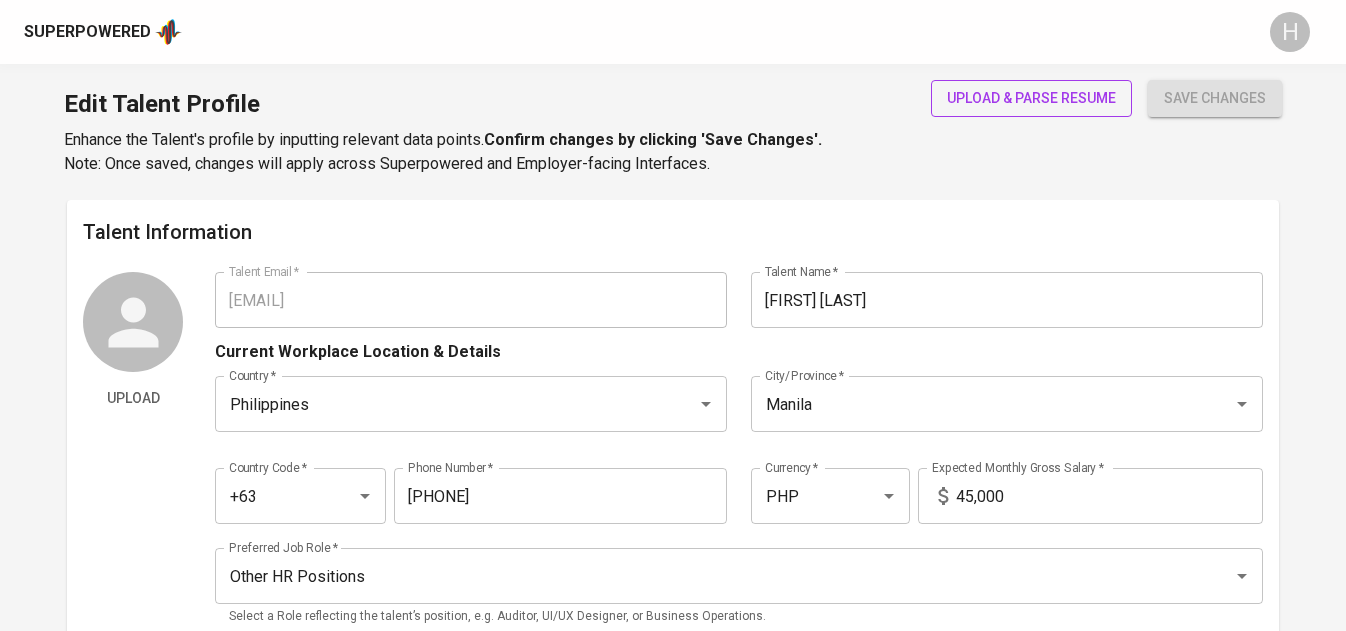 click on "upload & parse resume" at bounding box center [1031, 98] 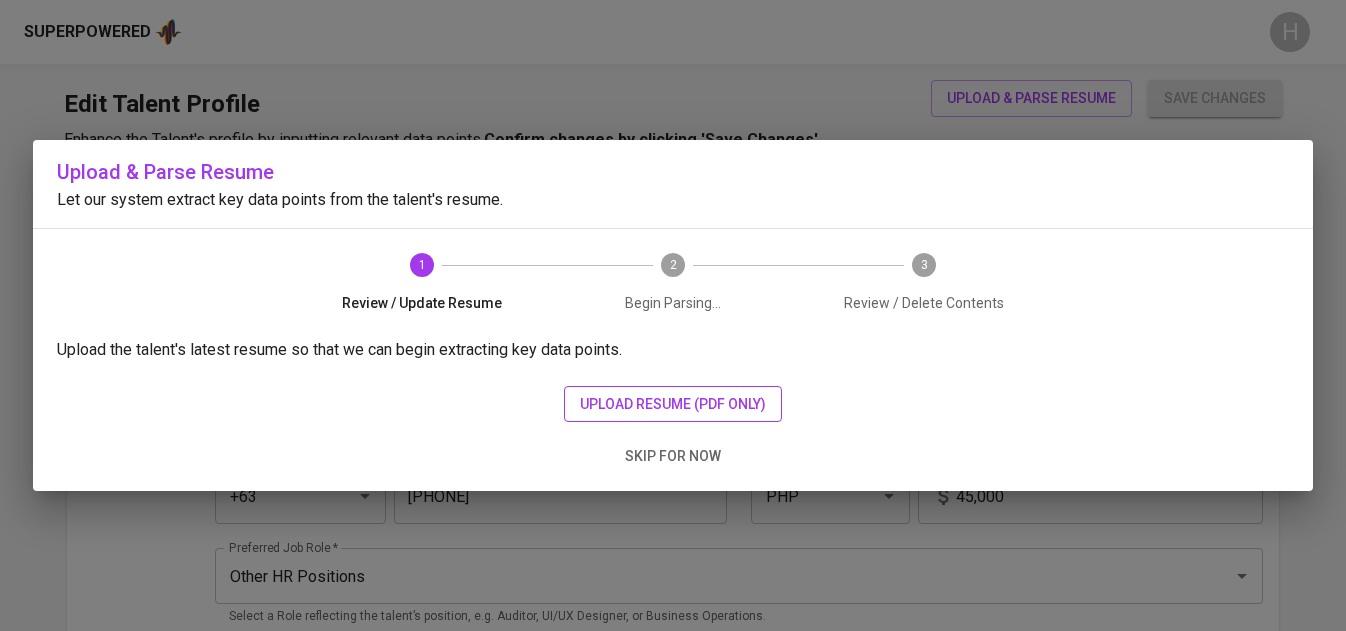 click on "upload resume (pdf only)" at bounding box center [673, 404] 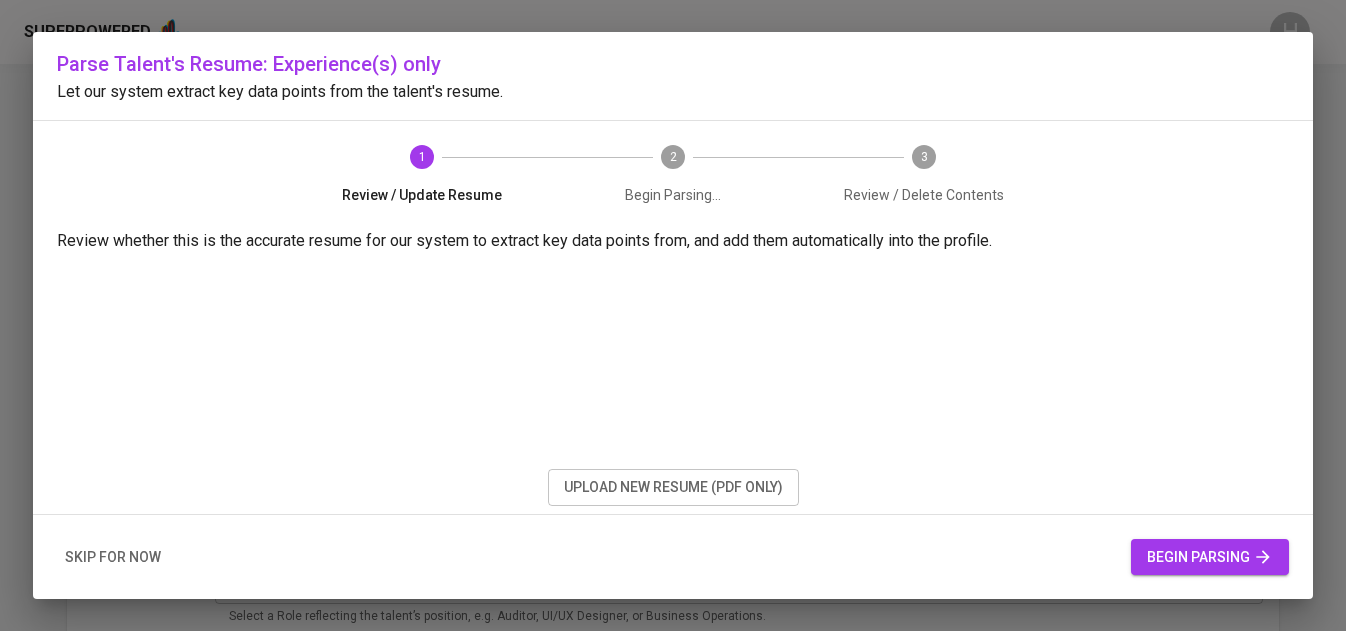 click on "begin parsing" at bounding box center (1210, 557) 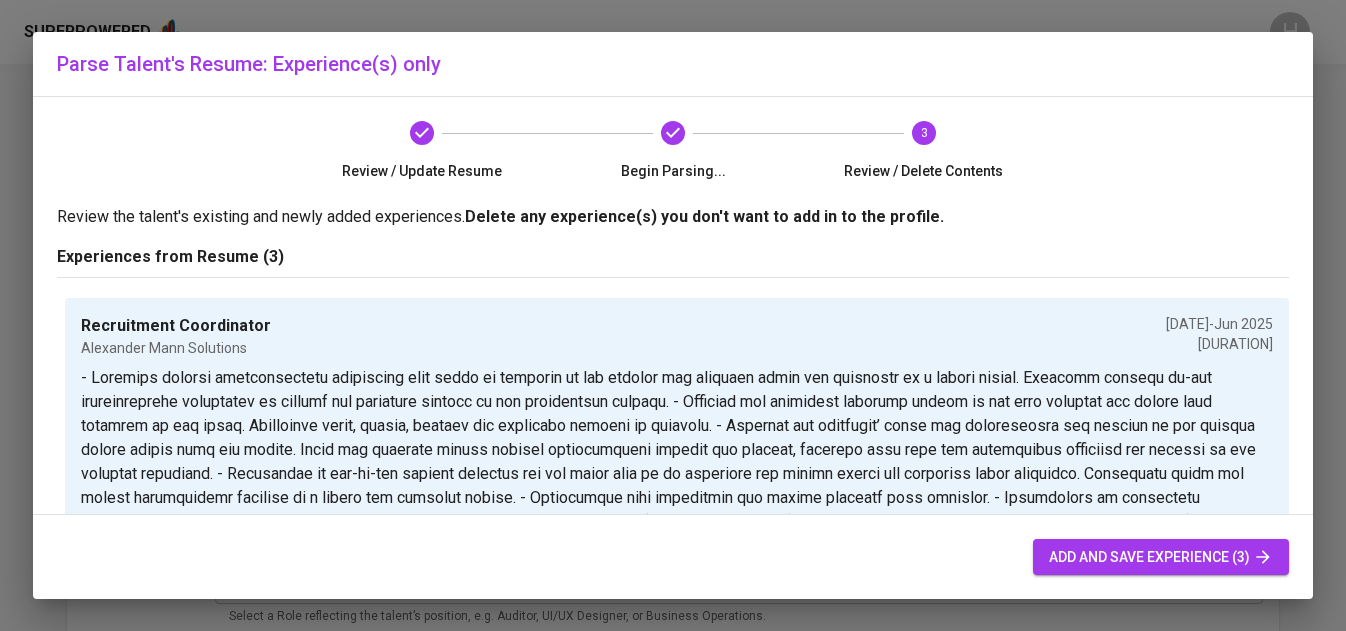 click on "add and save experience (3)" at bounding box center (1161, 557) 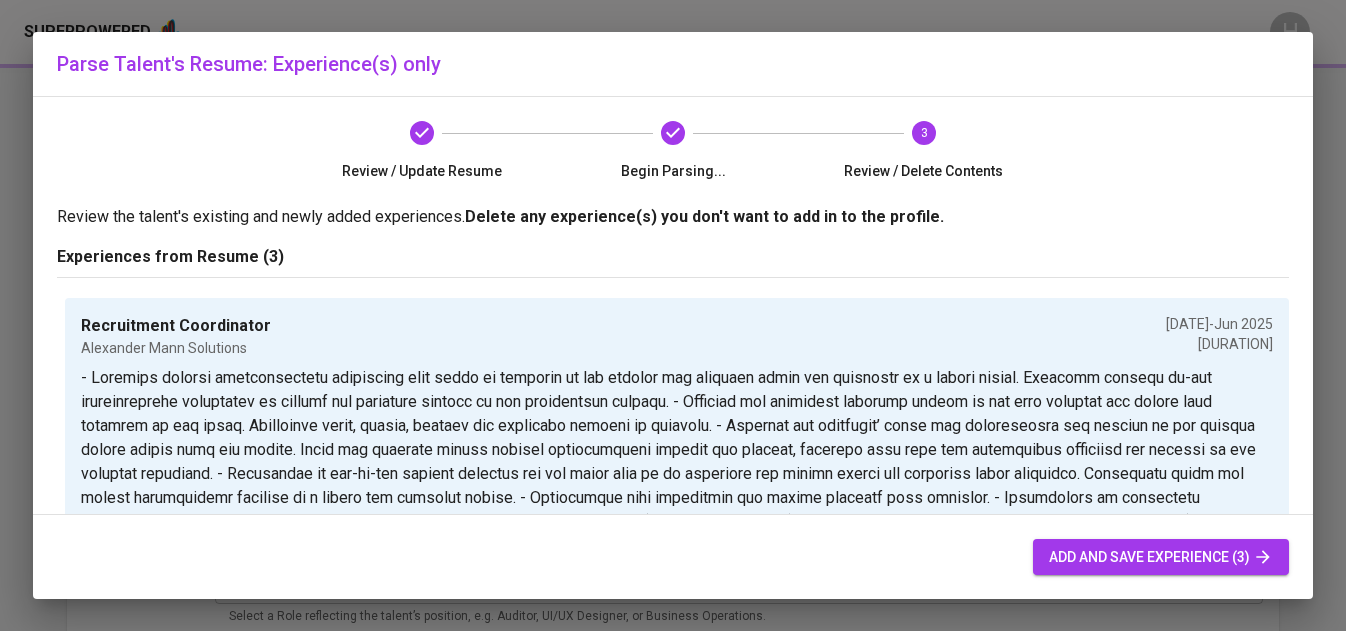 click on "add and save experience (3)" at bounding box center (1161, 557) 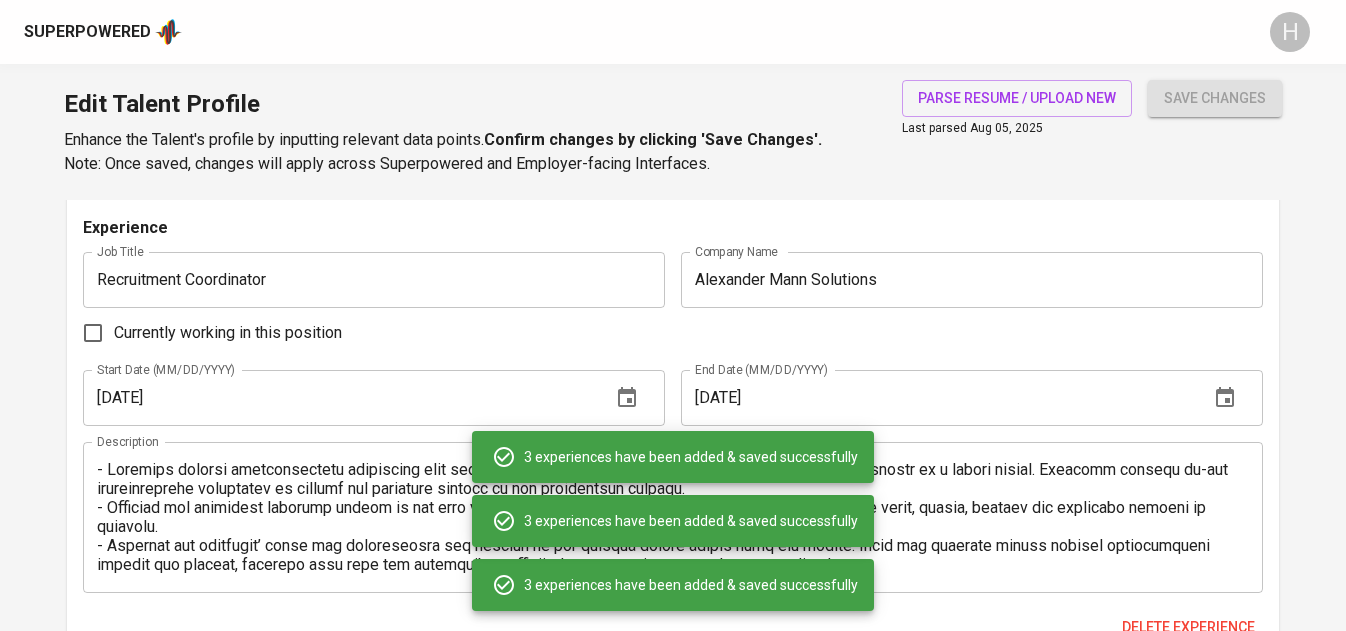 scroll, scrollTop: 0, scrollLeft: 0, axis: both 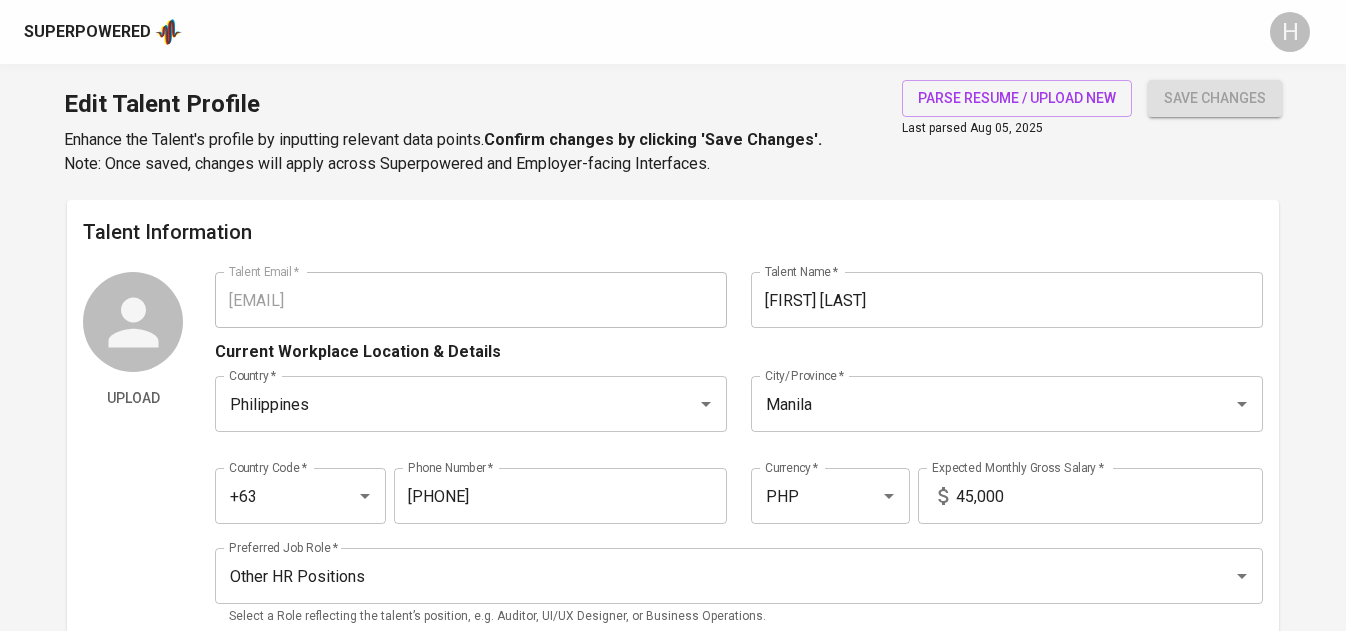 click on "Upload Talent Email   * katherine_capistrano@yahoo.com Talent Email  * Talent Name   * Mary Katherine Capistrano Talent Name  * Current Workplace Location & Details Country   * Philippines Country  * City/Province   * Manila City/Province  * Country Code   * +63 Country Code  * Phone Number   * 916-786-8313 Phone Number  * Currency   * PHP Currency  * Expected Monthly Gross Salary   * 45,000 Expected Monthly Gross Salary  * Preferred Job Role   * Other HR Positions Preferred Job Role  * Select a Role reflecting the talent’s position, e.g. Auditor, UI/UX Designer, or Business Operations." at bounding box center [672, 455] 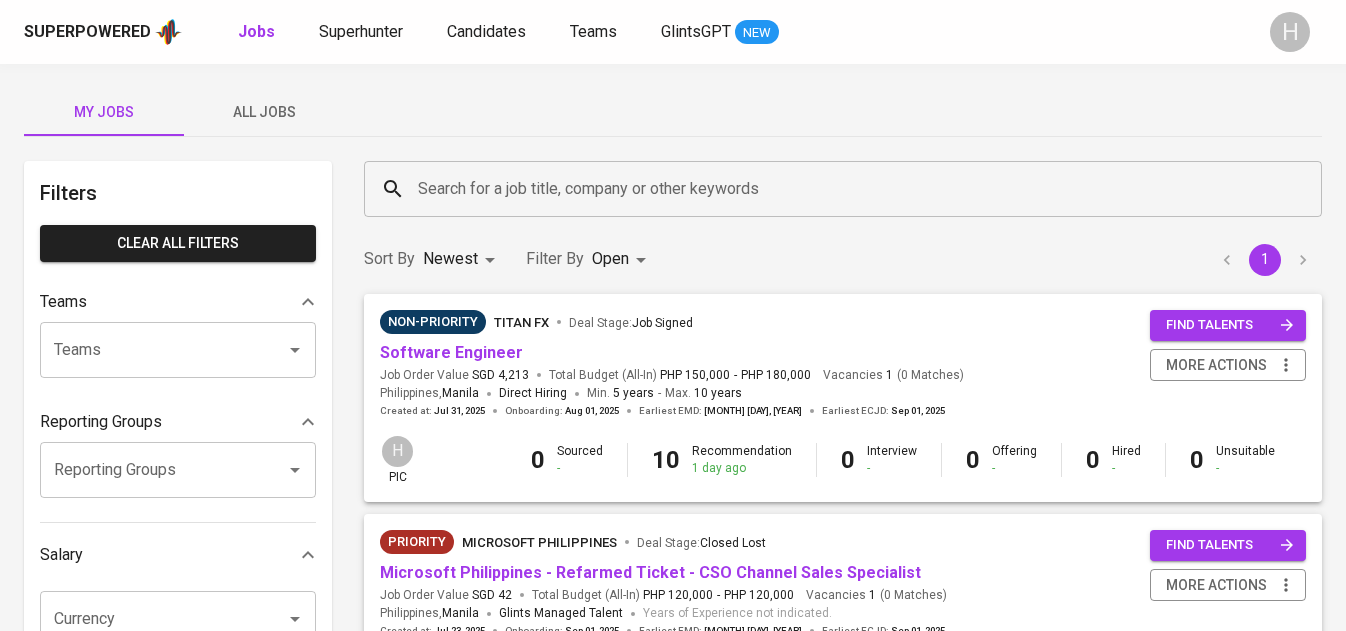 scroll, scrollTop: 886, scrollLeft: 0, axis: vertical 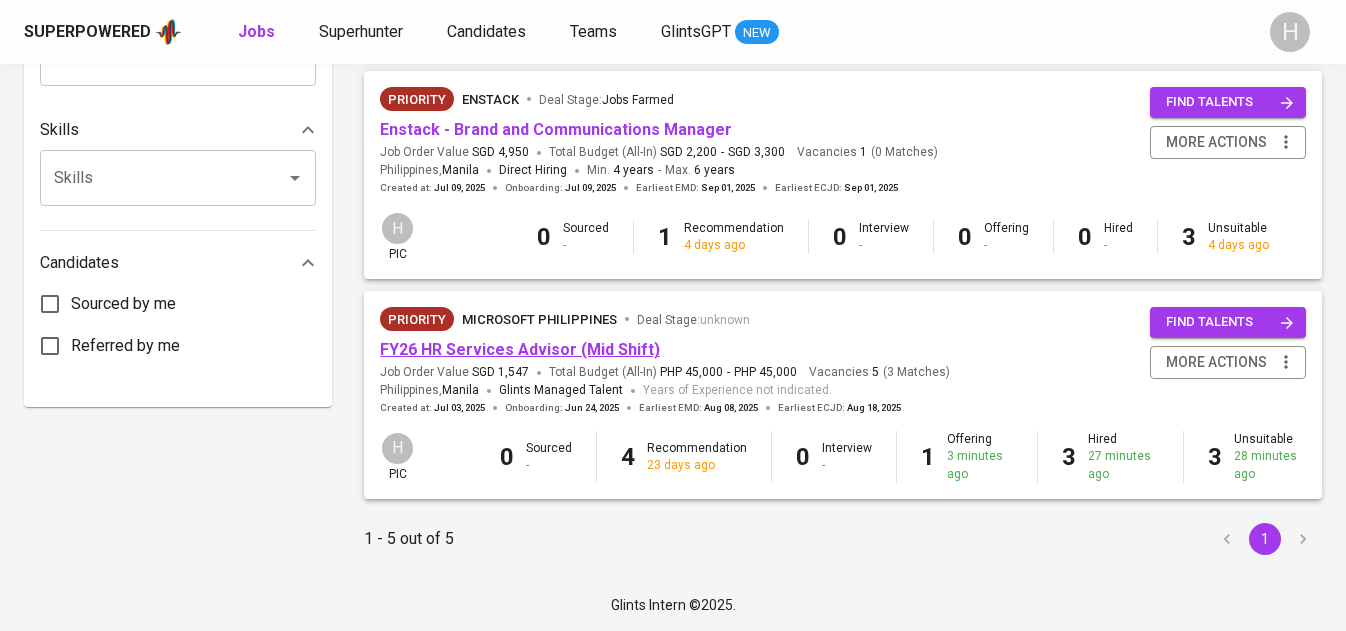 click on "FY26 HR Services Advisor (Mid Shift)" at bounding box center [520, 349] 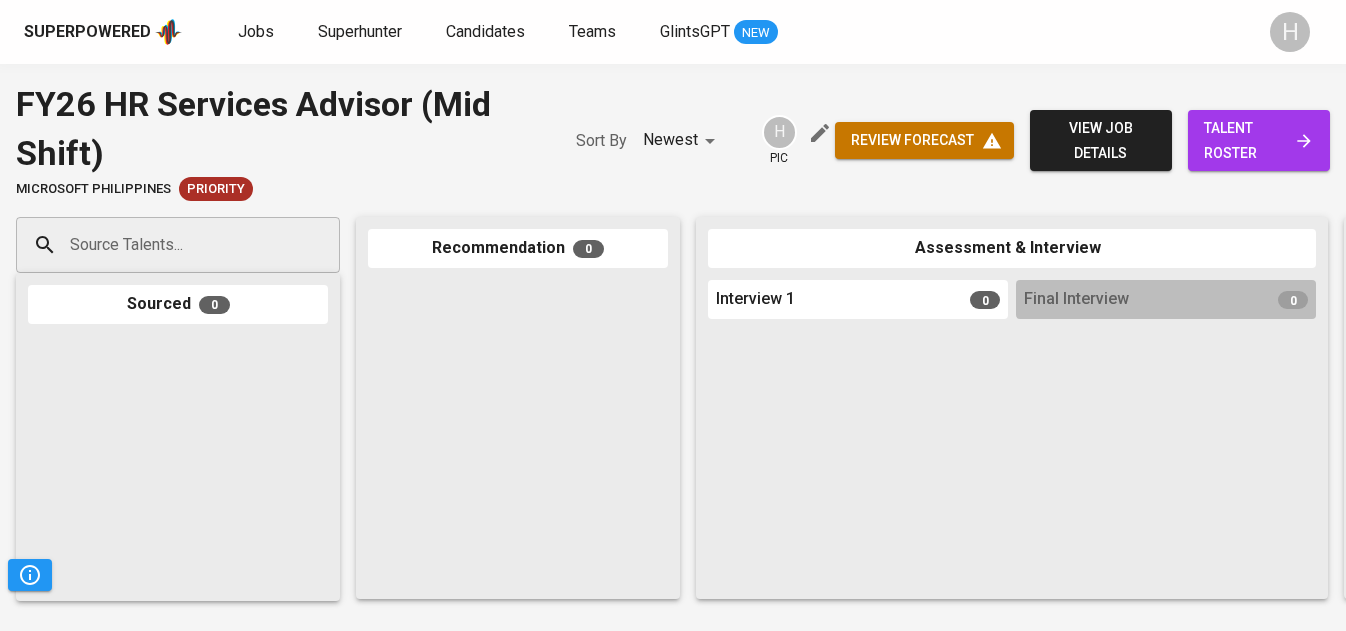 scroll, scrollTop: 0, scrollLeft: 0, axis: both 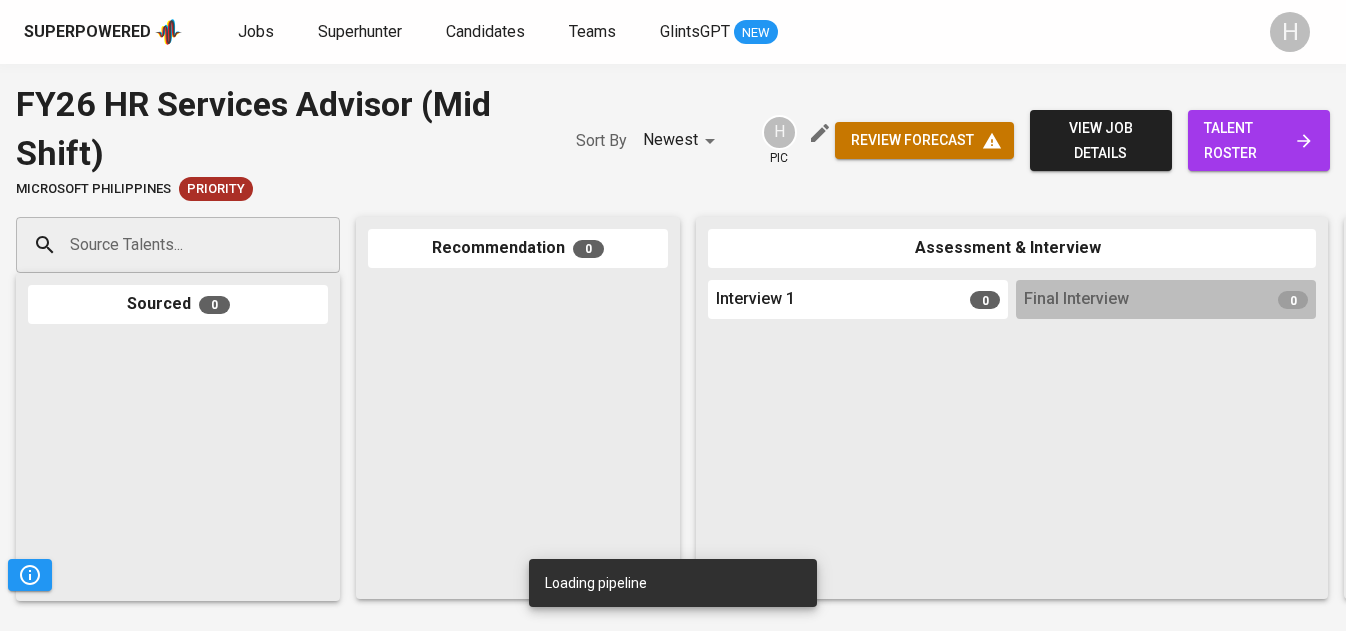 click on "Source Talents..." at bounding box center [170, 245] 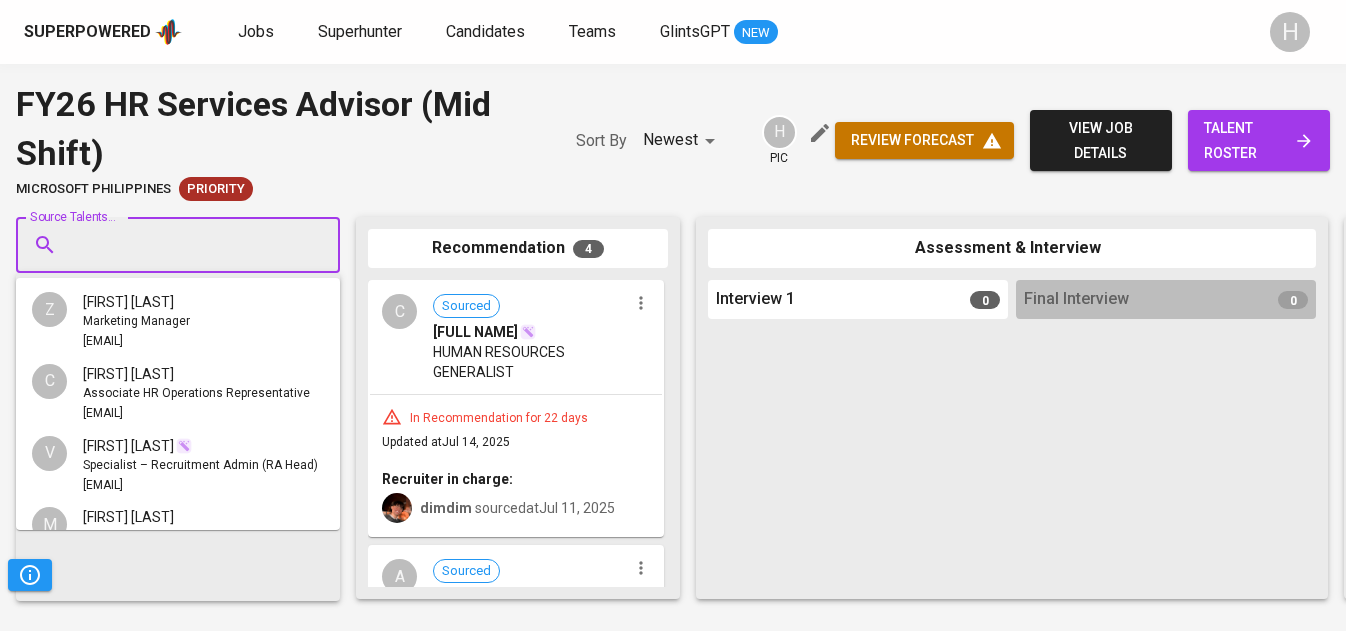 paste on "katherine_capistrano@yahoo.com" 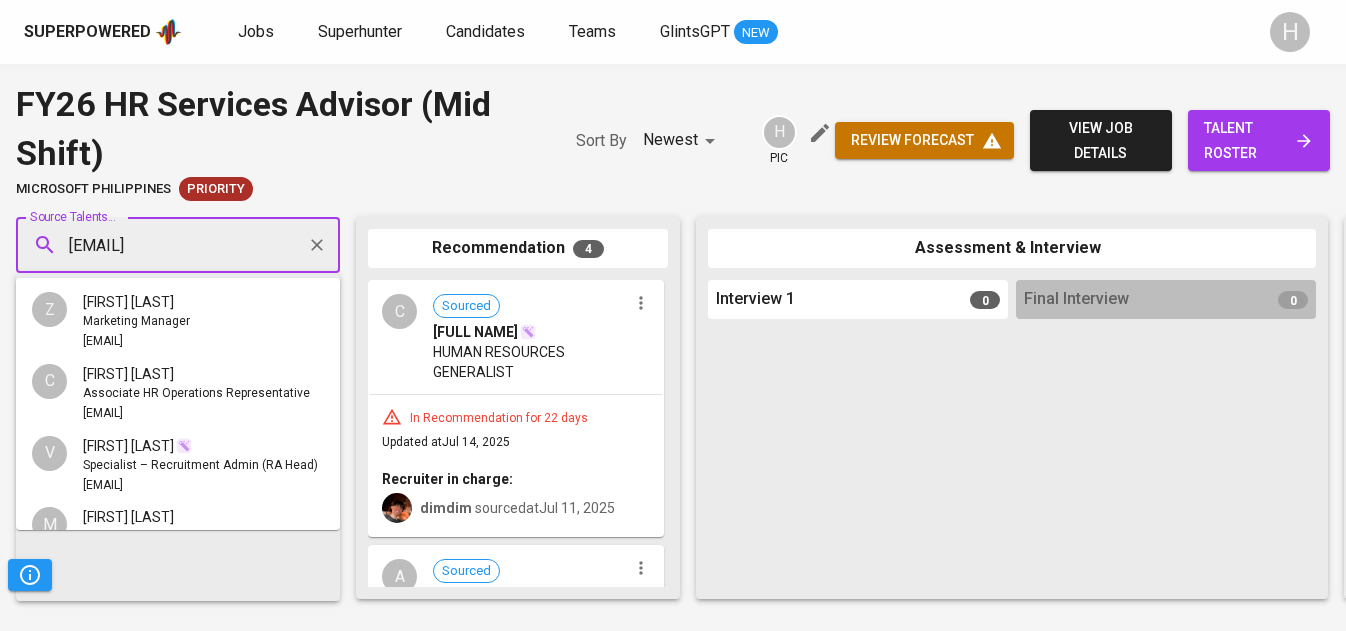 scroll, scrollTop: 0, scrollLeft: 39, axis: horizontal 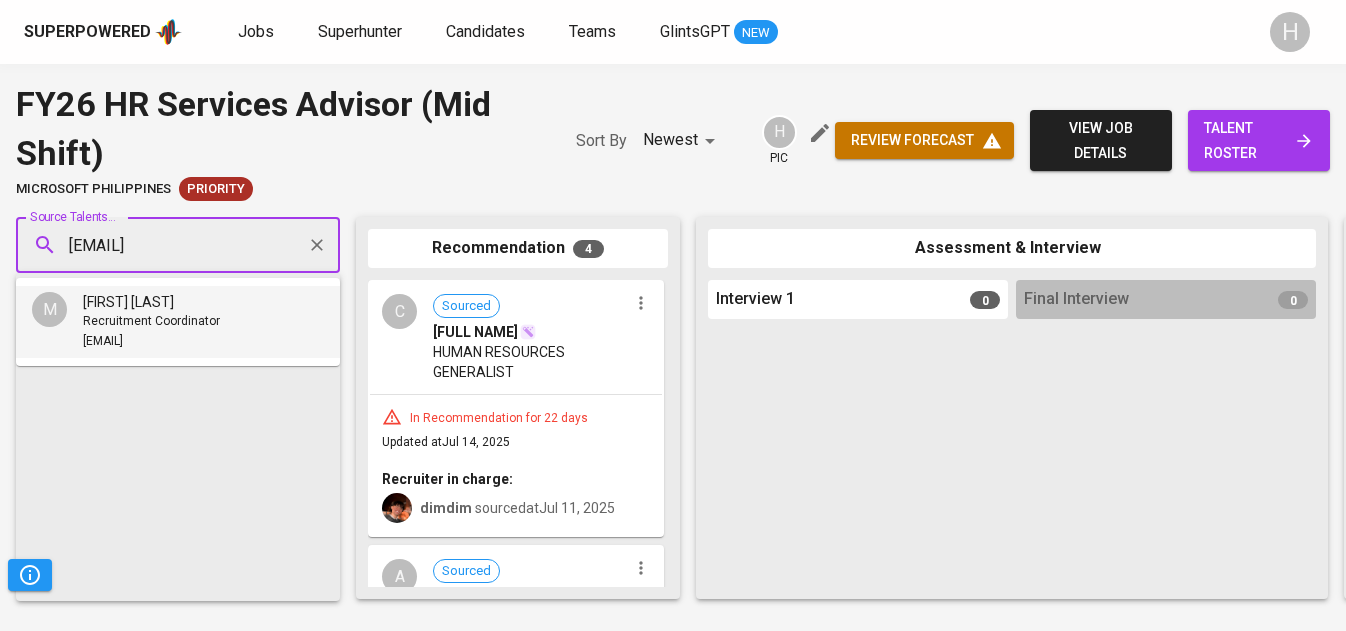 click on "Recruitment Coordinator" at bounding box center (151, 322) 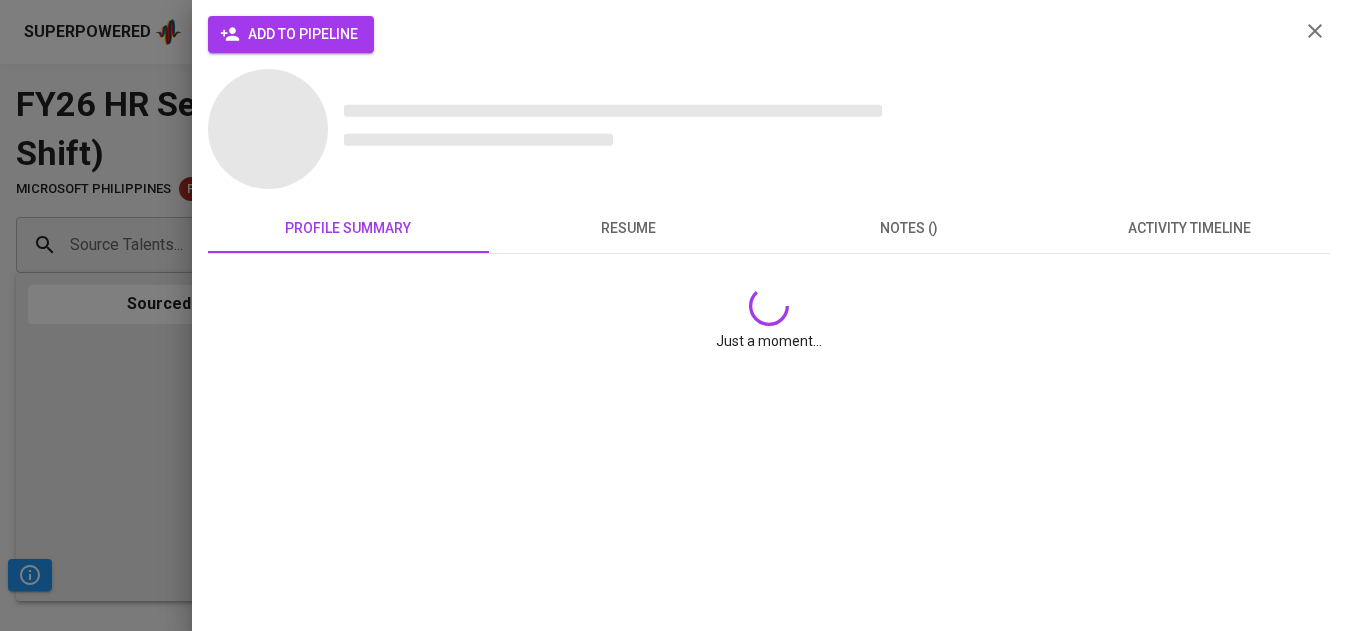 scroll, scrollTop: 0, scrollLeft: 0, axis: both 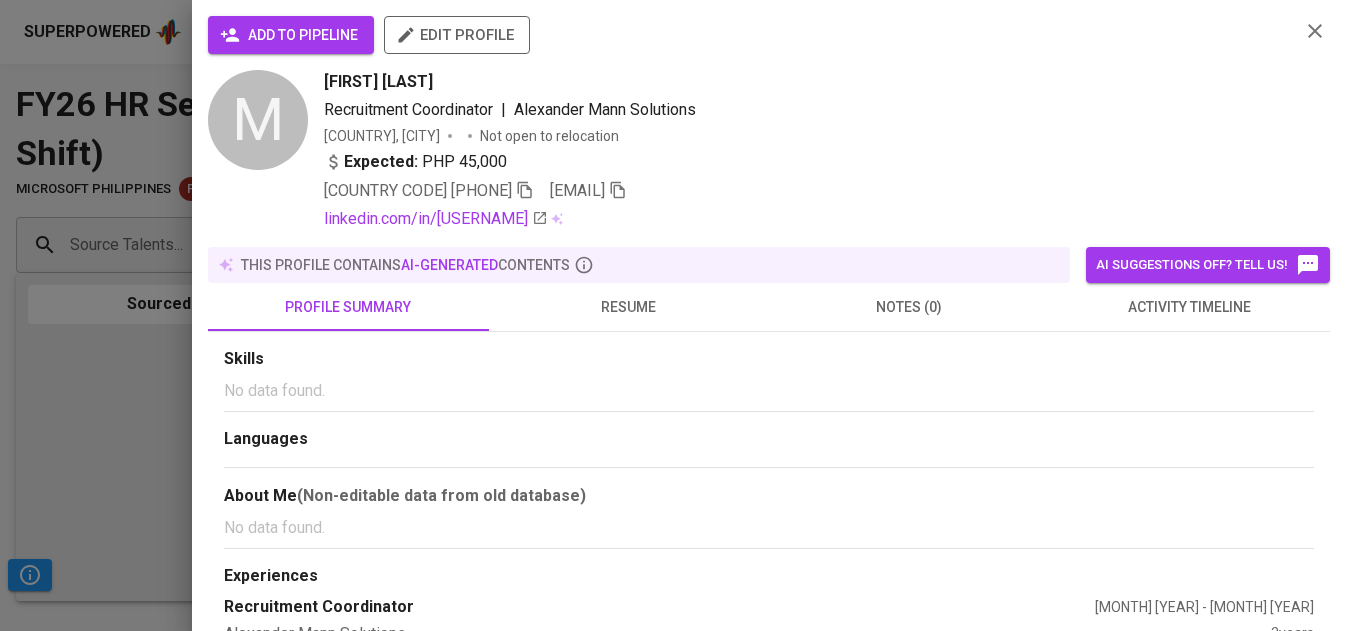 click on "add to pipeline" at bounding box center (291, 35) 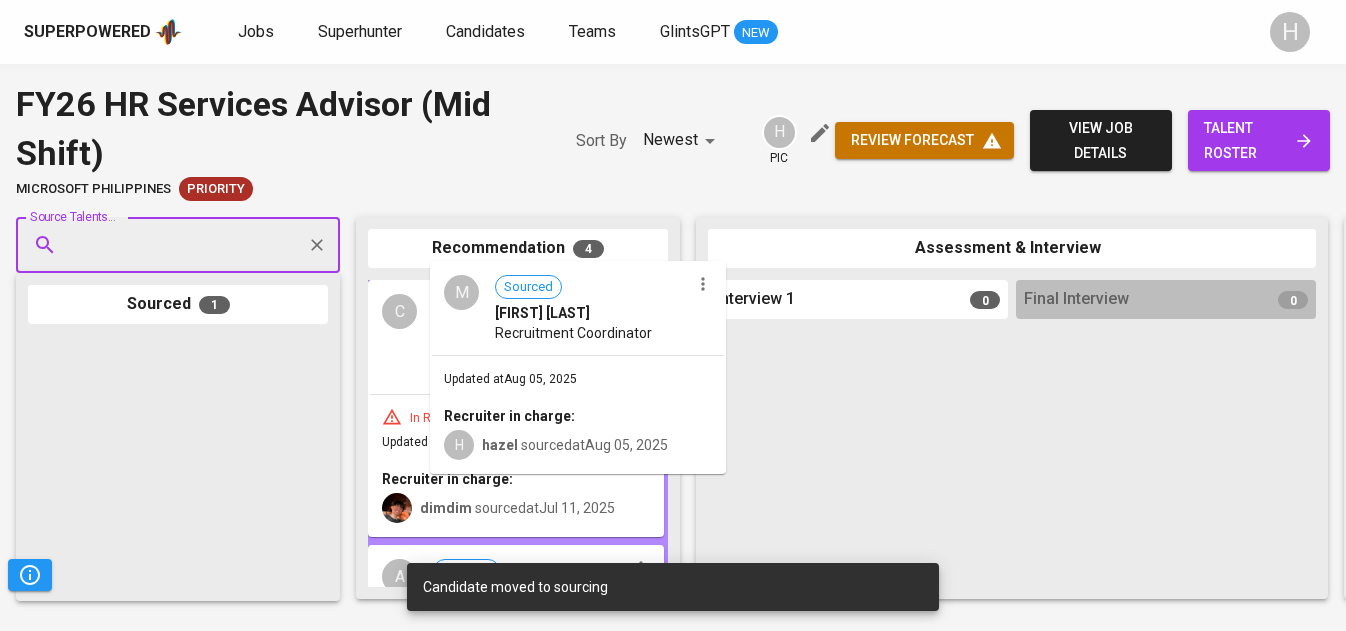 drag, startPoint x: 163, startPoint y: 424, endPoint x: 551, endPoint y: 351, distance: 394.80756 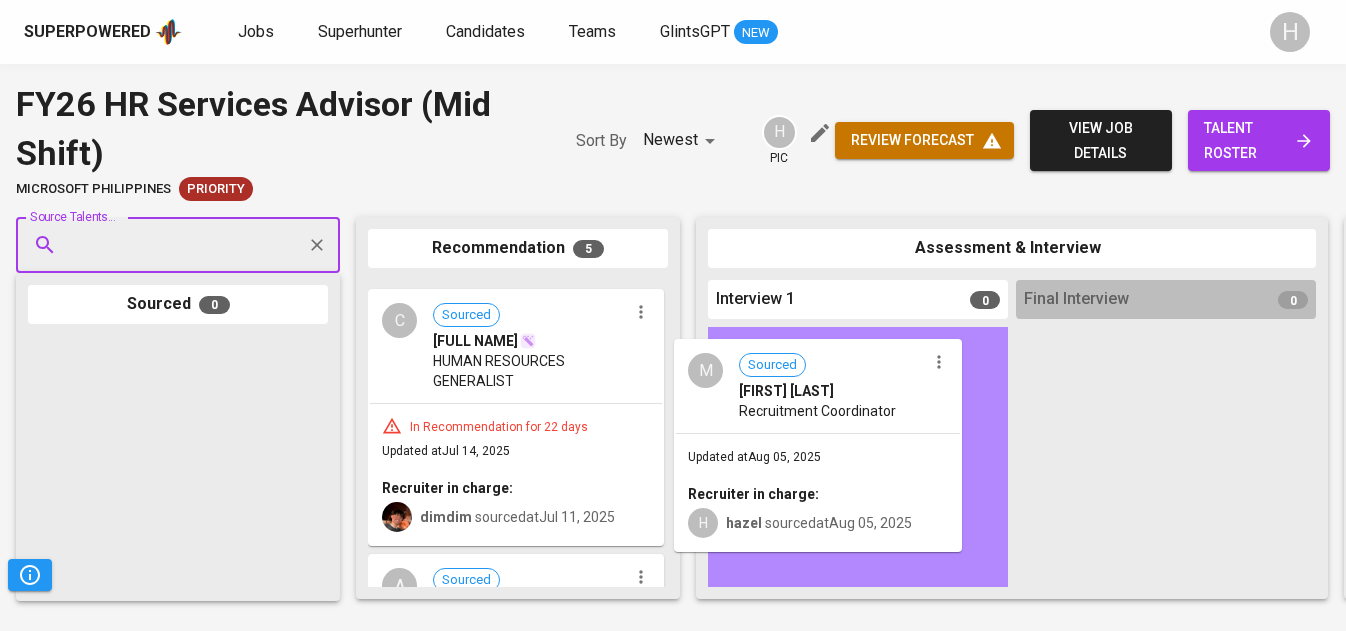 drag, startPoint x: 528, startPoint y: 361, endPoint x: 846, endPoint y: 423, distance: 323.98764 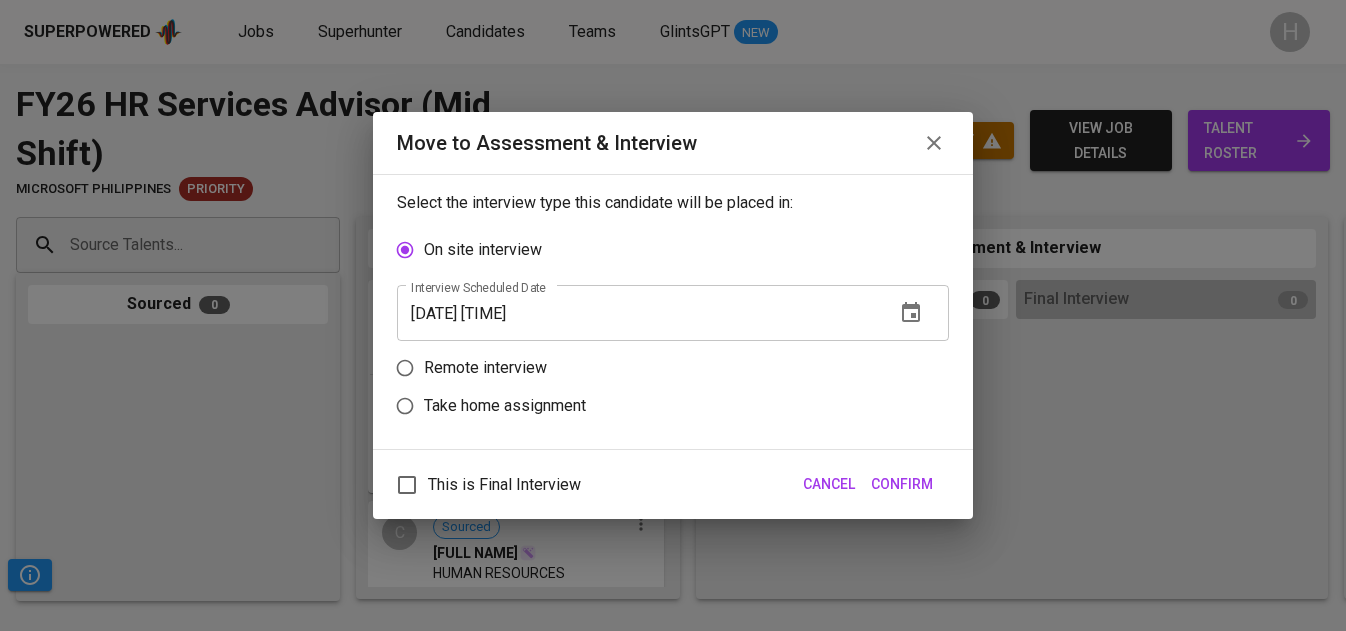 click on "Remote interview" at bounding box center (485, 368) 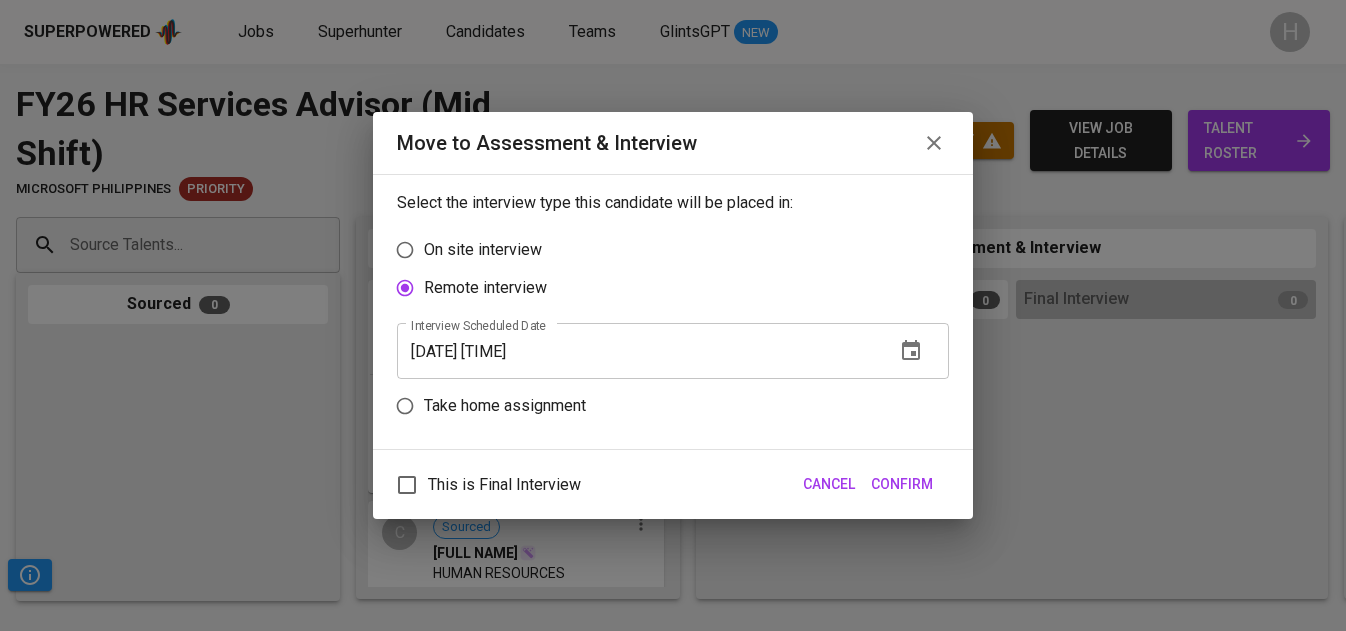 click on "08/05/2025 06:06 pm" at bounding box center [638, 351] 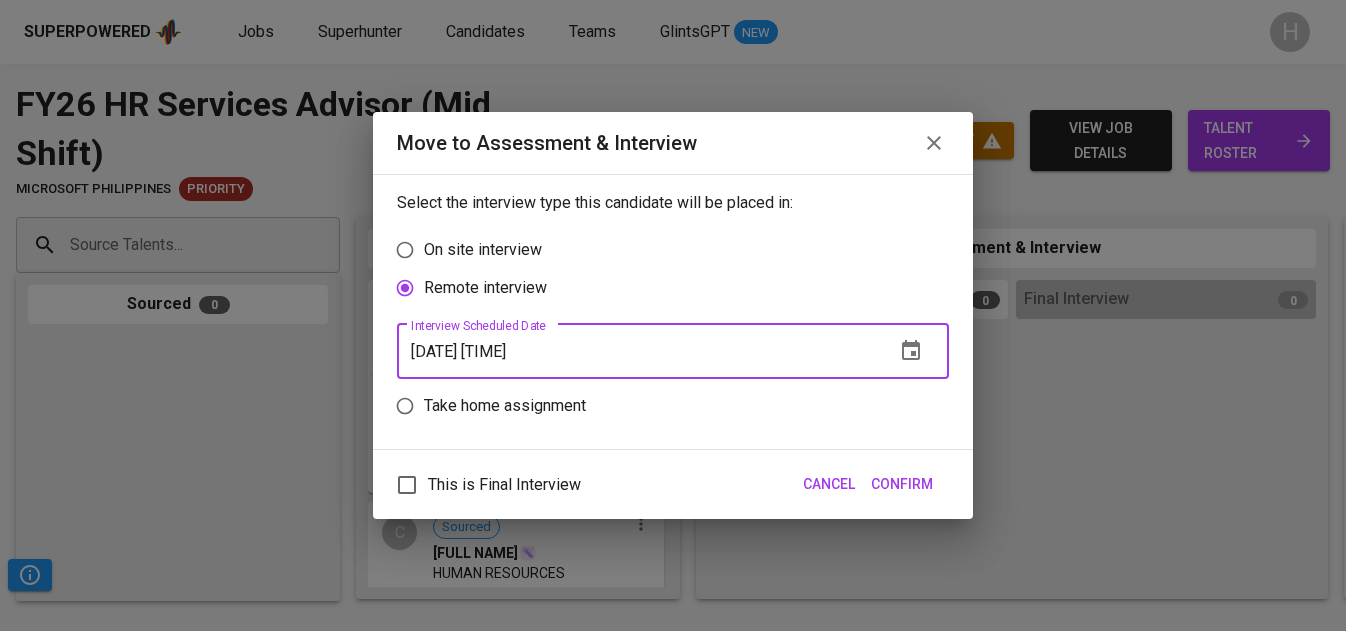 type on "08/05/2025 05:07 pm" 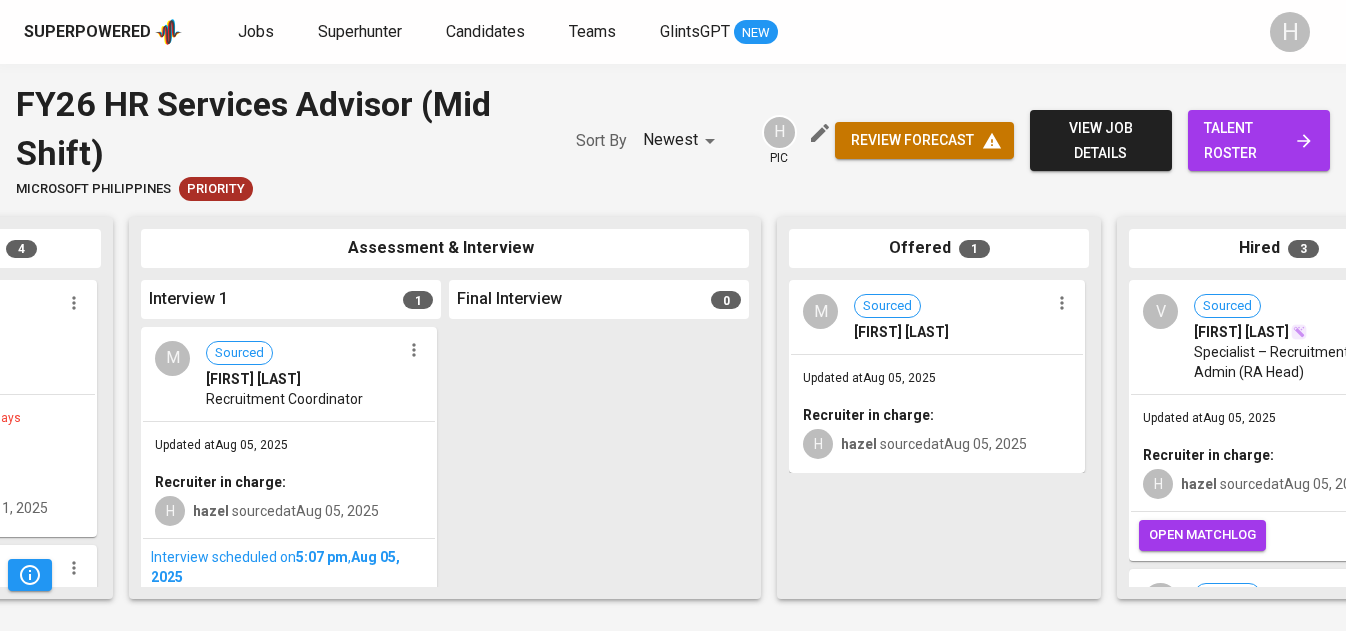 scroll, scrollTop: 0, scrollLeft: 568, axis: horizontal 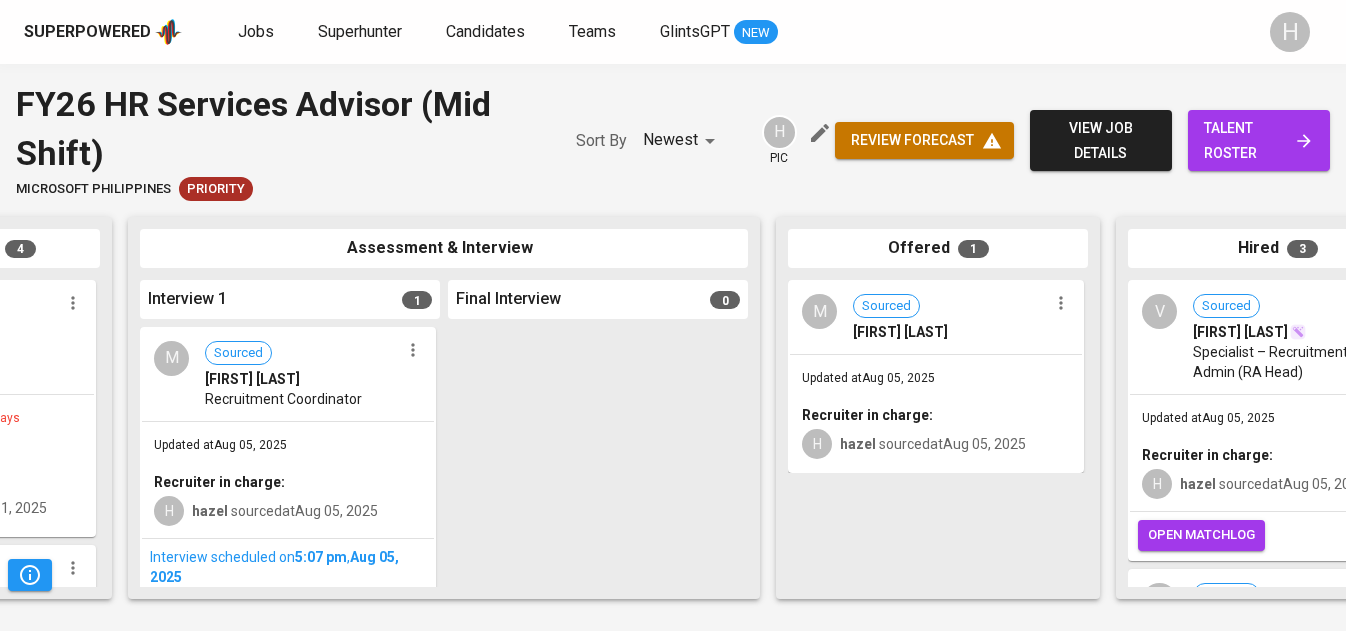 click 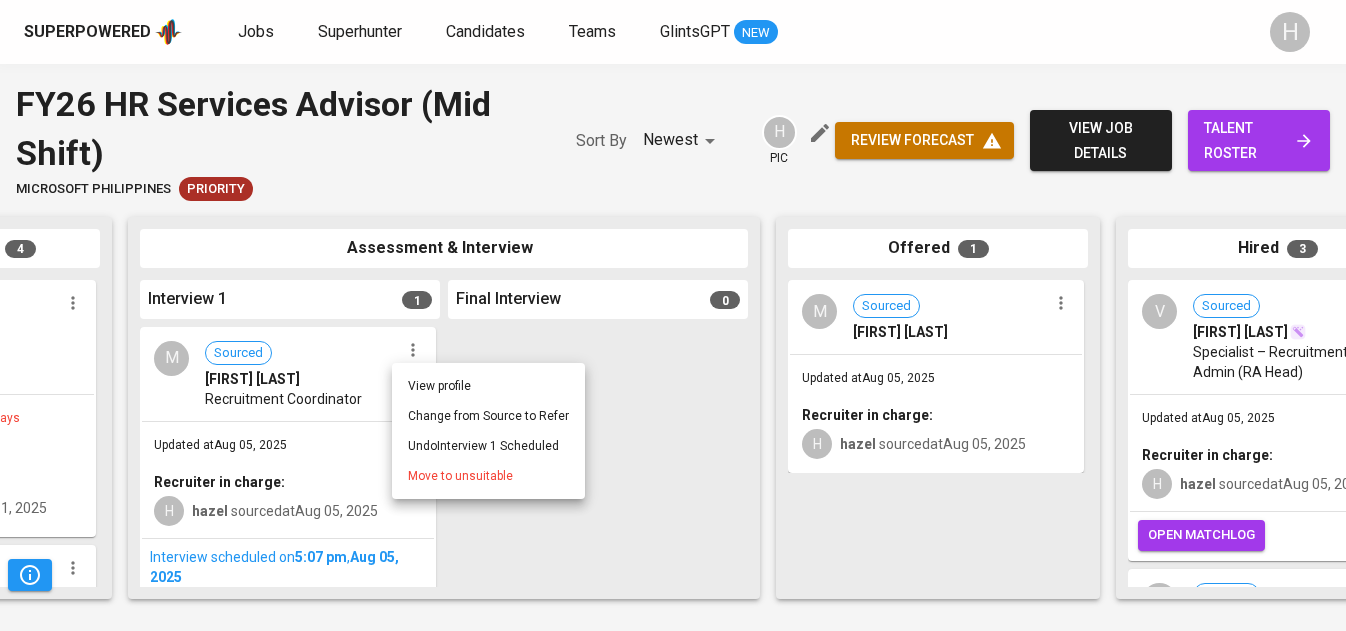 click at bounding box center (673, 315) 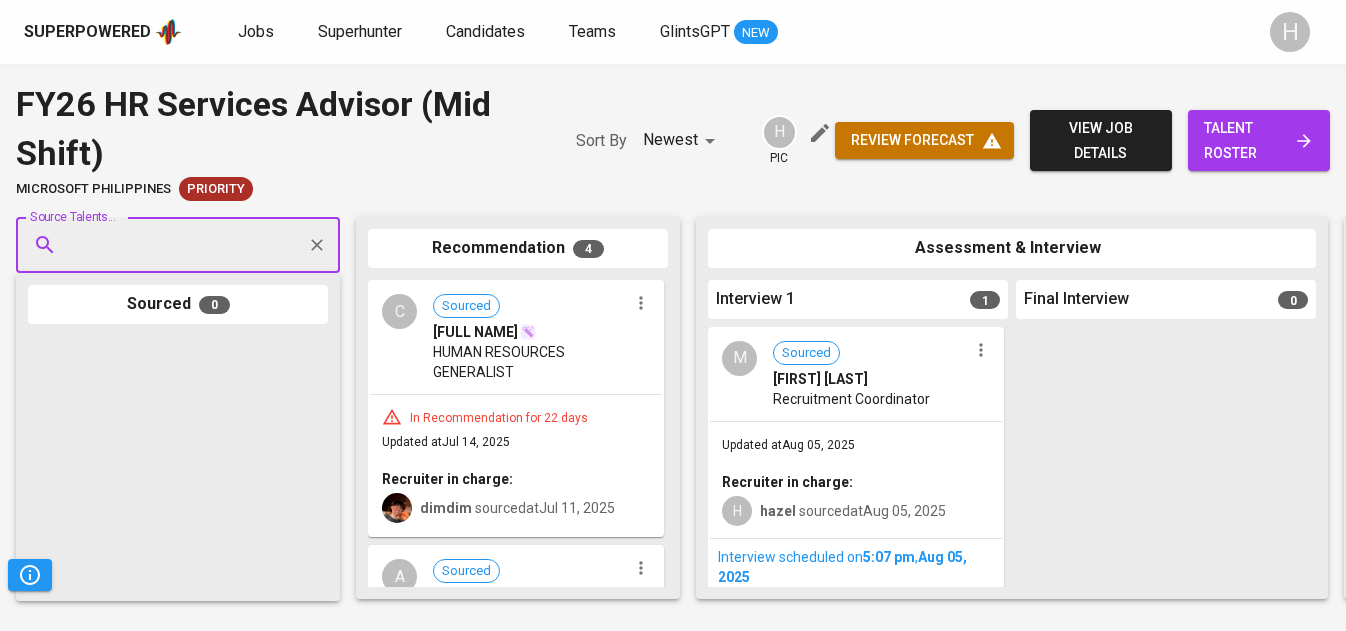 scroll, scrollTop: 0, scrollLeft: 448, axis: horizontal 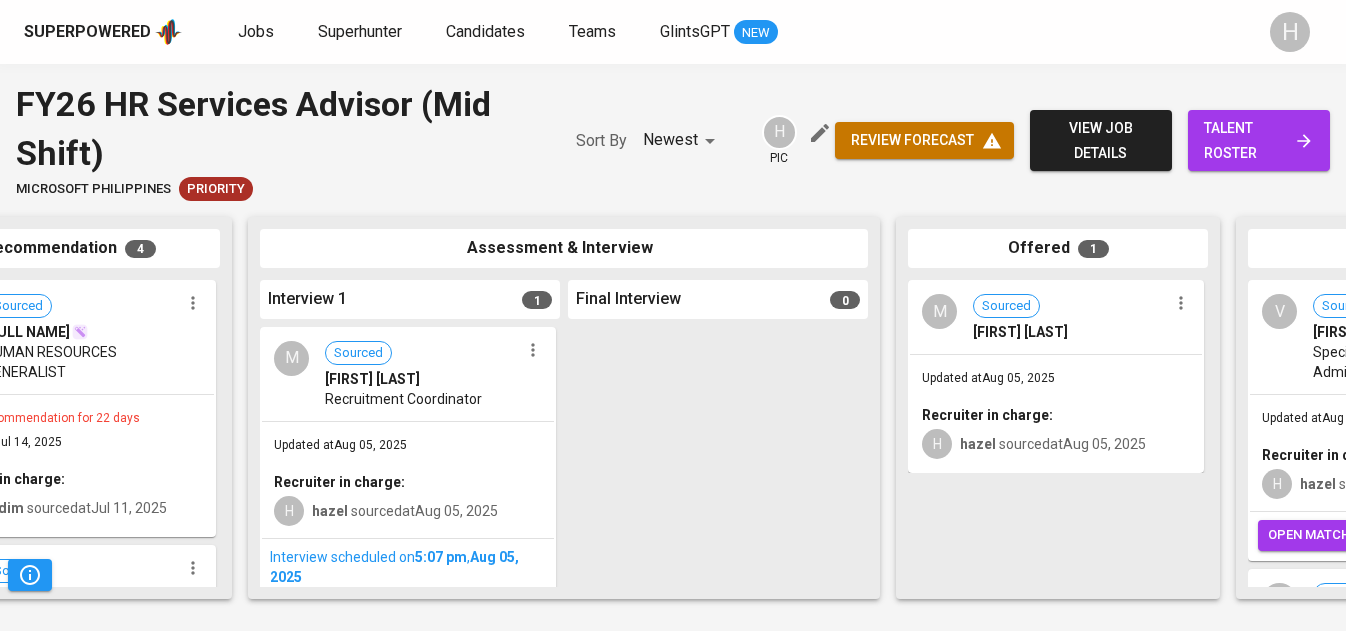 click at bounding box center (718, 457) 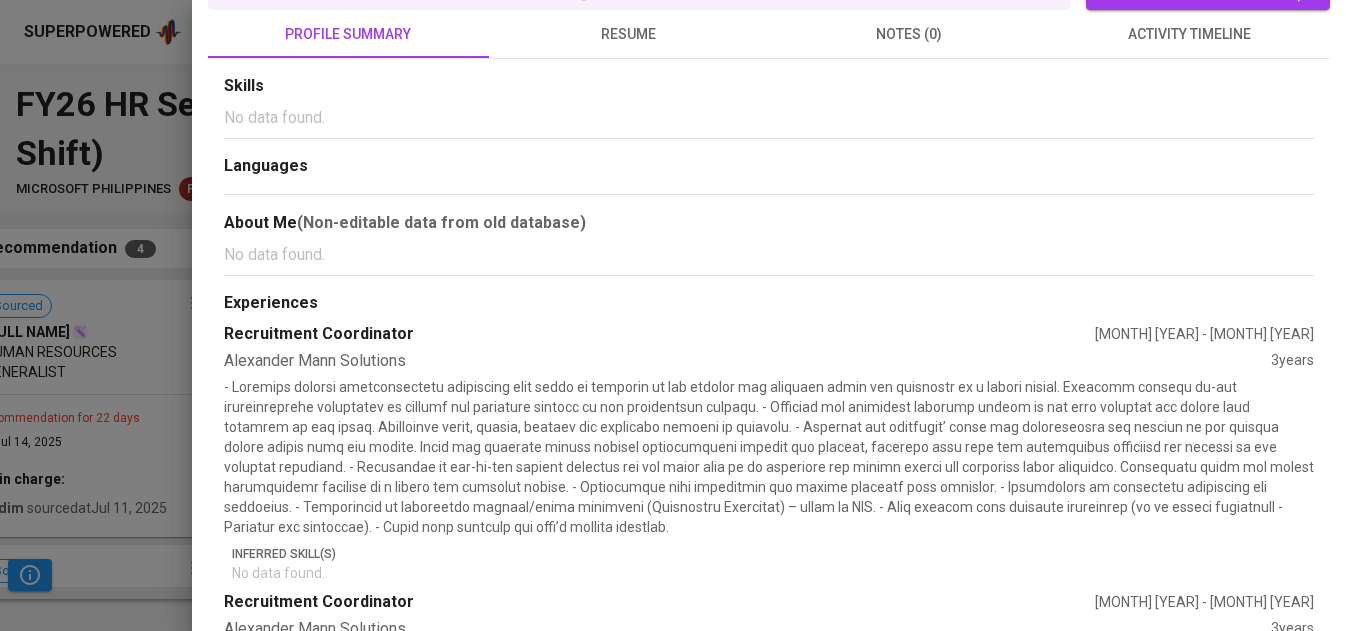 scroll, scrollTop: 0, scrollLeft: 0, axis: both 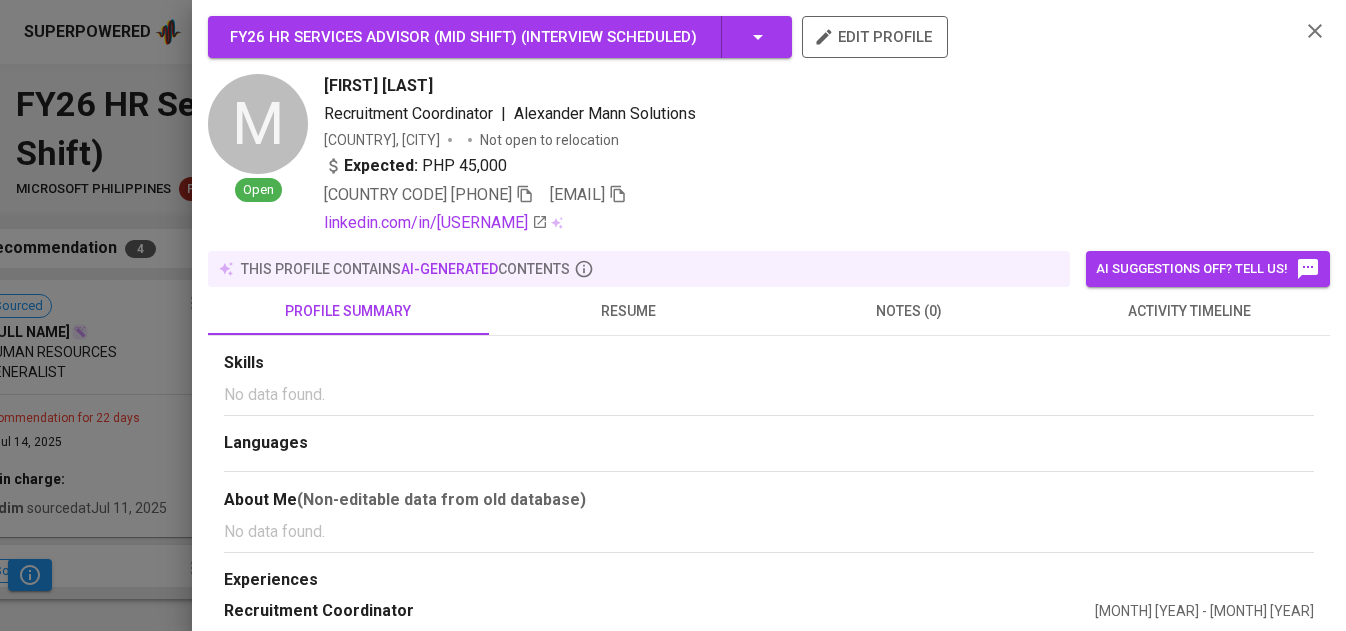click at bounding box center (673, 315) 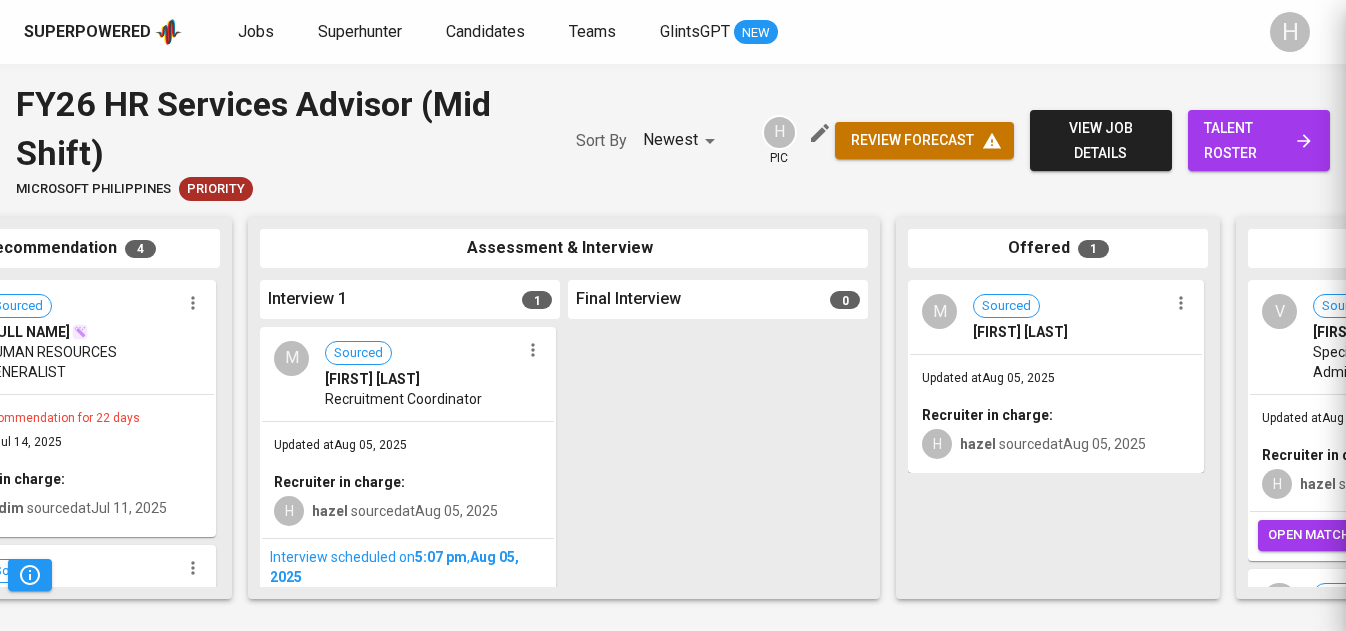 scroll, scrollTop: 0, scrollLeft: 0, axis: both 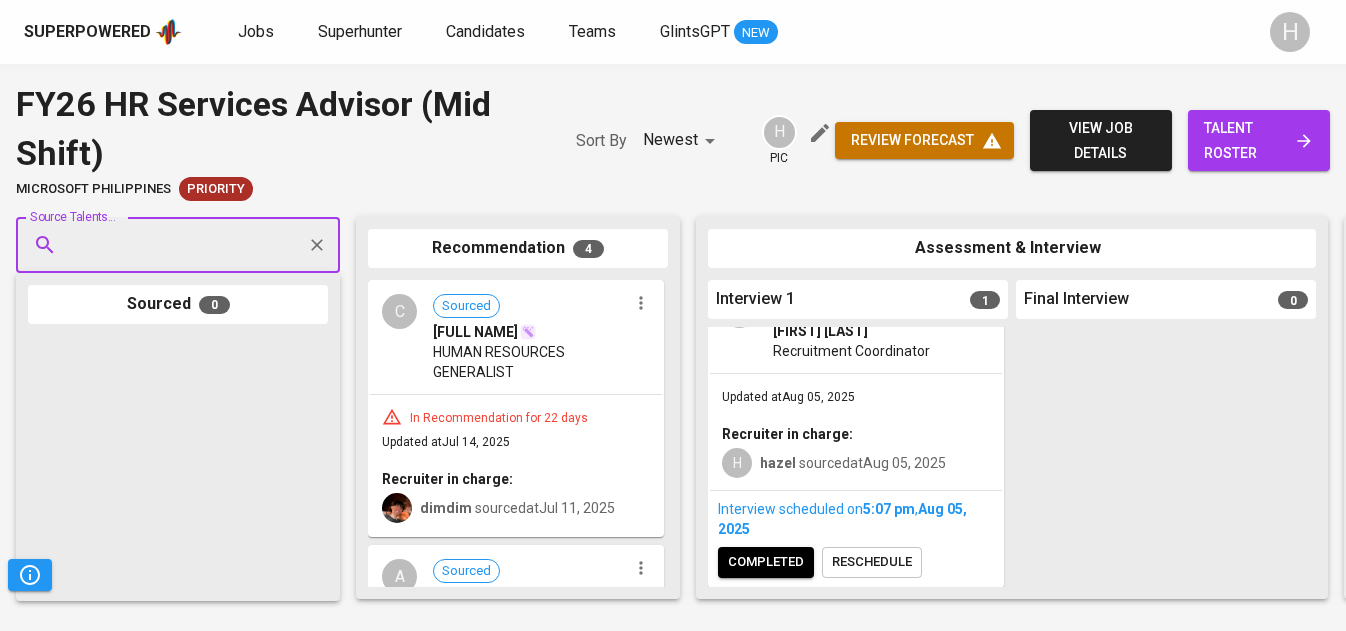 click on "reschedule" at bounding box center (872, 562) 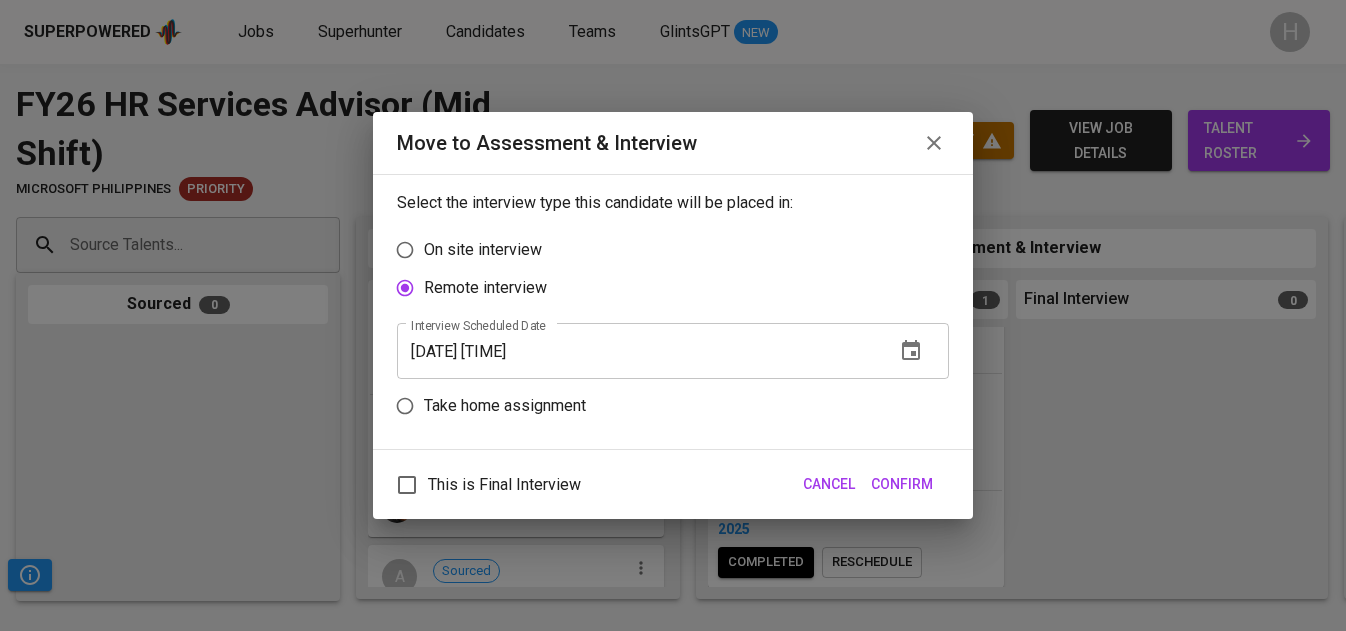 click on "This is Final Interview" at bounding box center (483, 485) 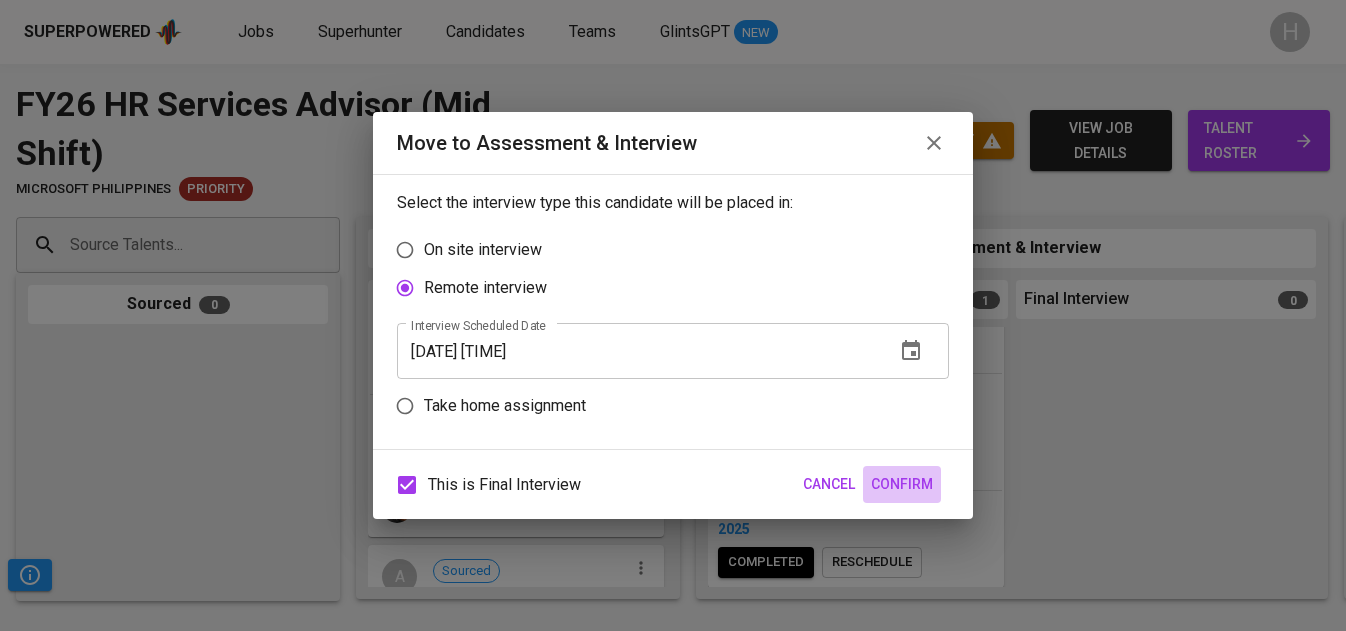 click on "Confirm" at bounding box center (902, 484) 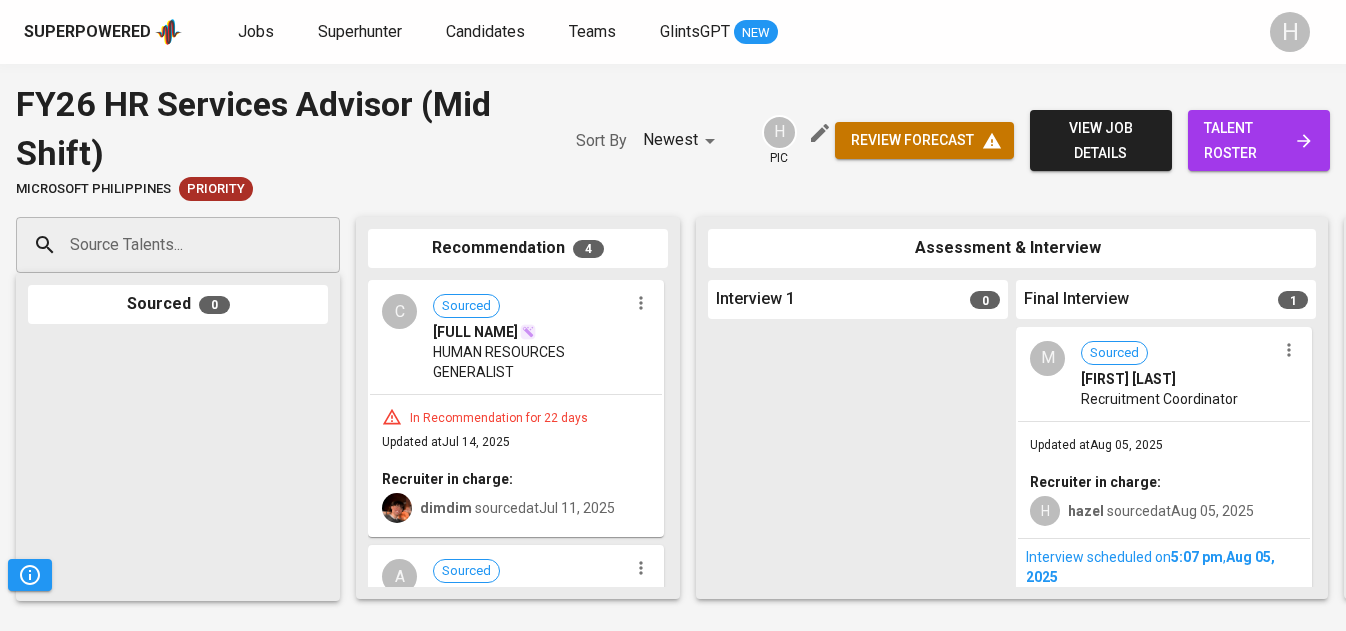 scroll, scrollTop: 0, scrollLeft: 0, axis: both 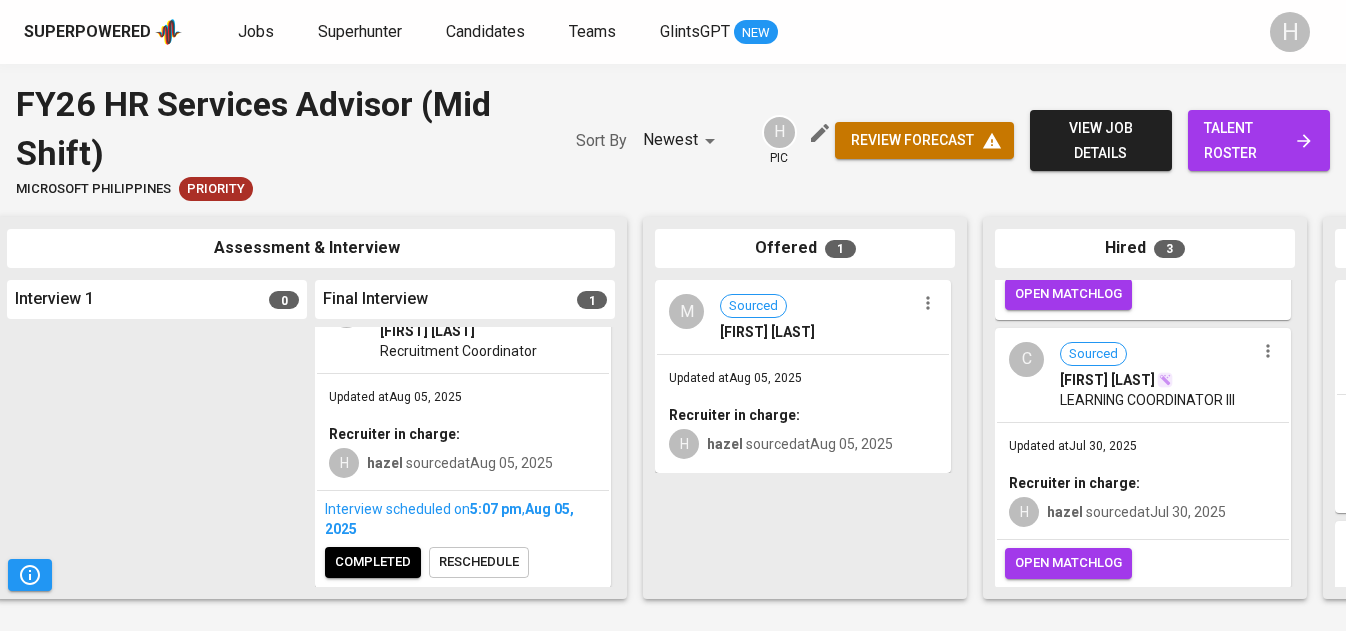 click on "completed" at bounding box center (373, 562) 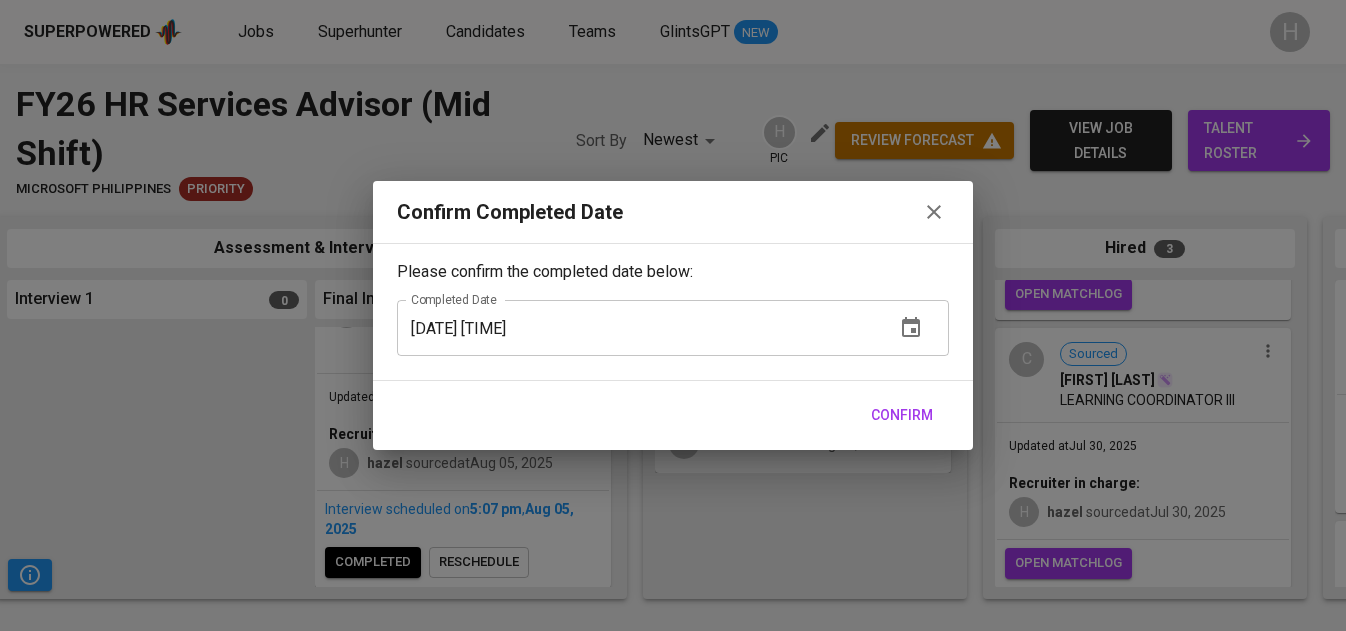 click on "Confirm" at bounding box center [902, 415] 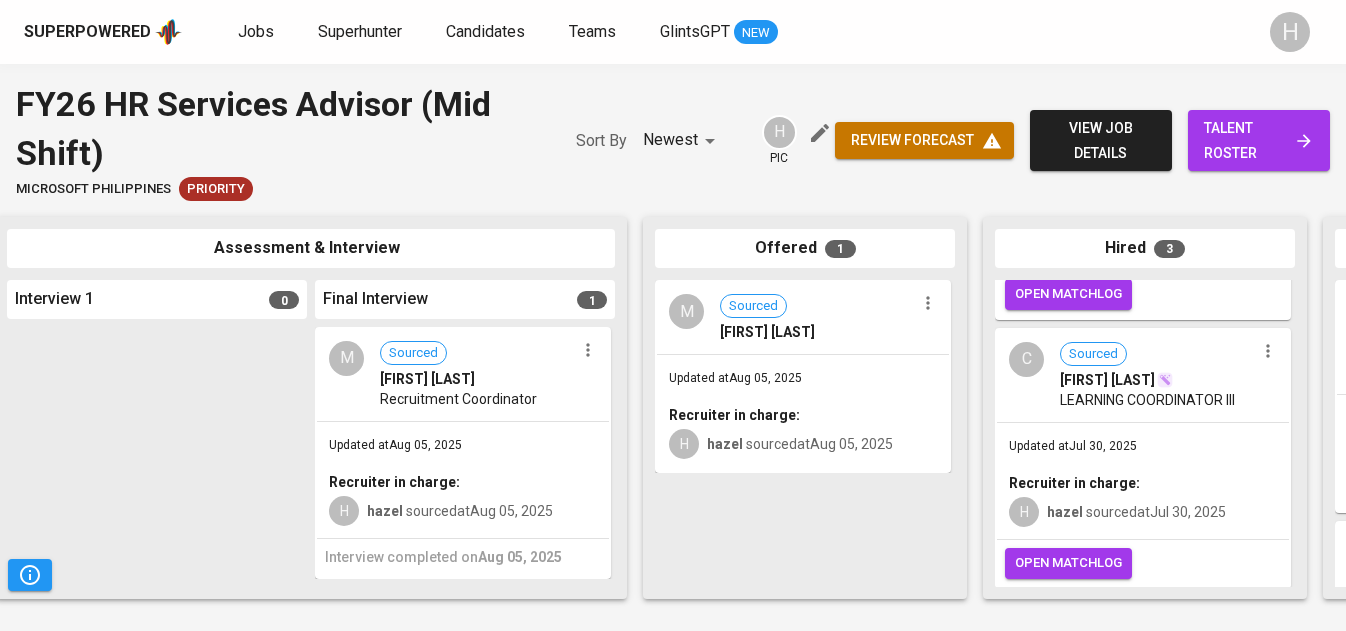 scroll, scrollTop: 0, scrollLeft: 0, axis: both 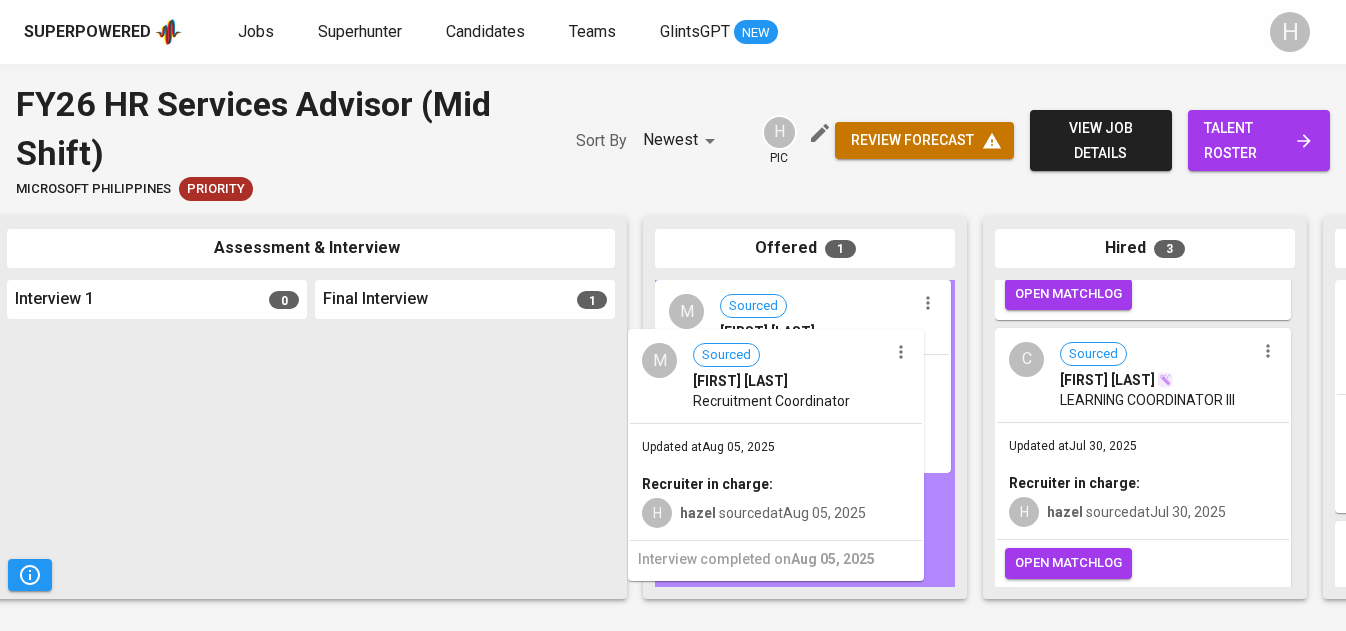 drag, startPoint x: 443, startPoint y: 415, endPoint x: 766, endPoint y: 417, distance: 323.0062 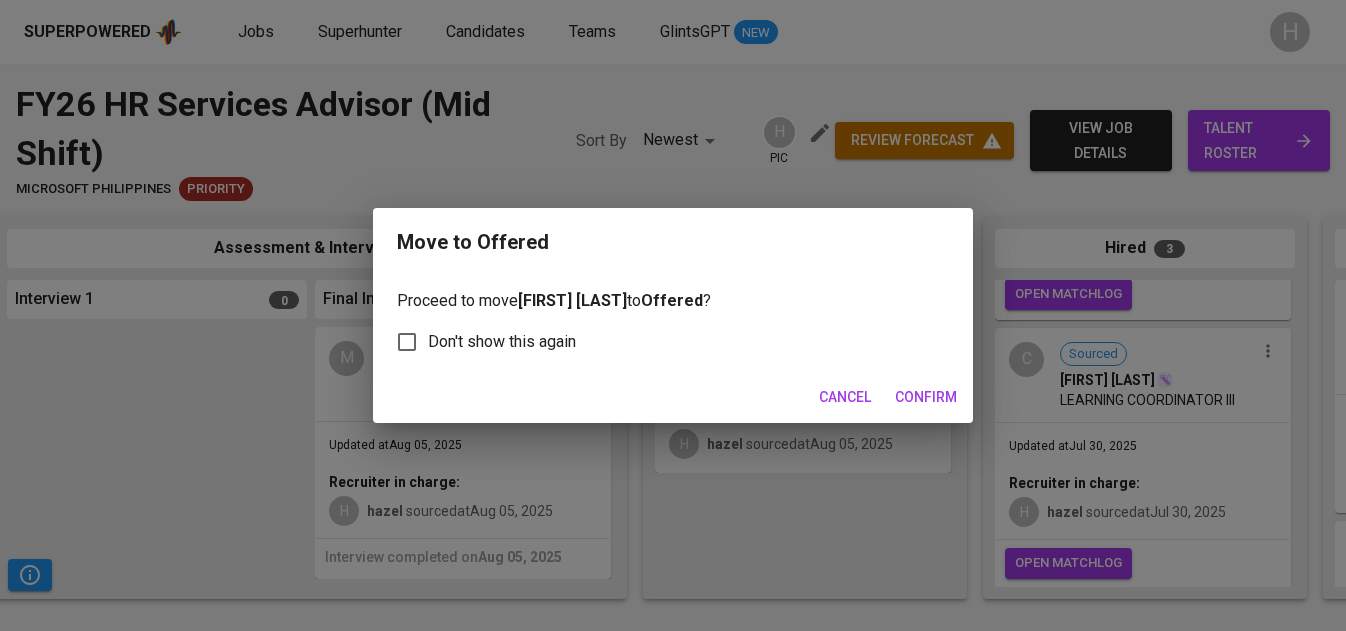 click on "Confirm" at bounding box center [926, 397] 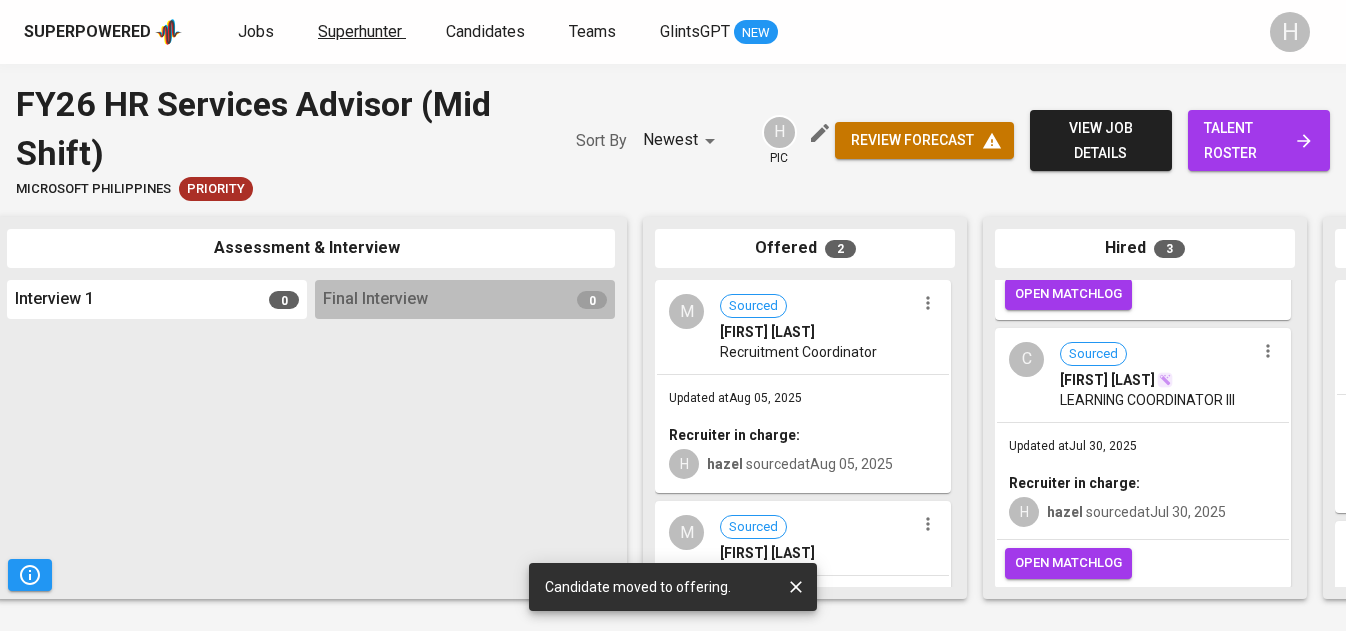 click on "Superhunter" at bounding box center [360, 31] 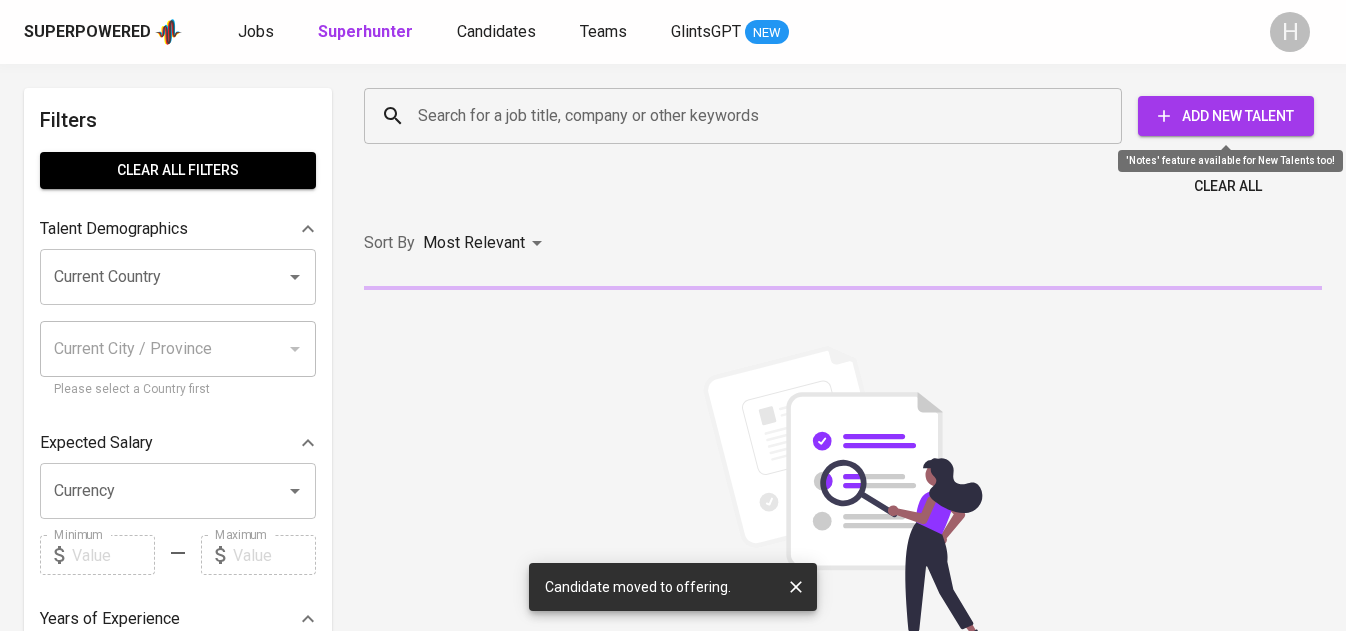 click on "Add New Talent" at bounding box center [1226, 116] 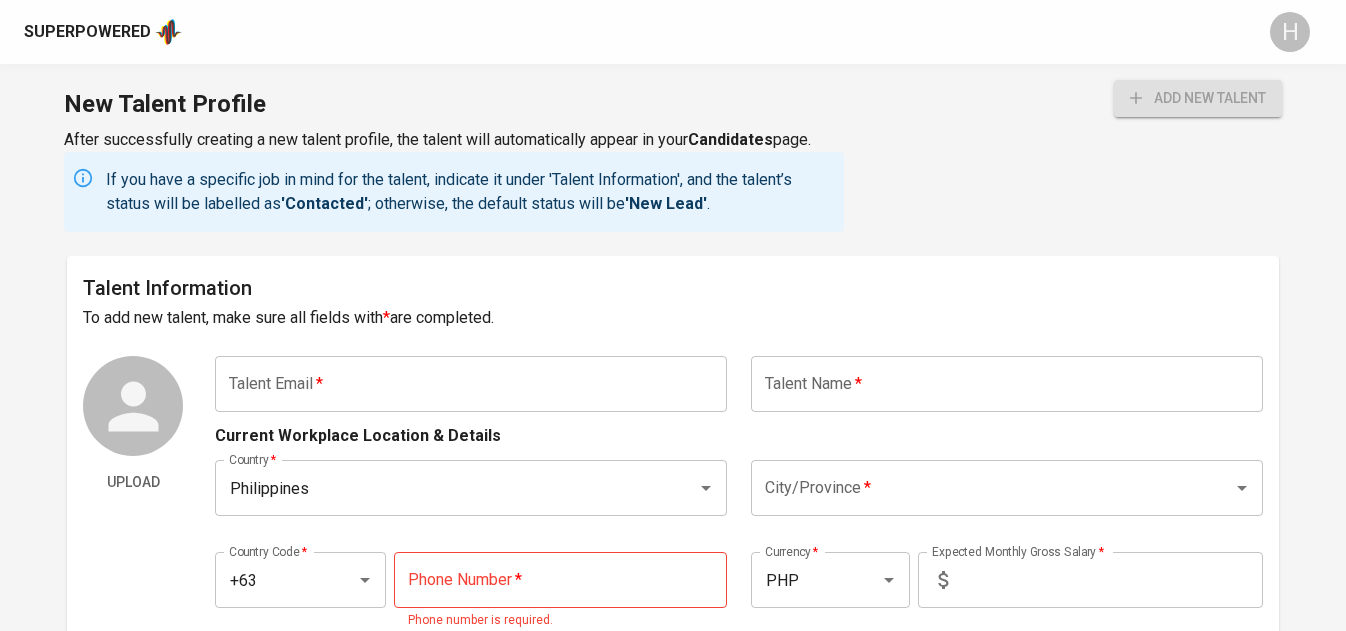 click at bounding box center [471, 384] 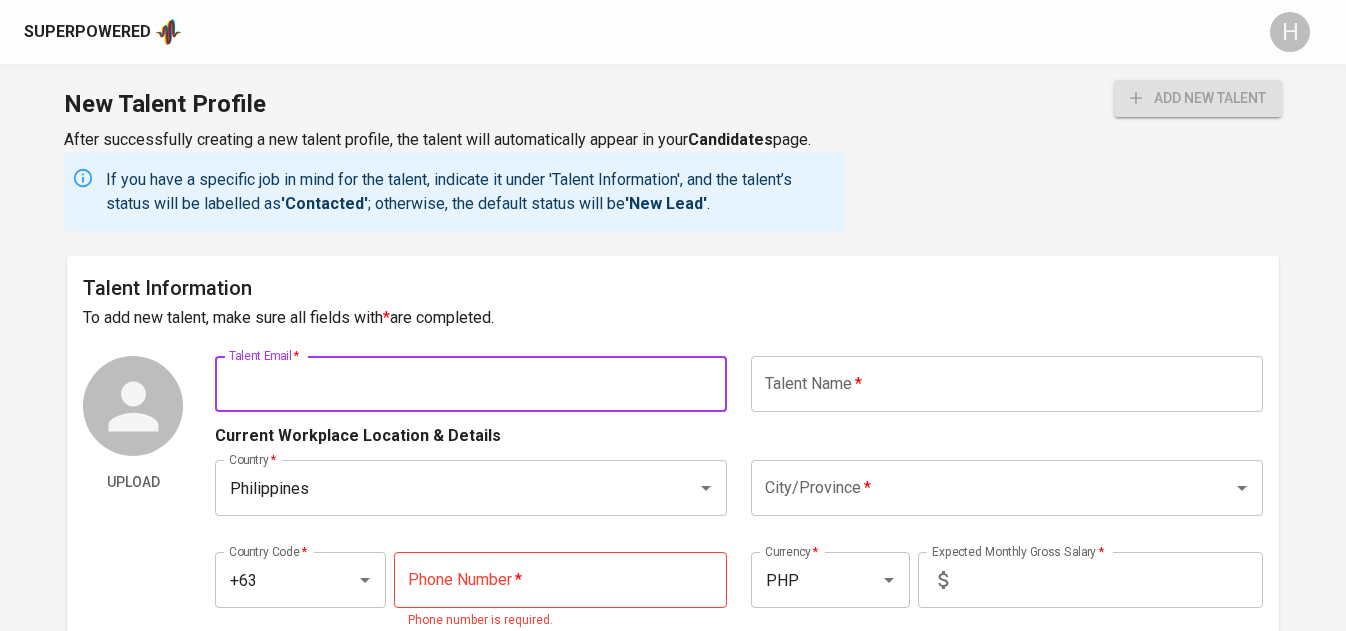 click at bounding box center (471, 384) 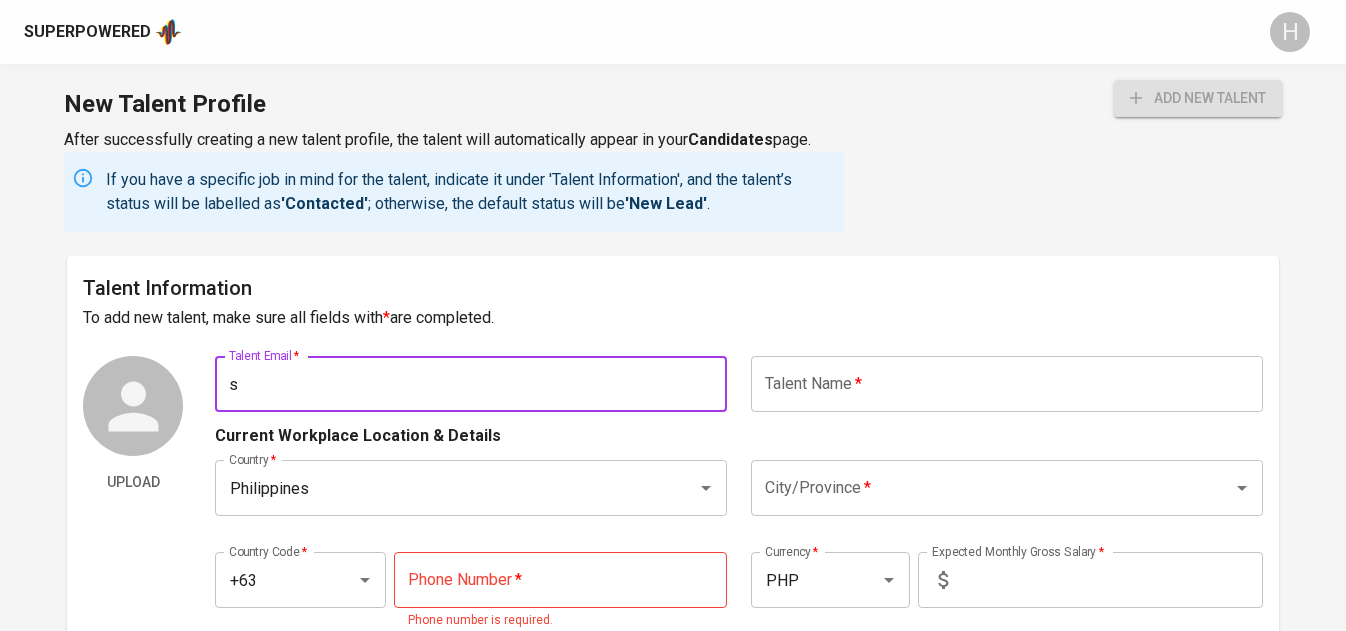 paste on "09171796786 09171796786 09171796786 09171796786 09171796786 09171796786 09171796786 09171796786 09171796786 09171796786 09171796786 09171796786 09171796786 09171796786 09171796786 09171796786 09171796786 09171796786 09171796786 09171796786 09171796786 09171796786 09171796786 09171796786 09171796786 09171796786" 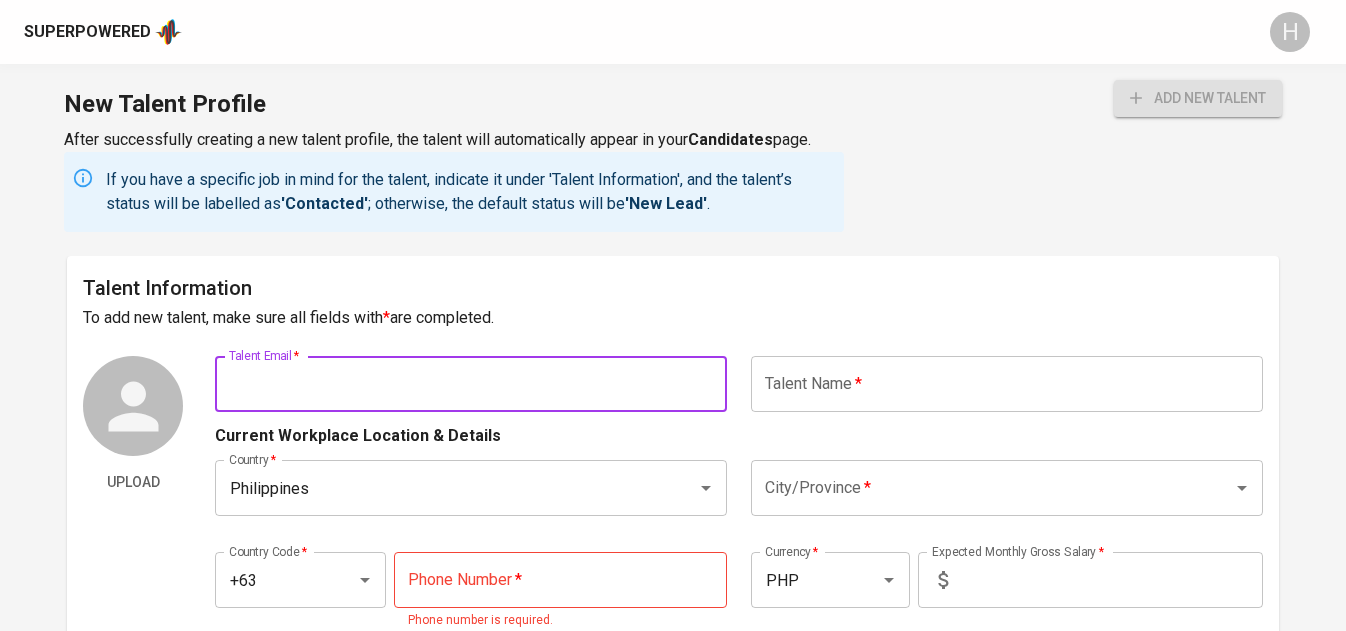scroll, scrollTop: 0, scrollLeft: 0, axis: both 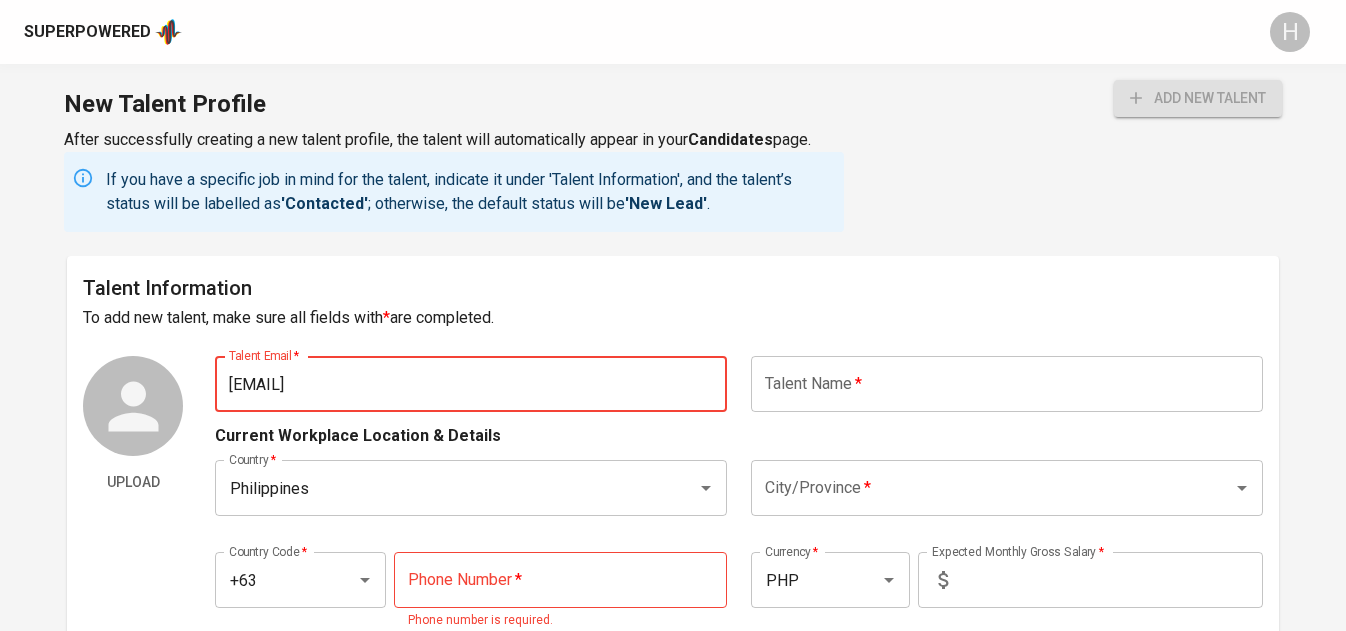 type on "sebastiangsoriano@gmail.com" 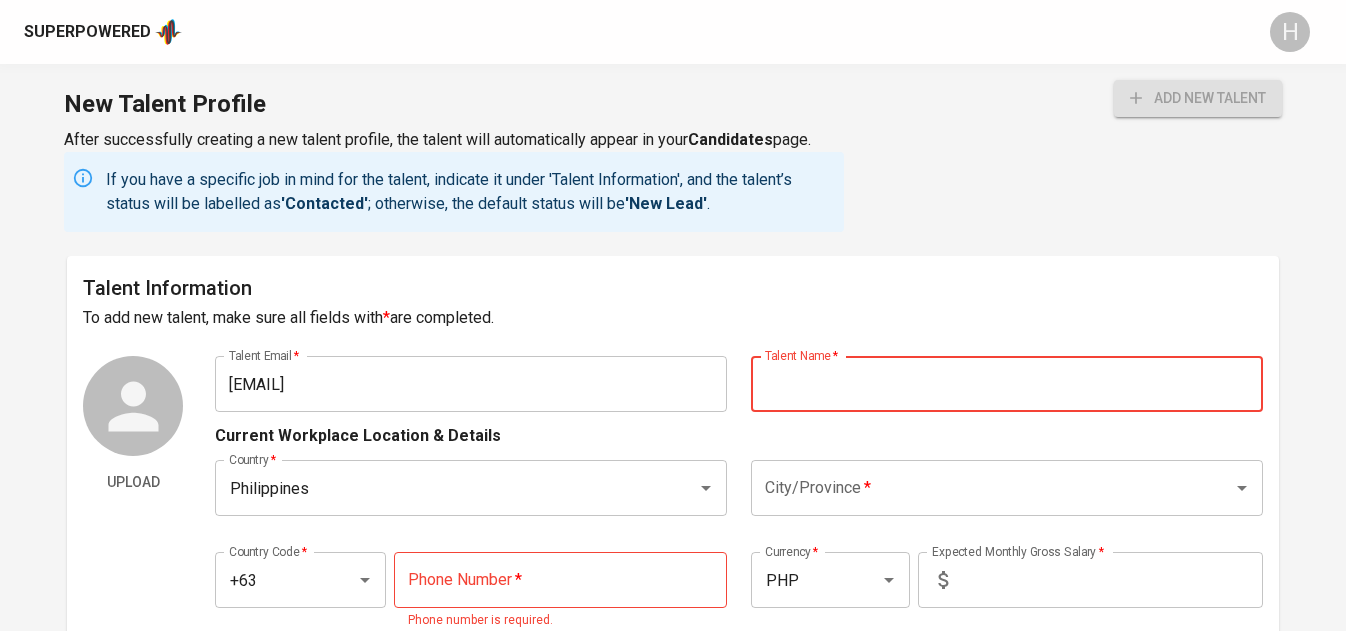 click at bounding box center [1007, 384] 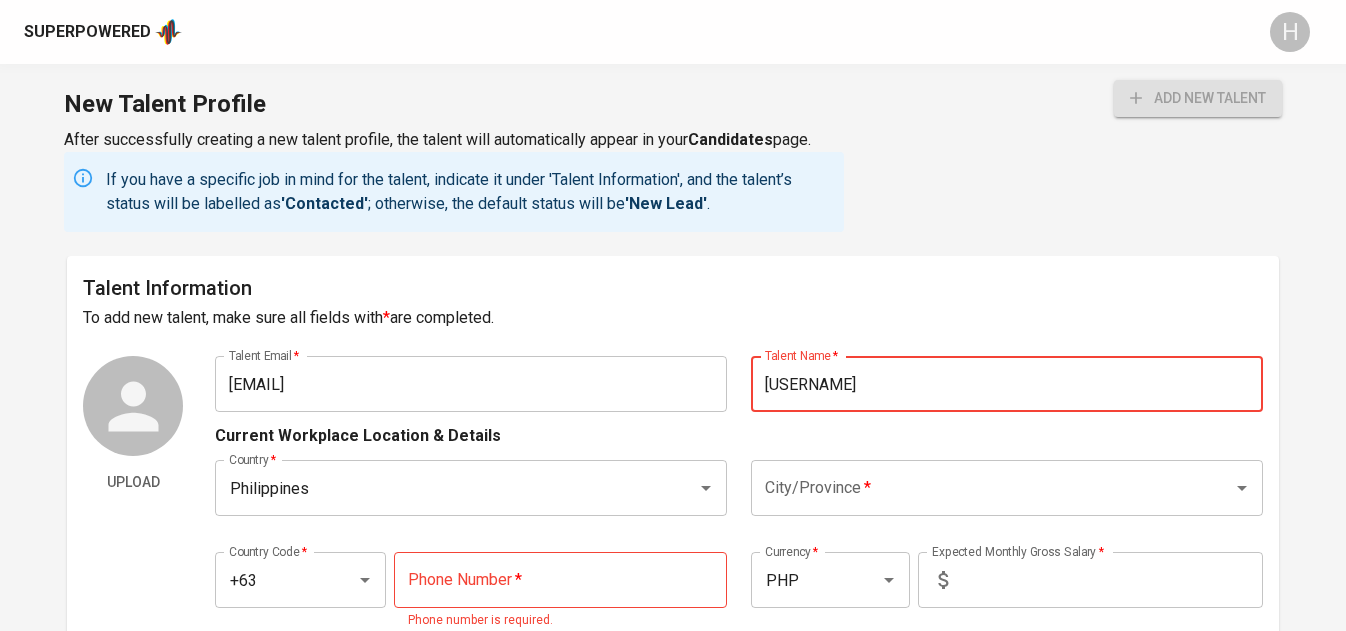type on "Sebastian" 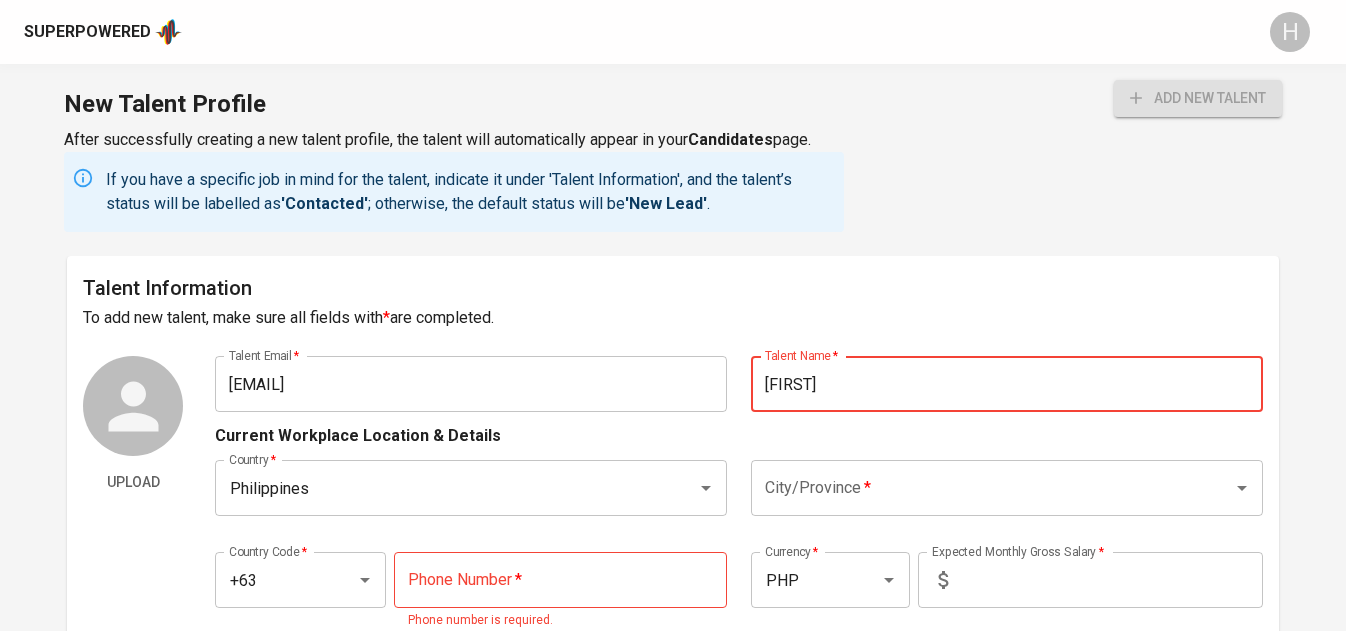 scroll, scrollTop: 0, scrollLeft: 0, axis: both 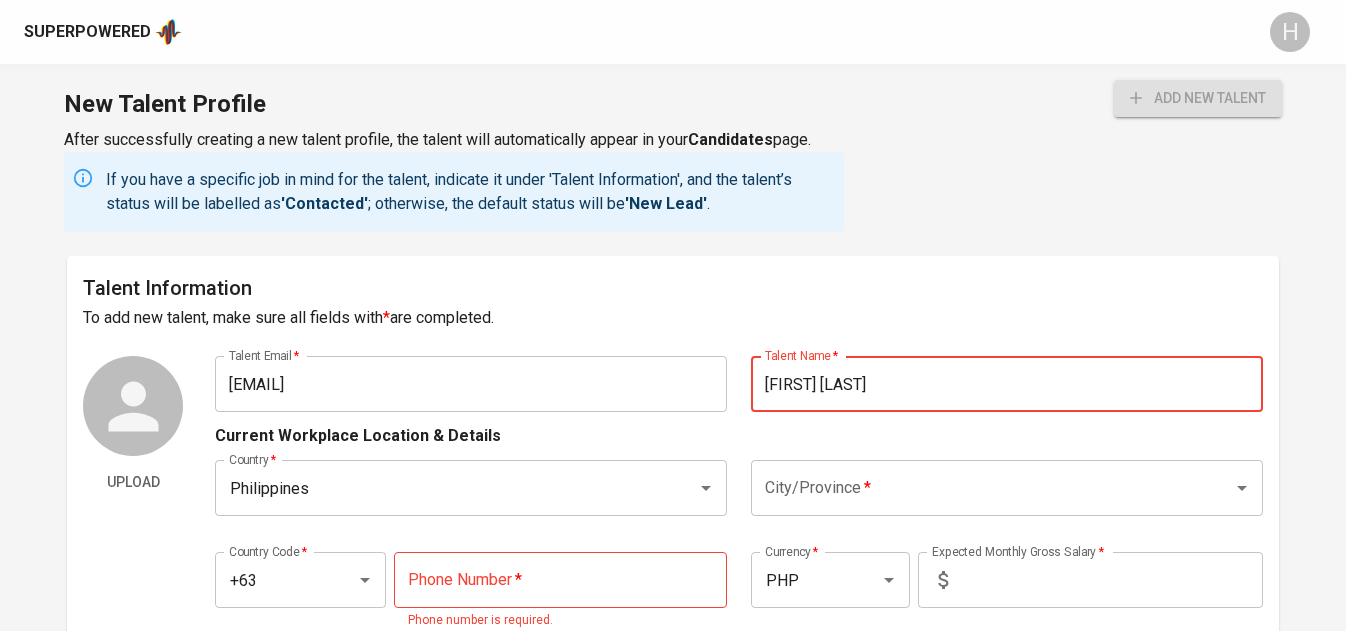 type on "[FIRST] [LAST]" 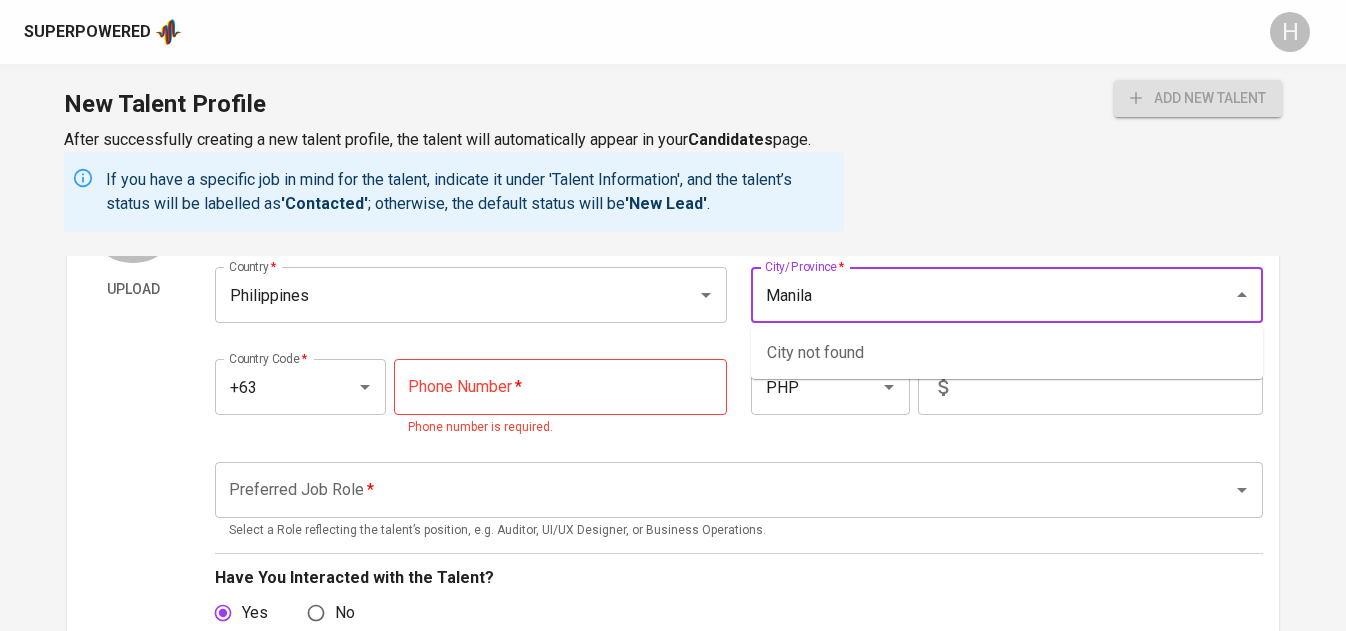 scroll, scrollTop: 192, scrollLeft: 0, axis: vertical 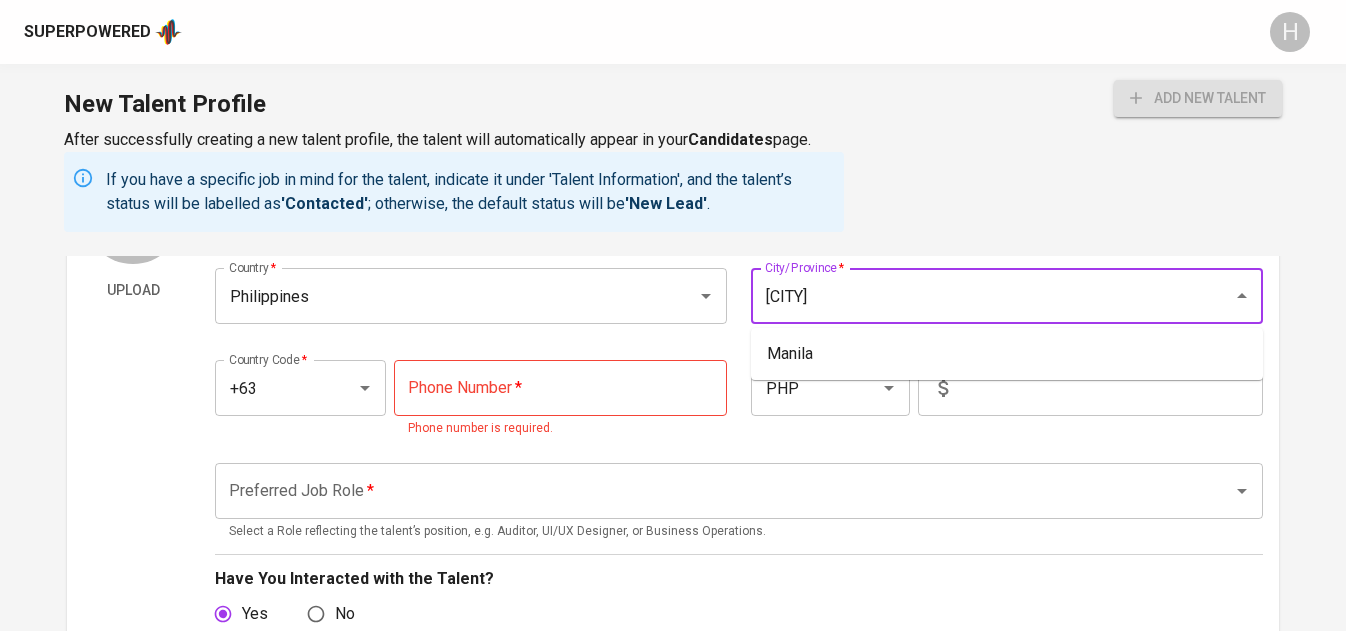 click on "Manila" at bounding box center (1007, 354) 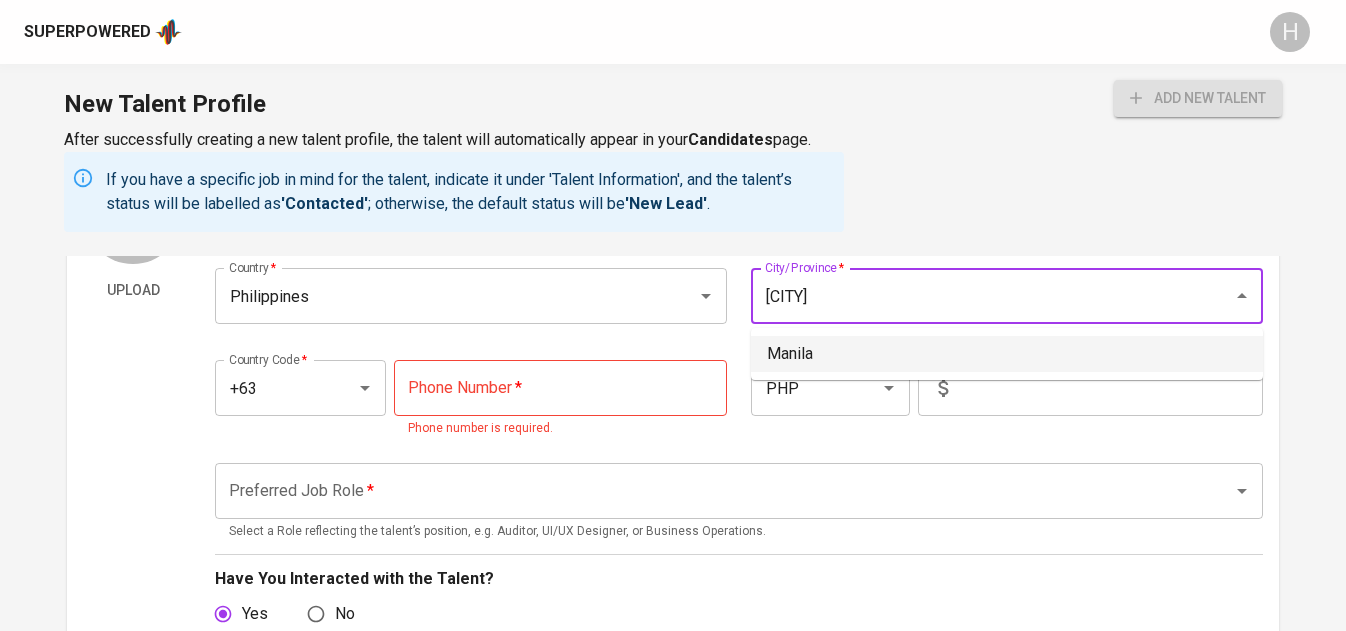 click on "Manila" at bounding box center [1007, 354] 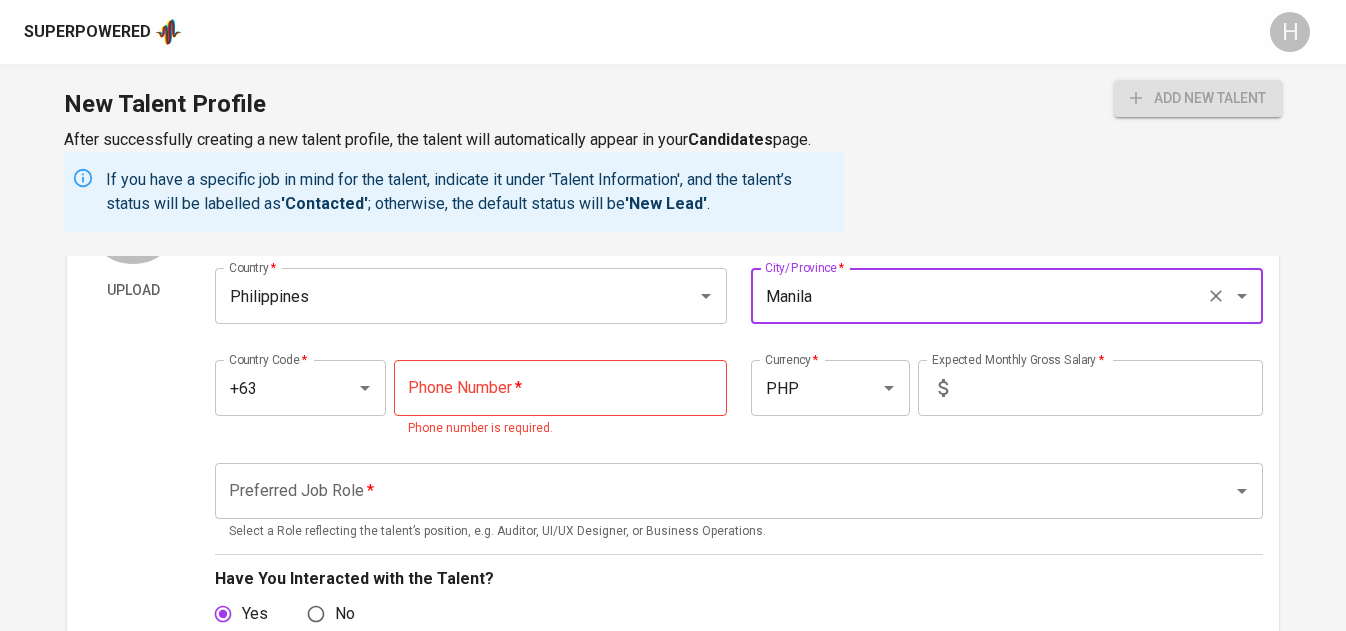 type on "Manila" 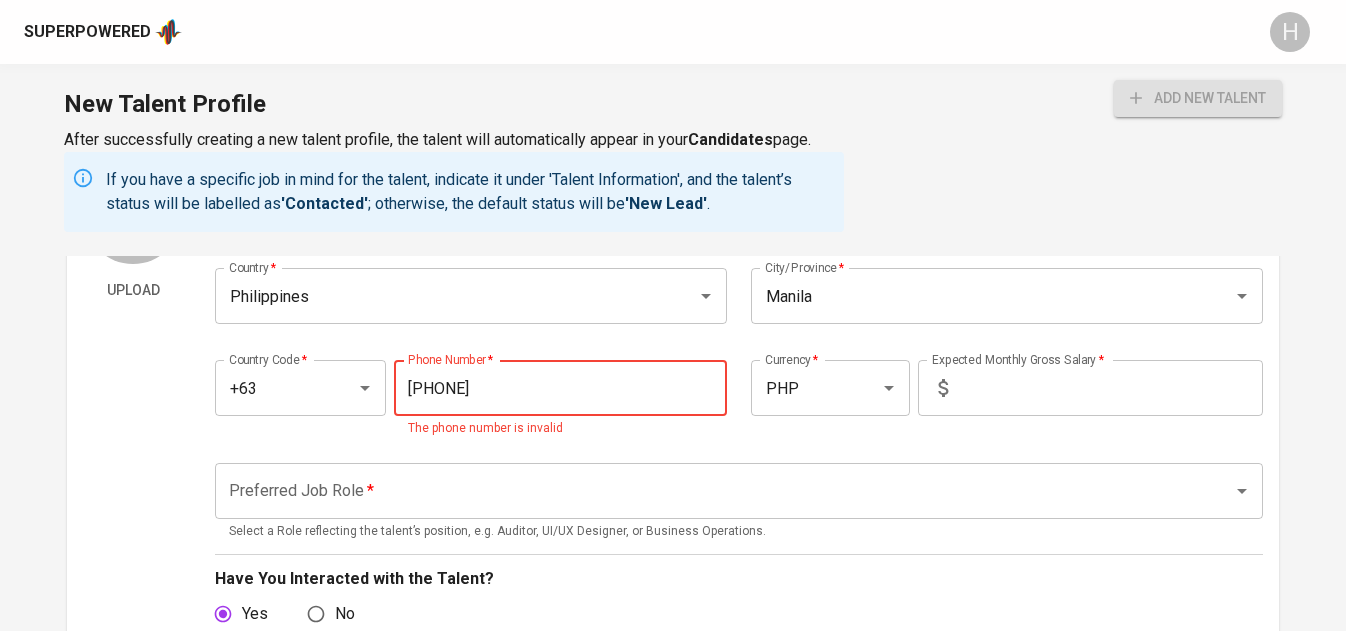 type on "[PHONE]" 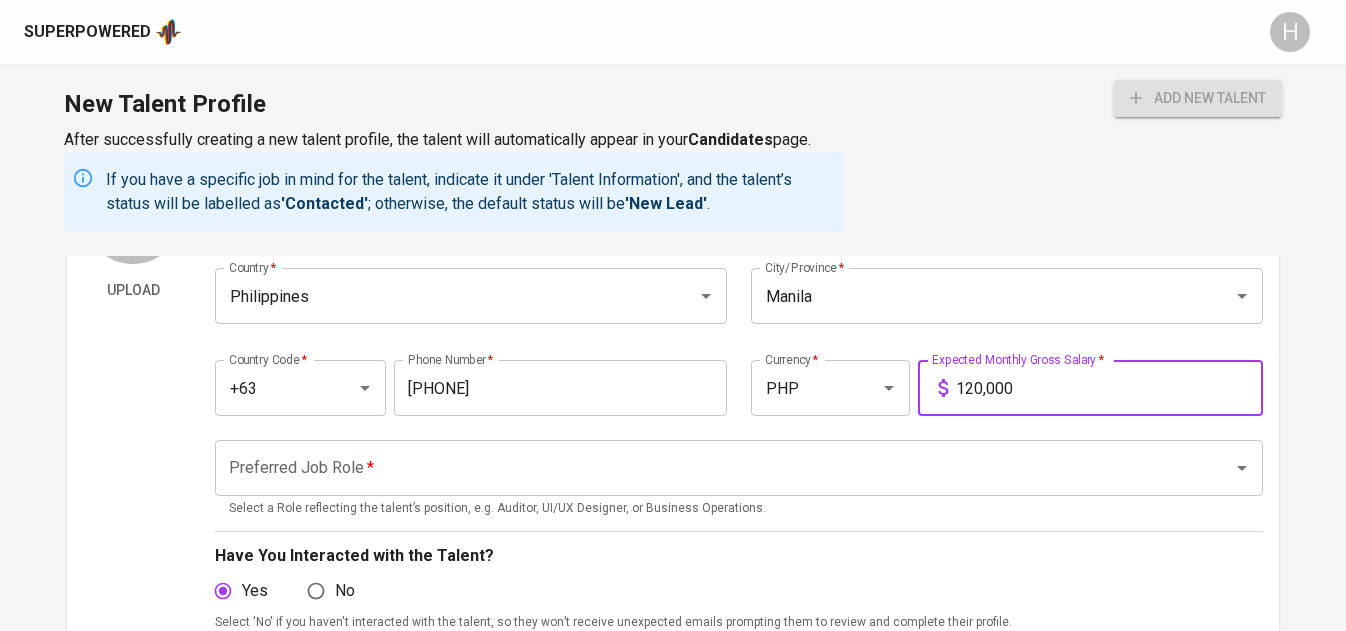 type on "120,000" 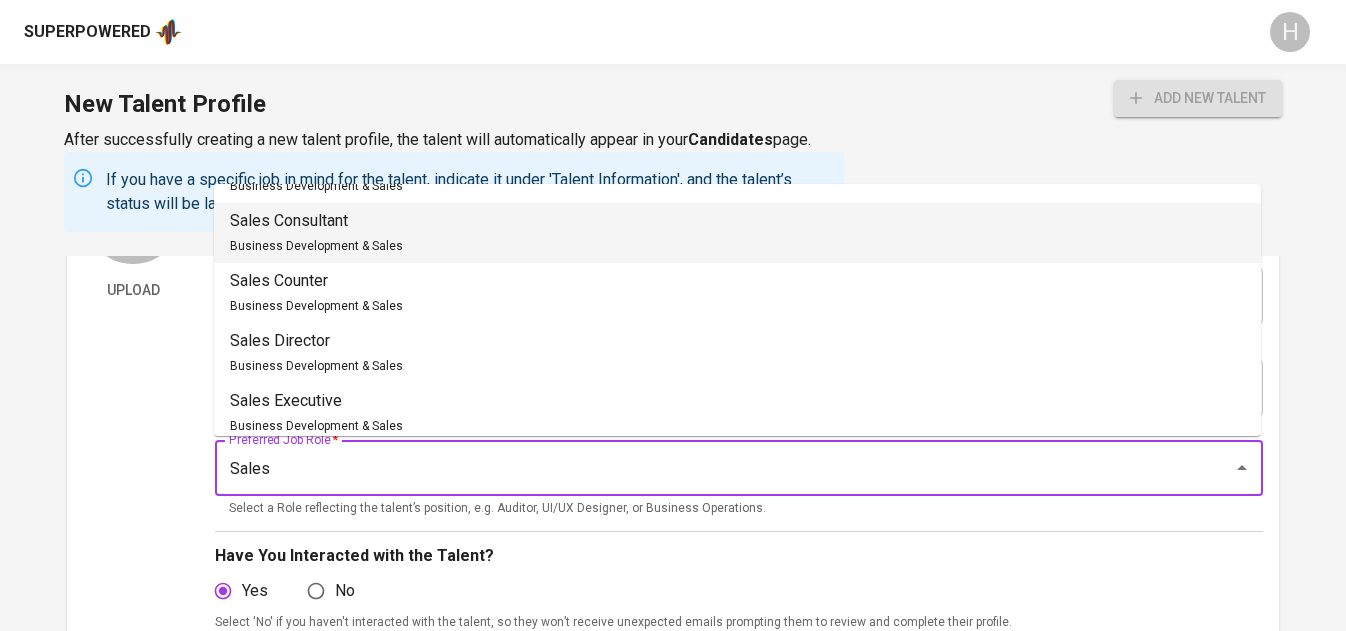 scroll, scrollTop: 1443, scrollLeft: 0, axis: vertical 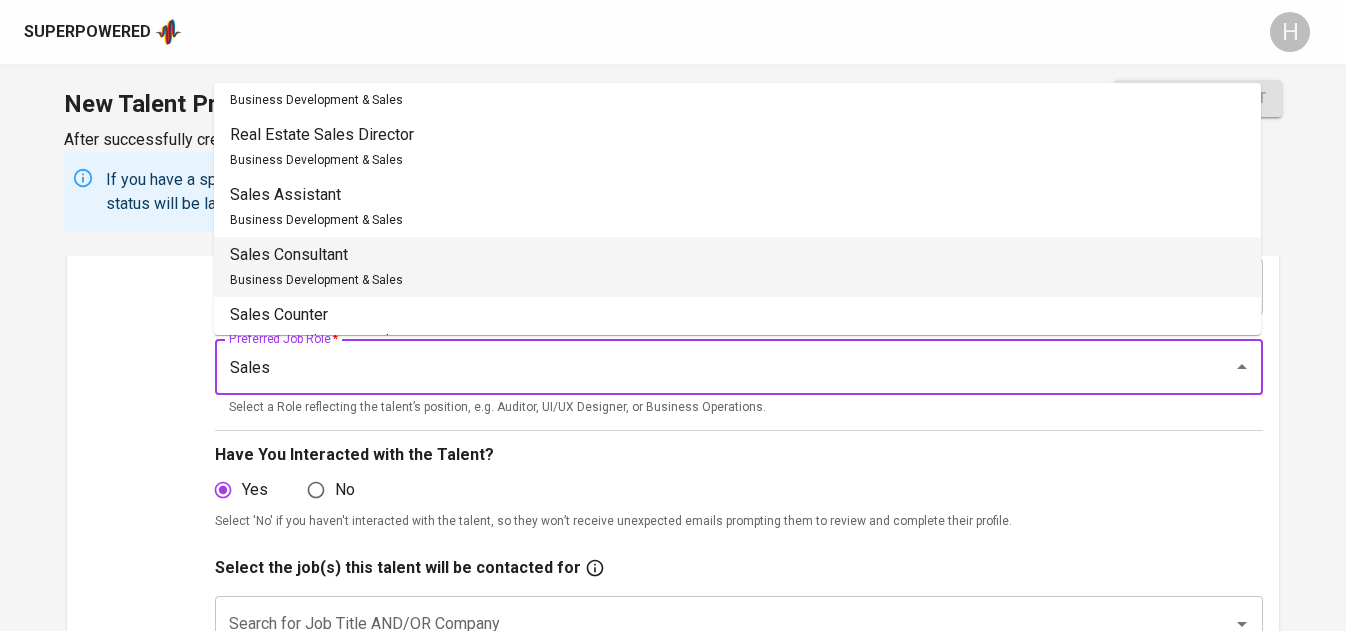 click on "Sales Consultant Business Development & Sales" at bounding box center [737, 267] 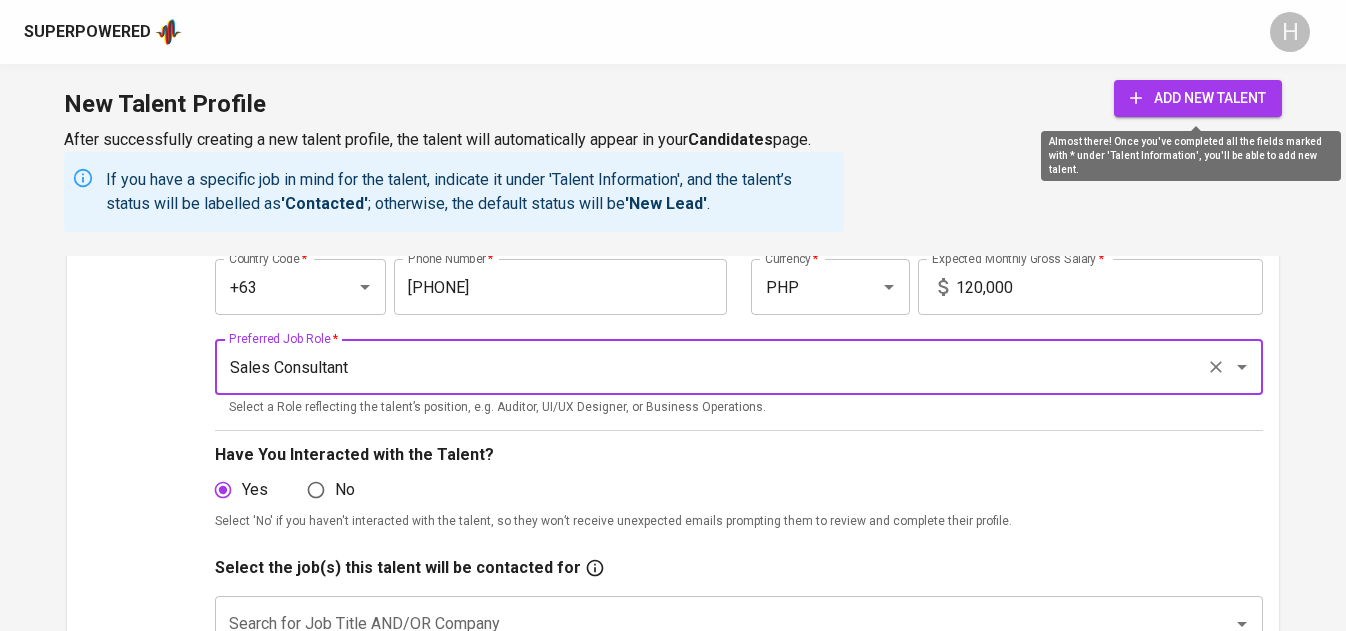 type on "Sales Consultant" 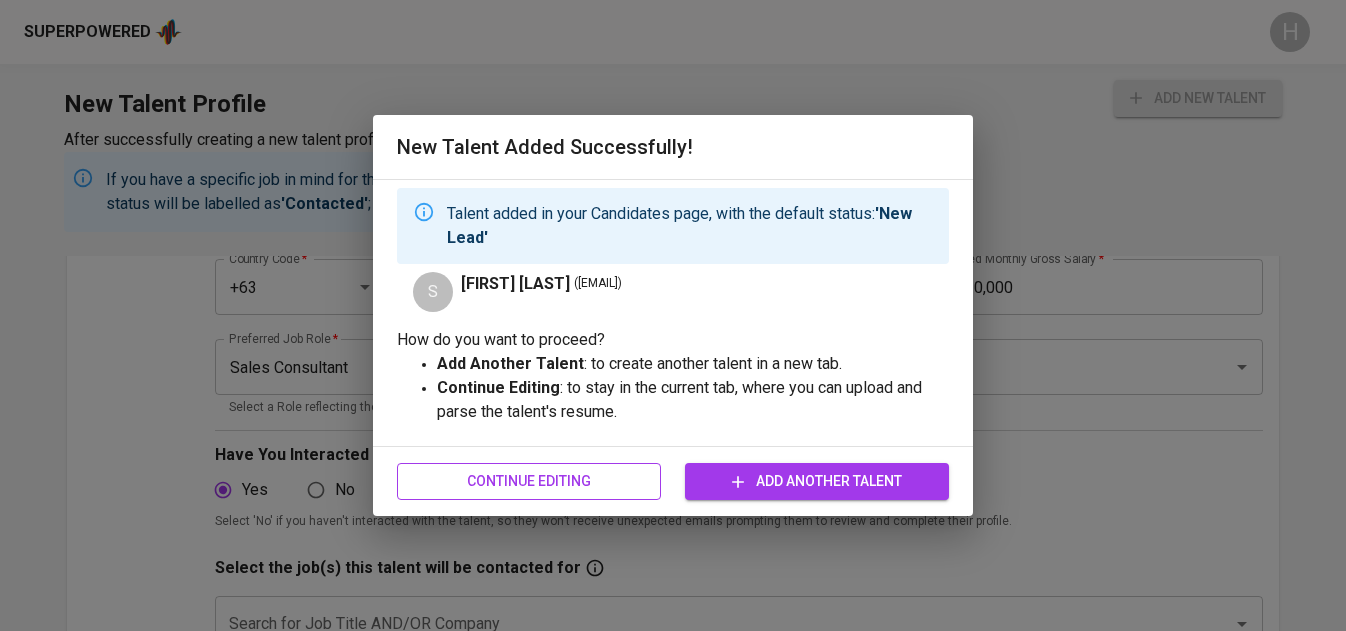 click on "Continue Editing" at bounding box center [529, 481] 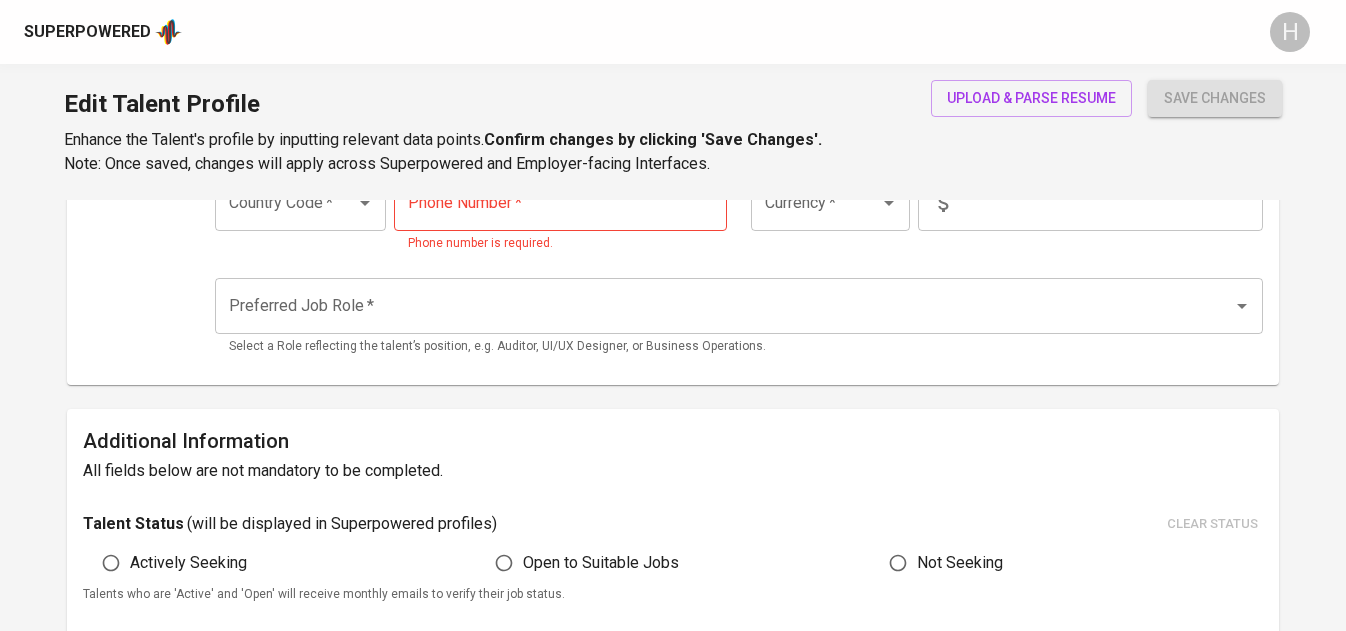 scroll, scrollTop: 0, scrollLeft: 0, axis: both 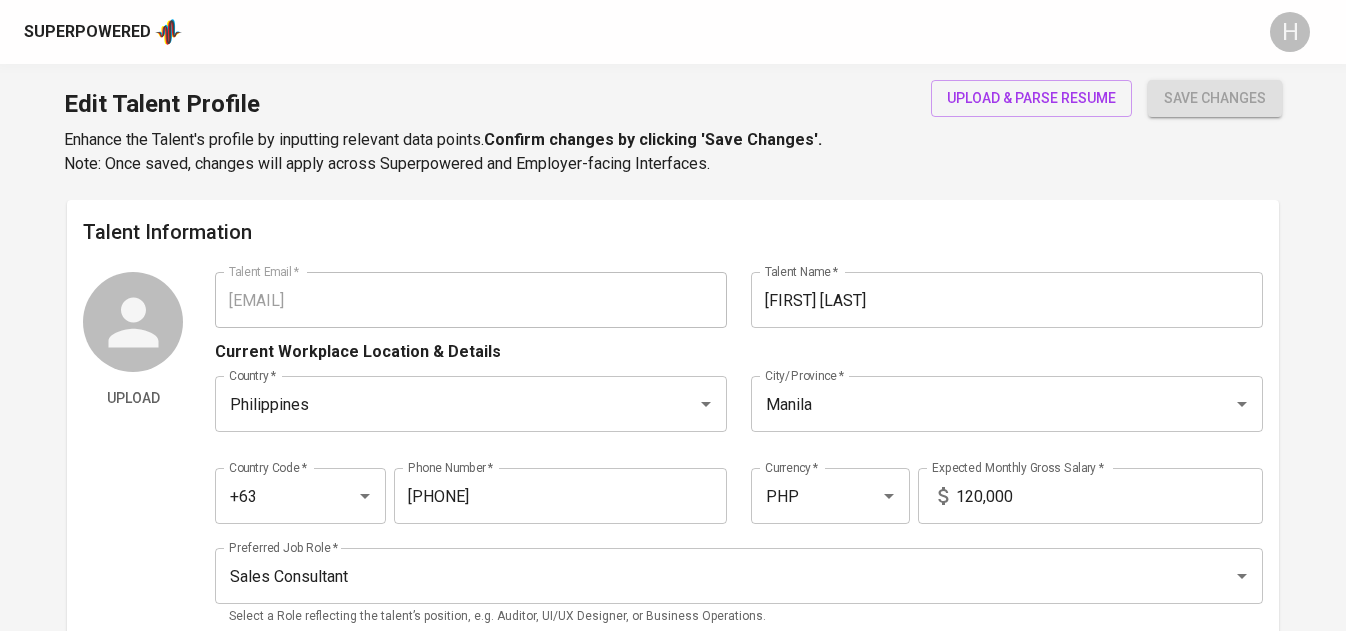 type on "sebastiangsoriano@gmail.com" 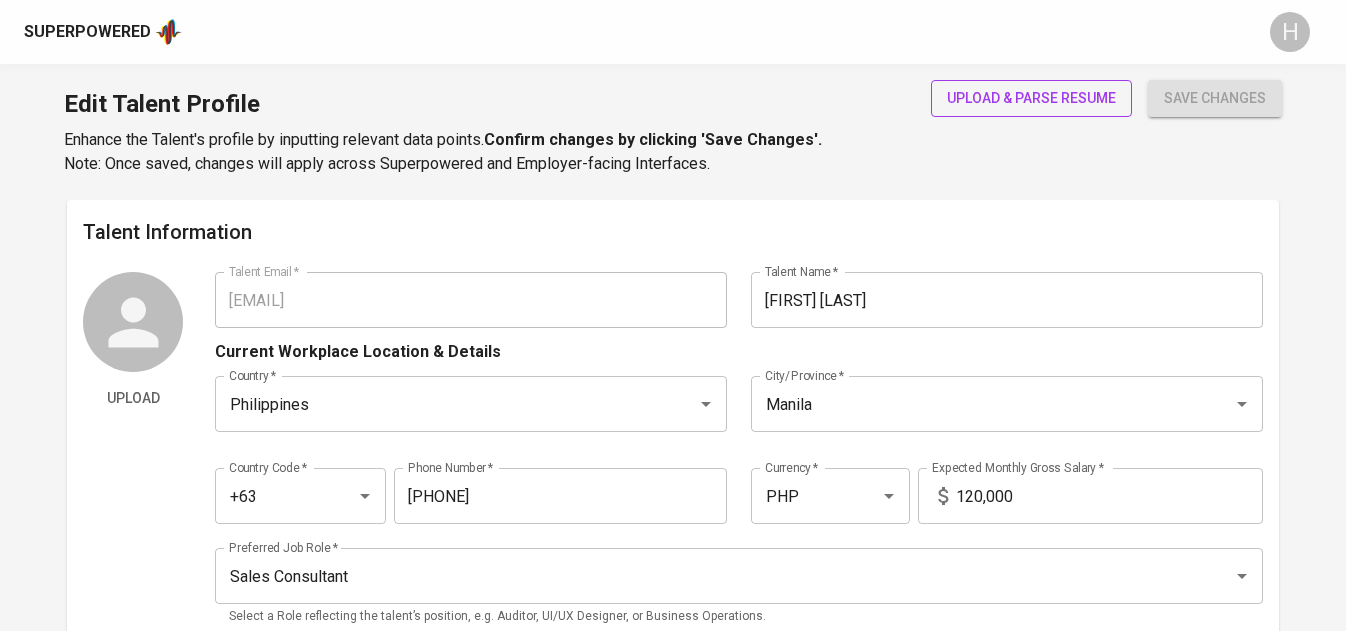click on "upload & parse resume" at bounding box center (1031, 98) 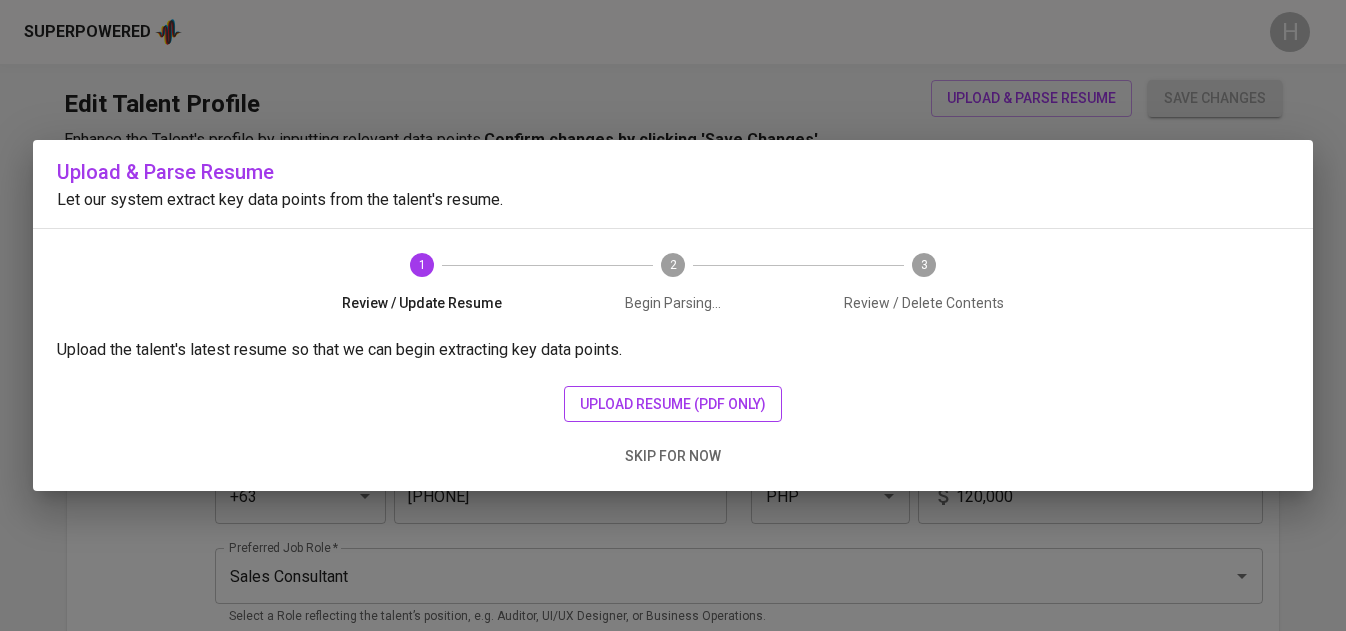 click on "upload resume (pdf only)" at bounding box center [673, 404] 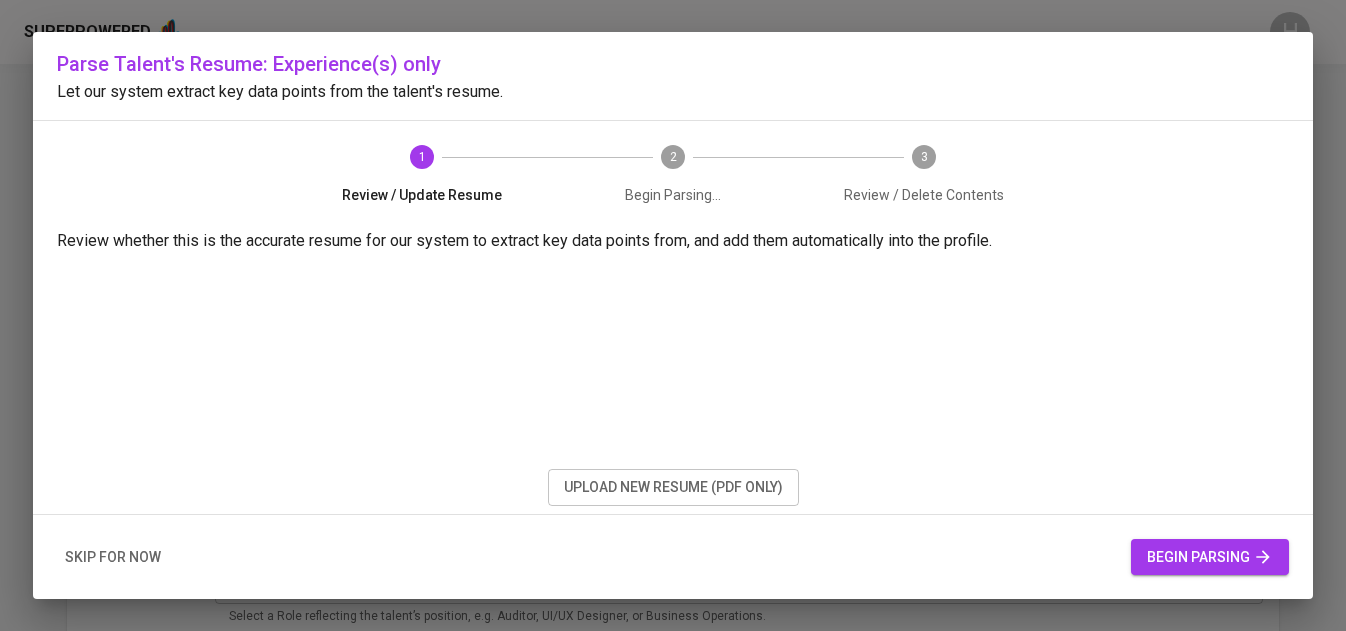 click on "begin parsing" at bounding box center (1210, 557) 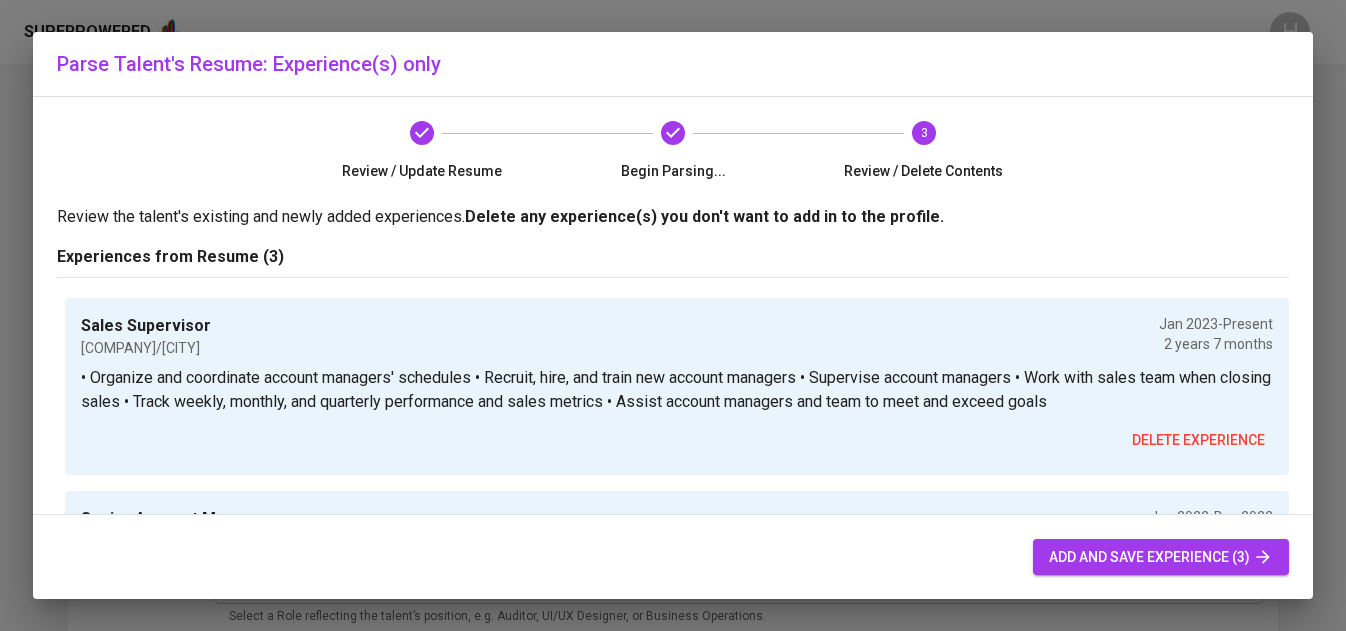 click on "add and save experience (3)" at bounding box center [1161, 557] 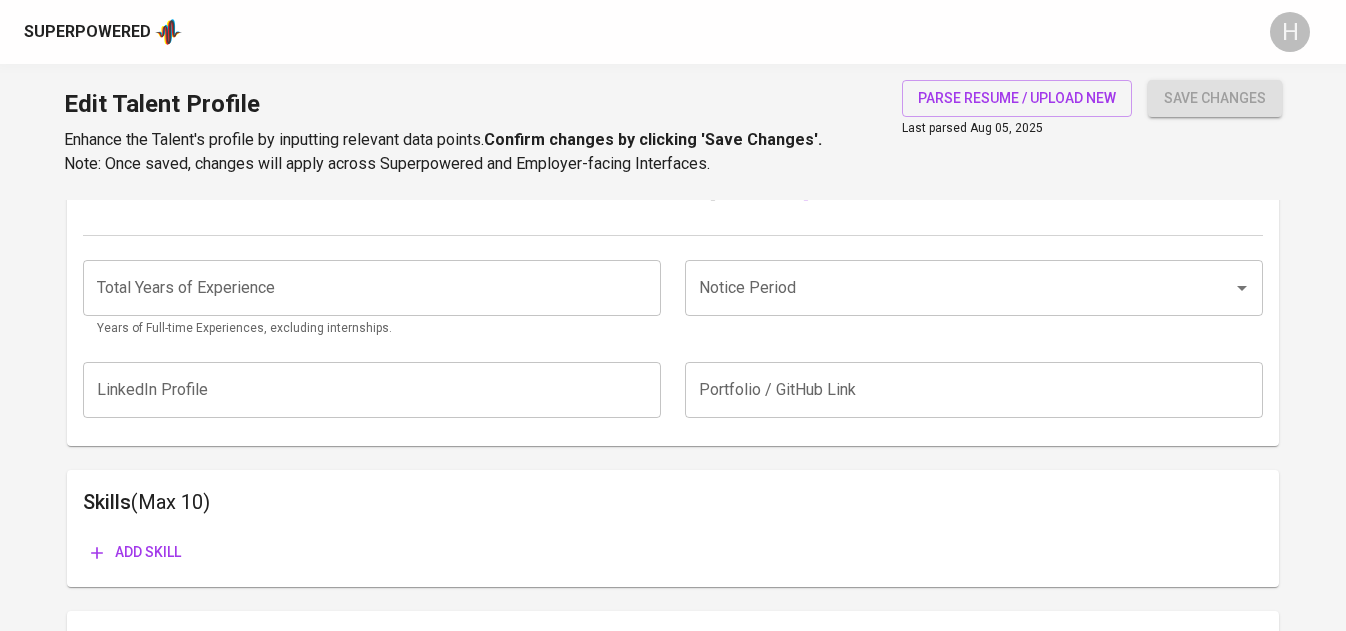 scroll, scrollTop: 0, scrollLeft: 0, axis: both 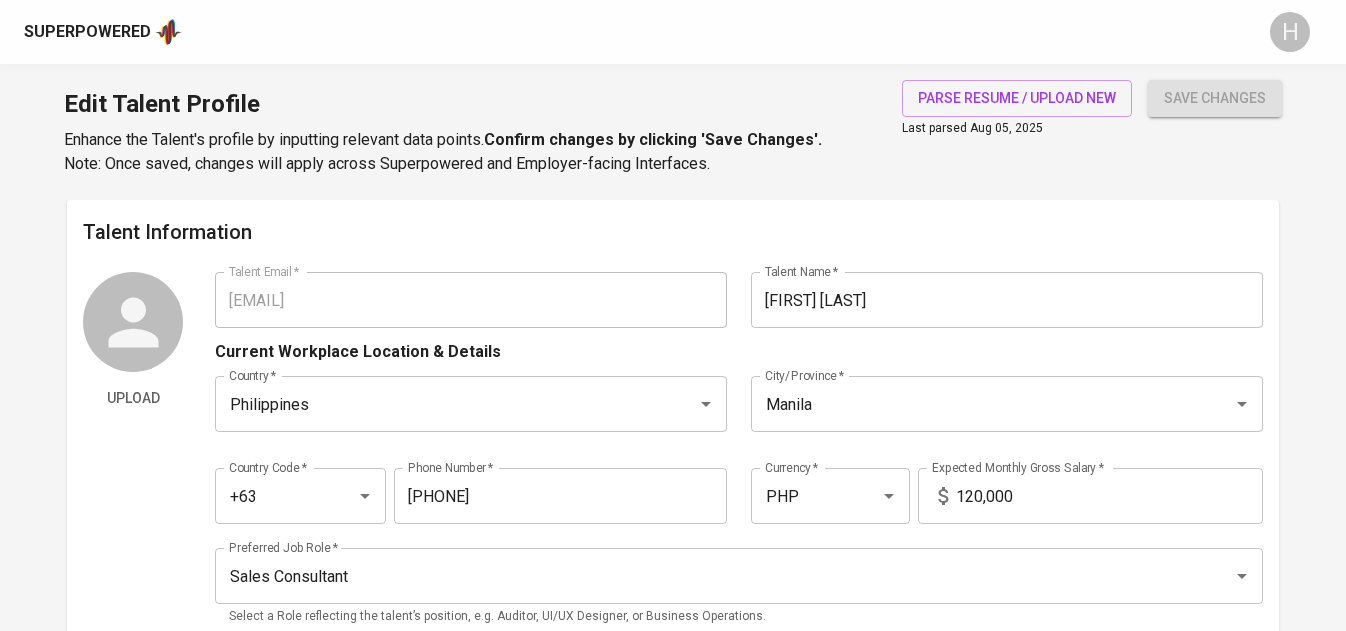 click on "Superpowered" at bounding box center (87, 32) 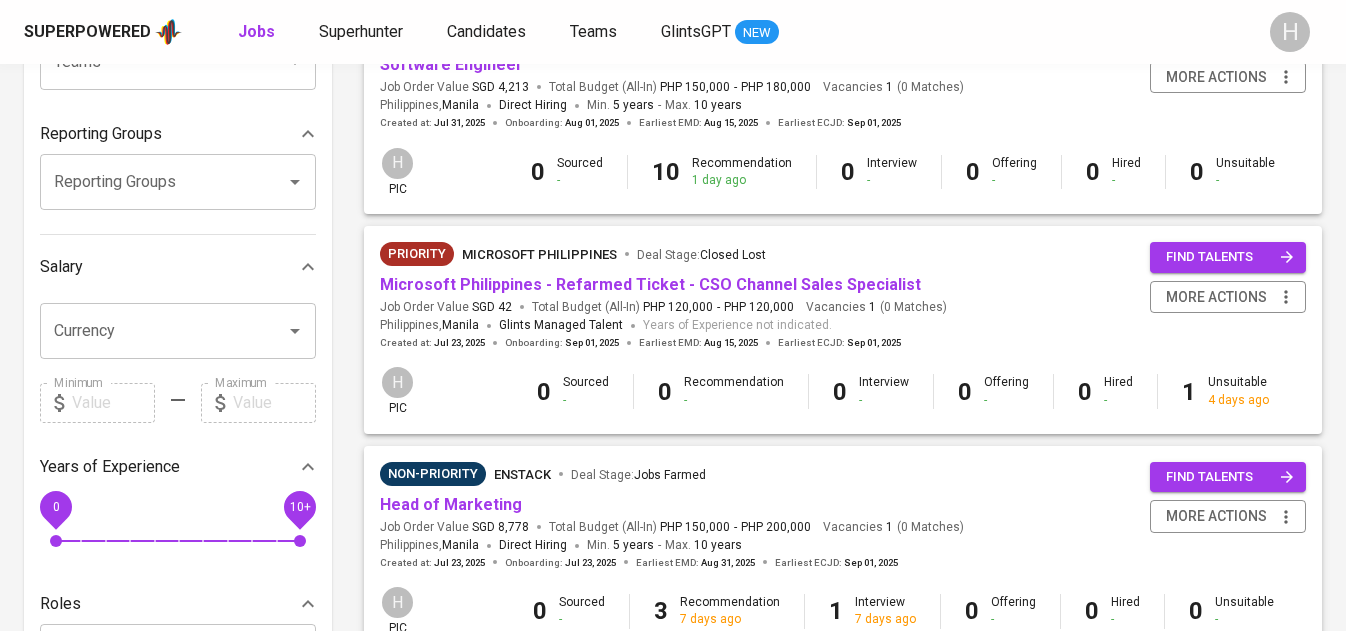 scroll, scrollTop: 283, scrollLeft: 0, axis: vertical 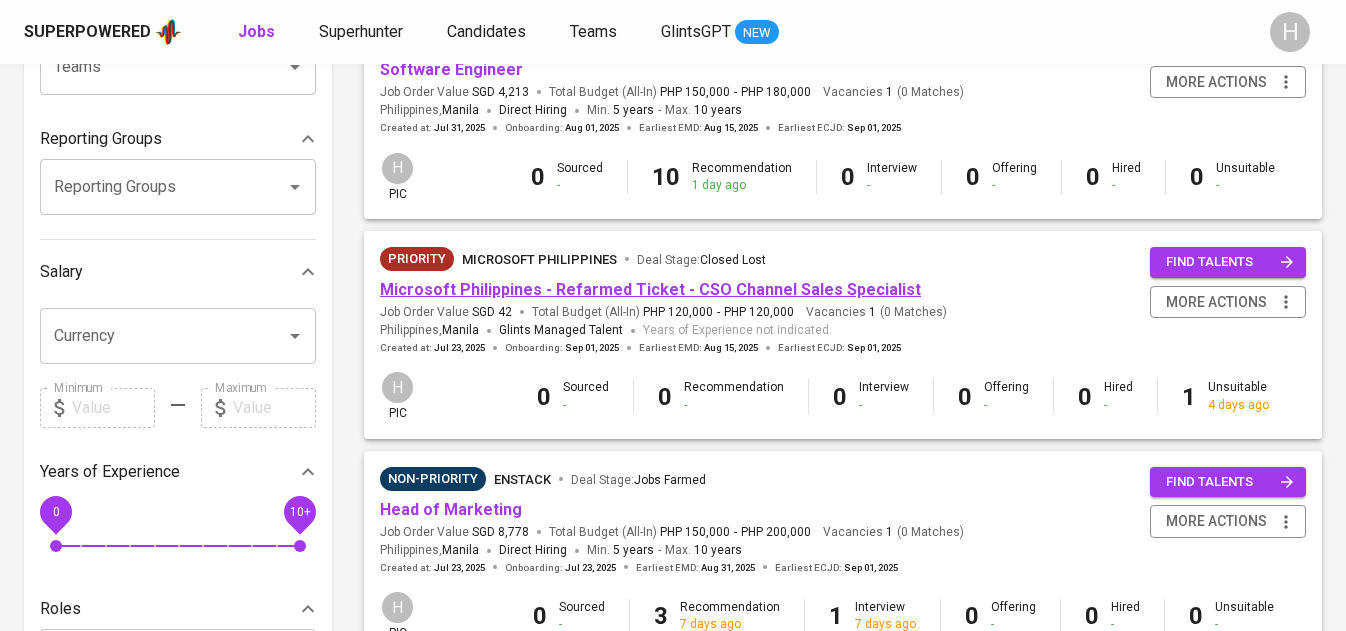 click on "Microsoft Philippines - Refarmed Ticket - CSO Channel Sales Specialist" at bounding box center (650, 289) 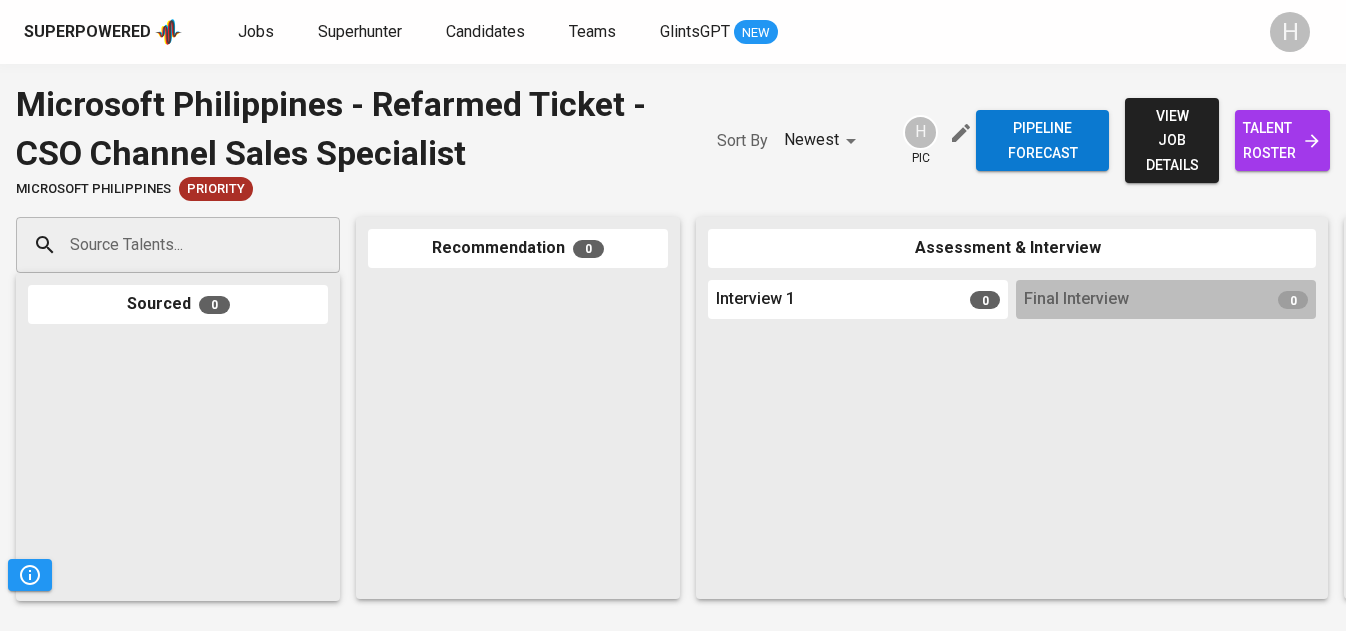 scroll, scrollTop: 0, scrollLeft: 0, axis: both 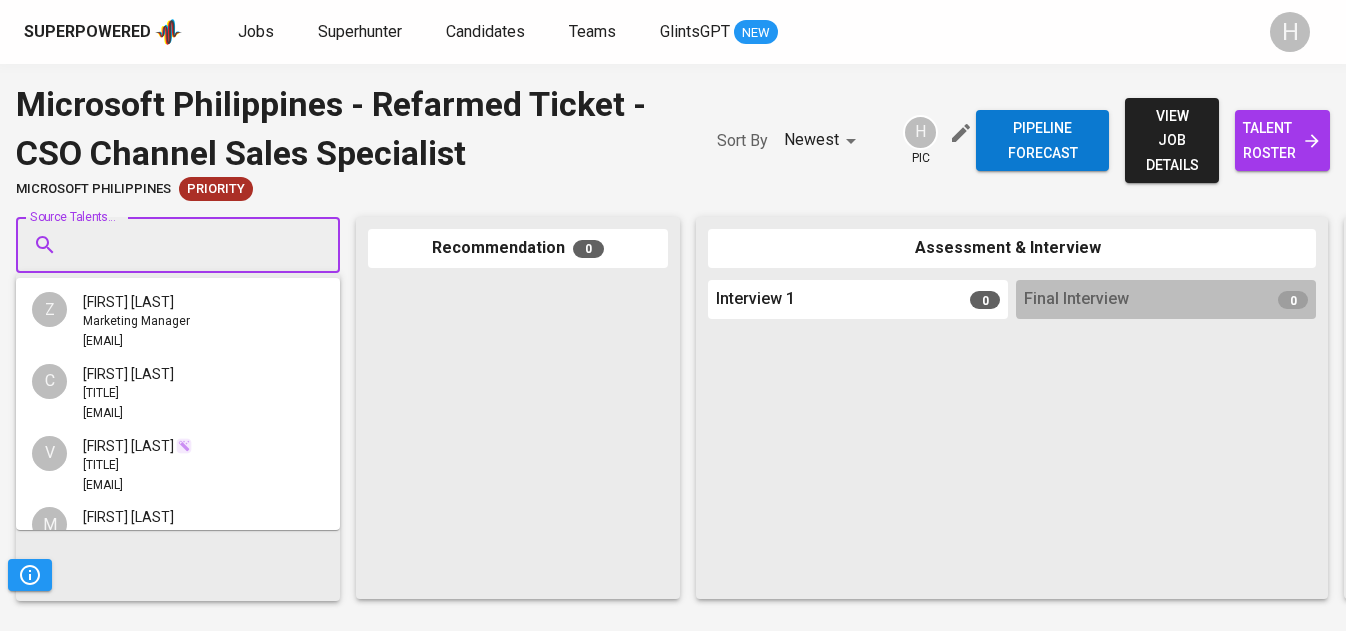 paste on "sebastiangsoriano@gmail.com" 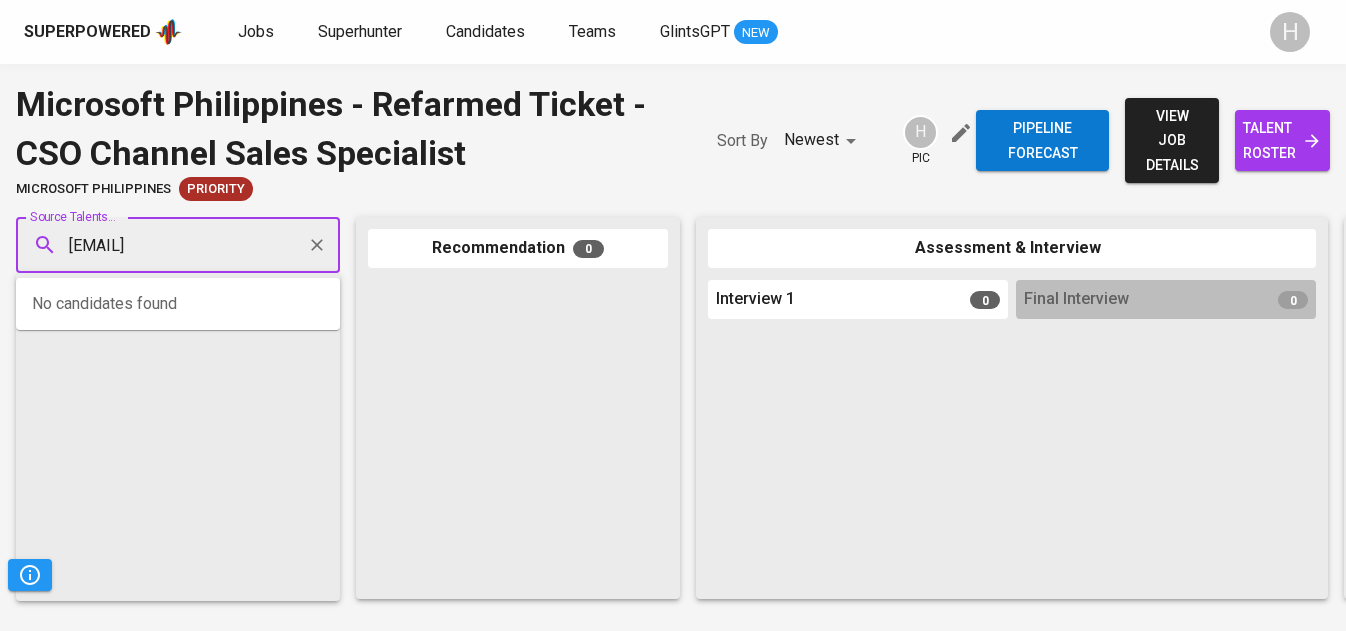 scroll, scrollTop: 0, scrollLeft: 19, axis: horizontal 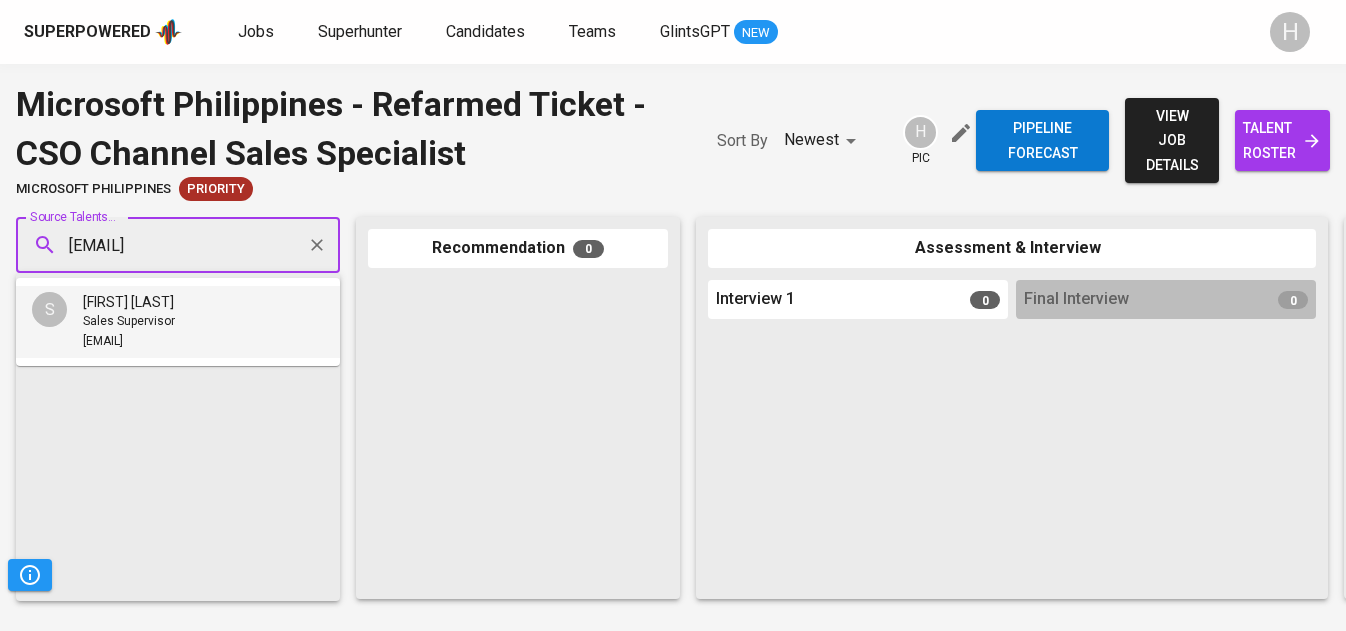 click on "Sales Supervisor" at bounding box center [129, 322] 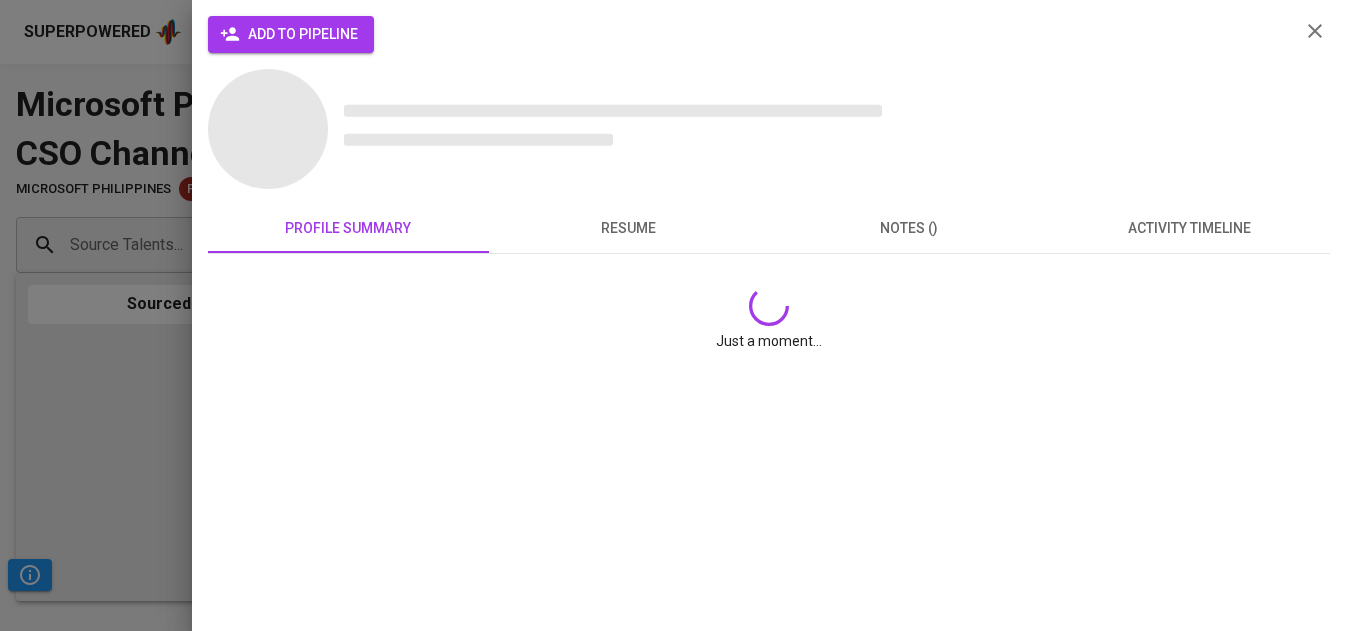 scroll, scrollTop: 0, scrollLeft: 0, axis: both 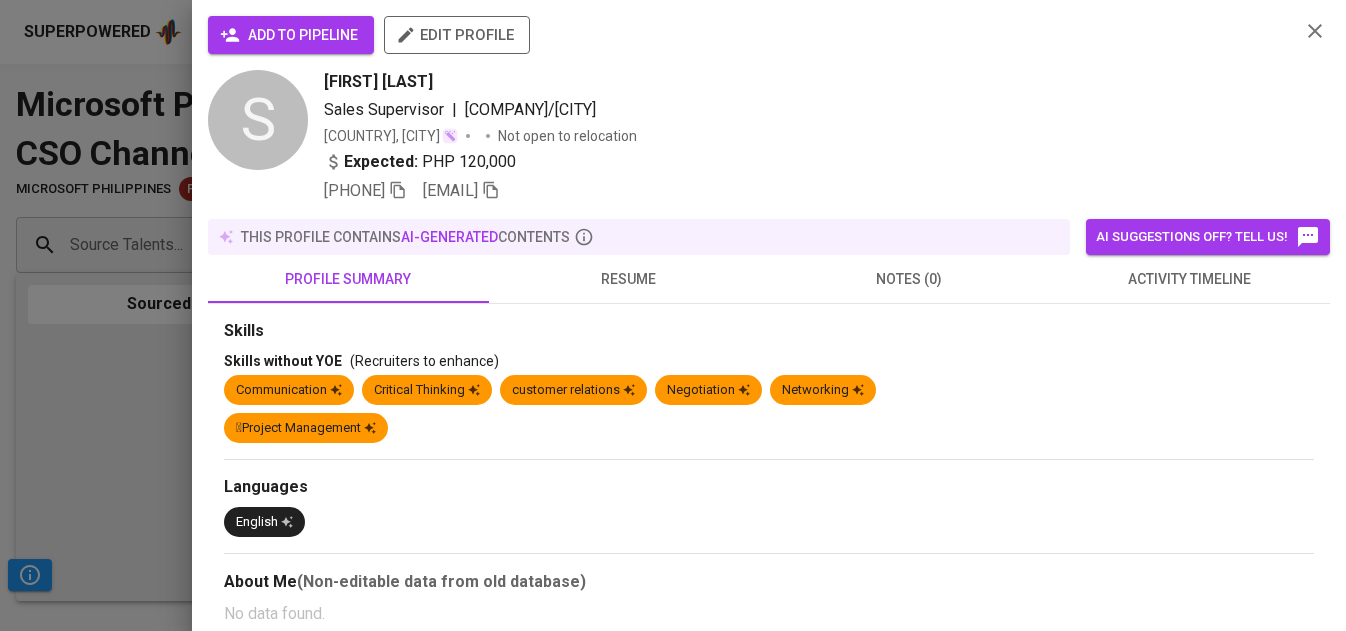 click on "add to pipeline" at bounding box center (291, 35) 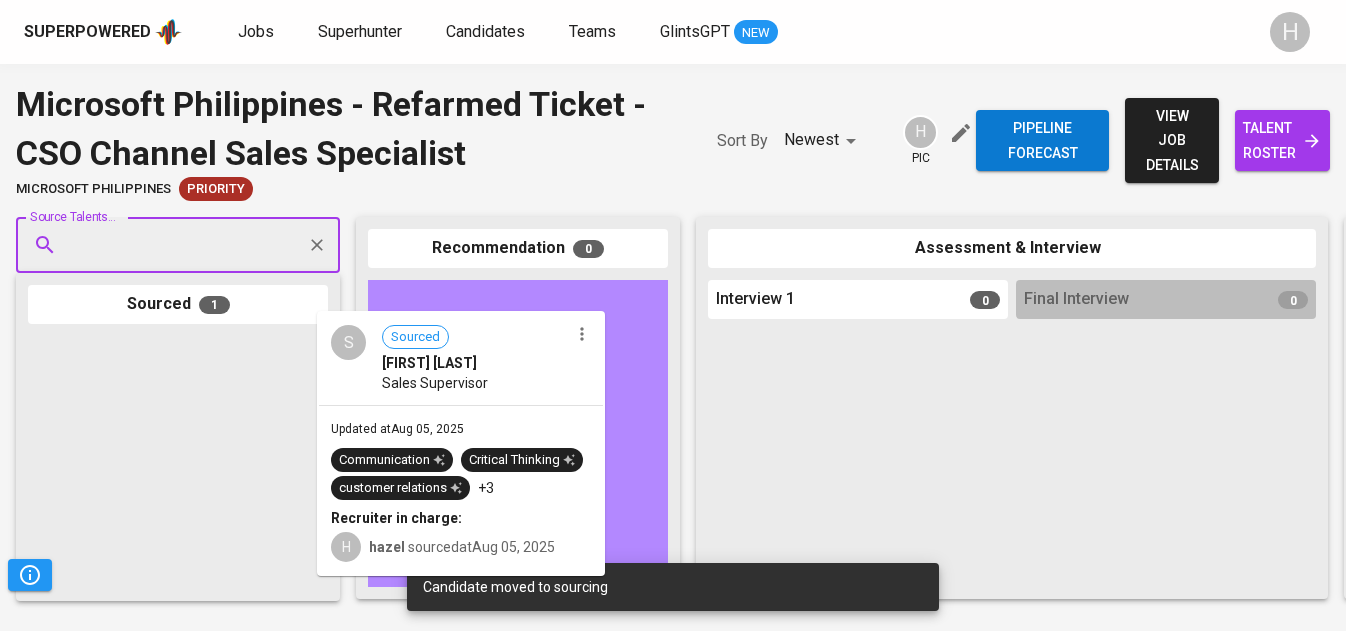 drag, startPoint x: 190, startPoint y: 432, endPoint x: 485, endPoint y: 401, distance: 296.62433 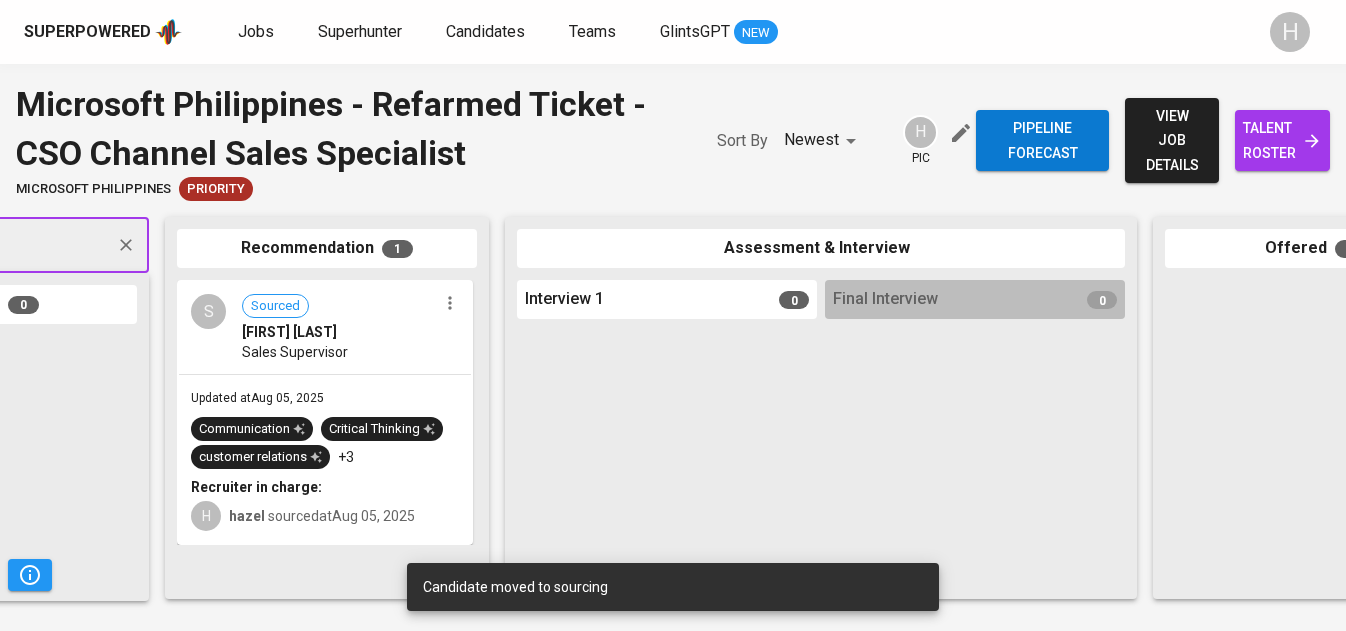 scroll, scrollTop: 0, scrollLeft: 192, axis: horizontal 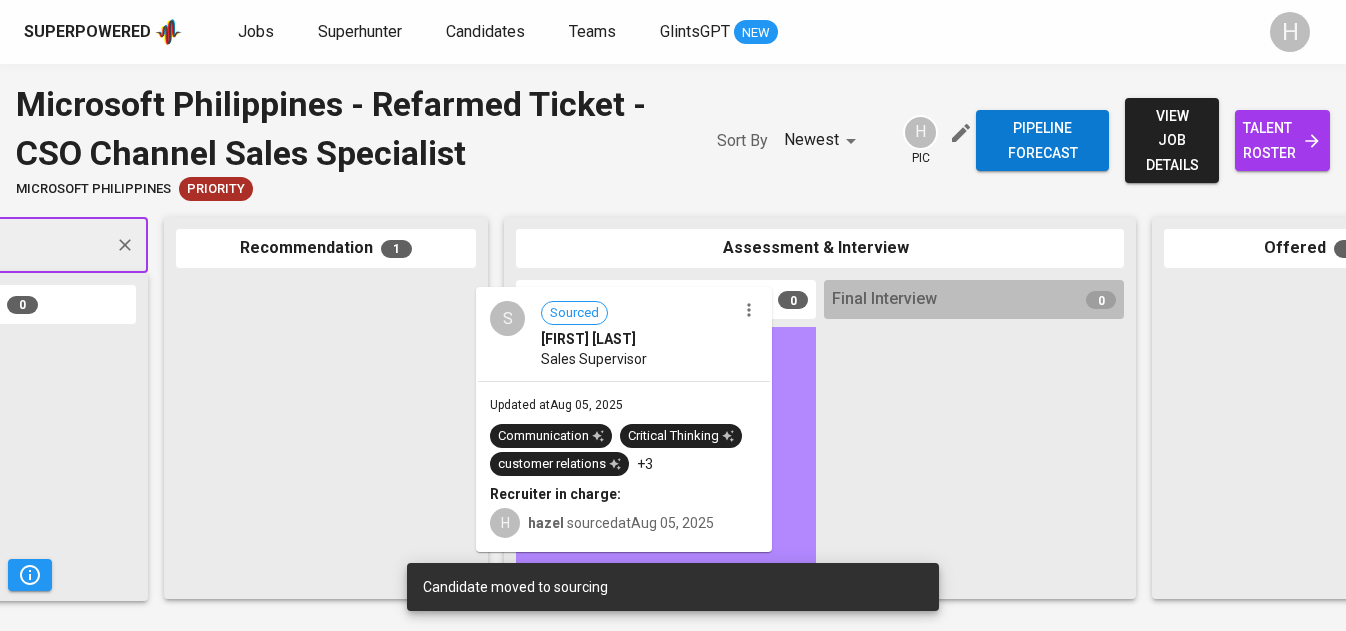 drag, startPoint x: 319, startPoint y: 340, endPoint x: 628, endPoint y: 347, distance: 309.07928 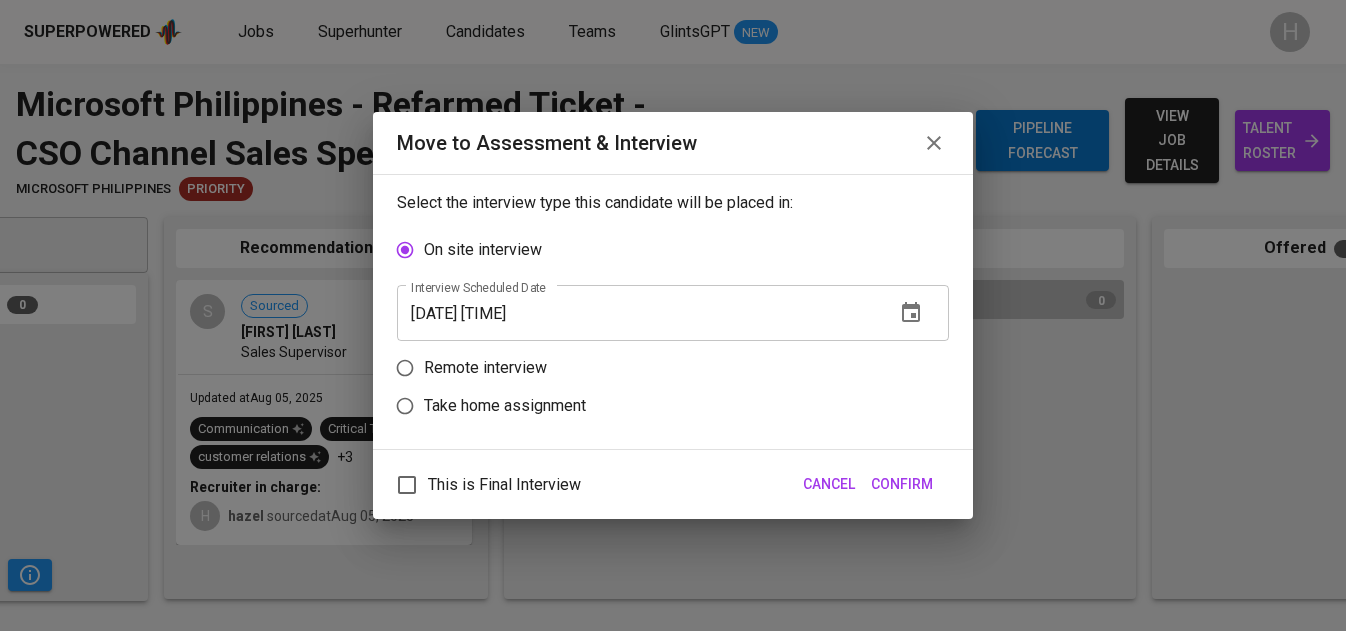 click on "Remote interview" at bounding box center [485, 368] 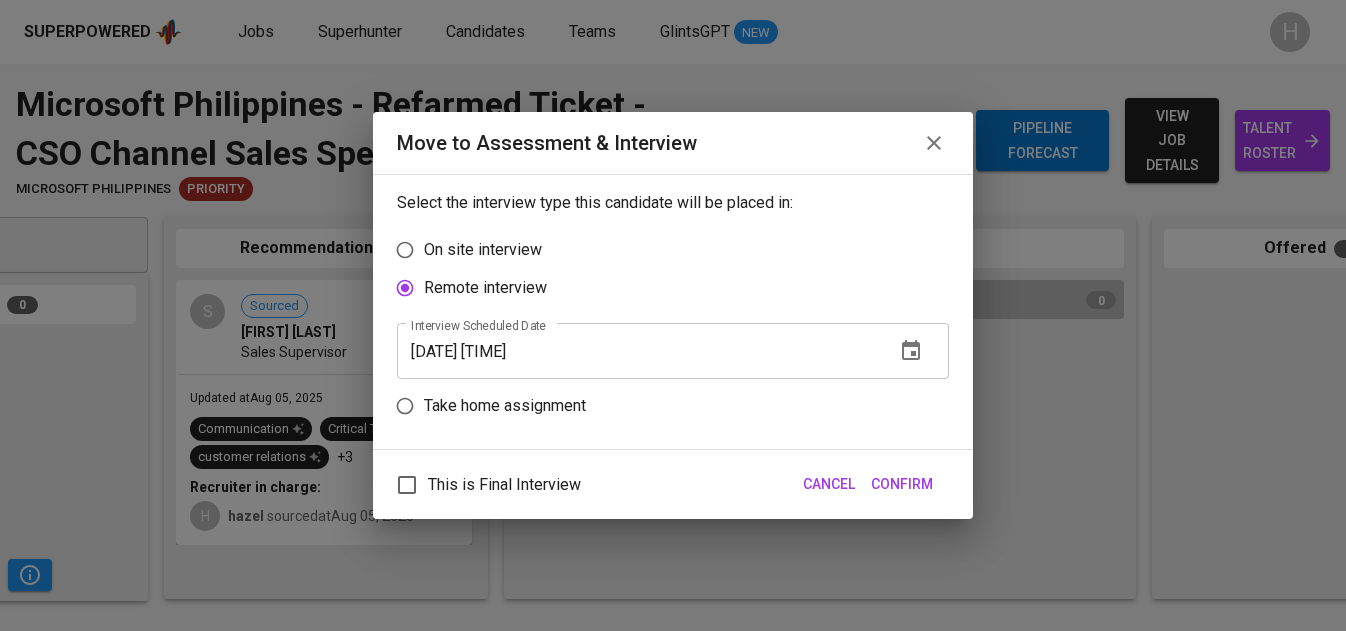 click on "08/05/2025 06:10 pm" at bounding box center [638, 351] 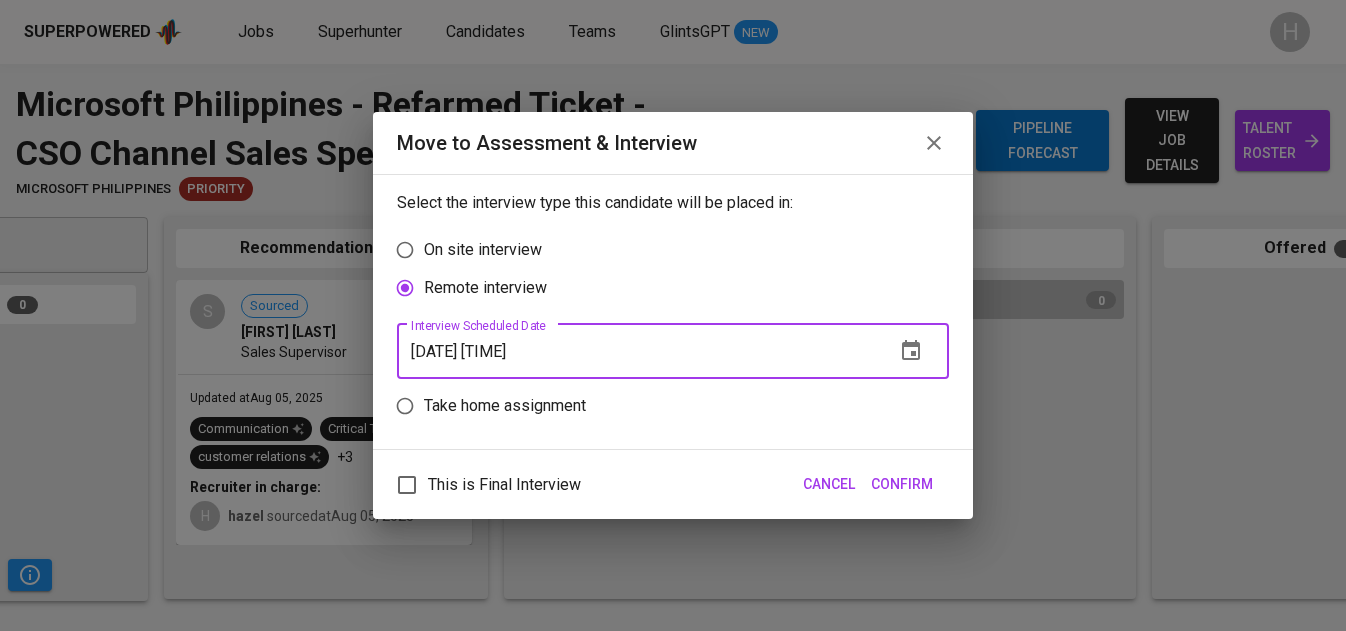type on "08/05/2025 05:11 pm" 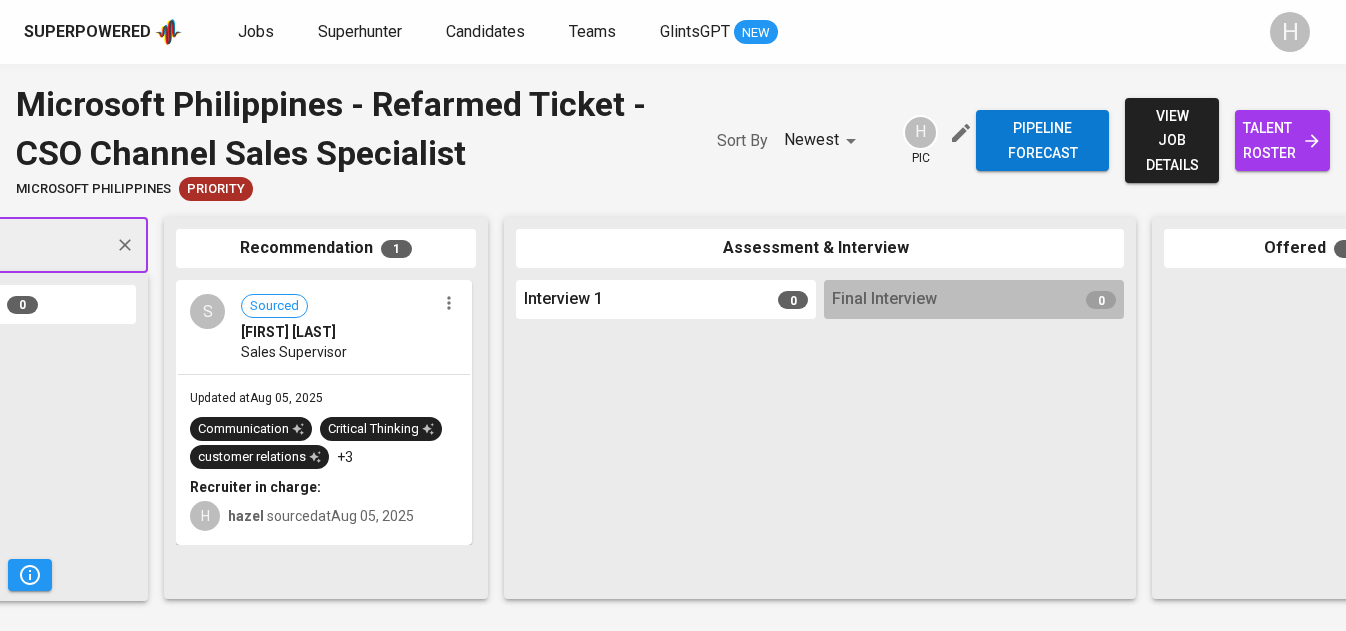 scroll, scrollTop: 0, scrollLeft: 65, axis: horizontal 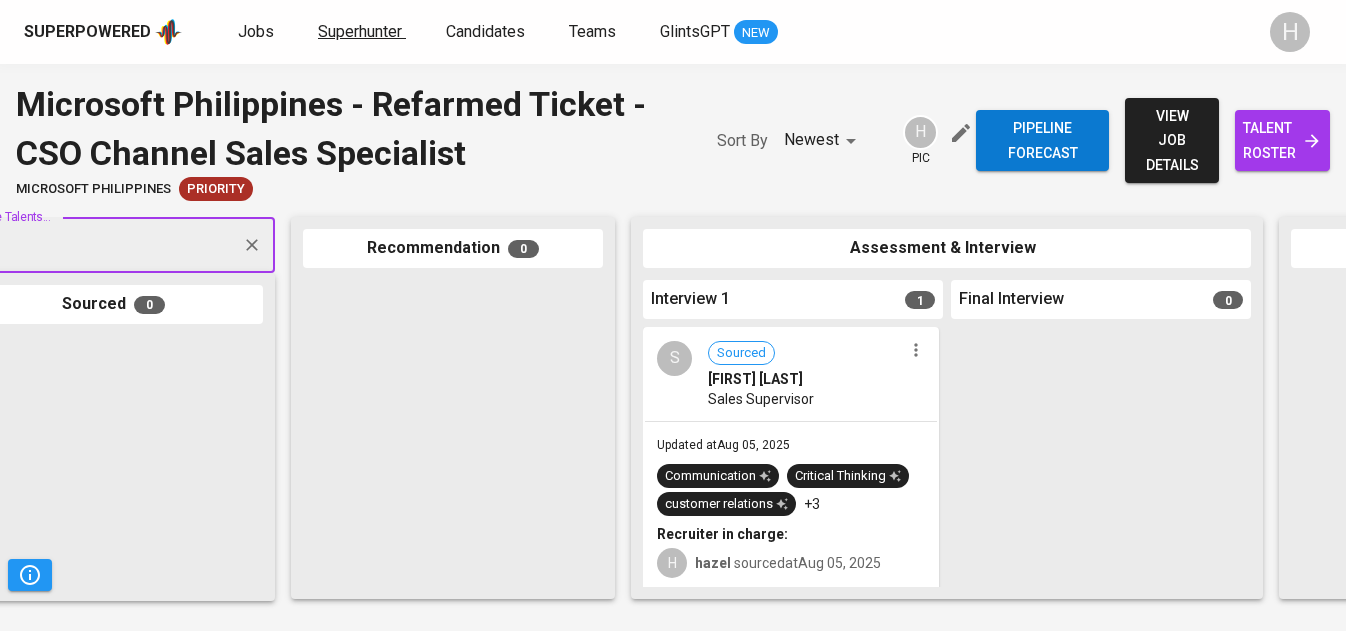click on "Superhunter" at bounding box center [360, 31] 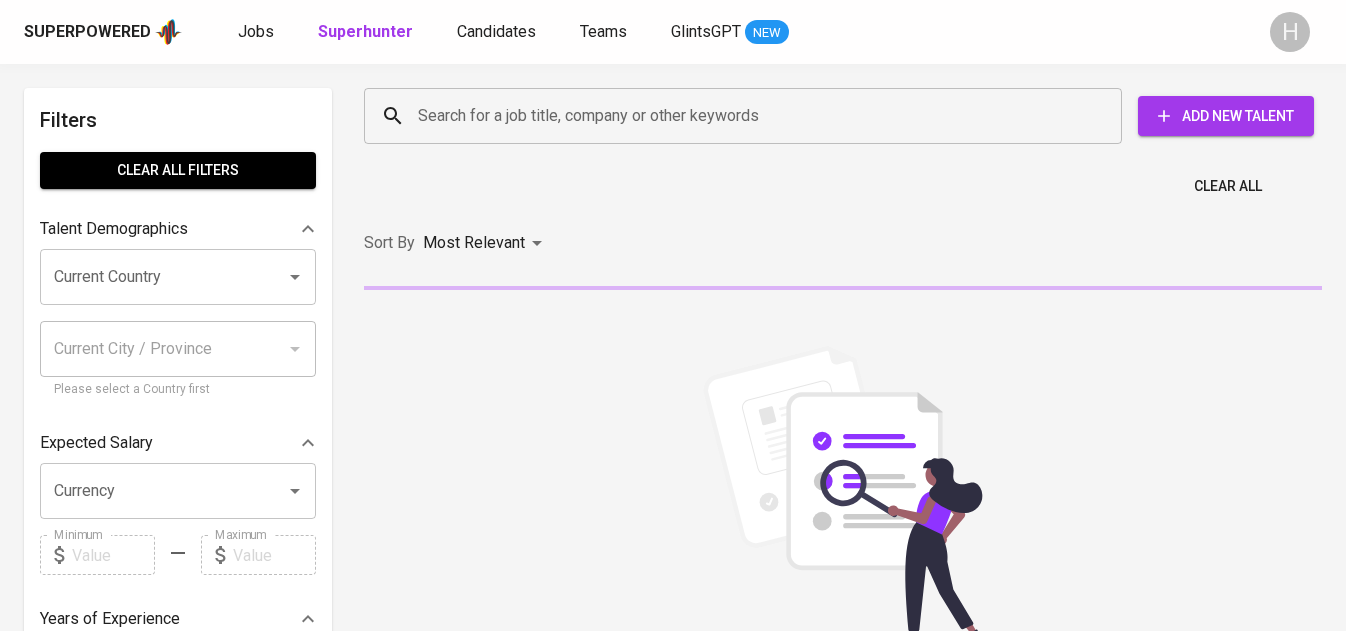 click on "Add New Talent" at bounding box center (1226, 116) 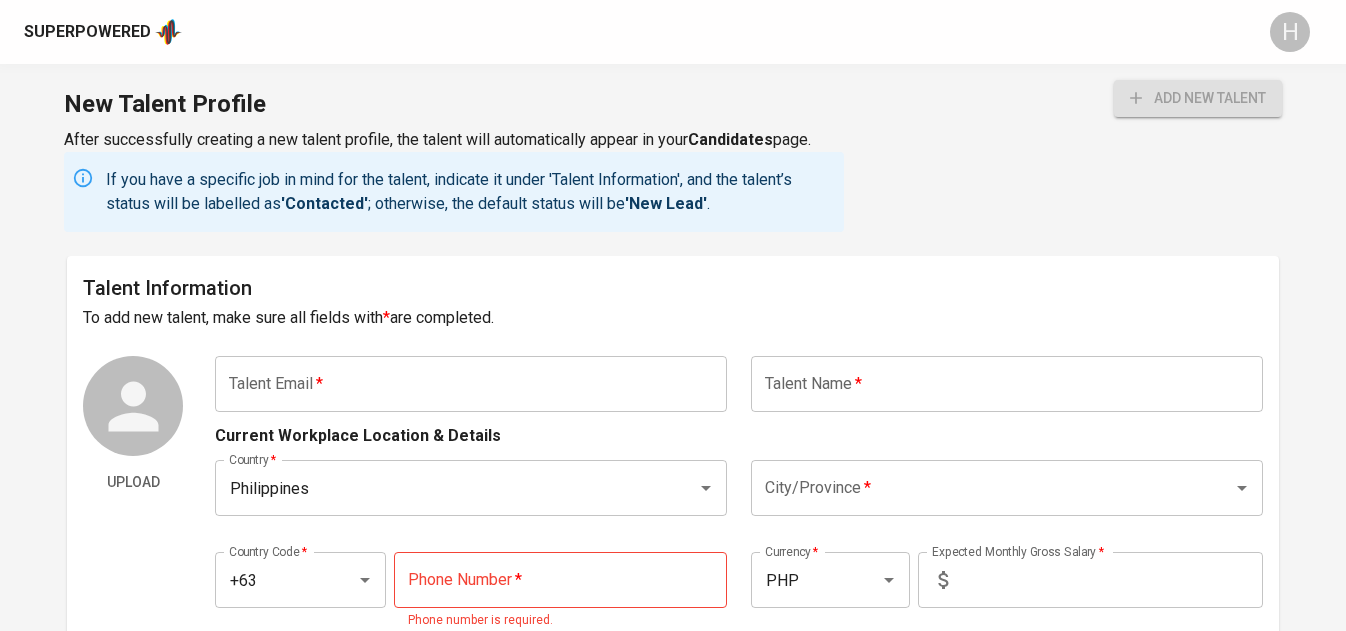 click at bounding box center [471, 384] 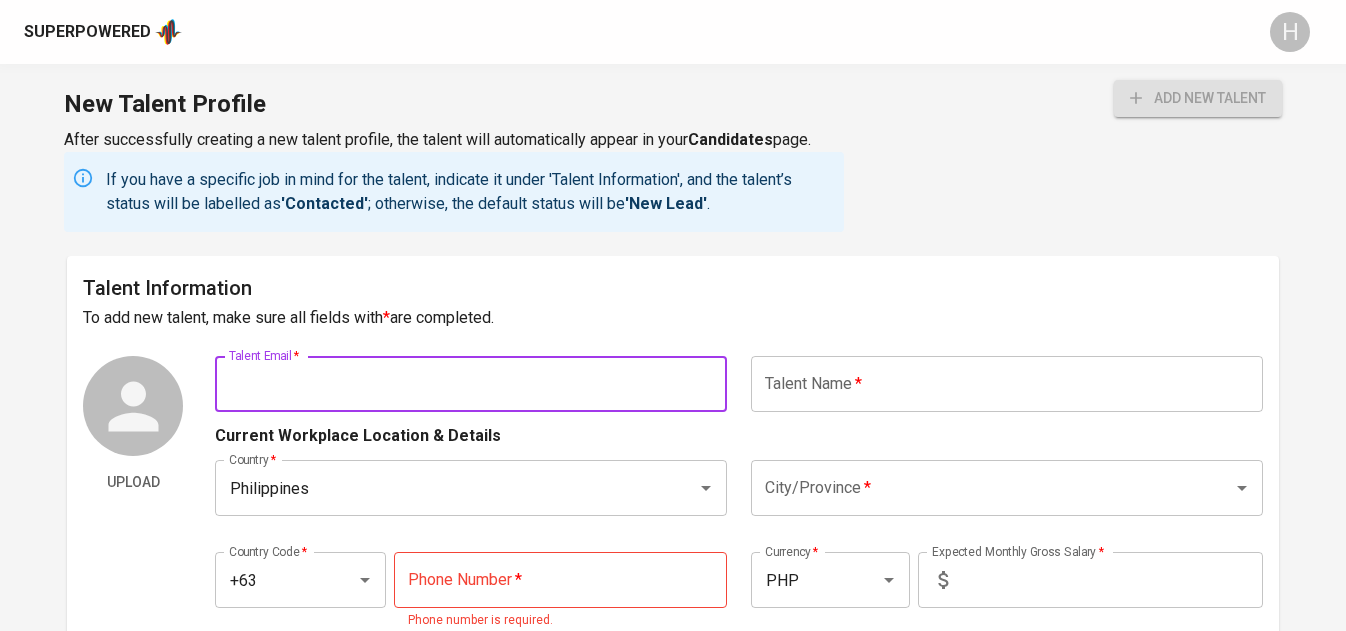 paste on "carlanthony.mw@gmail.com" 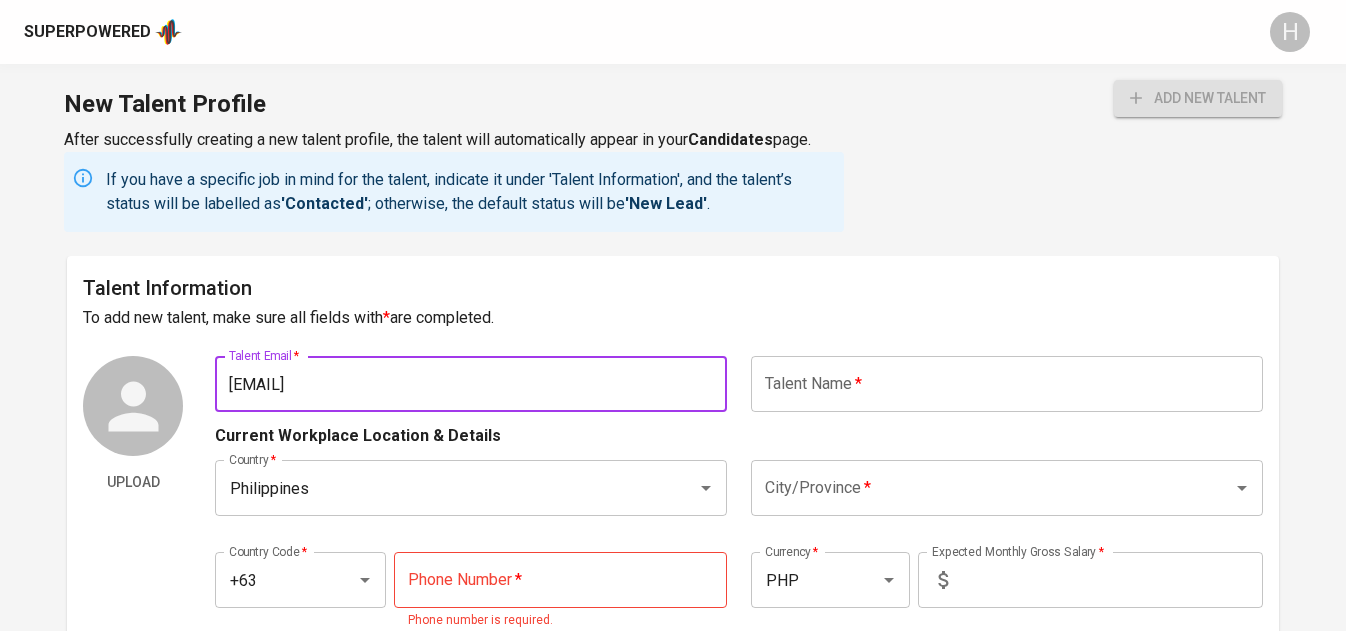 type on "carlanthony.mw@gmail.com" 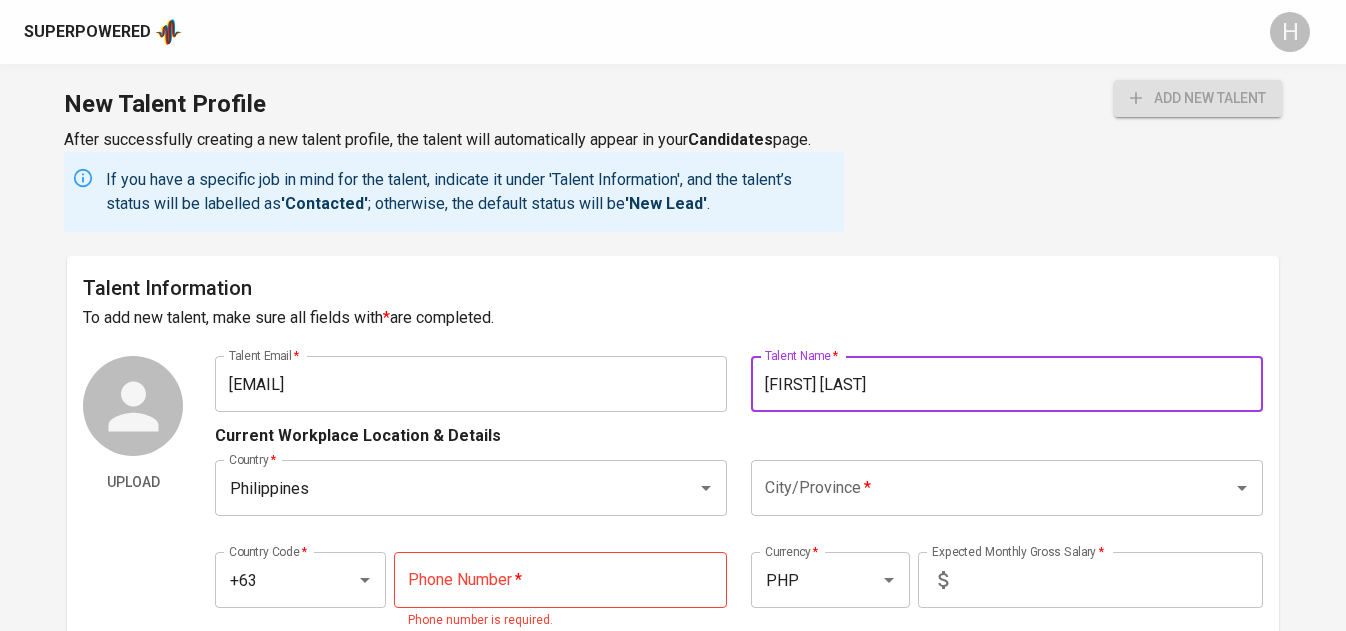 type on "Carl Anthony Mapue" 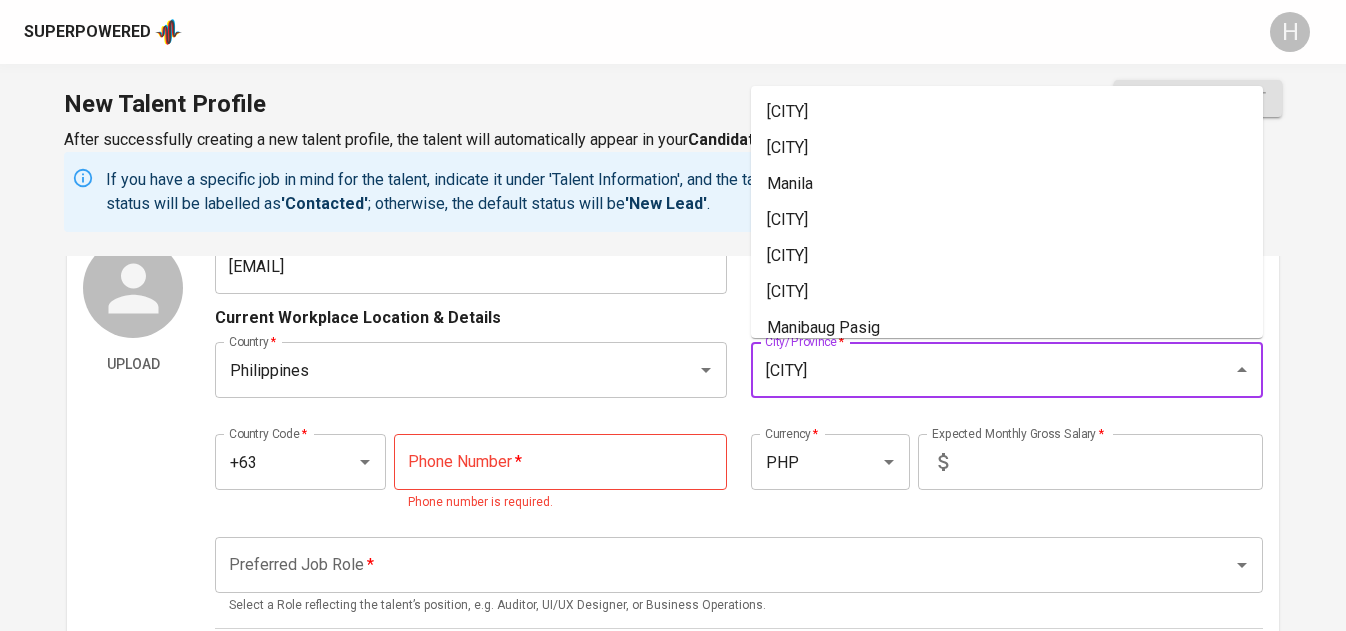 scroll, scrollTop: 136, scrollLeft: 0, axis: vertical 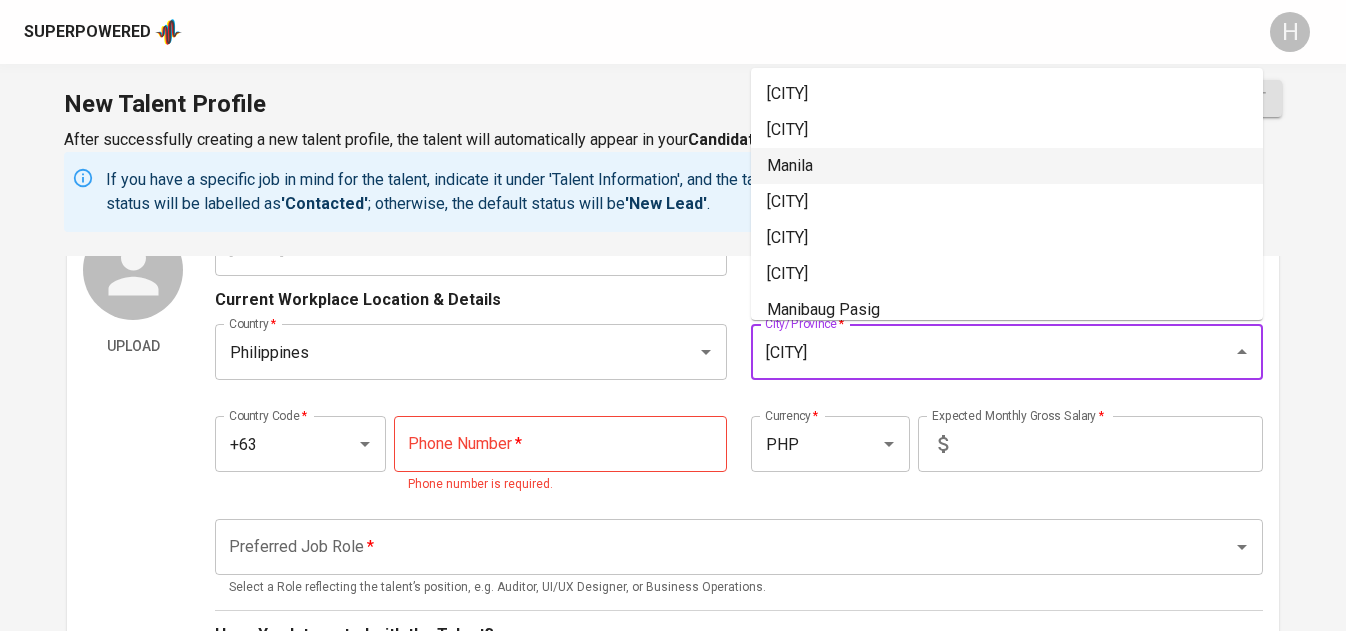 click on "Manila" at bounding box center (1007, 166) 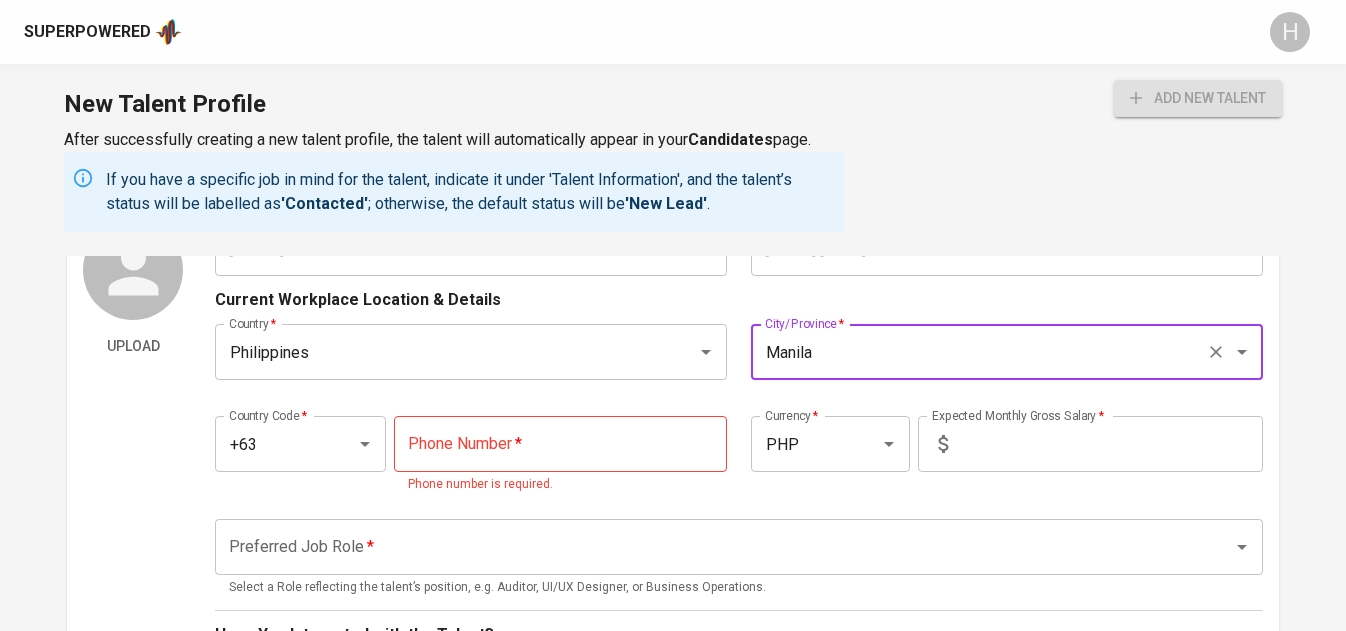 type on "Manila" 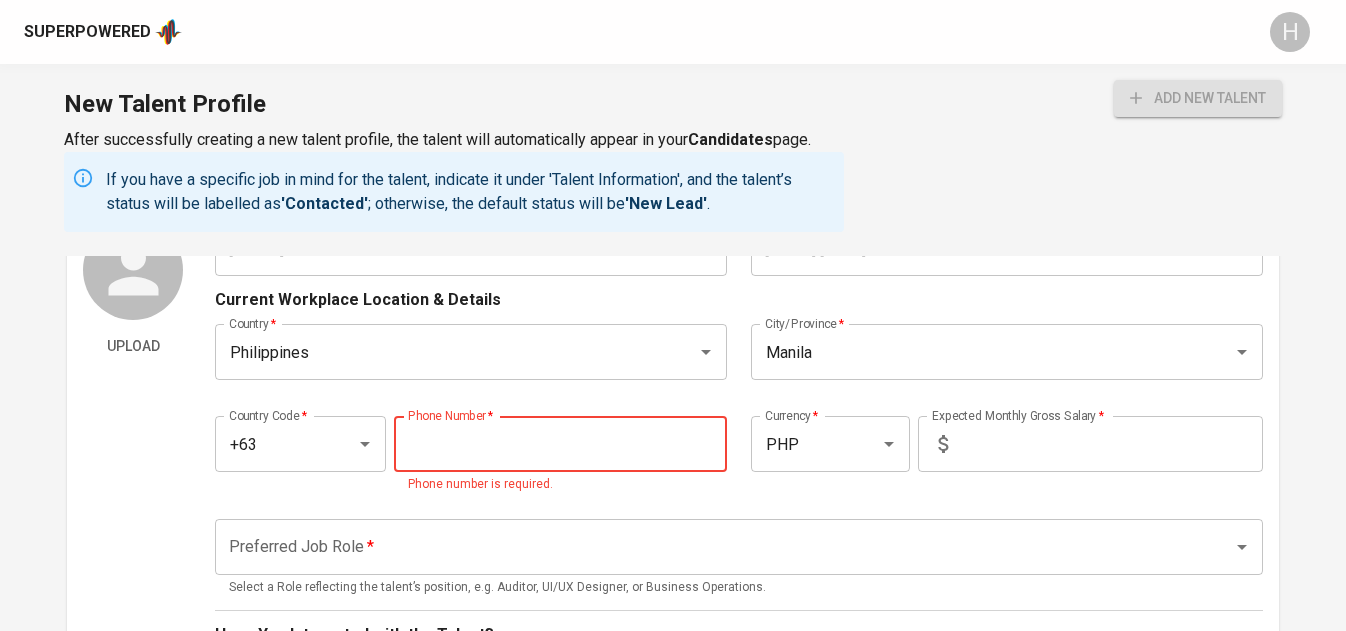 click at bounding box center [560, 444] 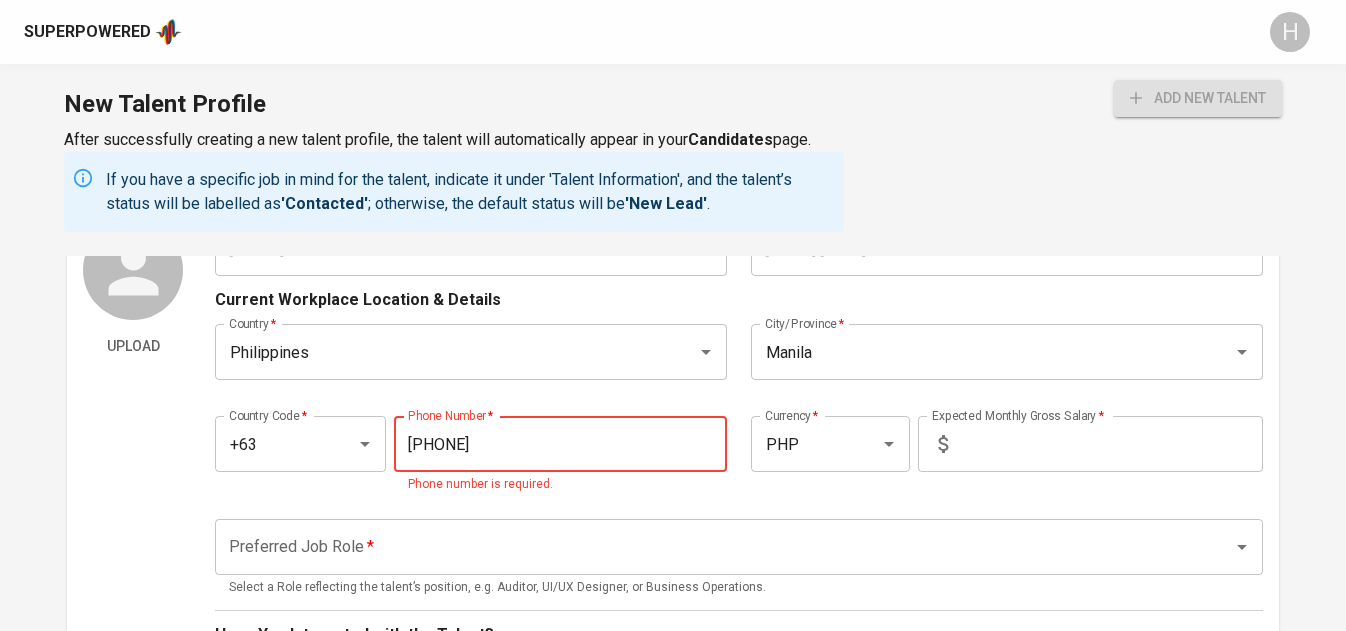 type on "992-891-1089" 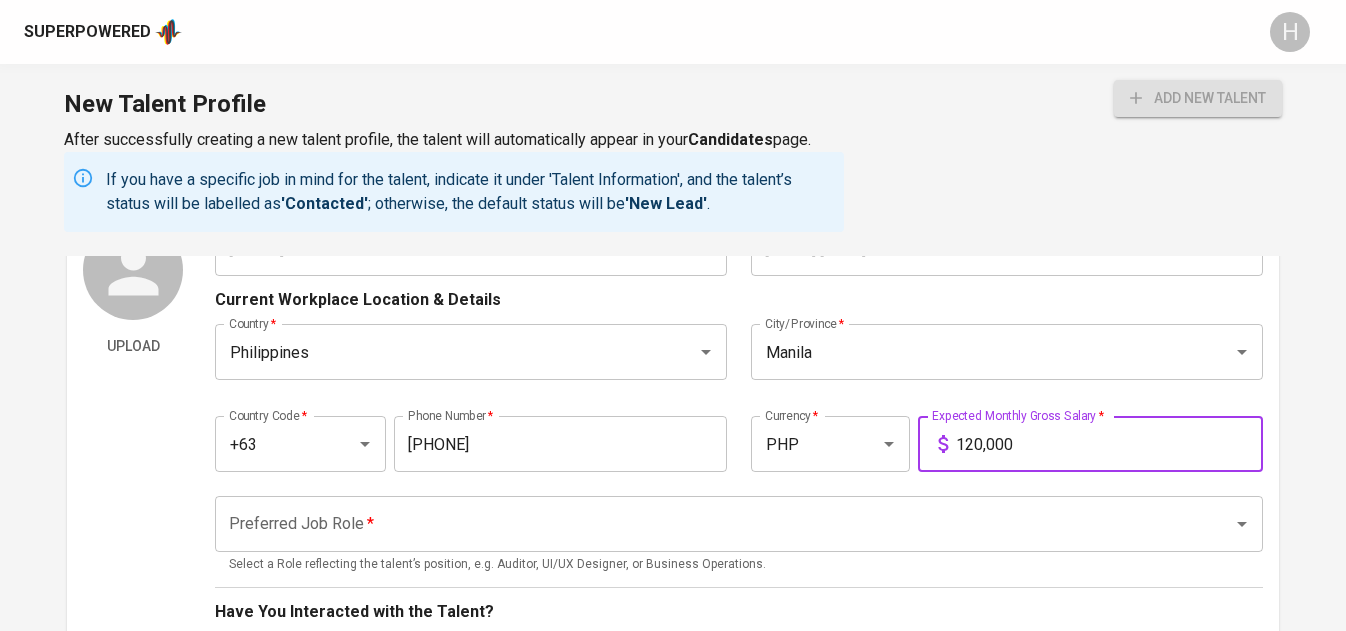 type on "120,000" 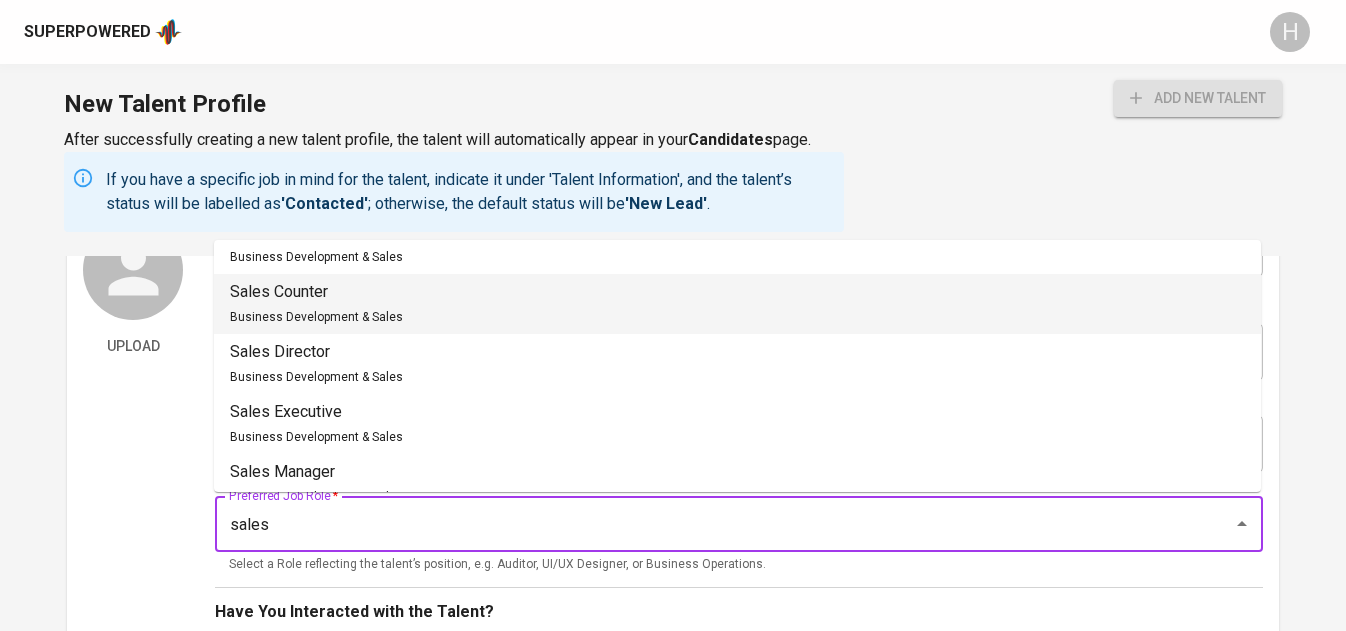 scroll, scrollTop: 1295, scrollLeft: 0, axis: vertical 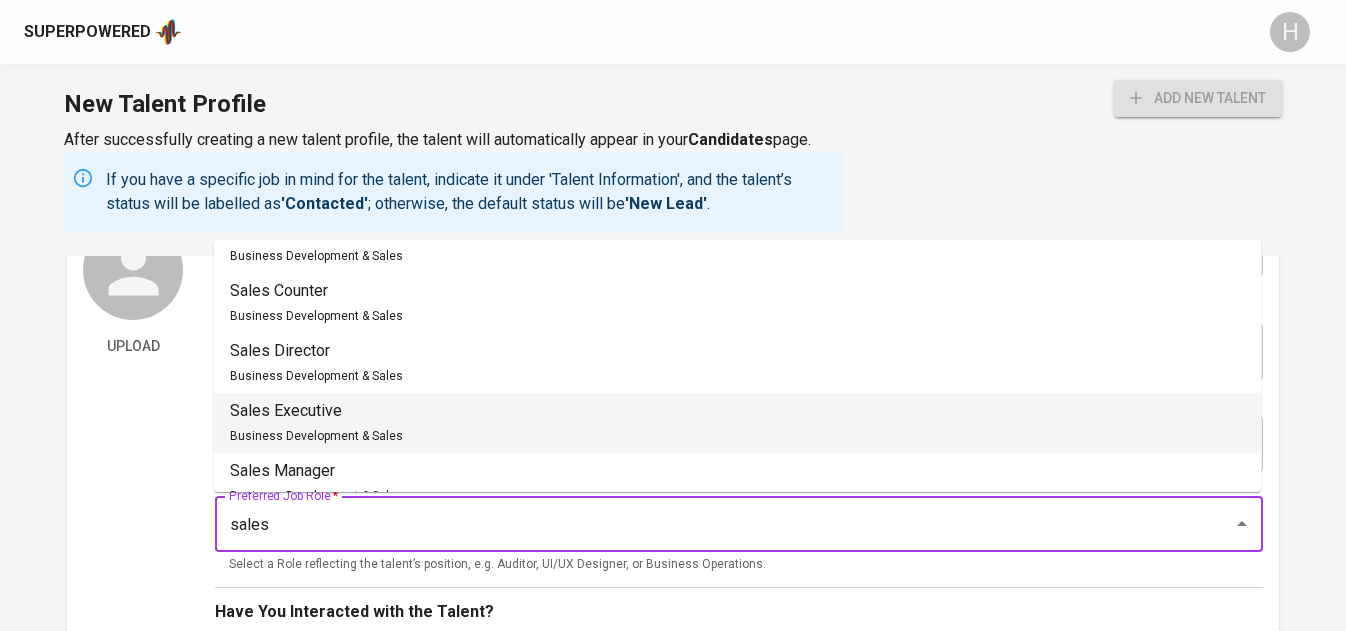 click on "Business Development & Sales" at bounding box center (316, 436) 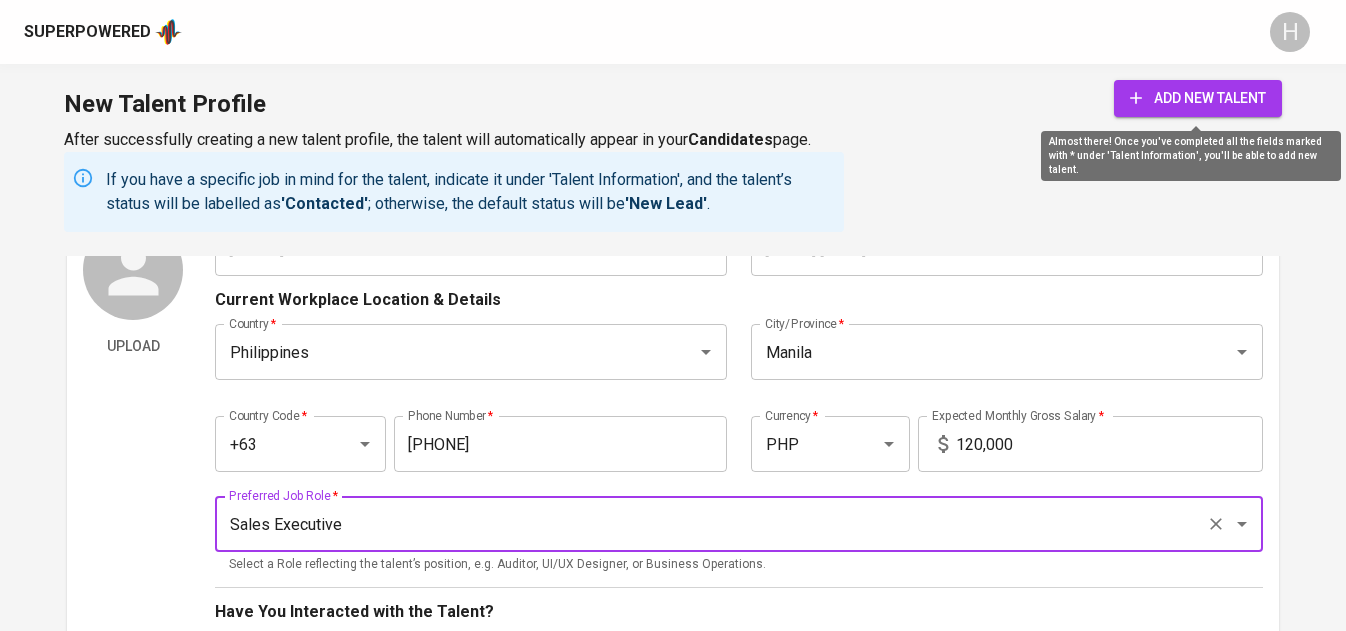 type on "Sales Executive" 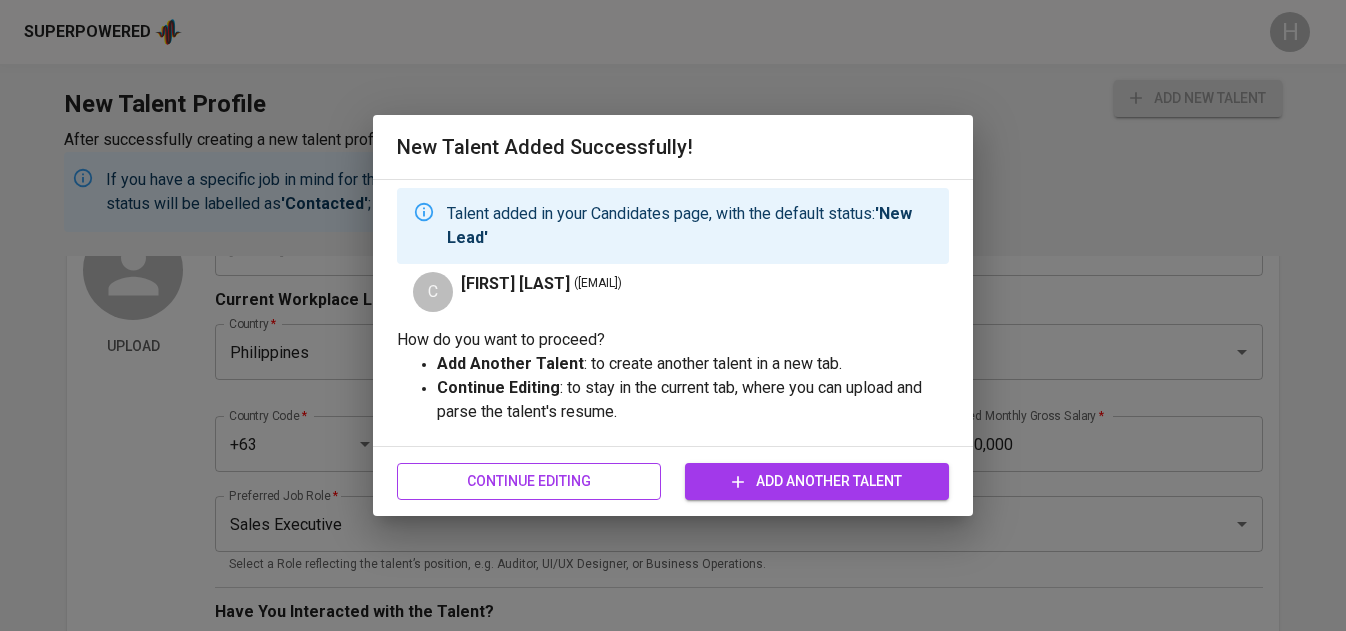 click on "Continue Editing" at bounding box center (529, 481) 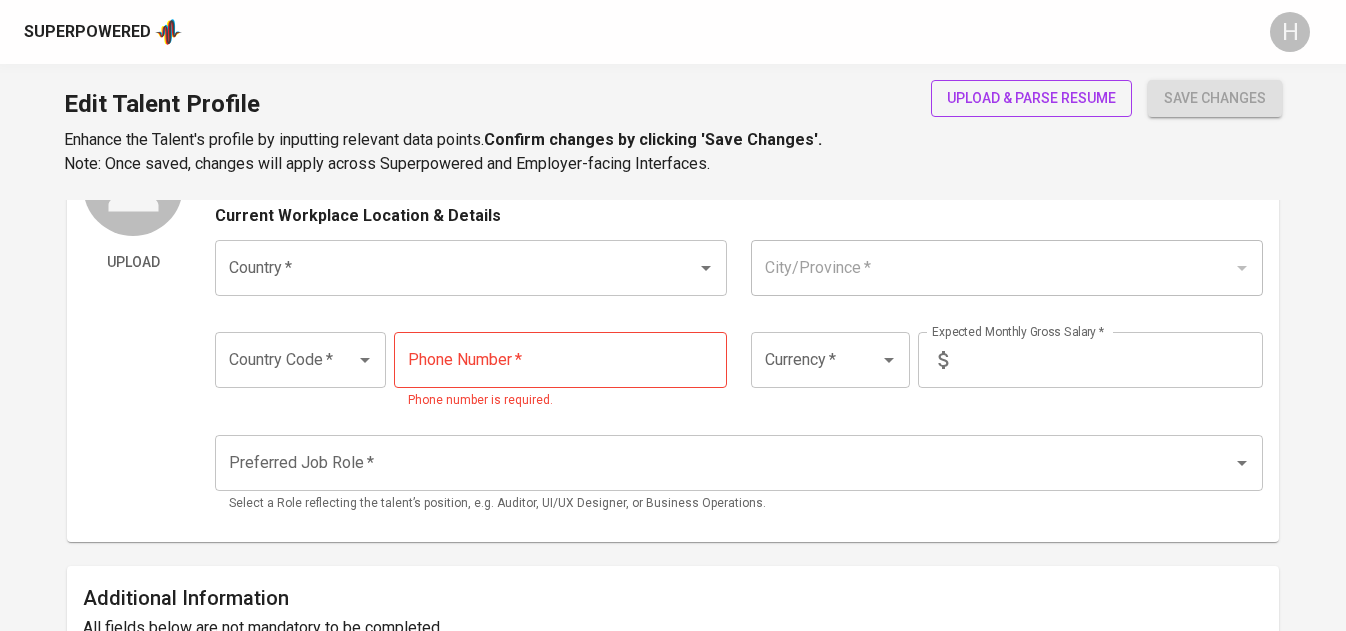 scroll, scrollTop: 0, scrollLeft: 0, axis: both 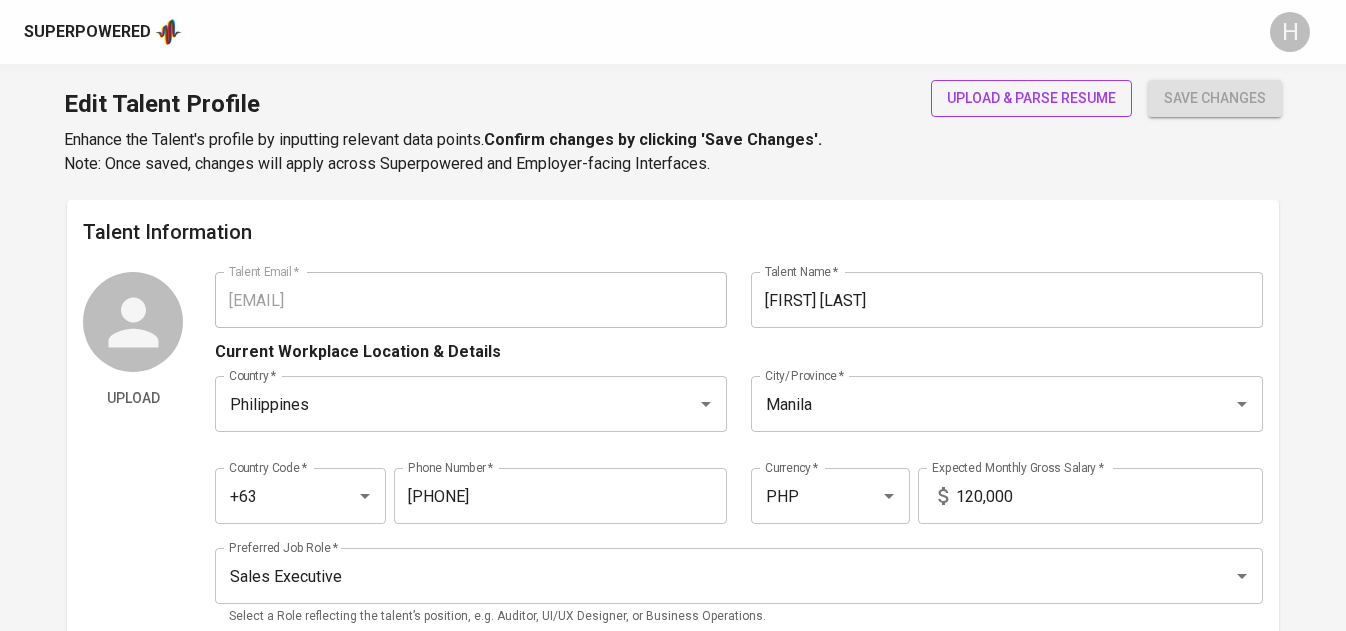 type on "carlanthony.mw@gmail.com" 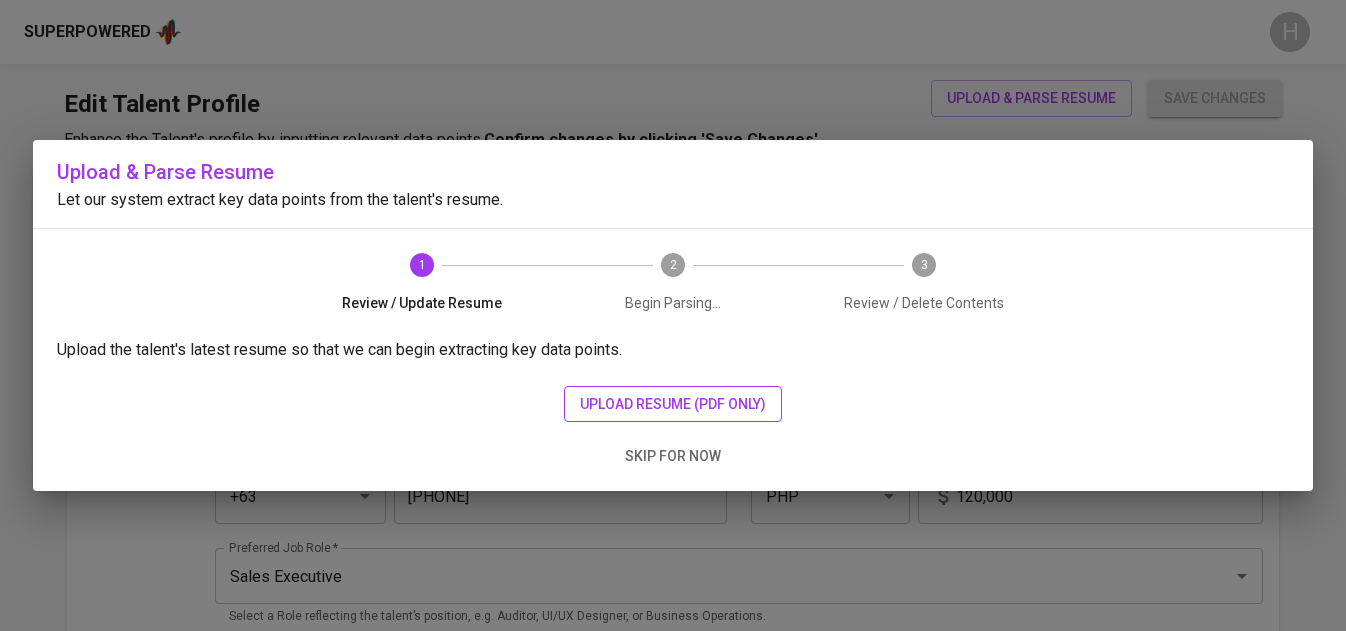 click on "upload resume (pdf only)" at bounding box center [673, 404] 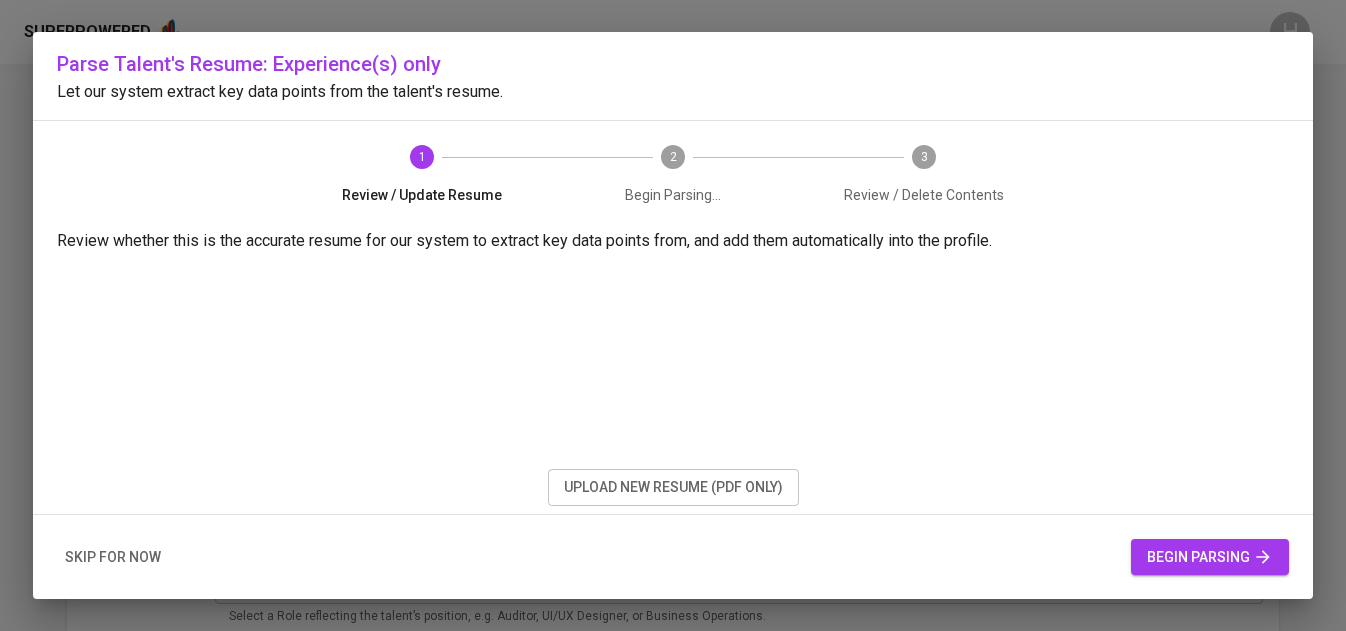 click on "begin parsing" at bounding box center [1210, 557] 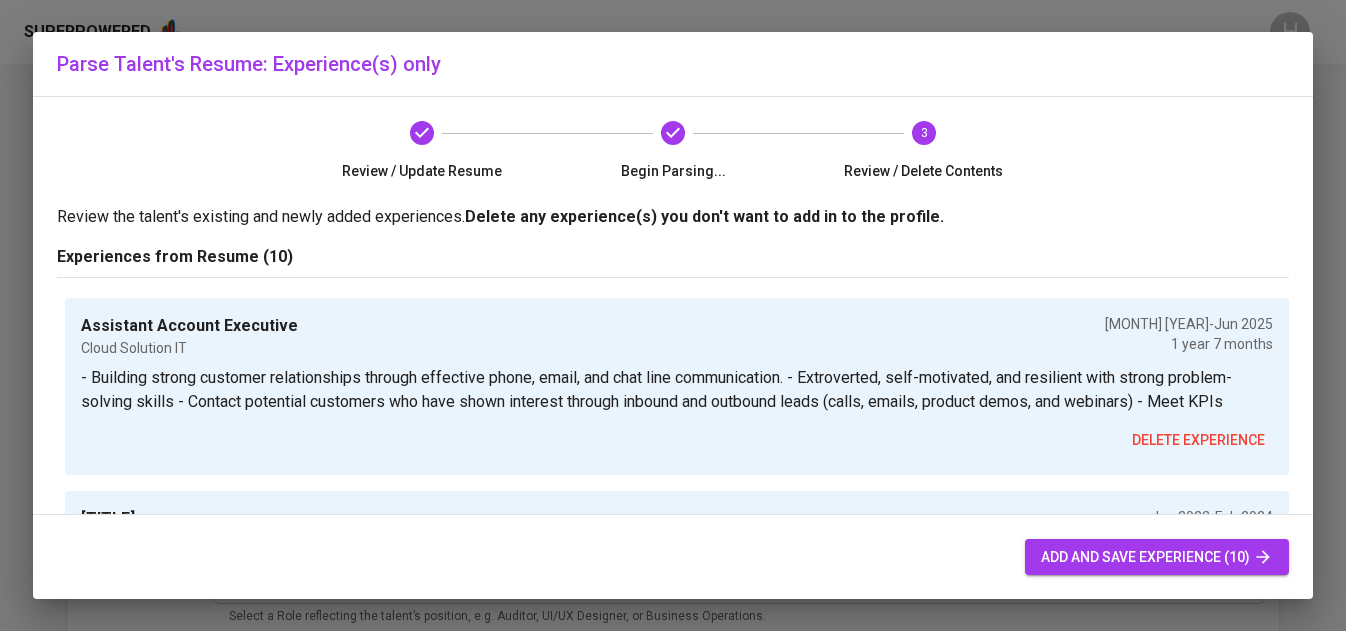 click on "add and save experience (10)" at bounding box center (1157, 557) 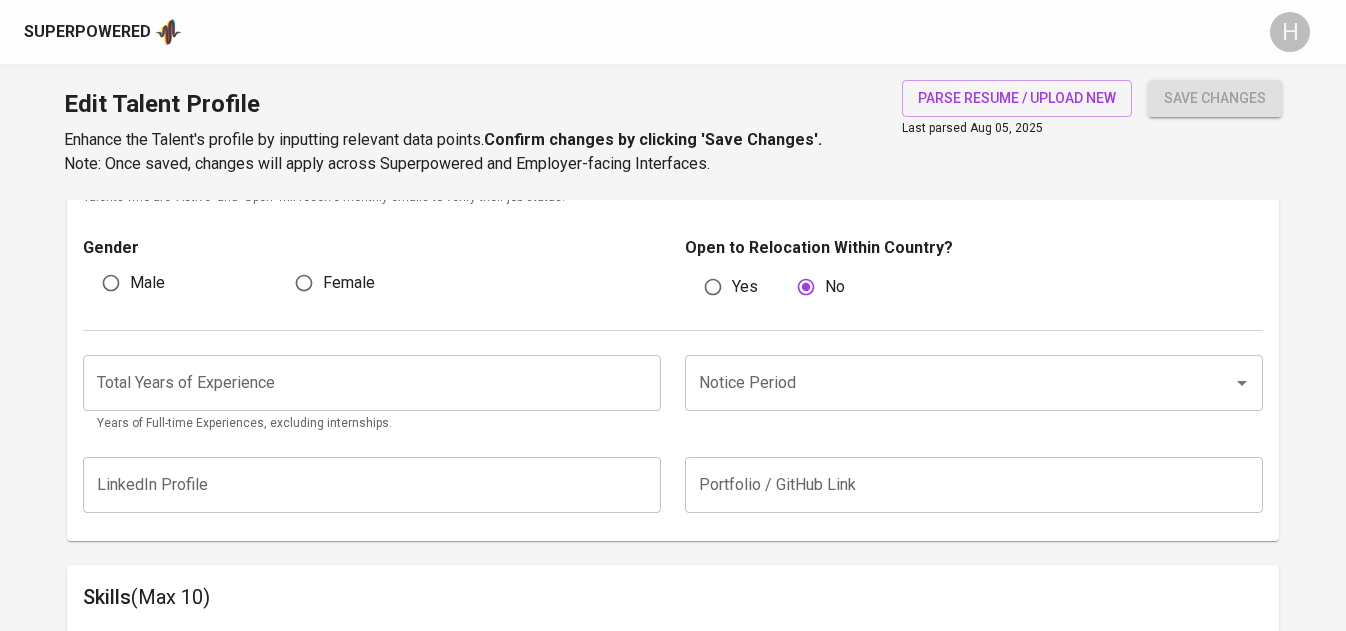 scroll, scrollTop: 0, scrollLeft: 0, axis: both 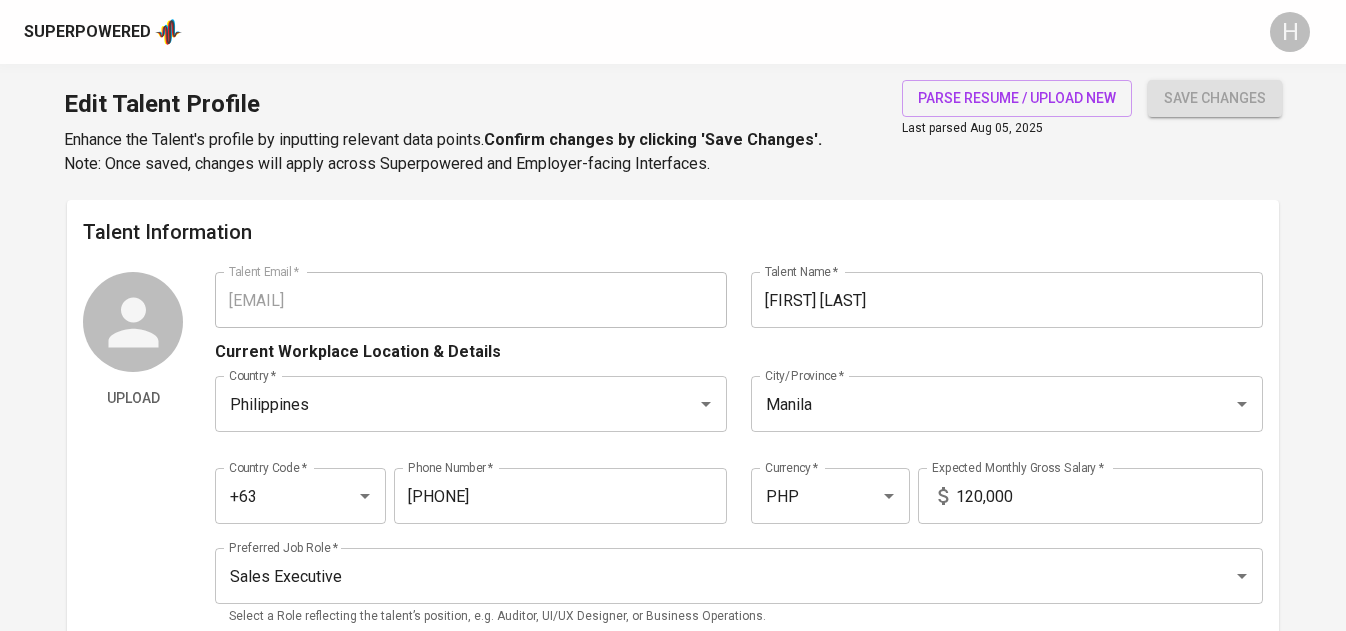 click on "Superpowered" at bounding box center [87, 32] 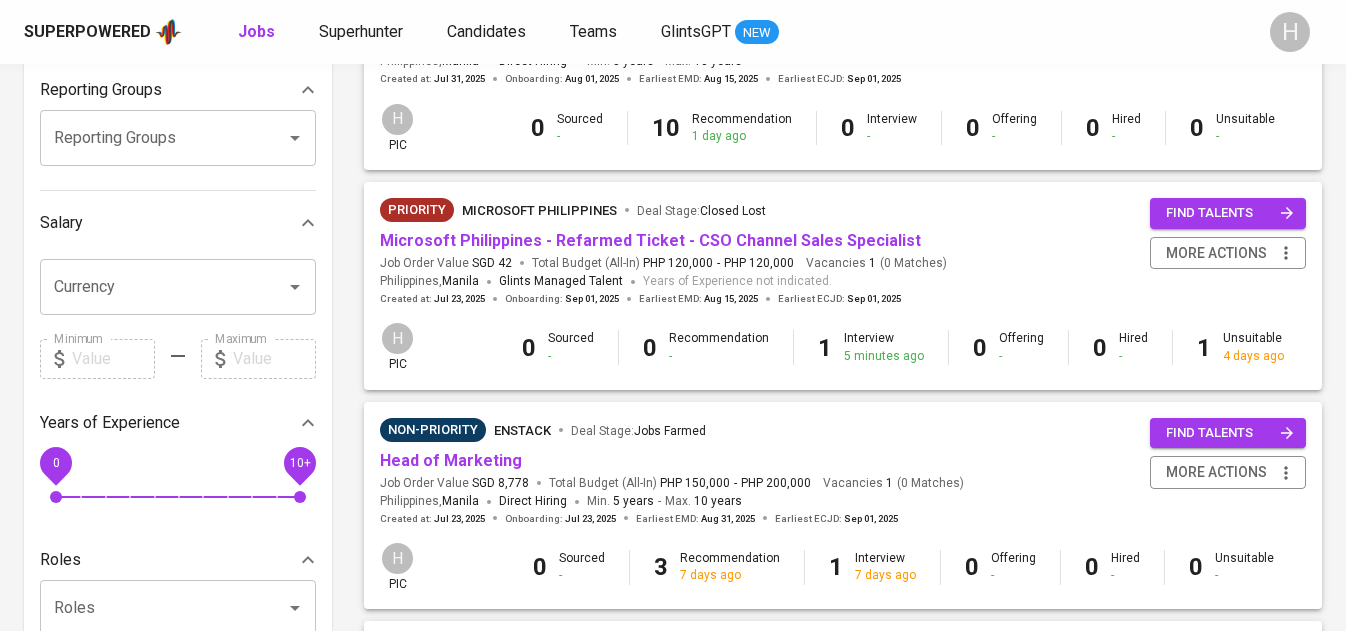 scroll, scrollTop: 343, scrollLeft: 0, axis: vertical 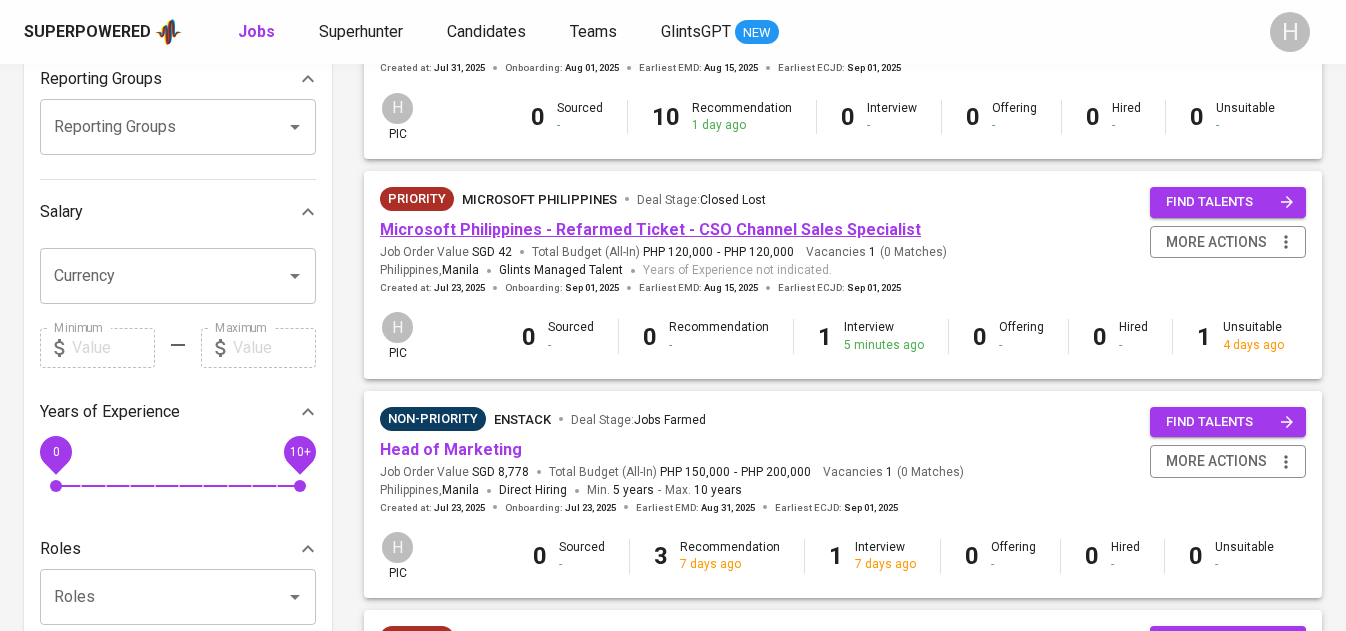 click on "Microsoft Philippines - Refarmed Ticket - CSO Channel Sales Specialist" at bounding box center (650, 229) 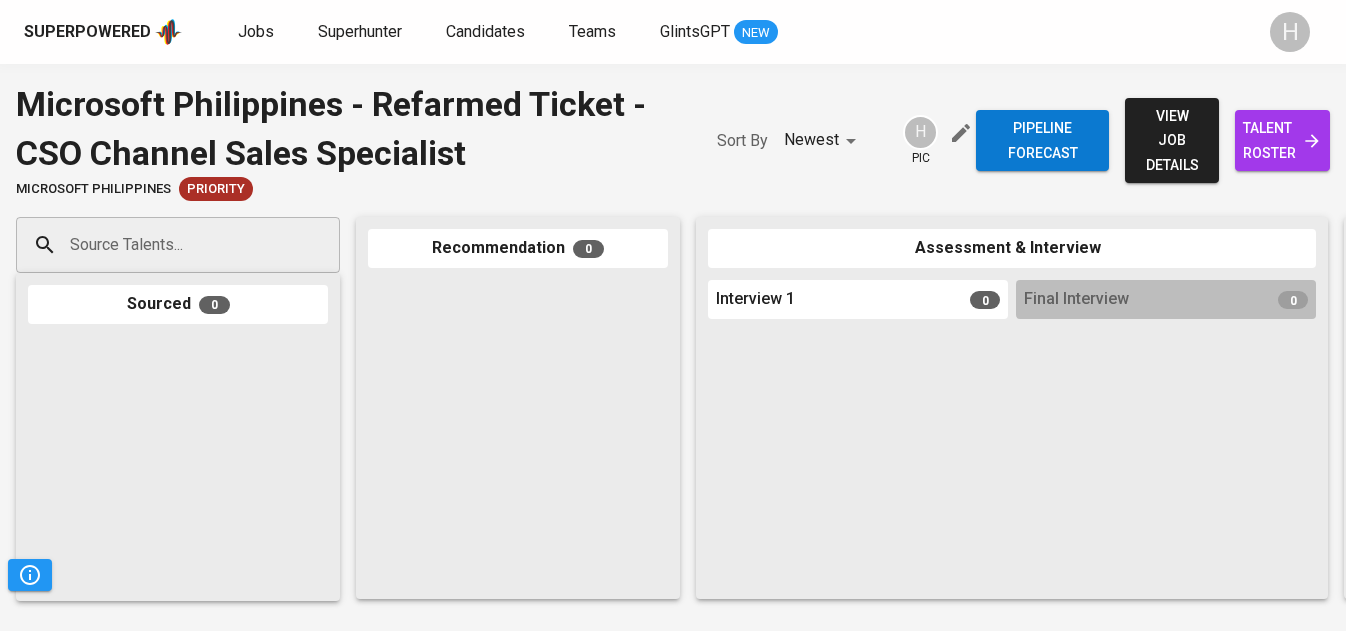 scroll, scrollTop: 0, scrollLeft: 0, axis: both 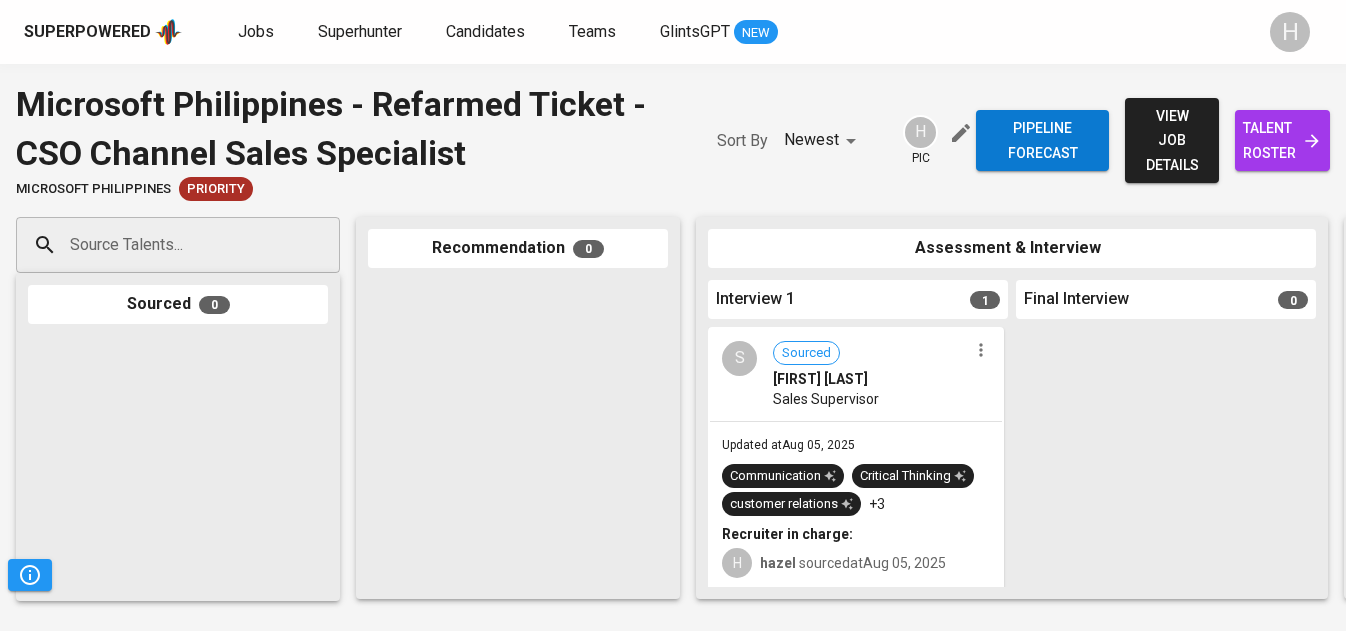 click on "Source Talents..." at bounding box center (178, 245) 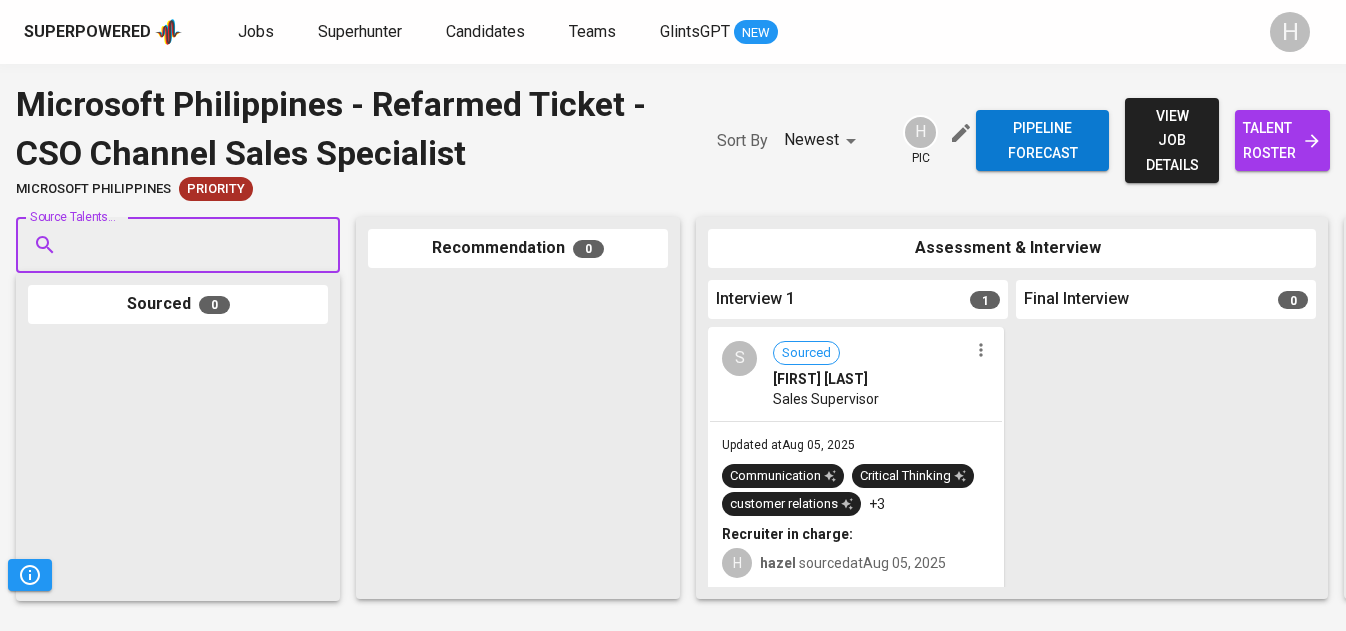 paste on "carlanthony.mw@gmail.com" 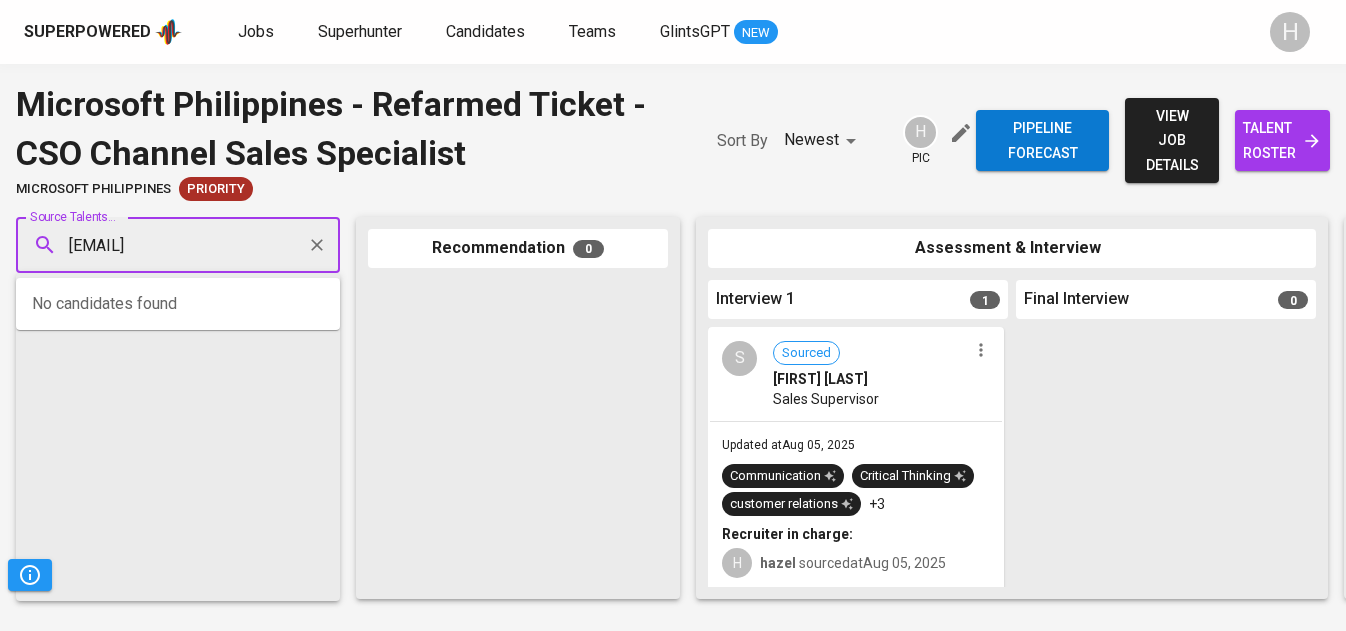 scroll, scrollTop: 0, scrollLeft: 0, axis: both 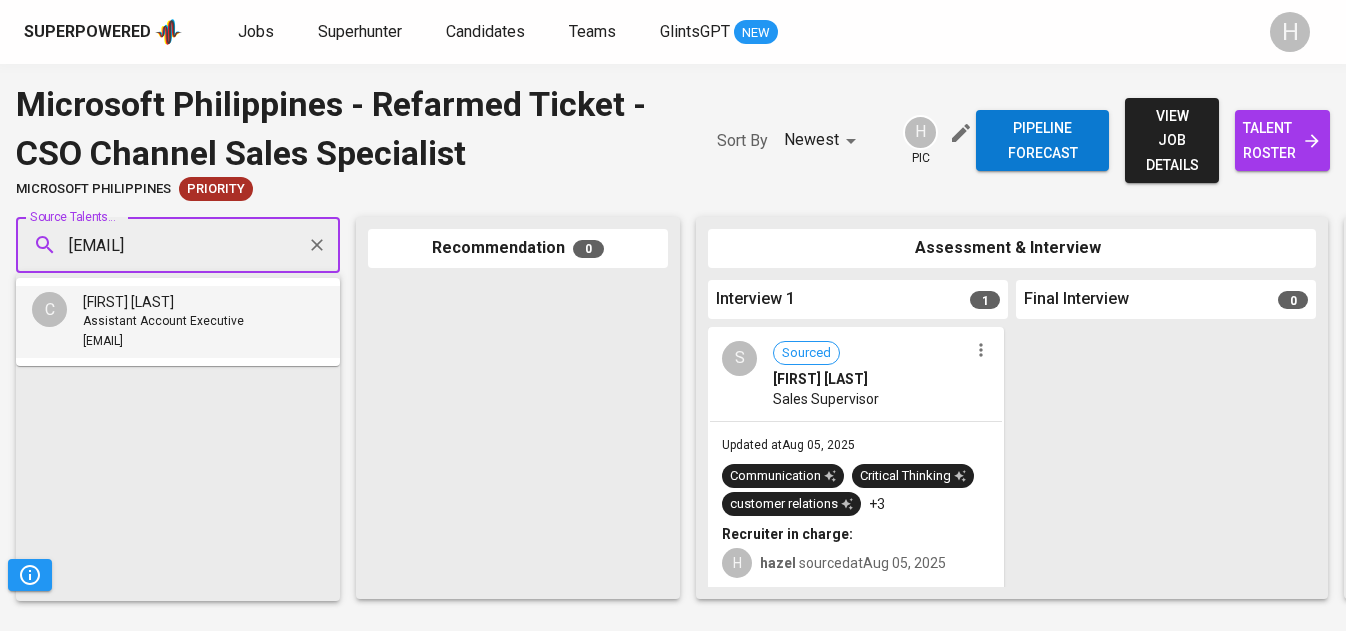 click on "carlanthony.mw@gmail.com" at bounding box center [103, 342] 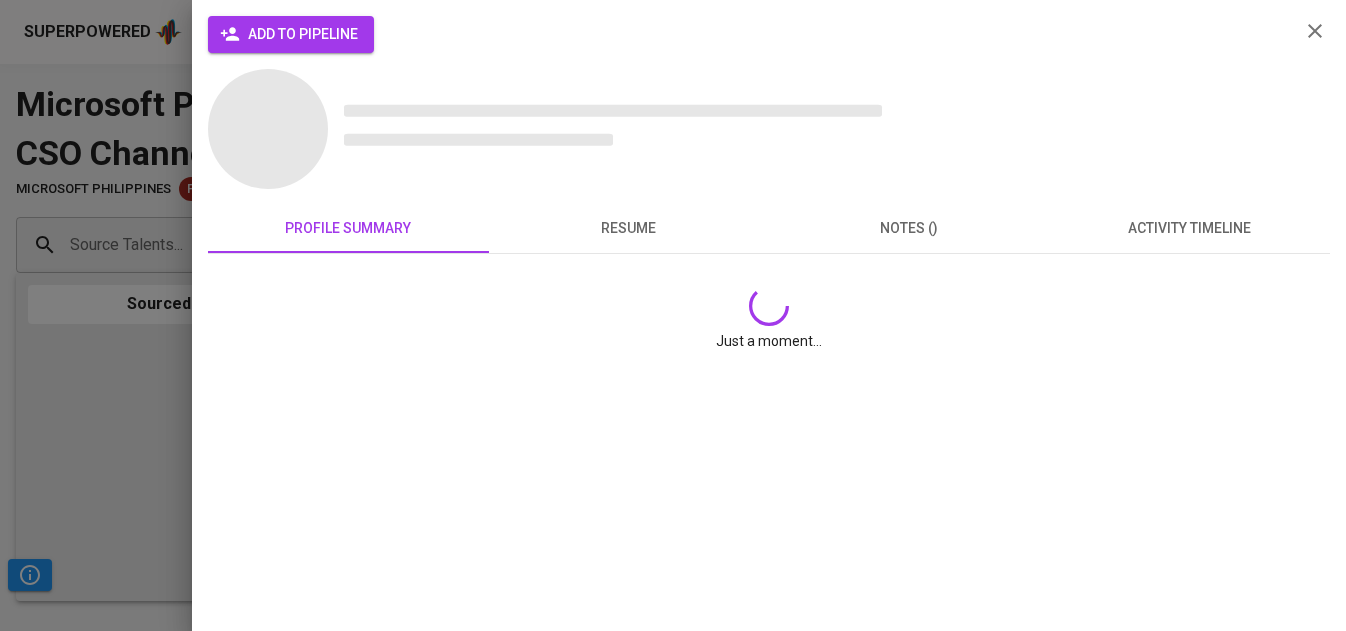 scroll, scrollTop: 0, scrollLeft: 0, axis: both 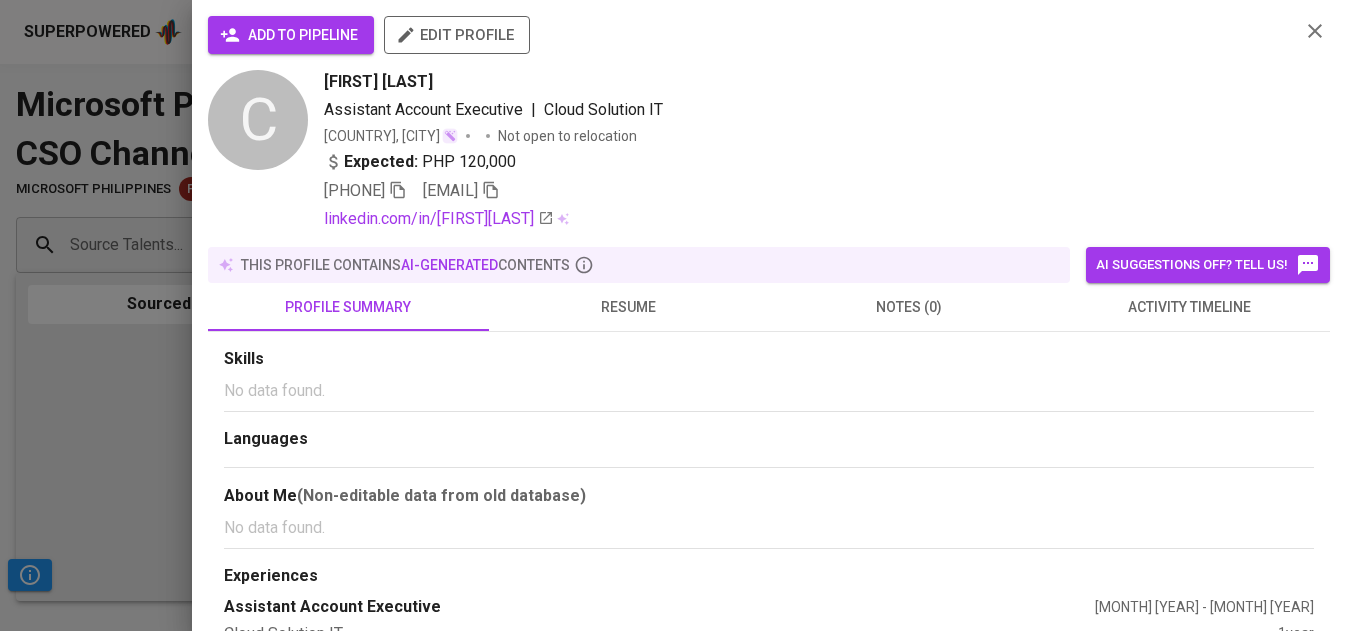 click on "add to pipeline" at bounding box center (291, 35) 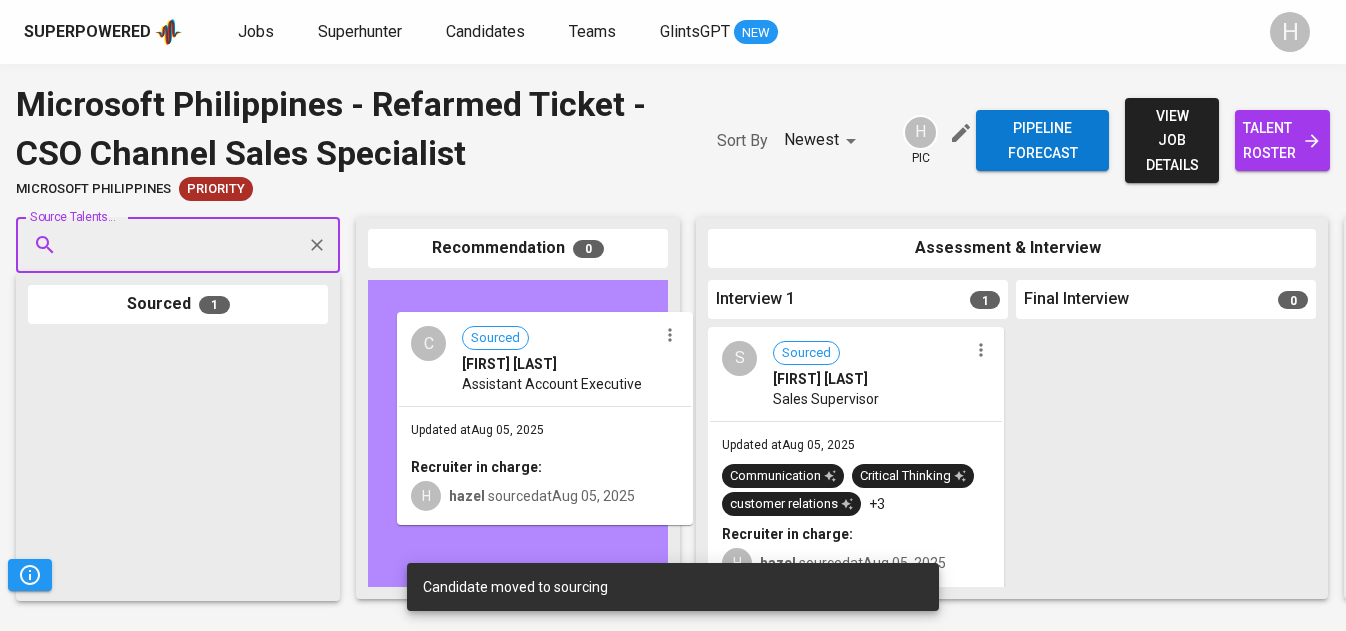 drag, startPoint x: 126, startPoint y: 393, endPoint x: 507, endPoint y: 369, distance: 381.75516 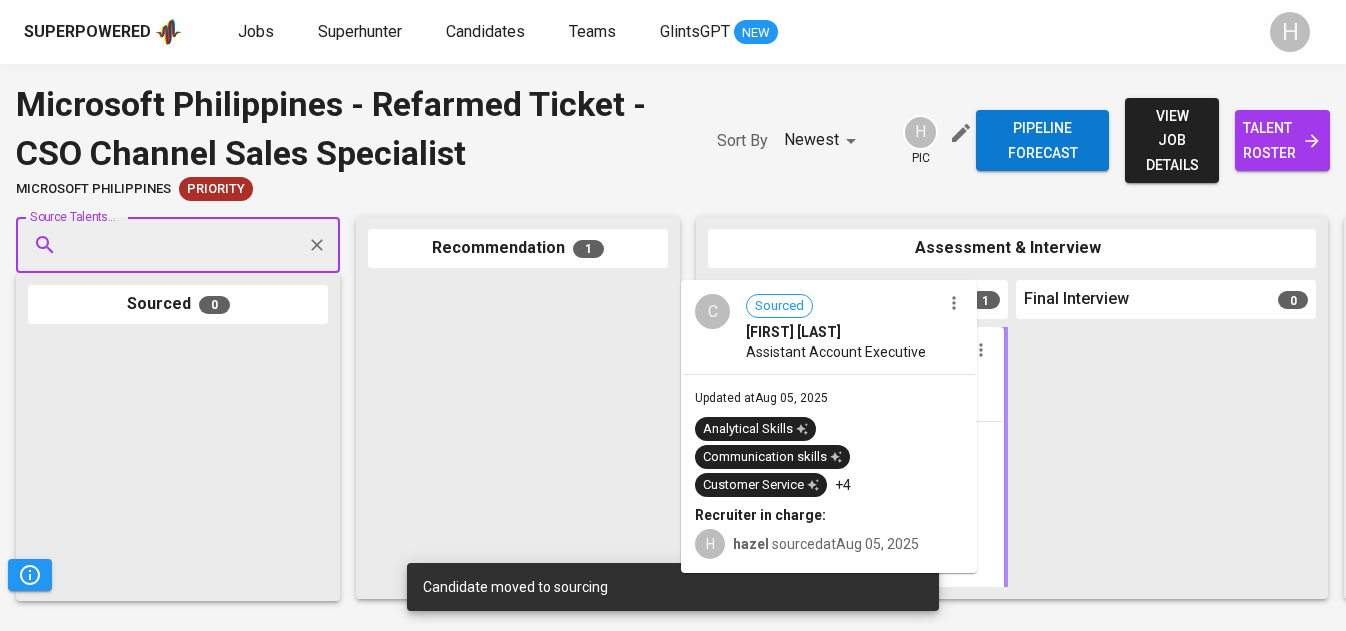 drag, startPoint x: 505, startPoint y: 346, endPoint x: 874, endPoint y: 342, distance: 369.02167 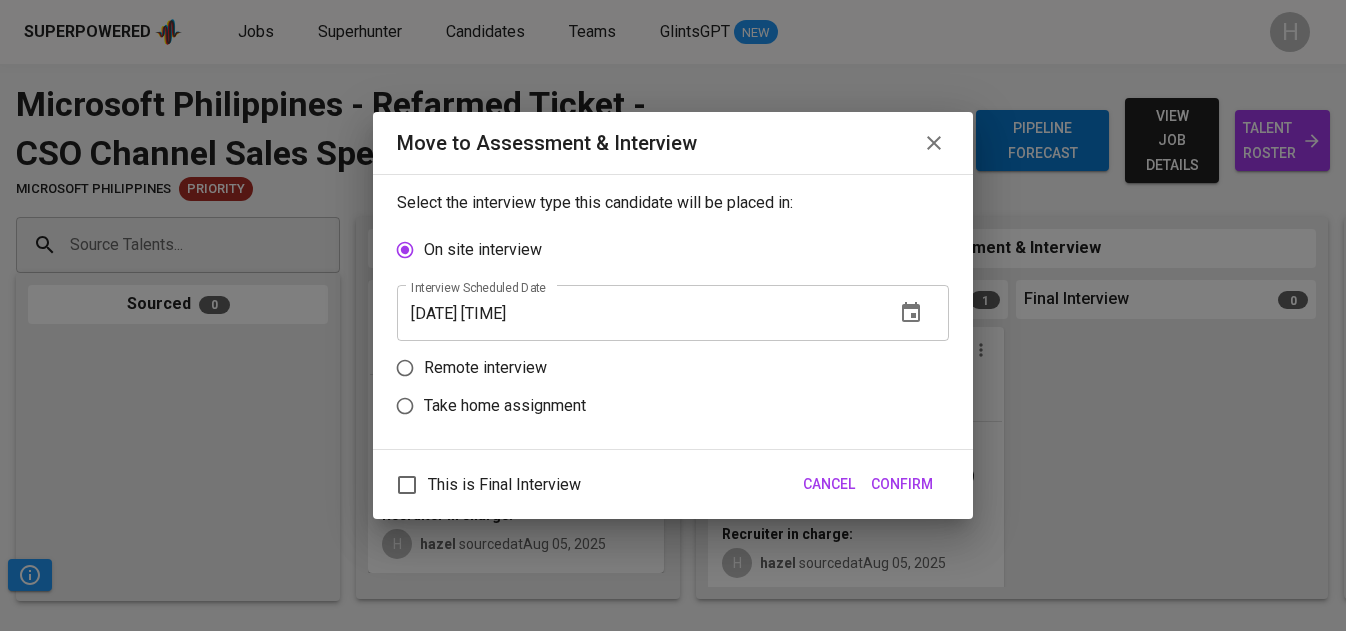 click on "Remote interview" at bounding box center [485, 368] 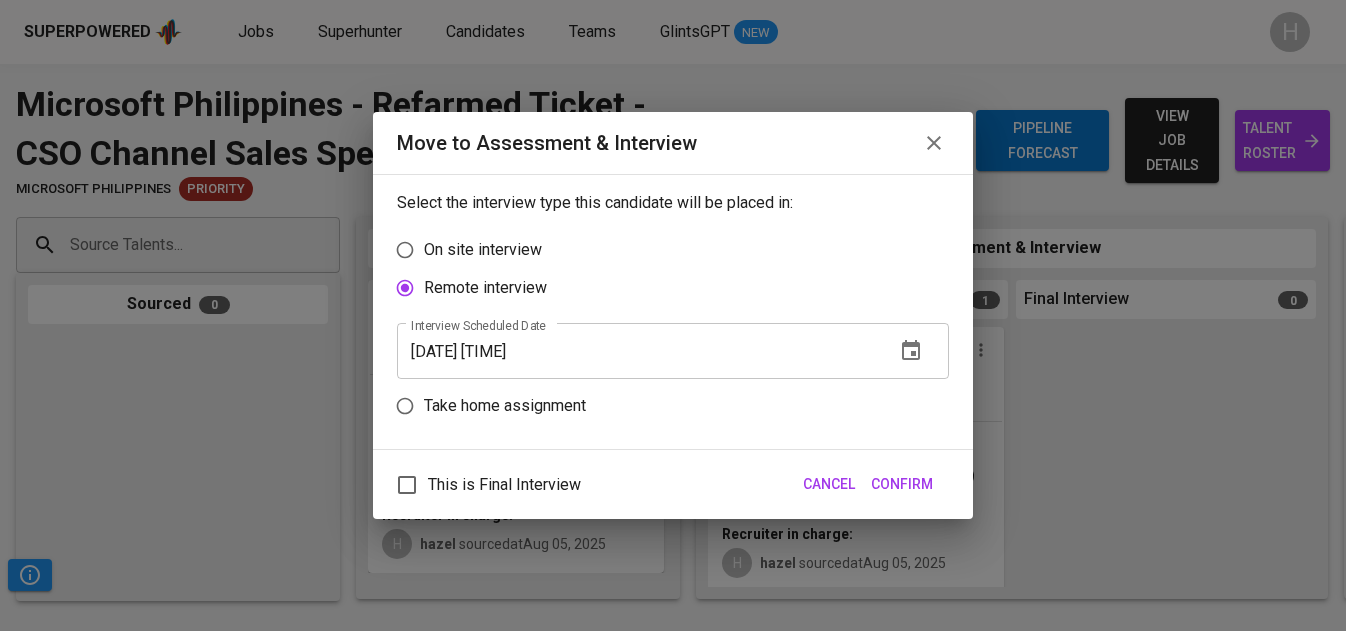 click on "08/05/2025 06:16 pm" at bounding box center (638, 351) 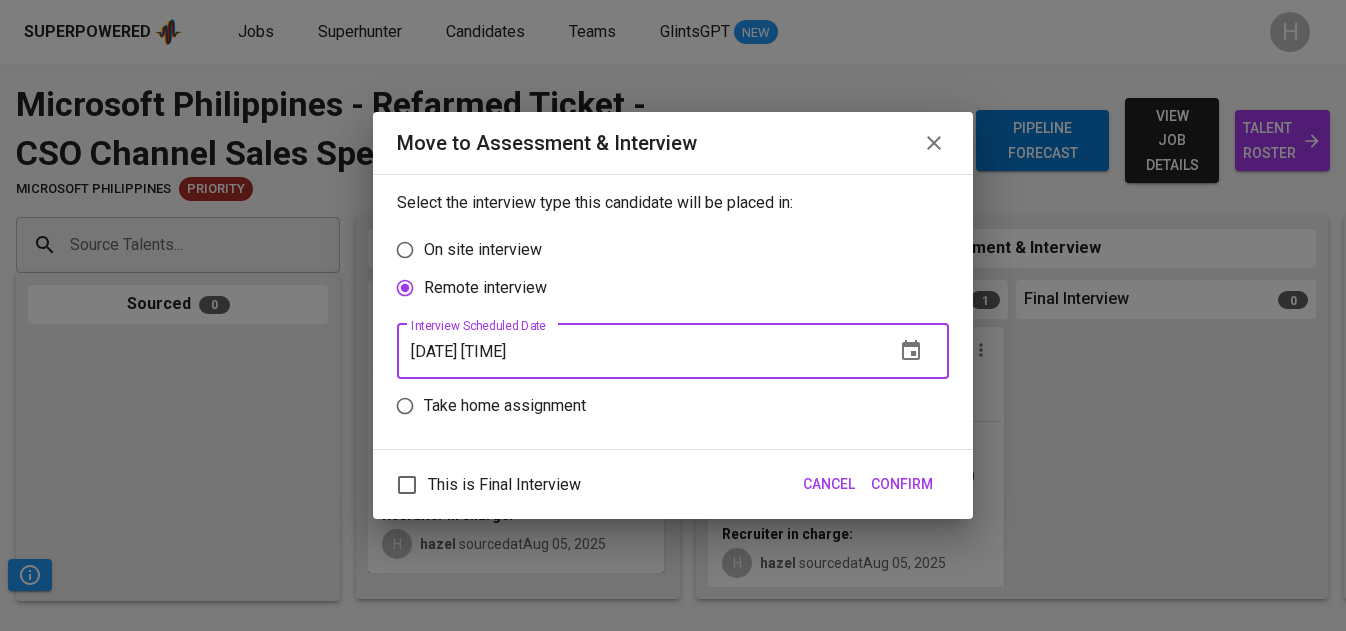 type on "08/05/2025 05:17 pm" 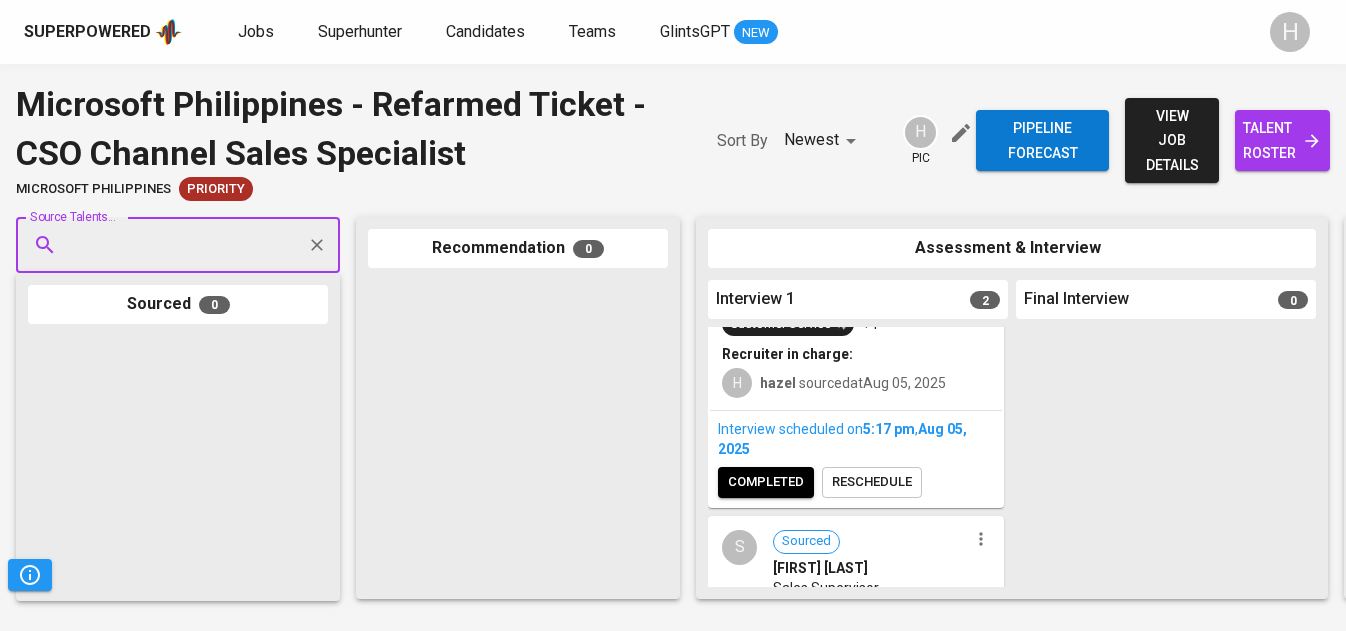 scroll, scrollTop: 221, scrollLeft: 0, axis: vertical 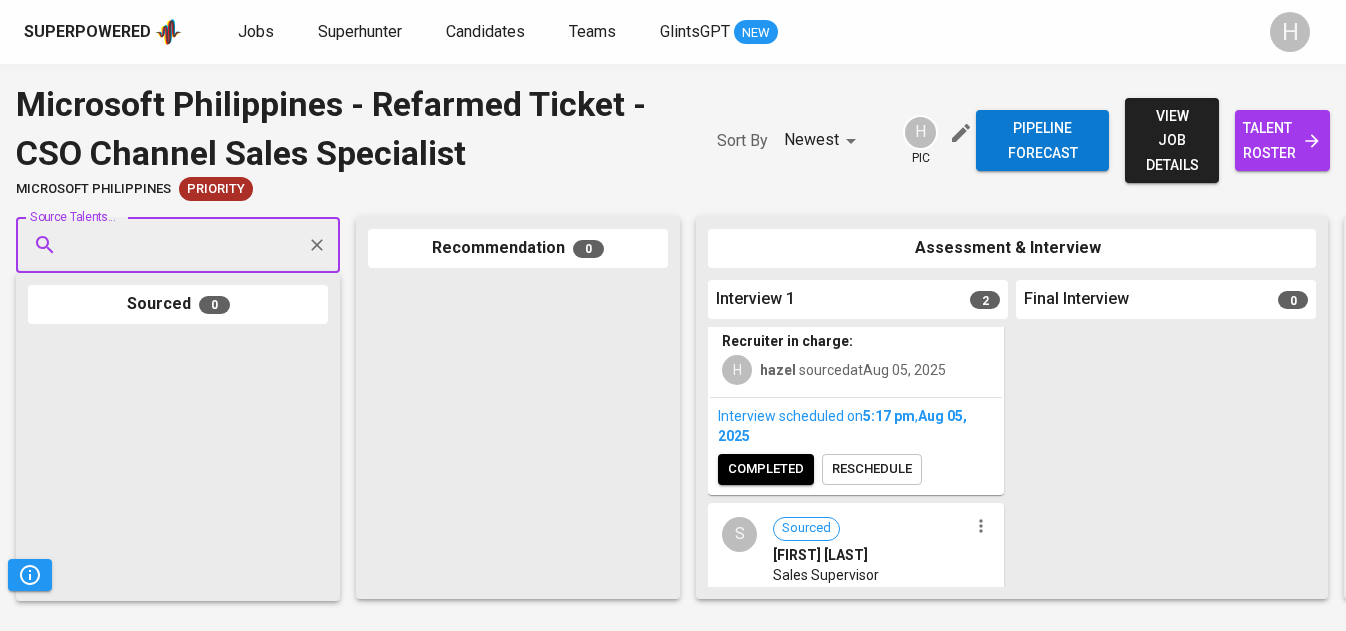 click on "completed" at bounding box center [766, 469] 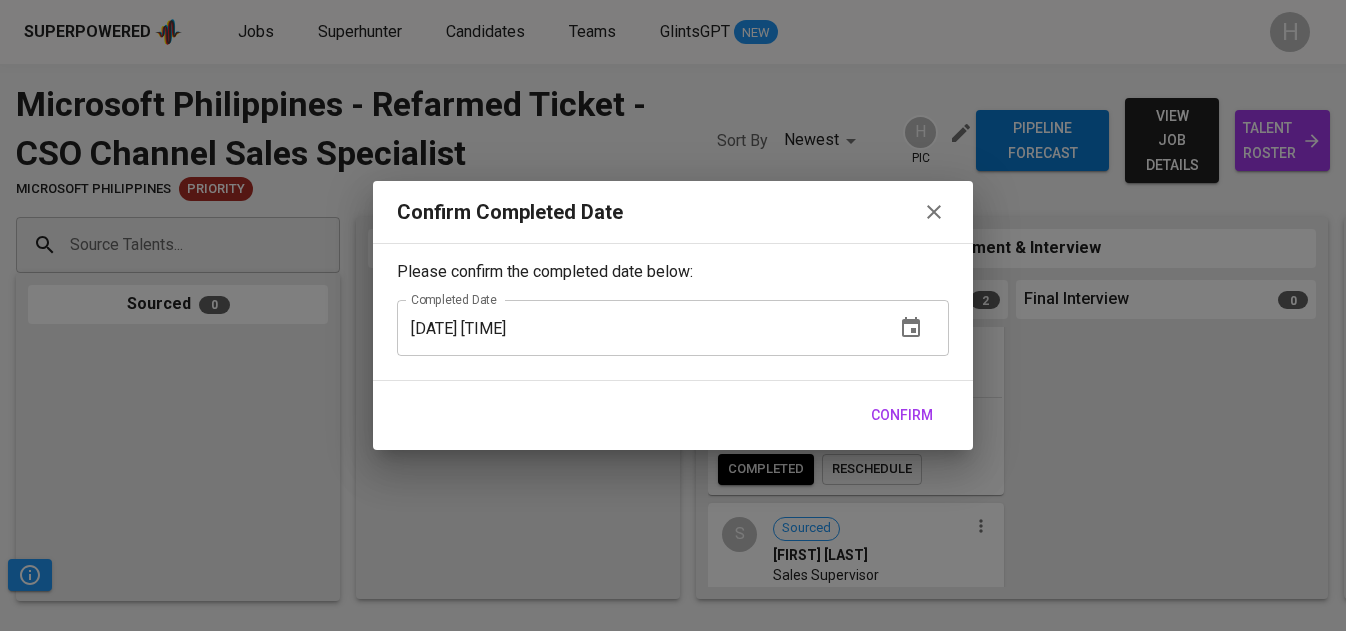 click on "Confirm" at bounding box center (902, 415) 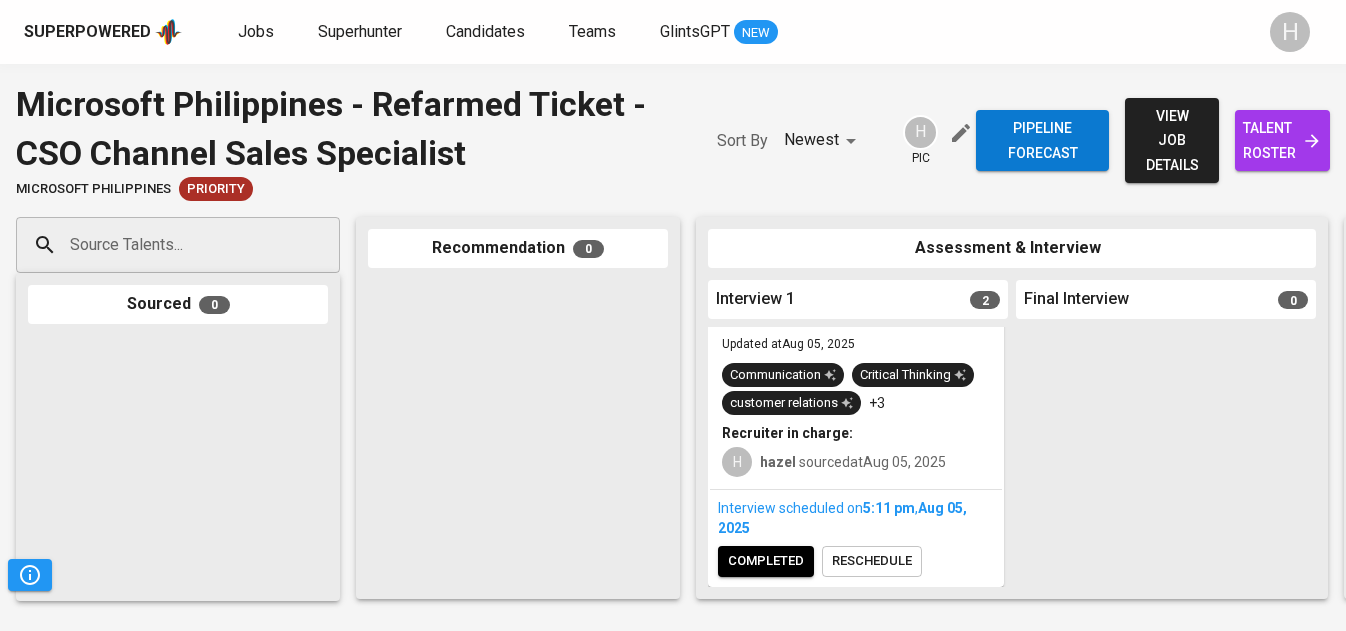 scroll, scrollTop: 459, scrollLeft: 0, axis: vertical 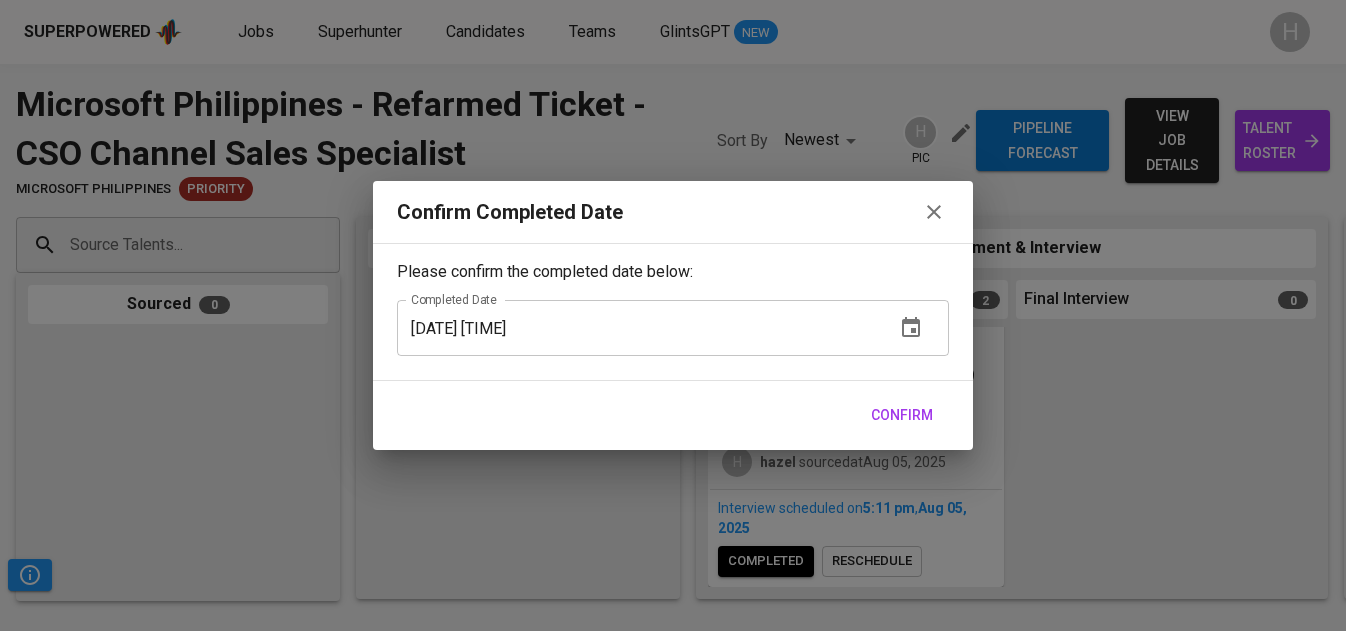 click on "Confirm" at bounding box center (902, 415) 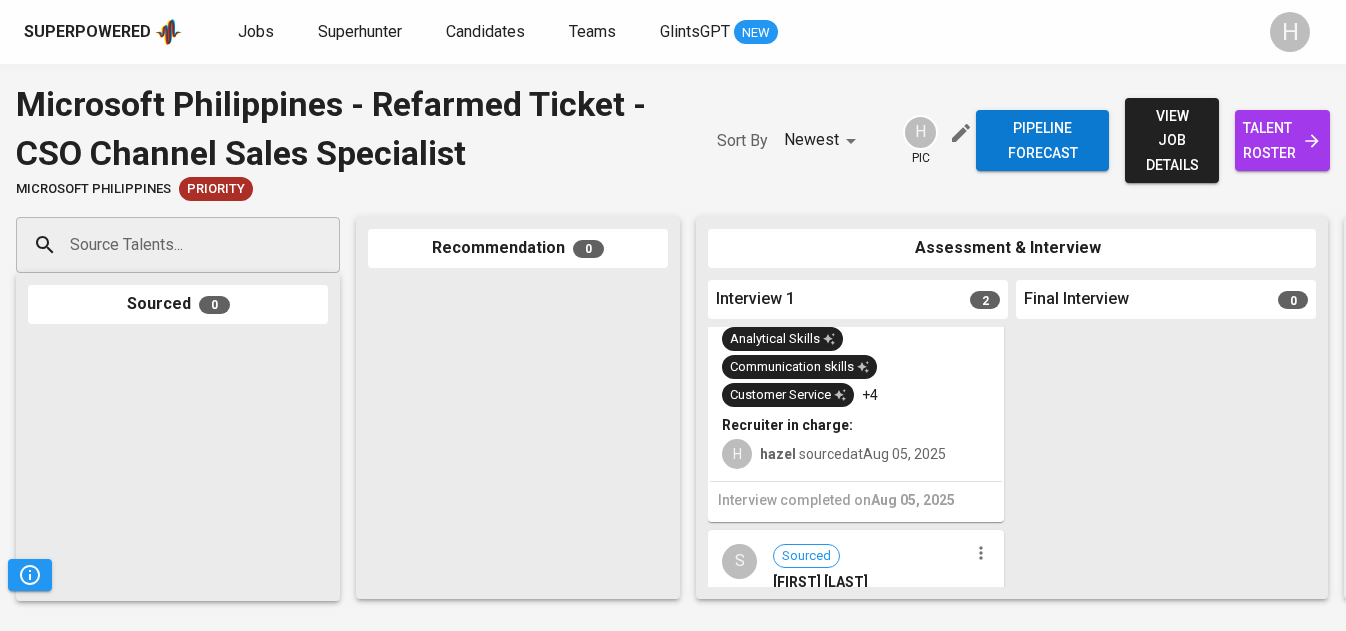 scroll, scrollTop: 0, scrollLeft: 0, axis: both 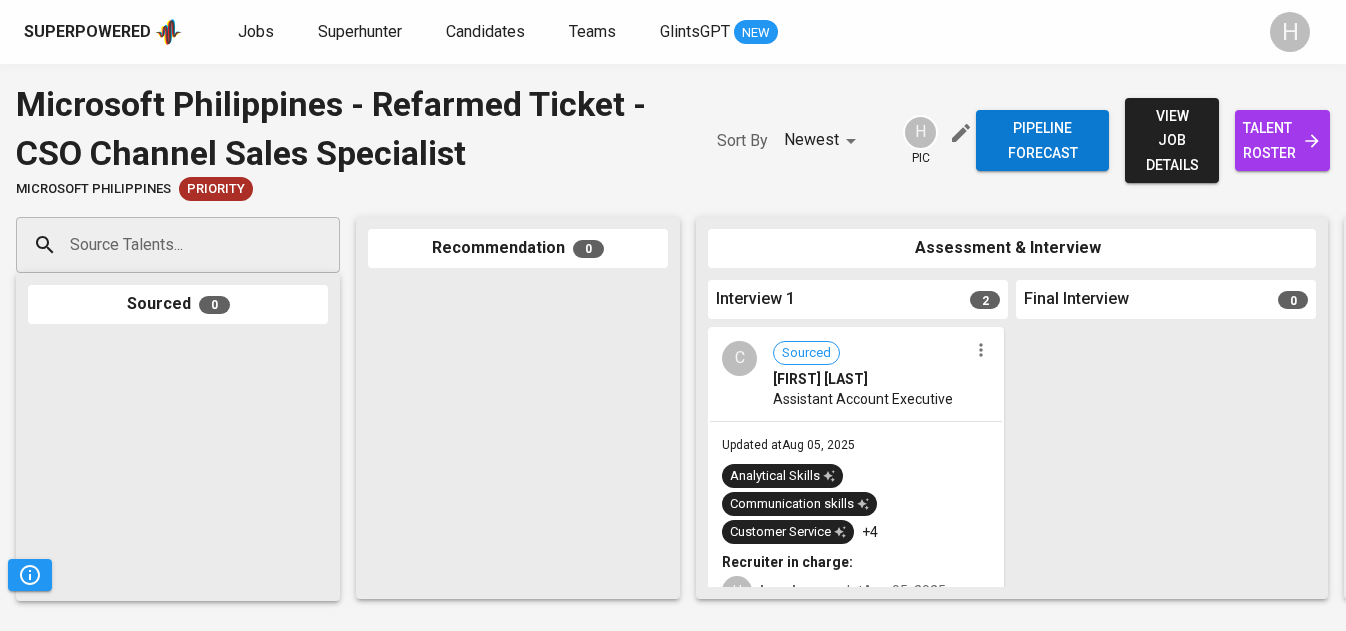 click 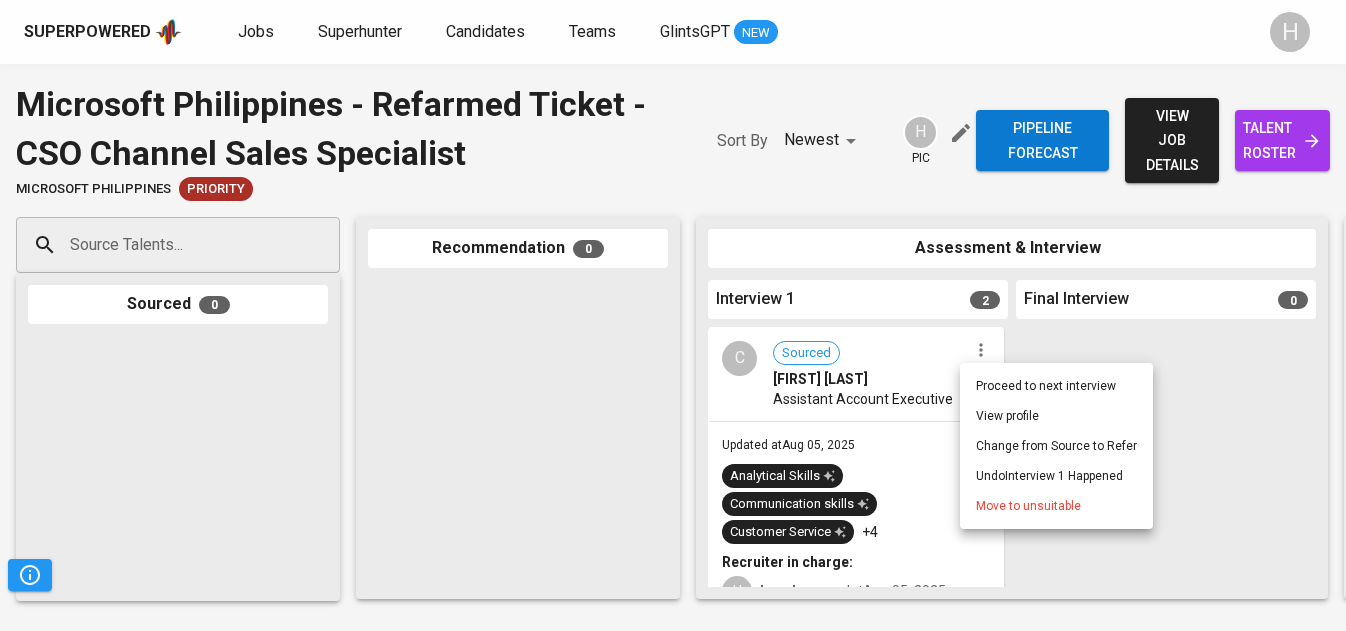click on "Move to unsuitable" at bounding box center [1028, 506] 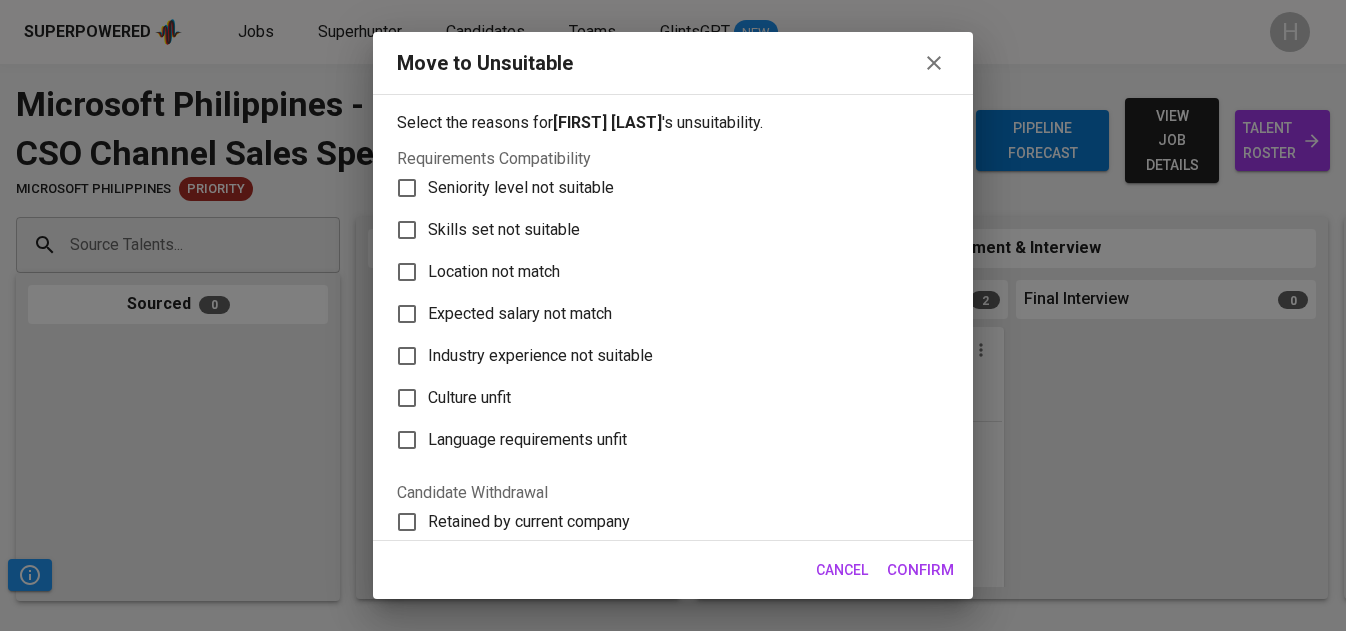 click on "Skills set not suitable" at bounding box center (504, 230) 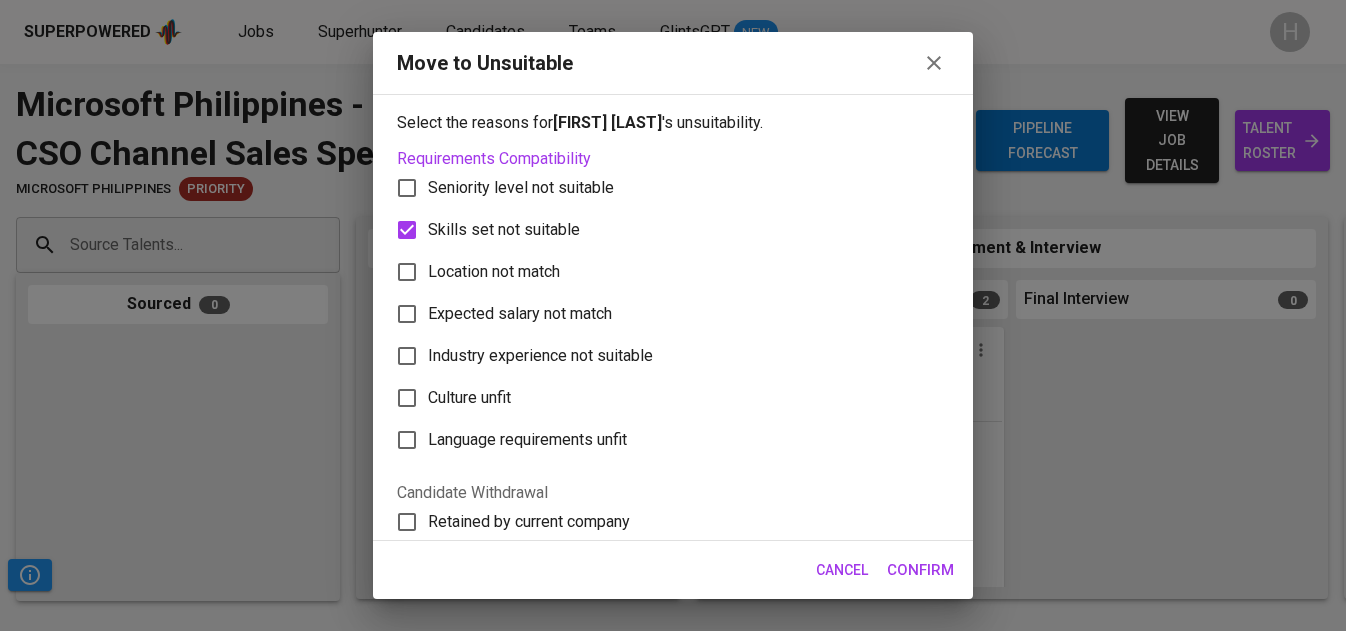click on "Confirm" at bounding box center (920, 570) 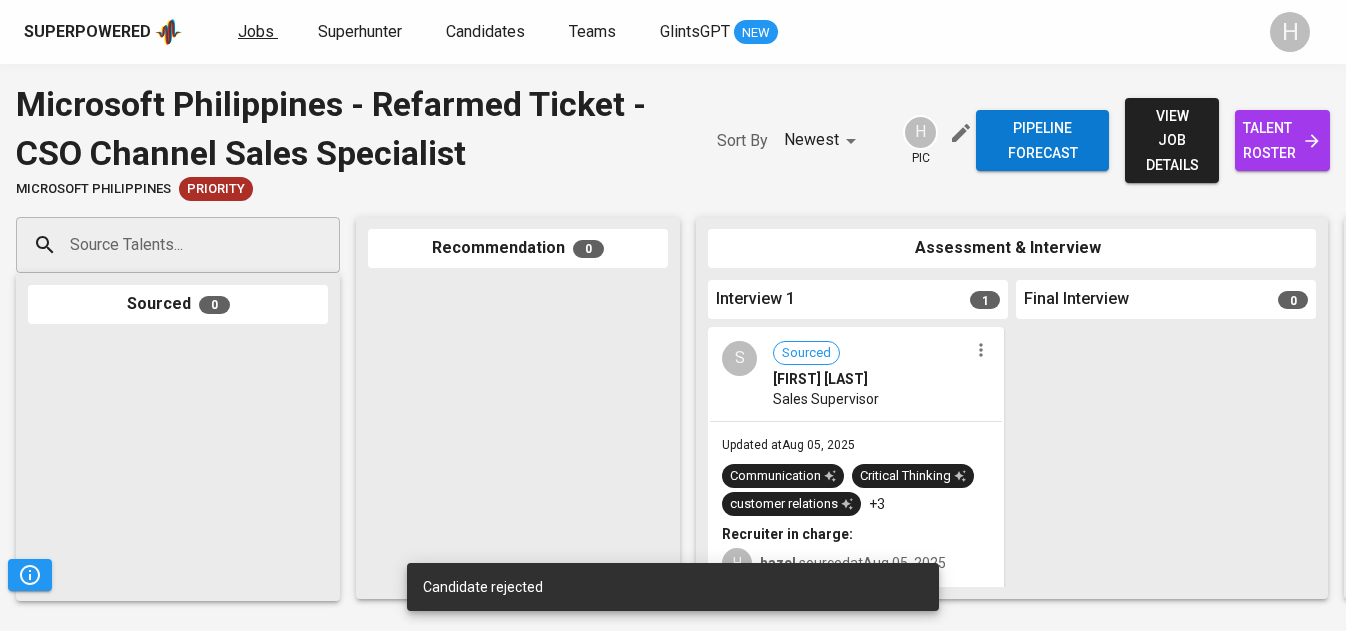 click on "Jobs" at bounding box center [258, 32] 